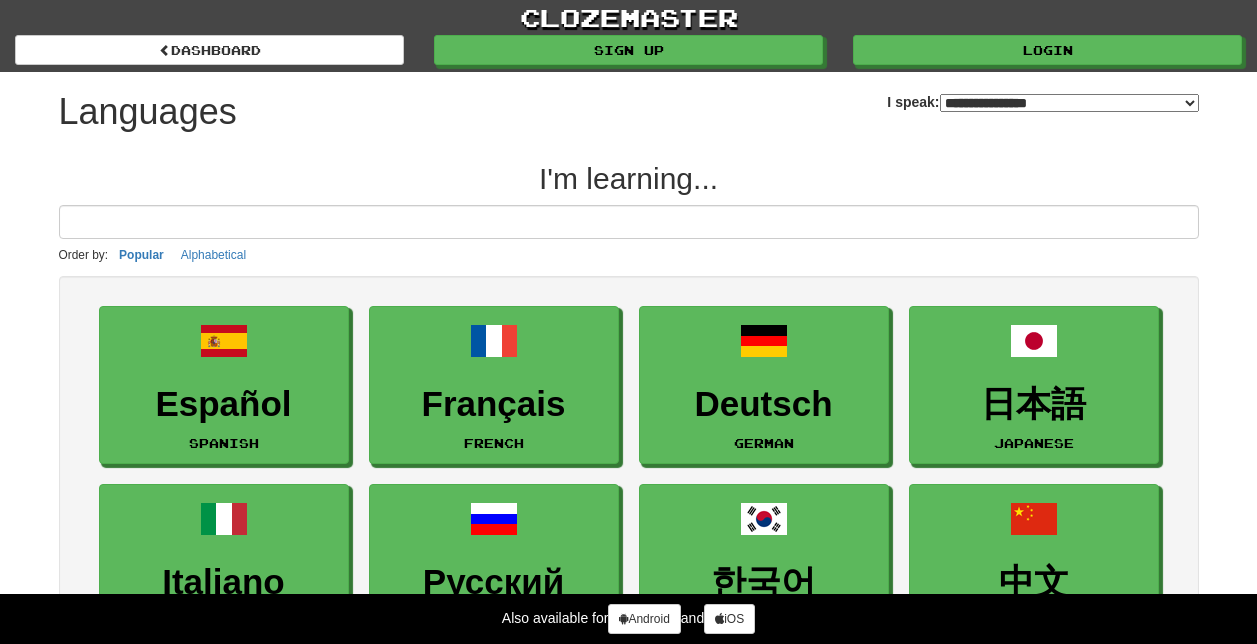 select on "*******" 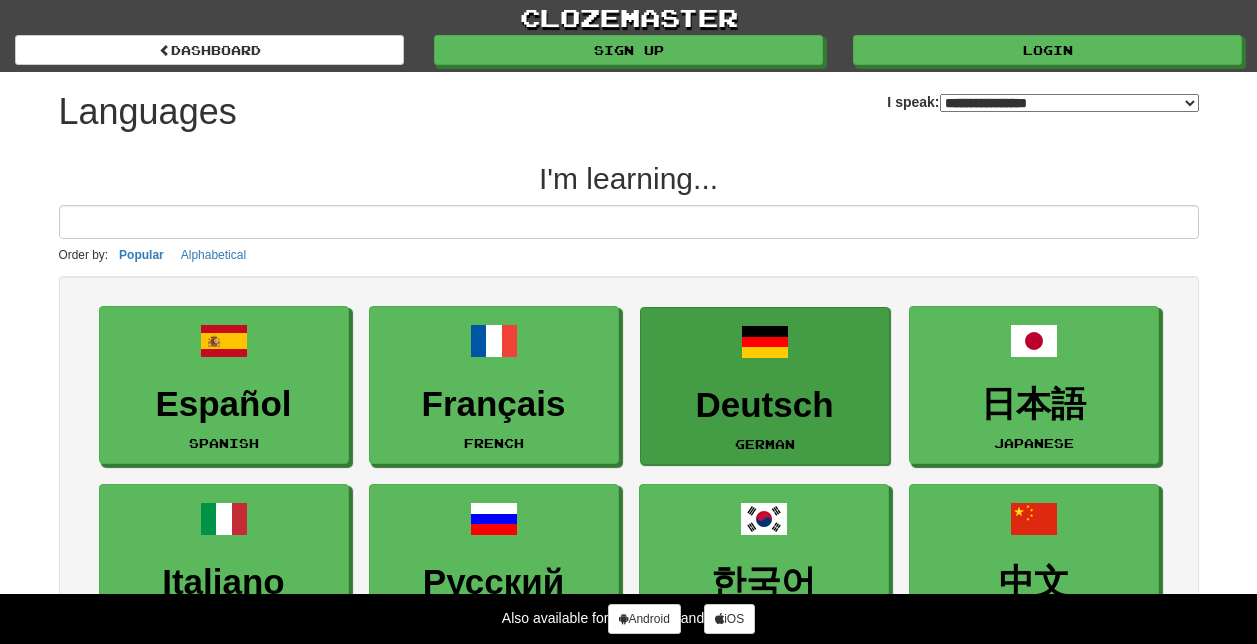 scroll, scrollTop: 0, scrollLeft: 0, axis: both 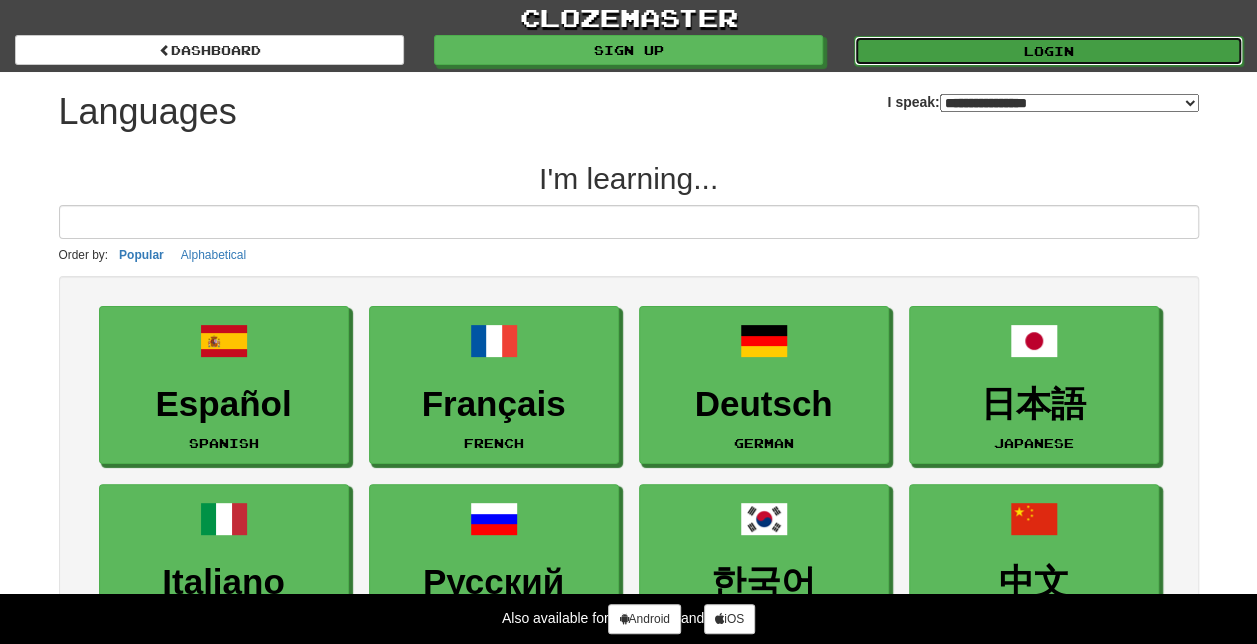 click on "Login" at bounding box center (1048, 51) 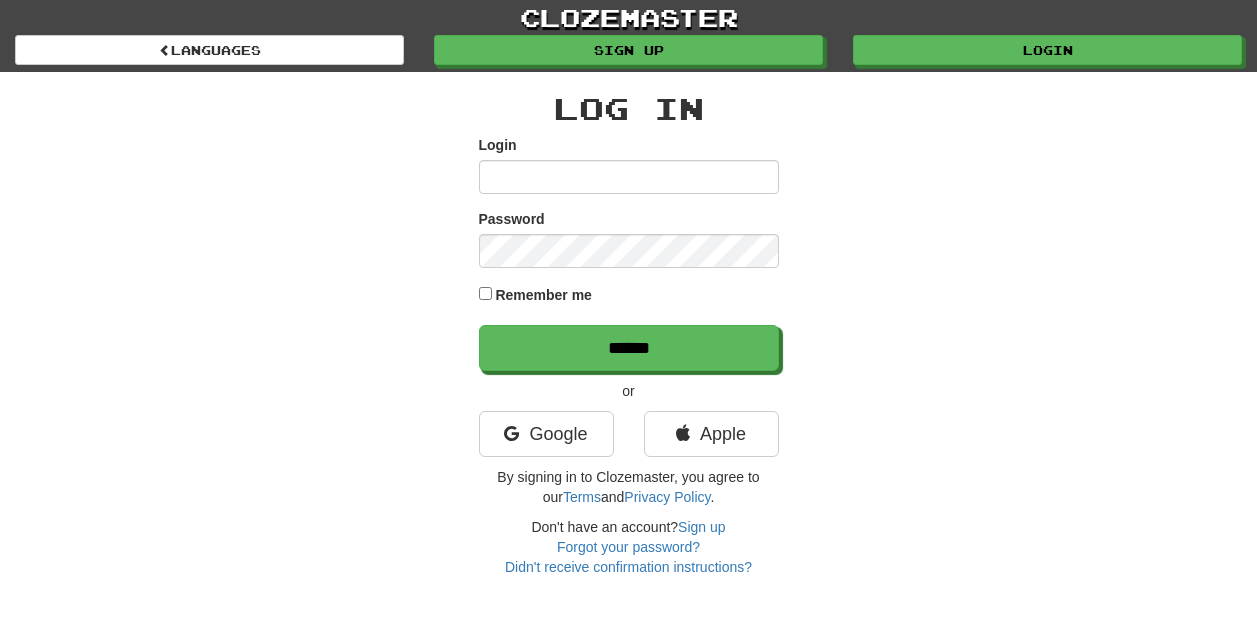 scroll, scrollTop: 0, scrollLeft: 0, axis: both 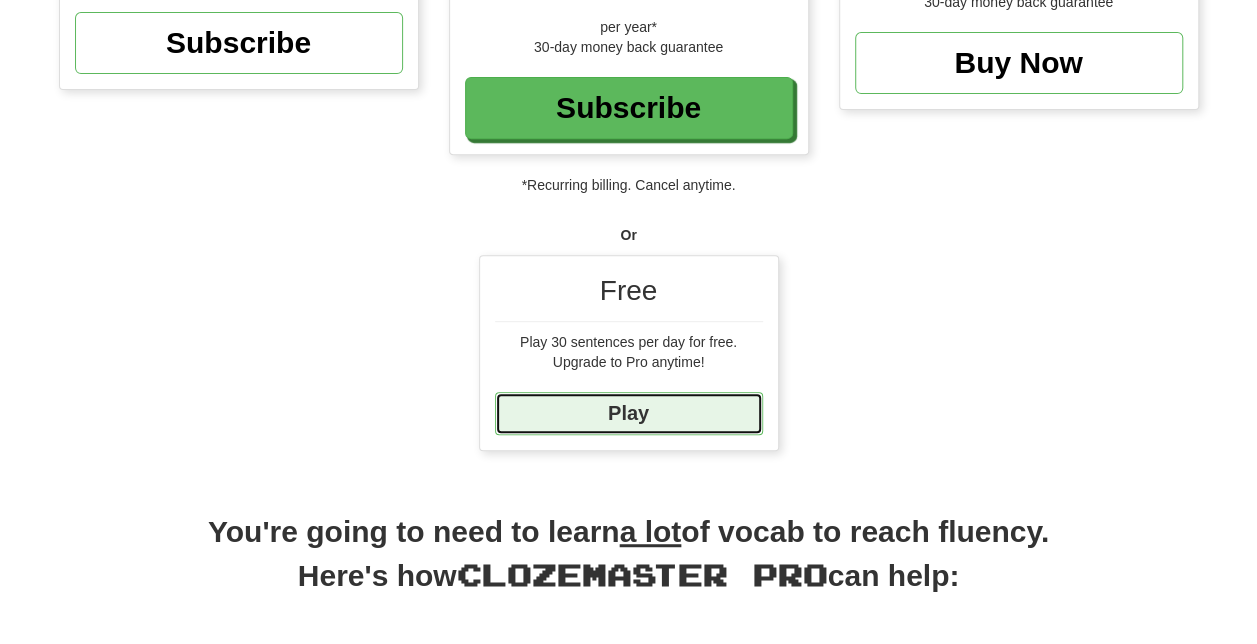 click on "Play" at bounding box center [629, 413] 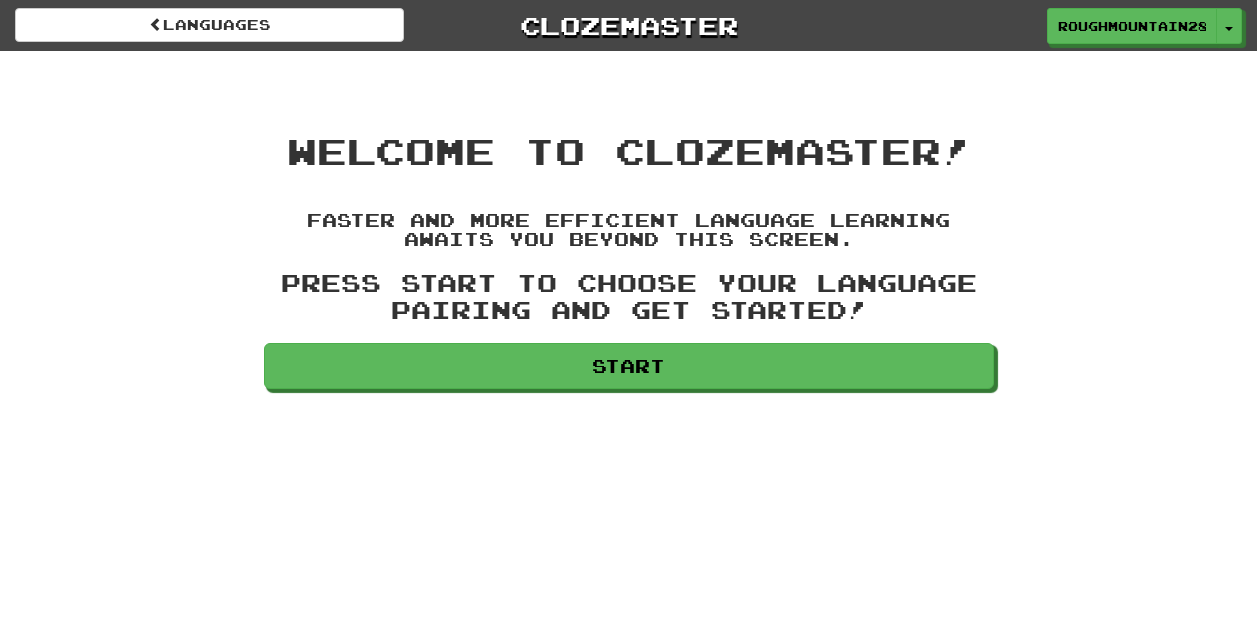 scroll, scrollTop: 0, scrollLeft: 0, axis: both 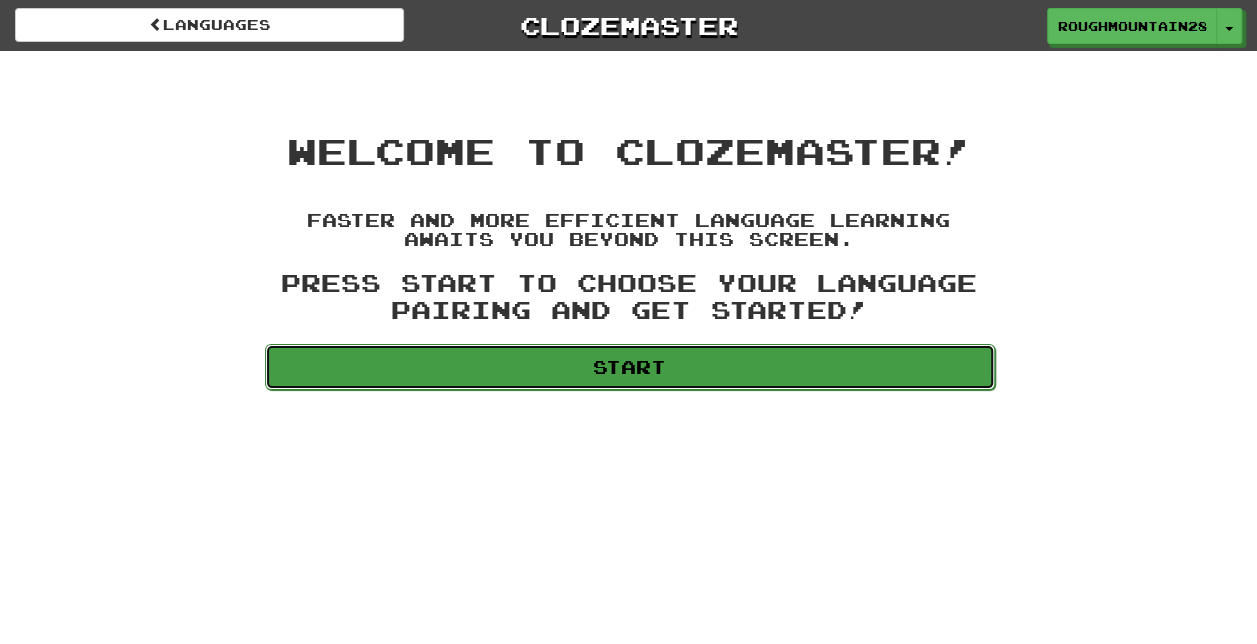 click on "Start" at bounding box center [630, 367] 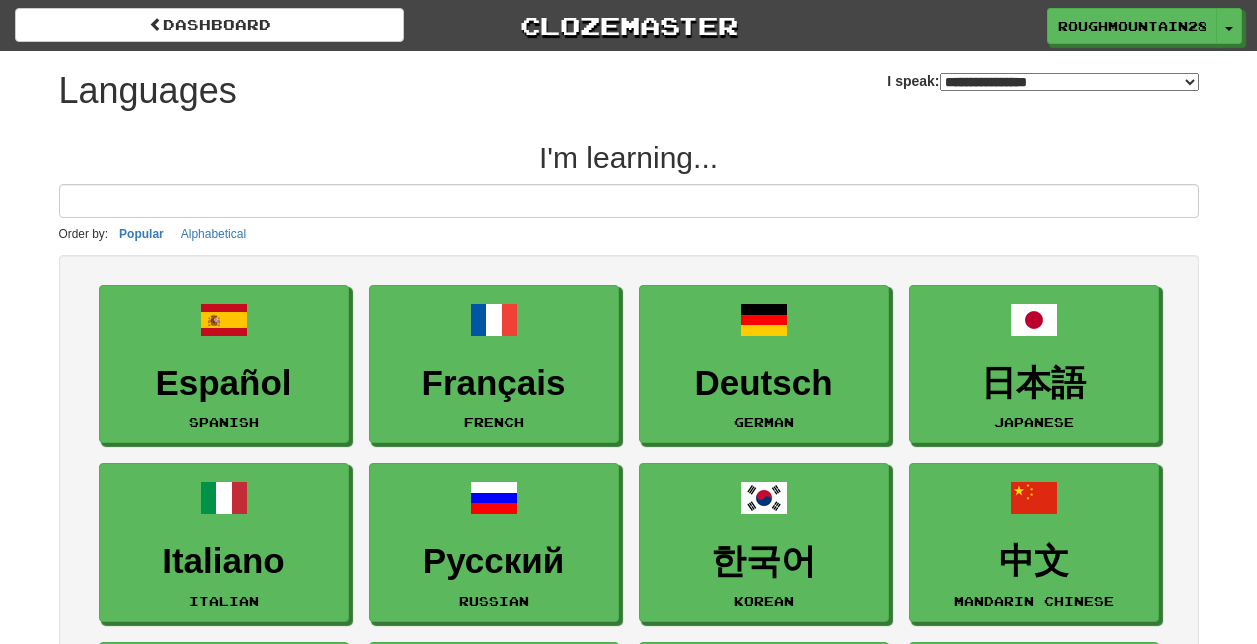 select on "*******" 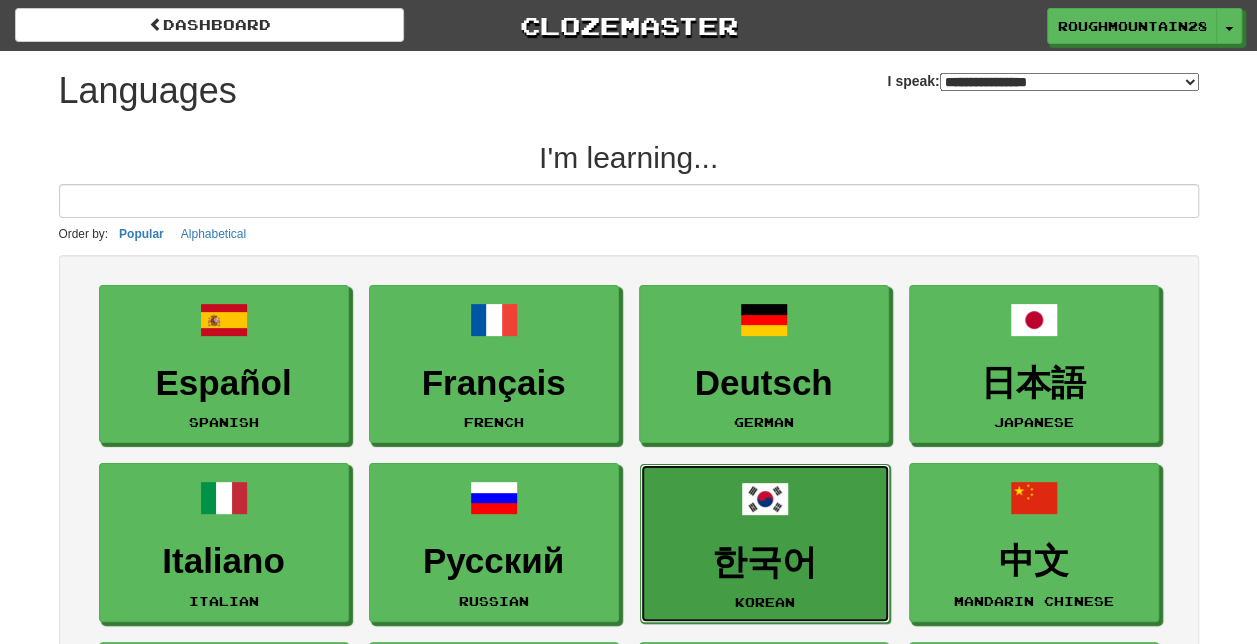 click on "한국어 Korean" at bounding box center (765, 543) 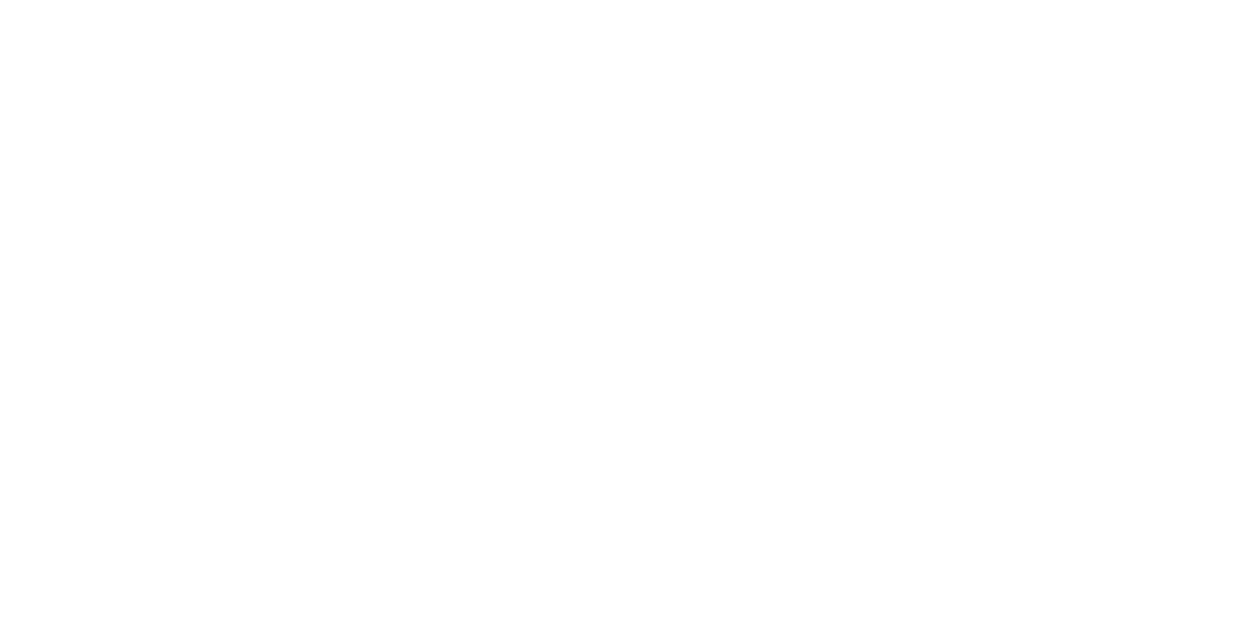 scroll, scrollTop: 0, scrollLeft: 0, axis: both 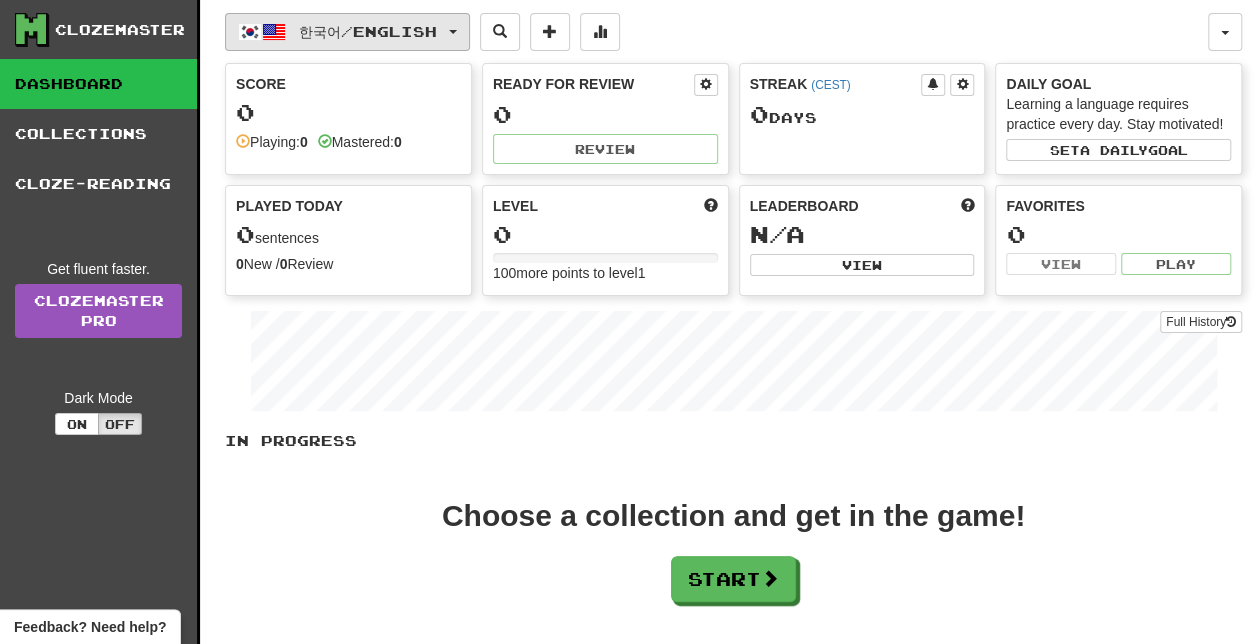 click on "한국어  /  English" at bounding box center (368, 31) 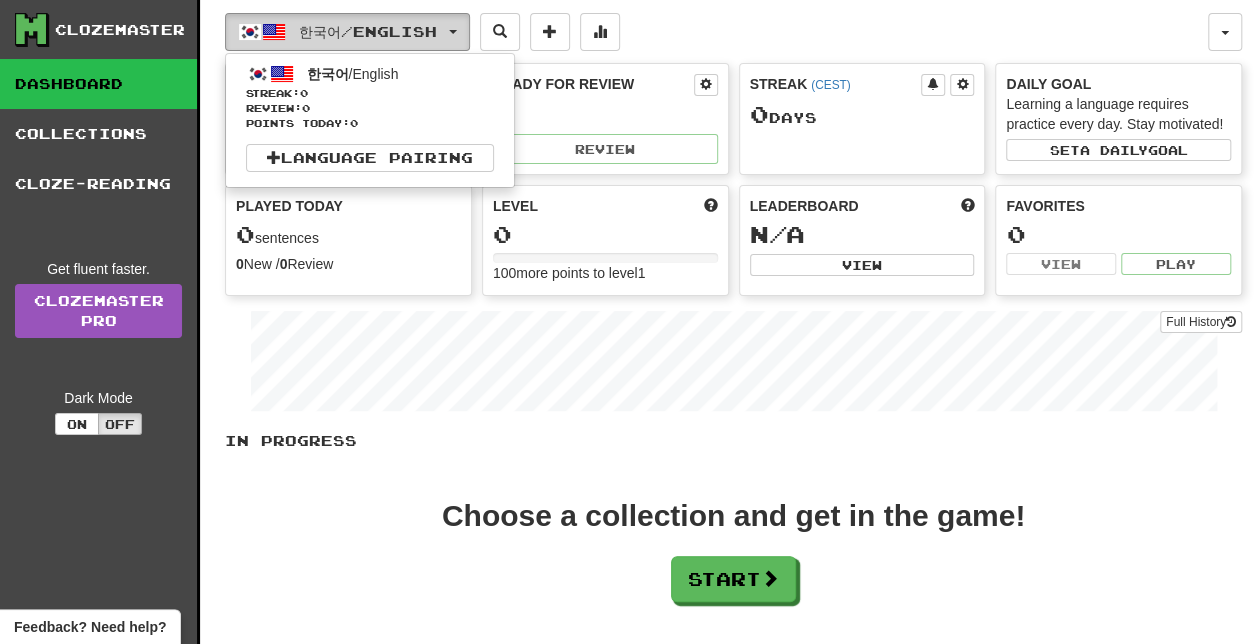 click on "한국어  /  English" at bounding box center [368, 31] 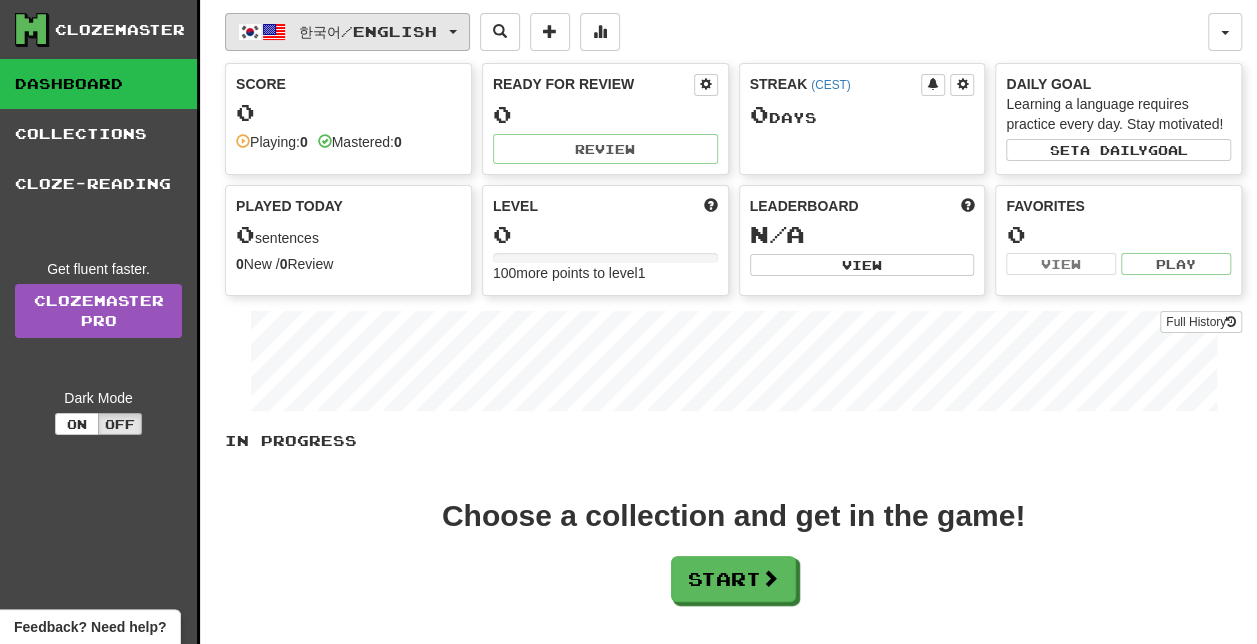 click on "한국어  /  English" at bounding box center (368, 31) 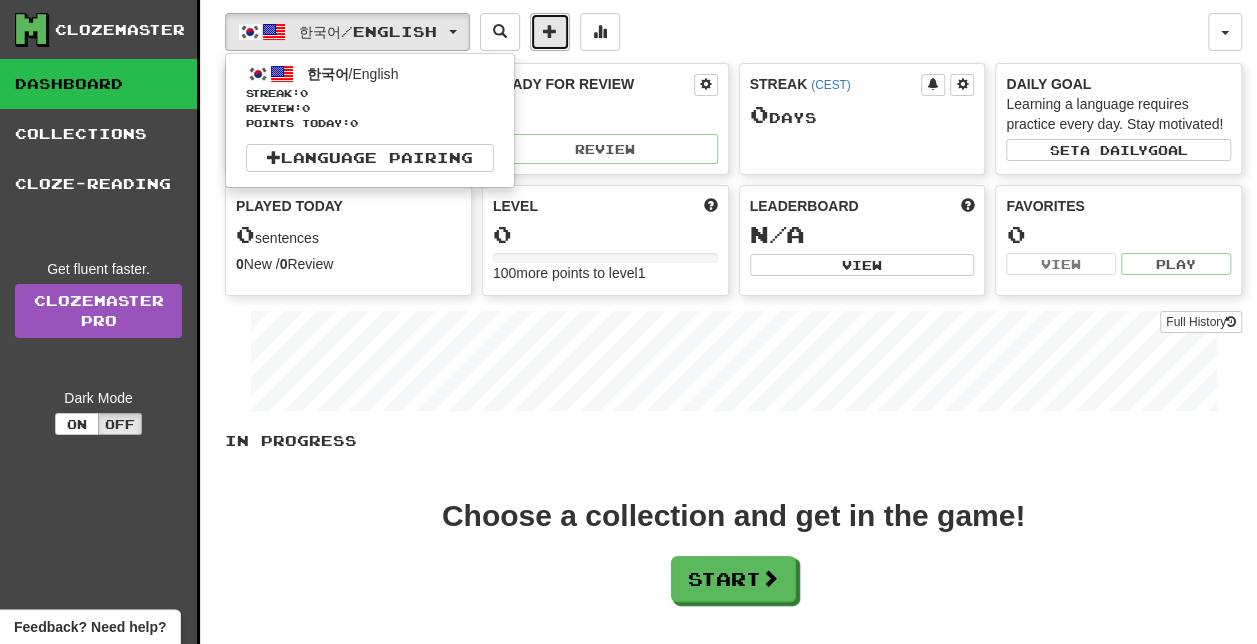 click at bounding box center [550, 32] 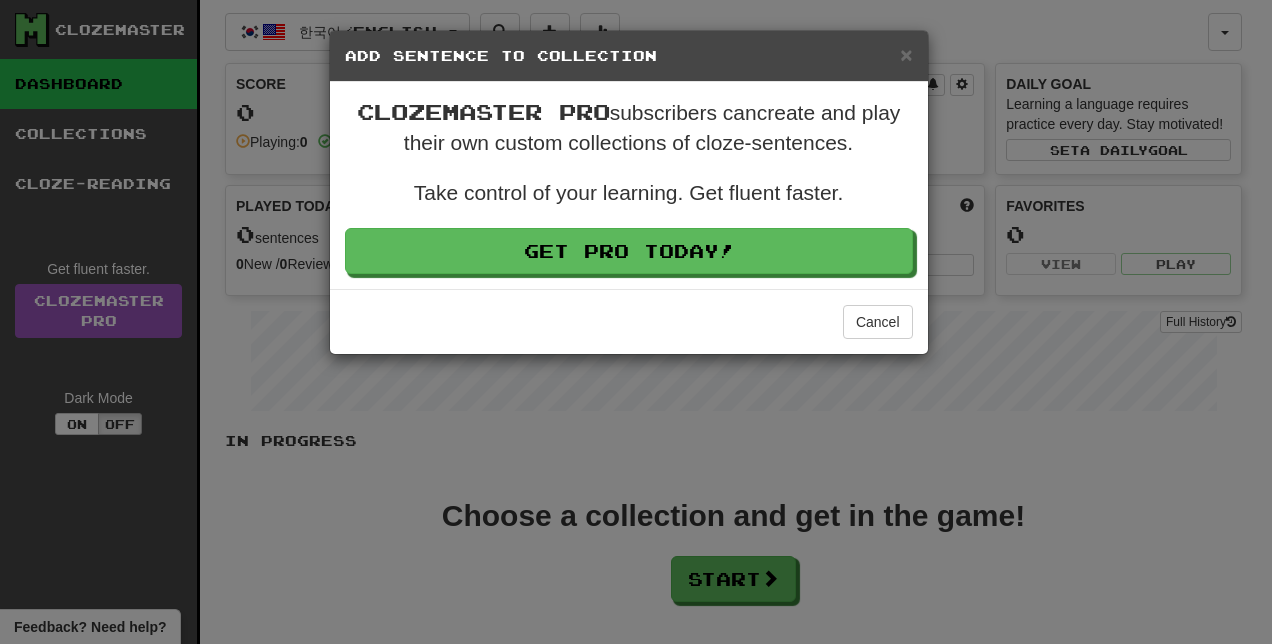 click on "× Add Sentence to Collection Clozemaster Pro  subscribers can  create and play their own custom collections of cloze-sentences. Take control of your learning. Get fluent faster. Get Pro Today! Cancel" at bounding box center (636, 322) 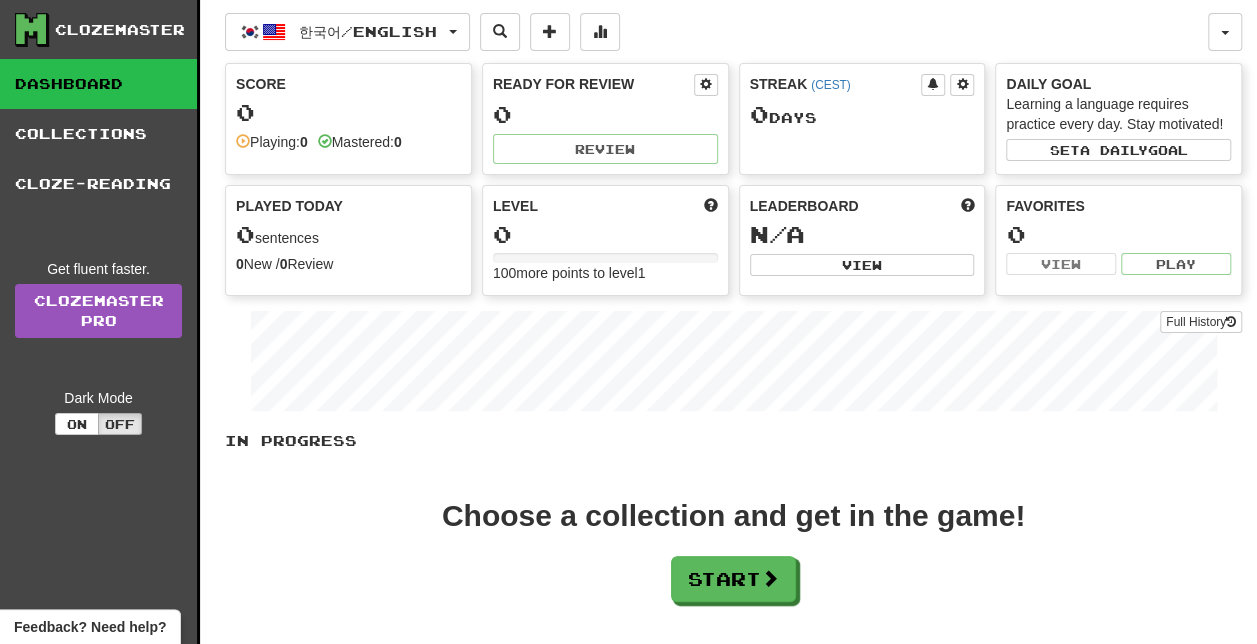 click on "0" at bounding box center (605, 234) 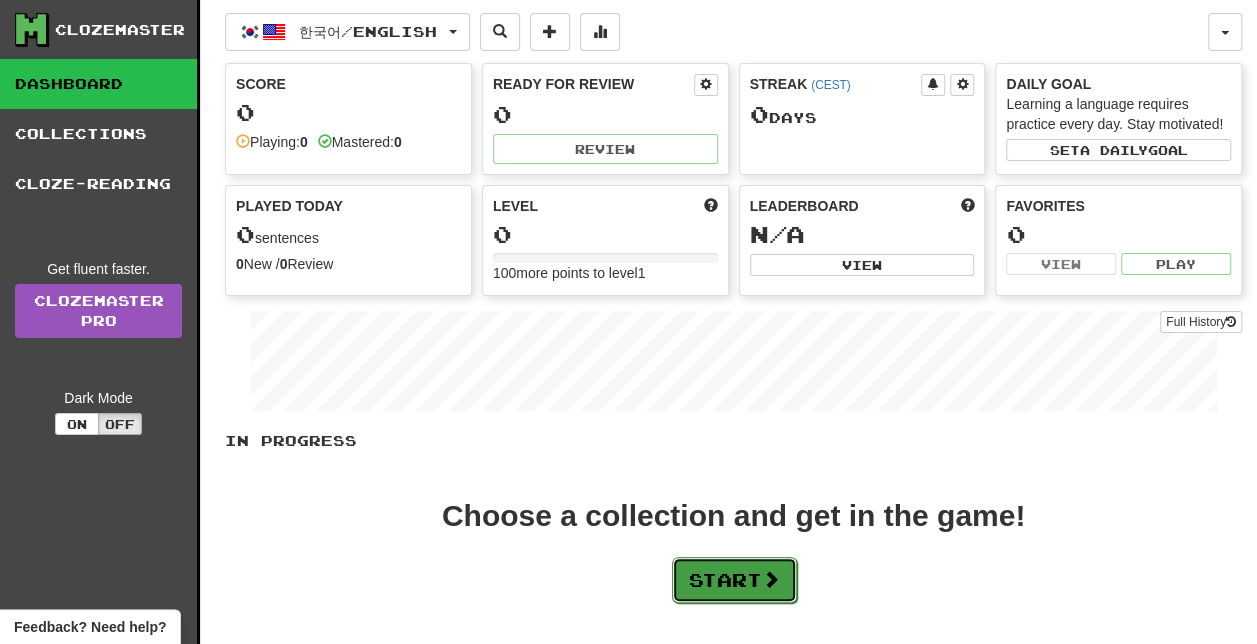 click on "Start" at bounding box center (734, 580) 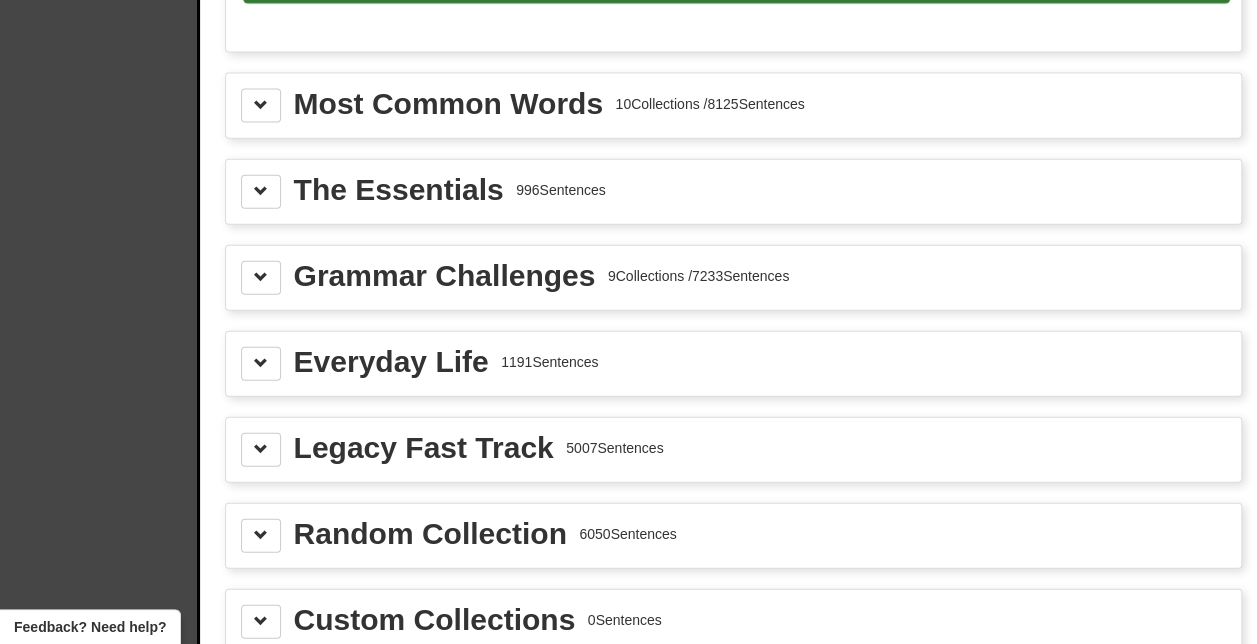 scroll, scrollTop: 2242, scrollLeft: 0, axis: vertical 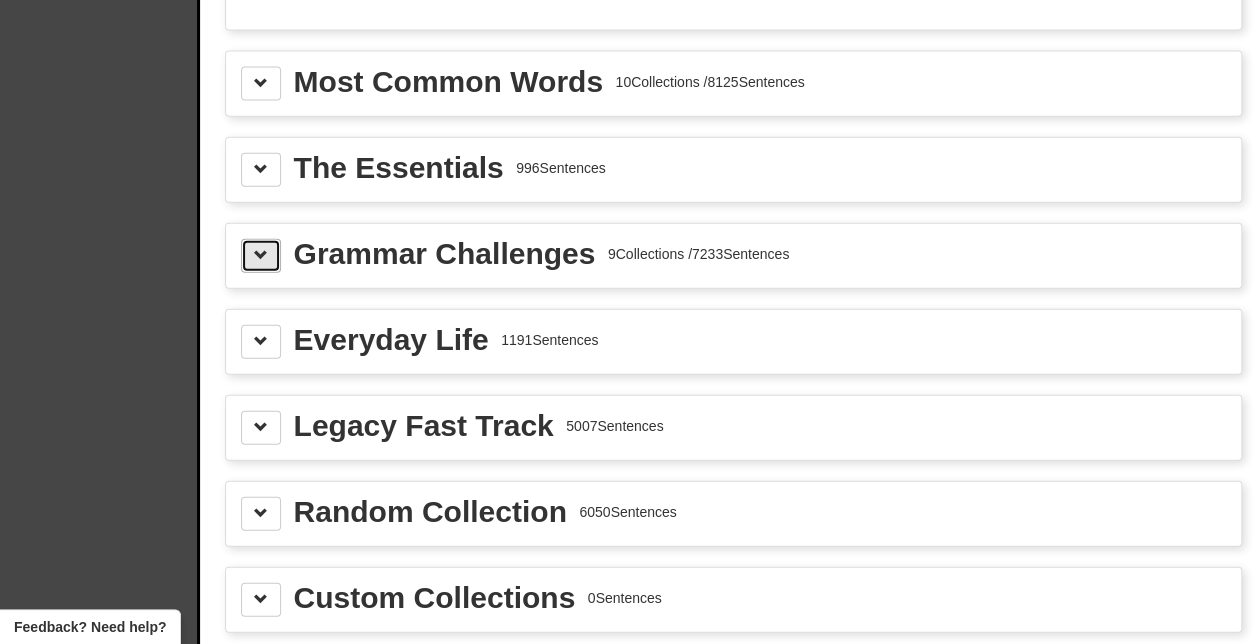 click at bounding box center [261, 255] 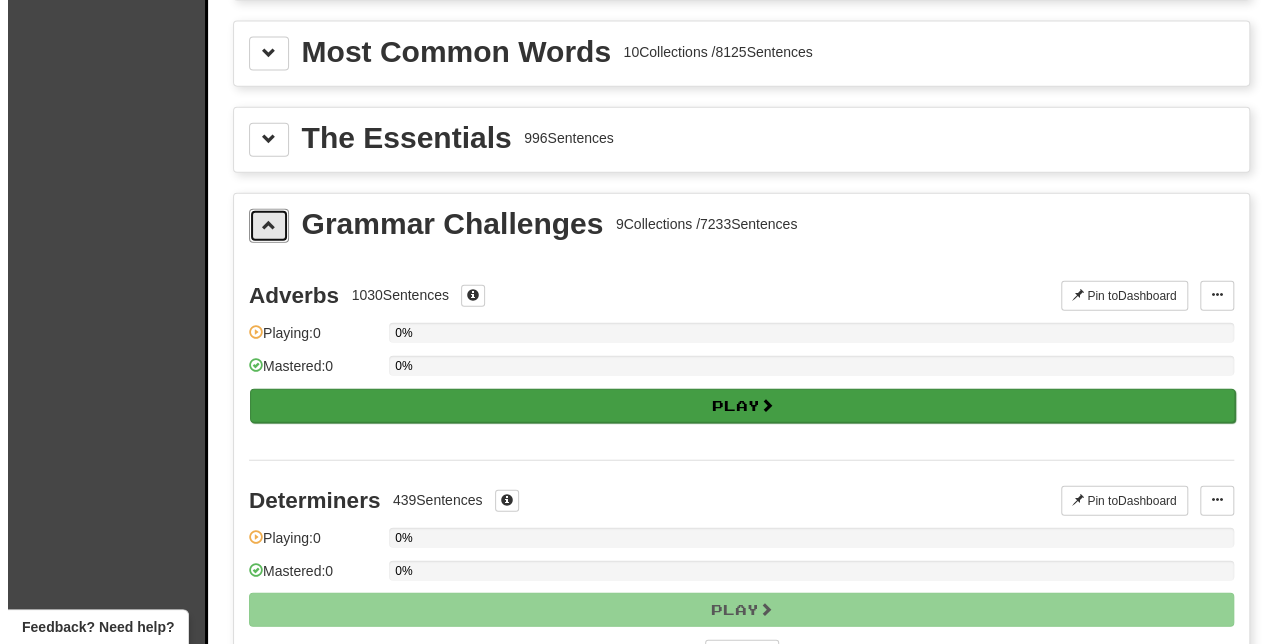 scroll, scrollTop: 2264, scrollLeft: 0, axis: vertical 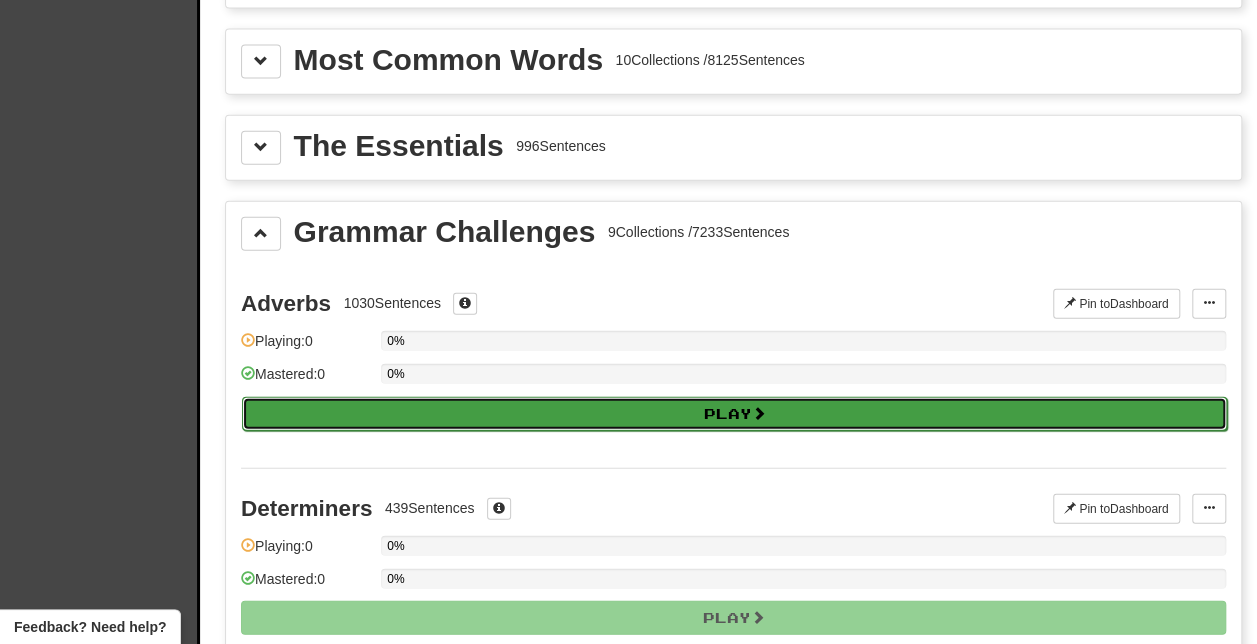 click on "Play" at bounding box center [734, 414] 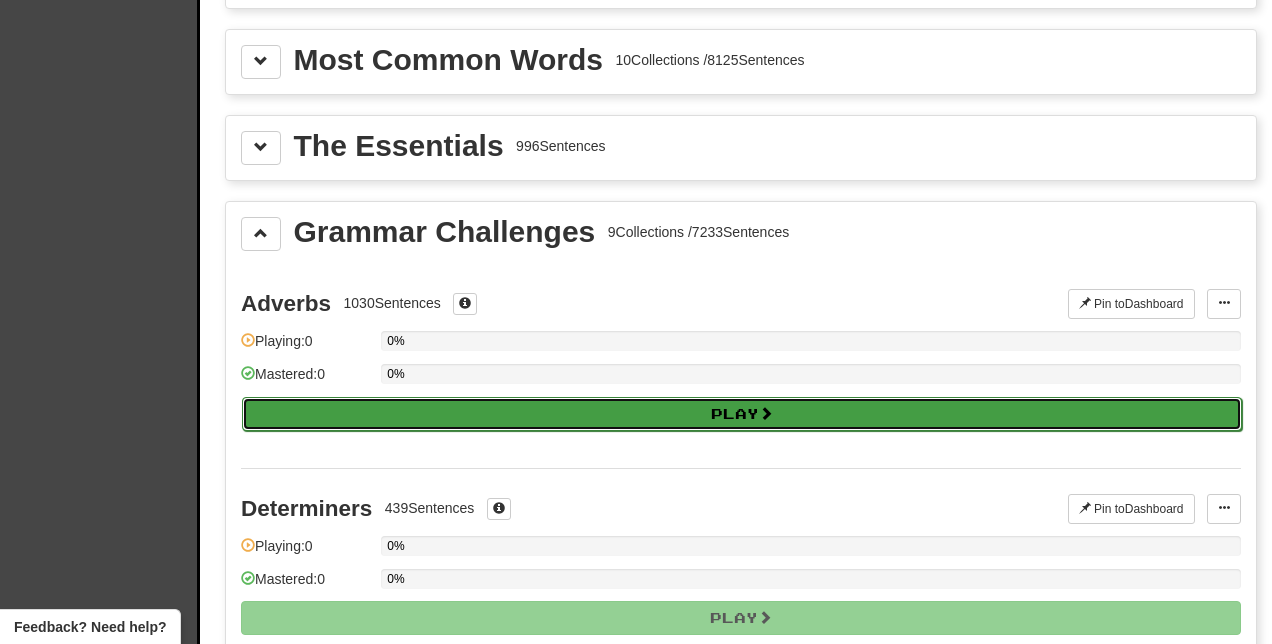 select on "**" 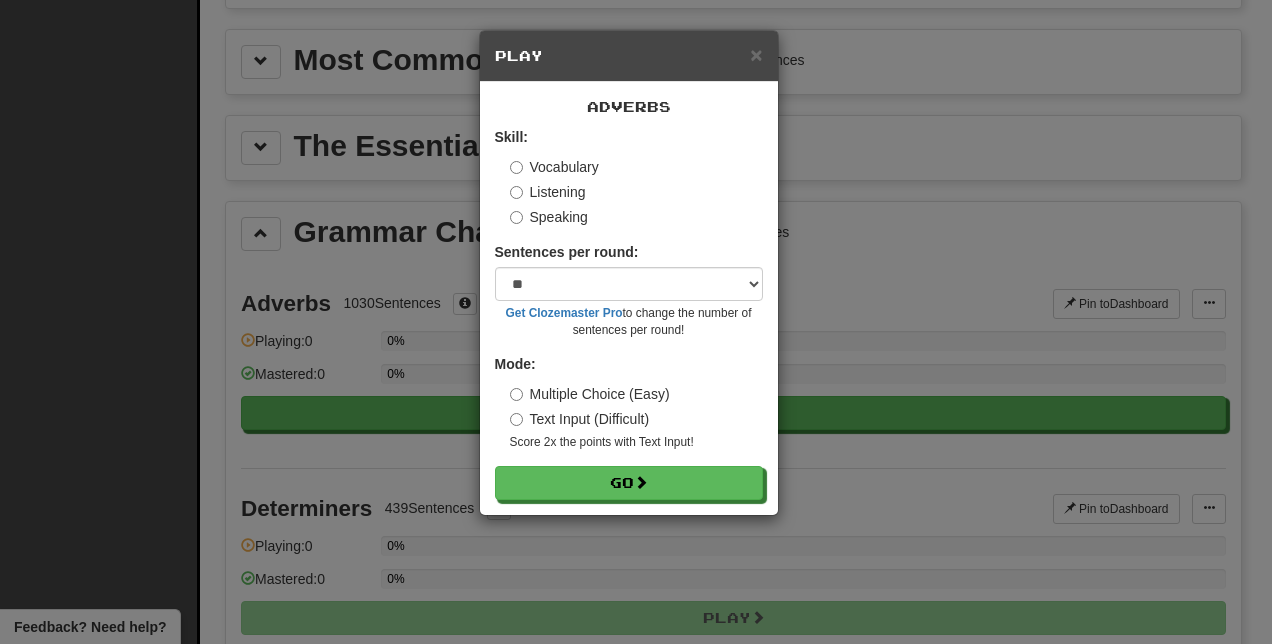 click on "Text Input (Difficult)" at bounding box center [580, 419] 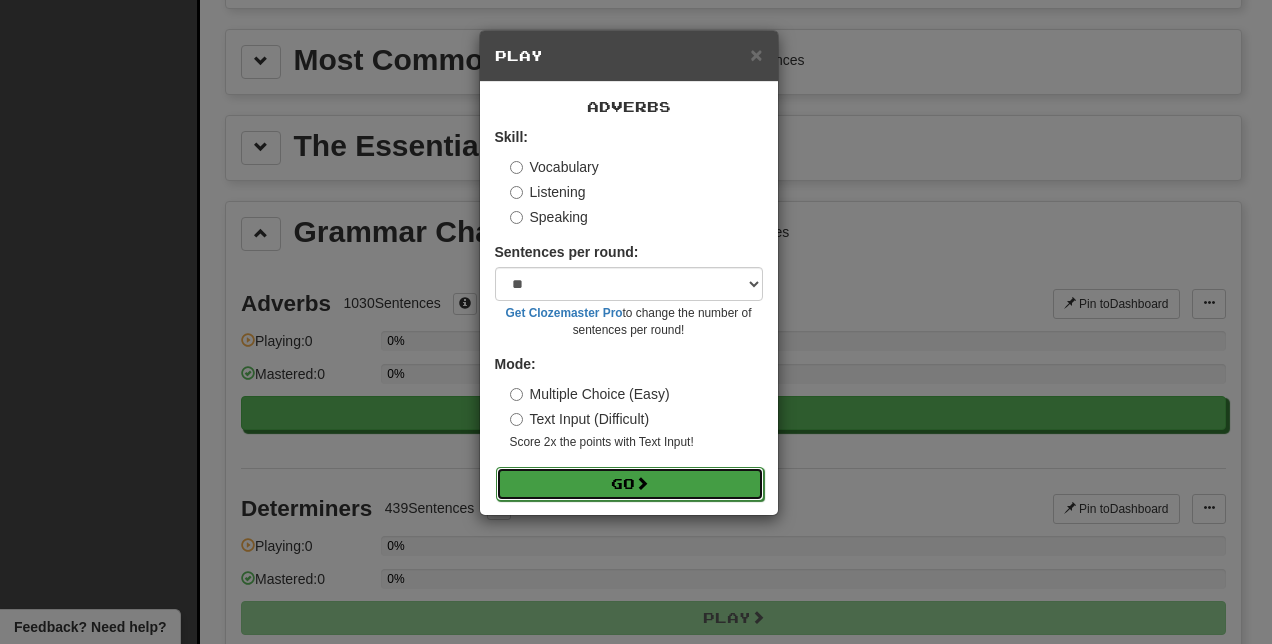 click on "Go" at bounding box center [630, 484] 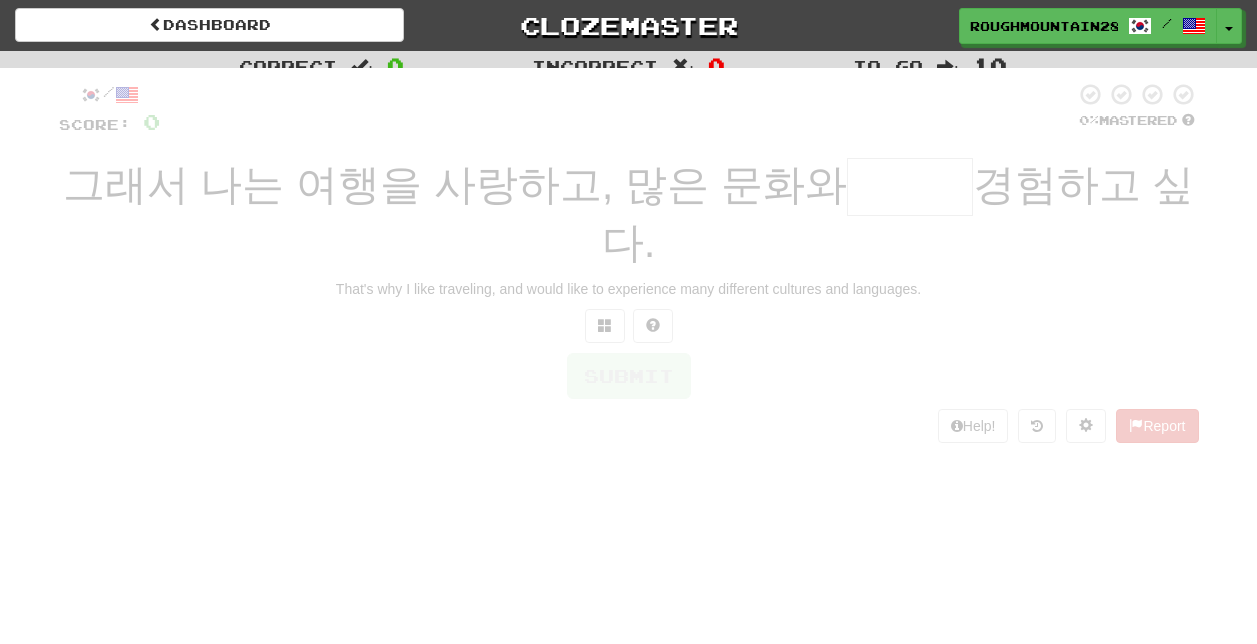 scroll, scrollTop: 0, scrollLeft: 0, axis: both 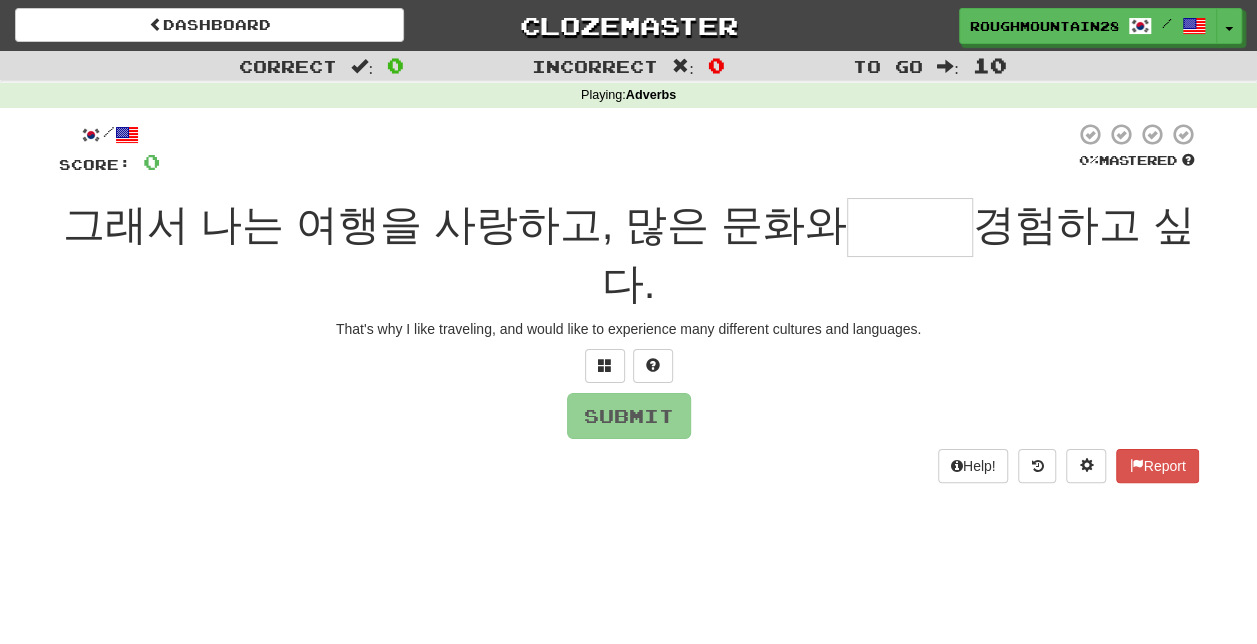 click on "그래서 나는 여행을 사랑하고, 많은 문화와" at bounding box center (455, 224) 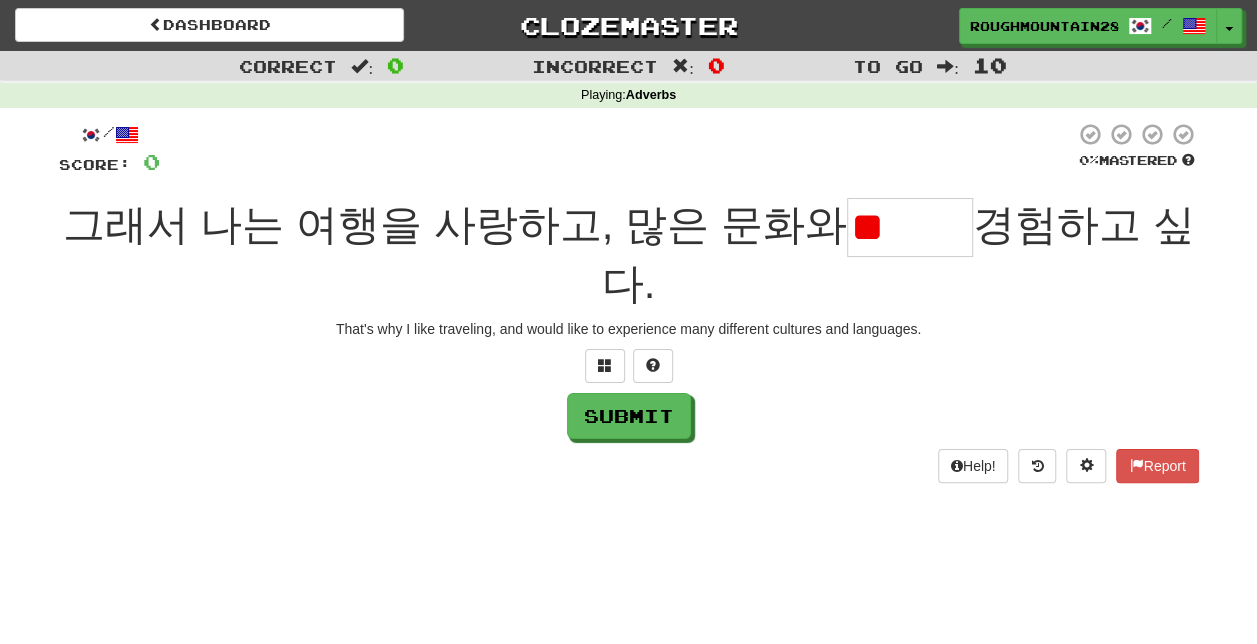 type on "*" 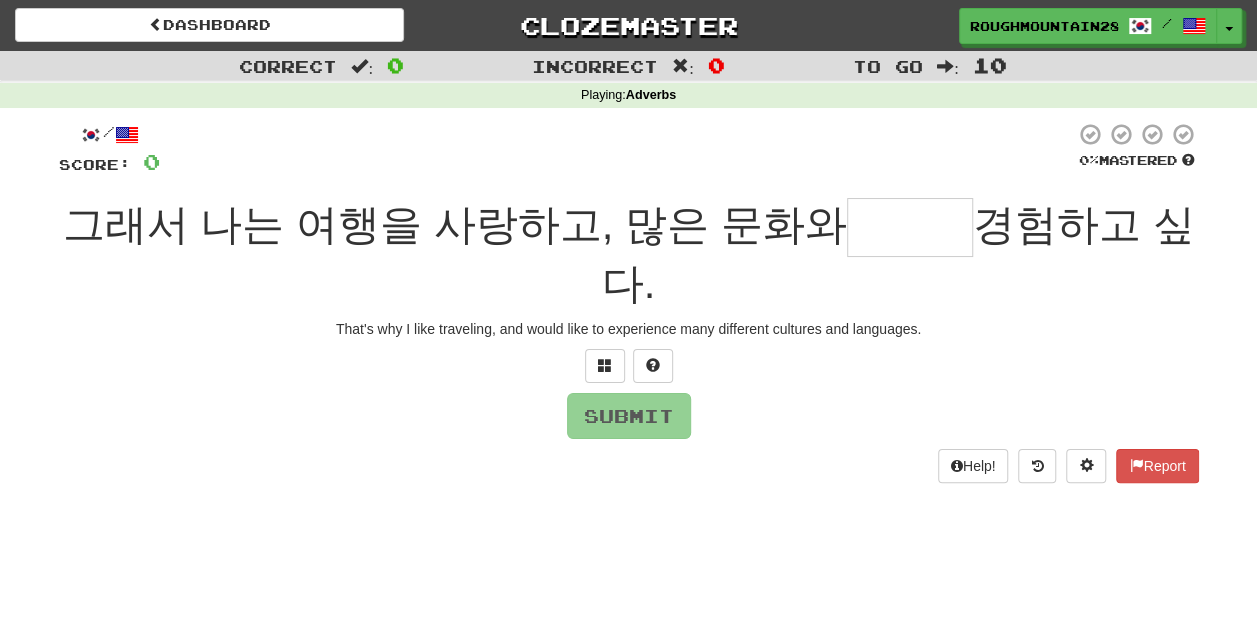 type on "*" 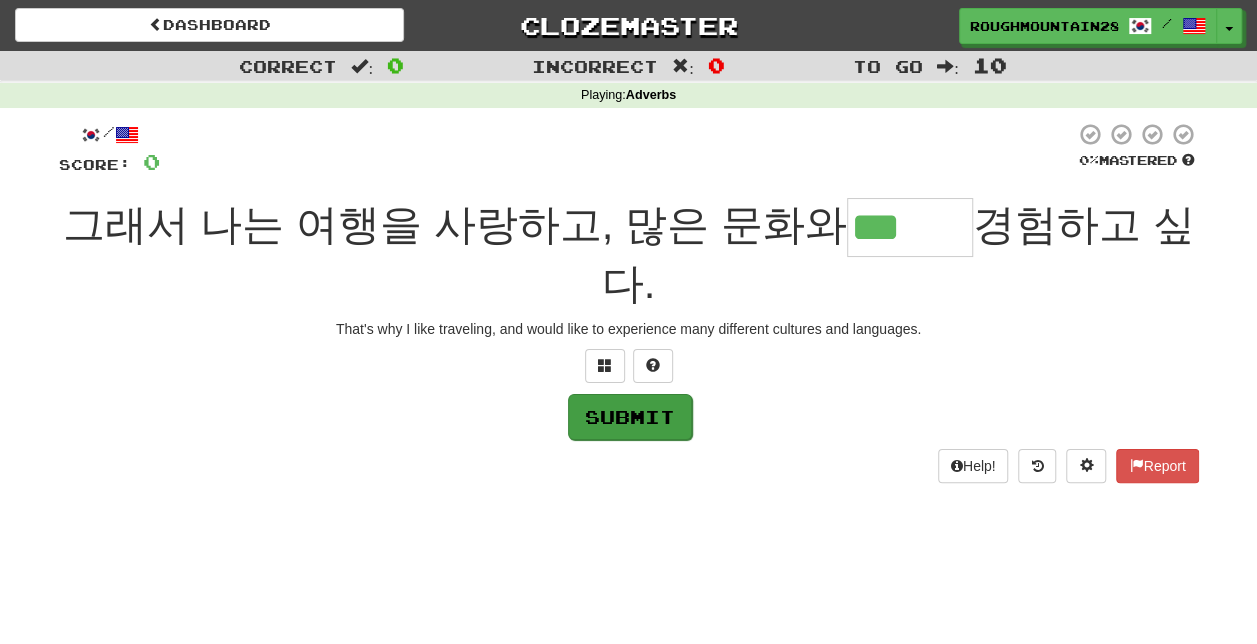 type on "***" 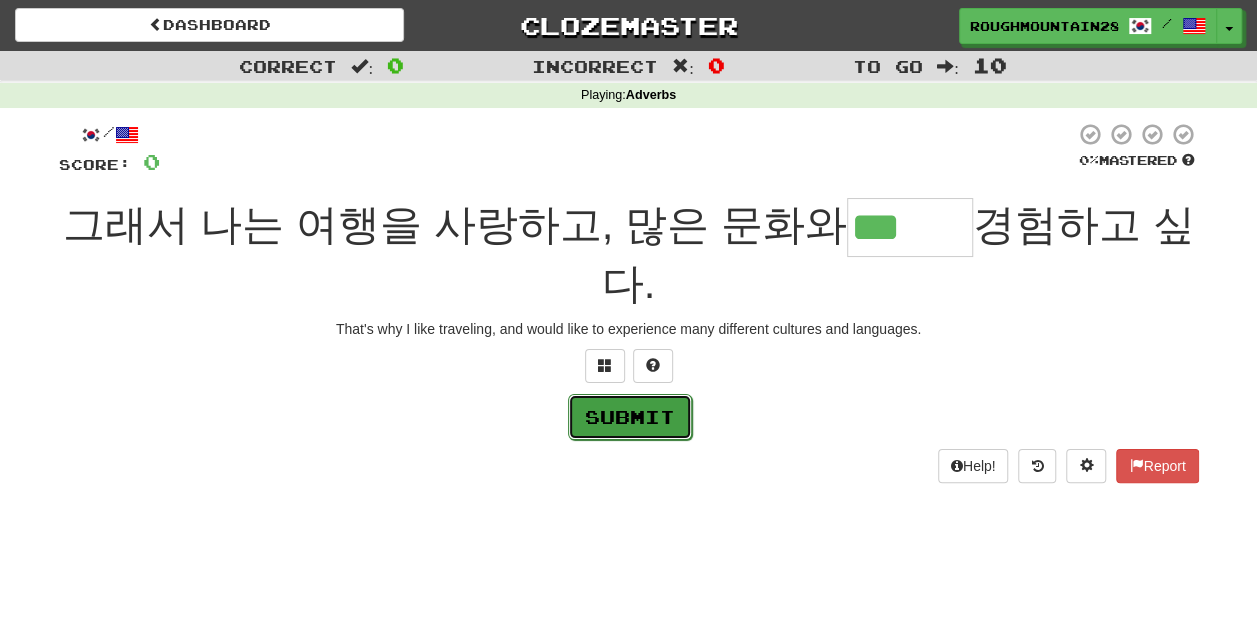 click on "Submit" at bounding box center (630, 417) 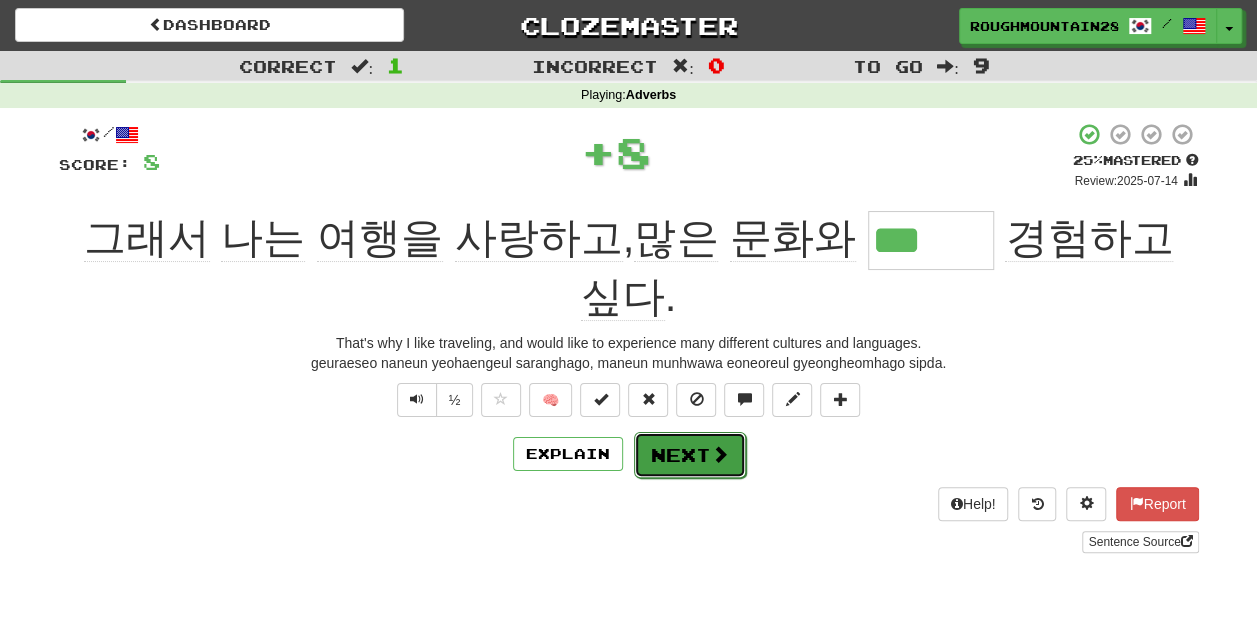 click on "Next" at bounding box center (690, 455) 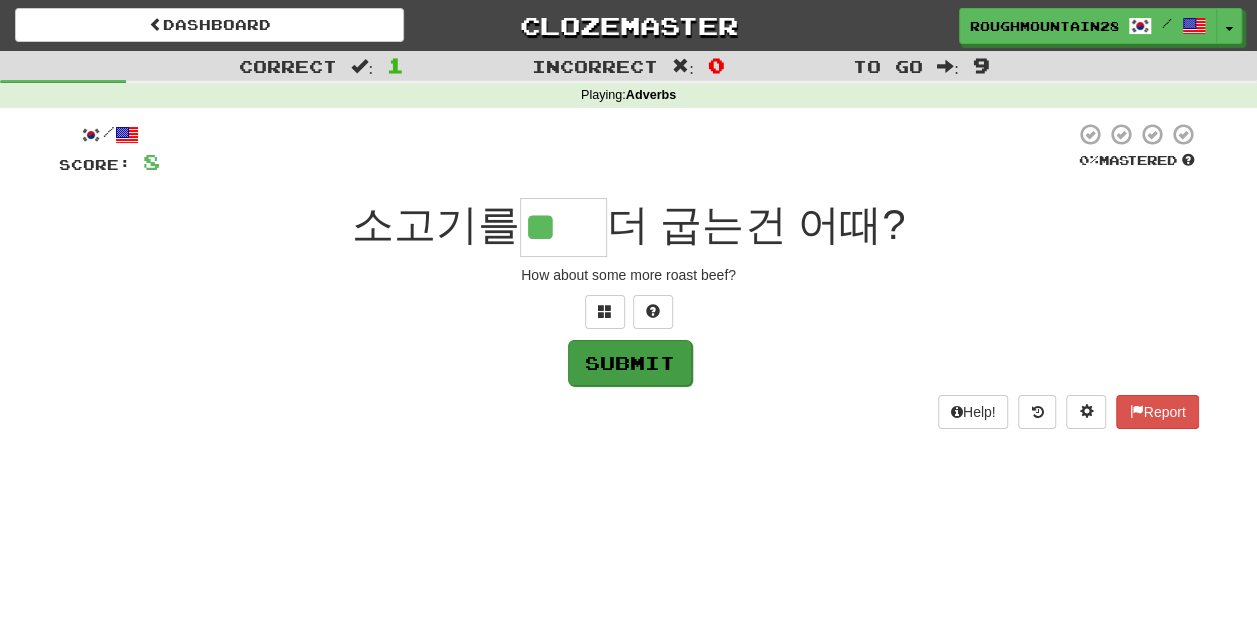 type on "**" 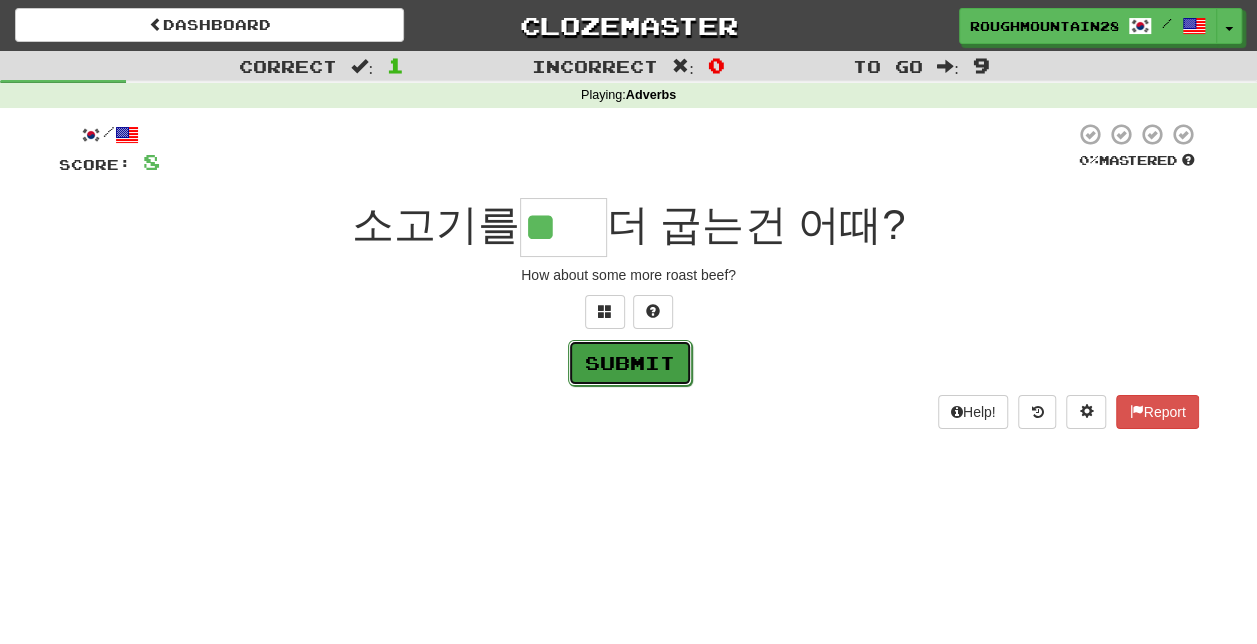 click on "Submit" at bounding box center [630, 363] 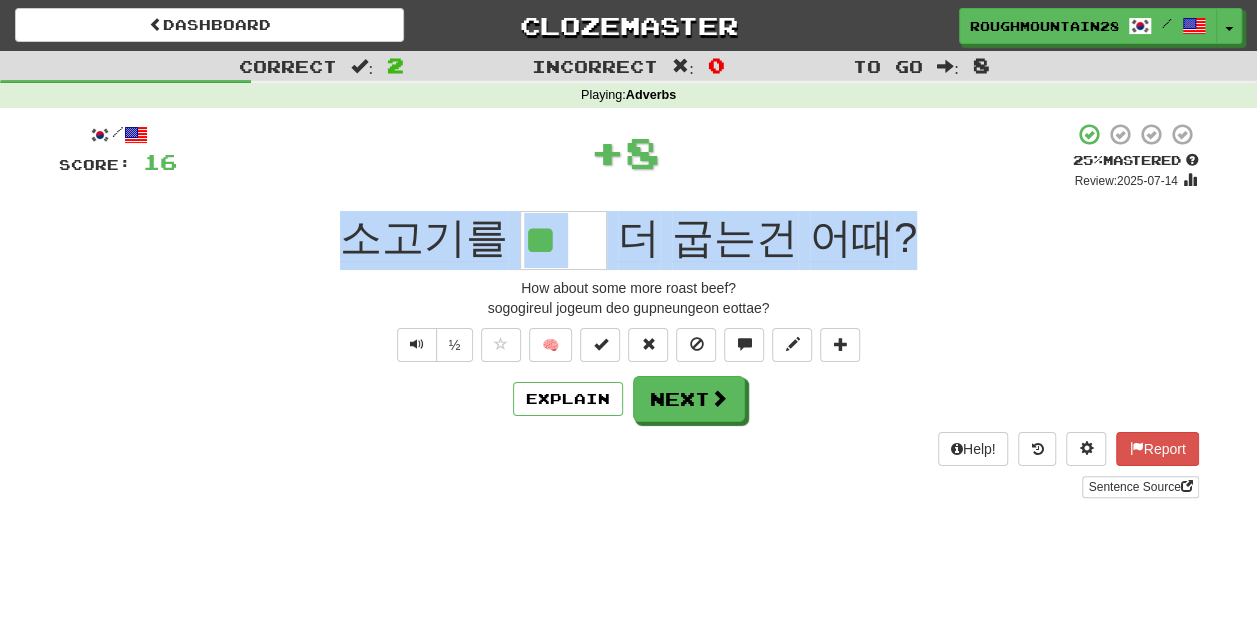 drag, startPoint x: 889, startPoint y: 238, endPoint x: 336, endPoint y: 218, distance: 553.3616 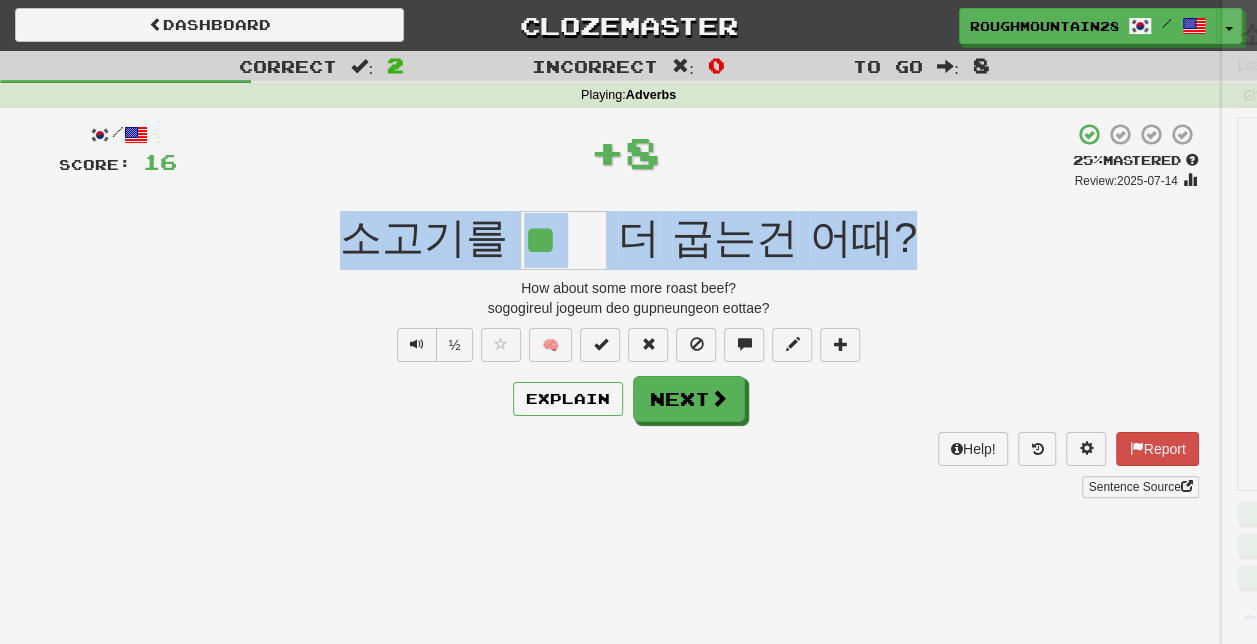 copy on "소고기를     더   굽는건   어때 ?" 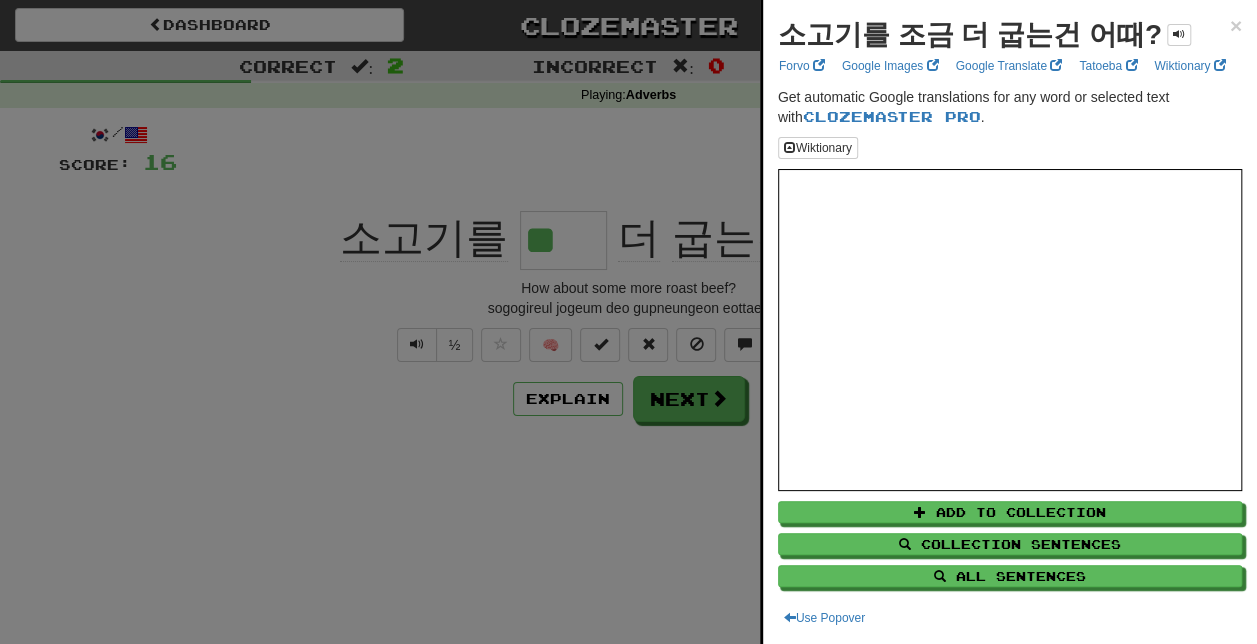 click at bounding box center [628, 322] 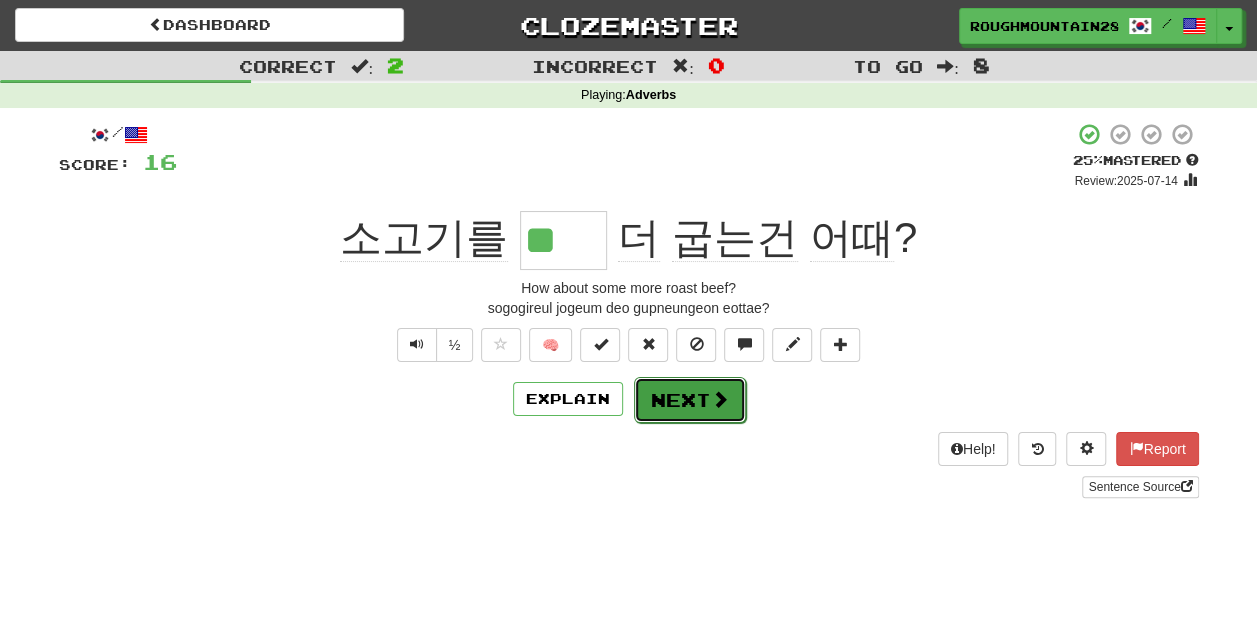 click on "Next" at bounding box center (690, 400) 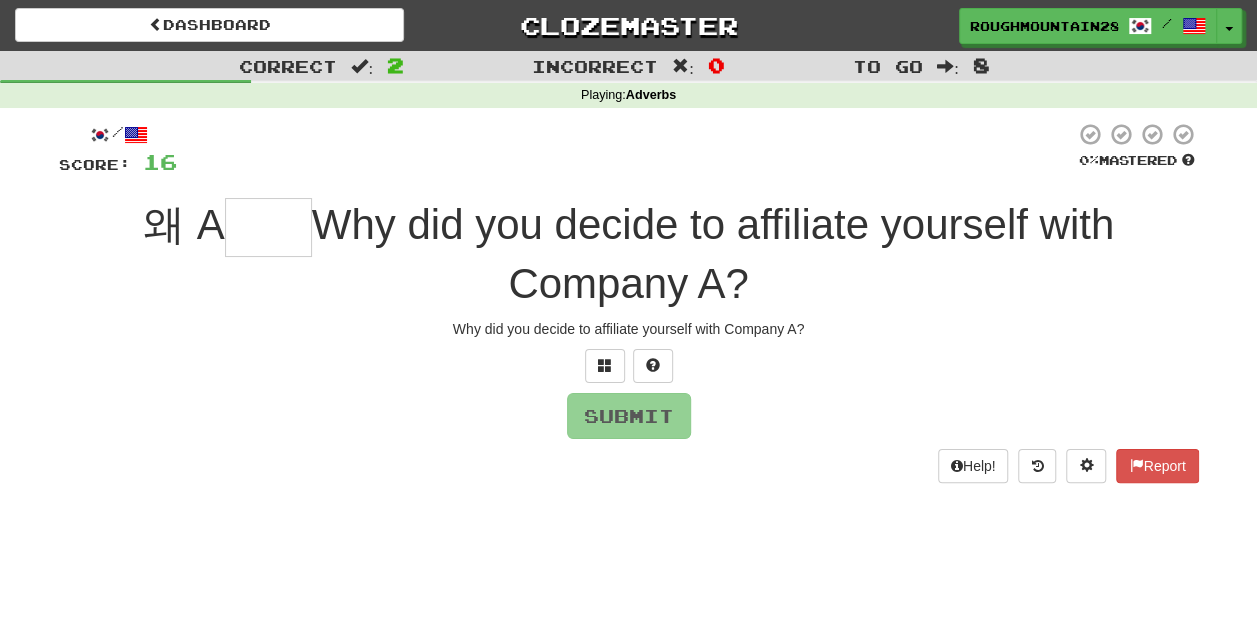 type on "*" 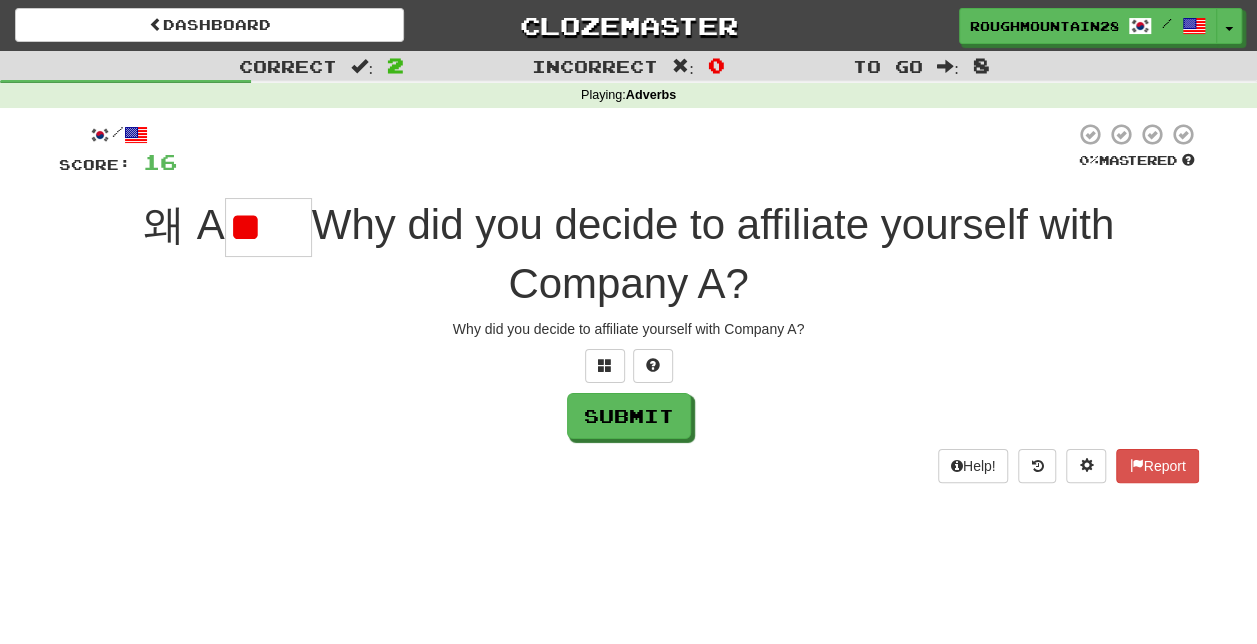 type on "*" 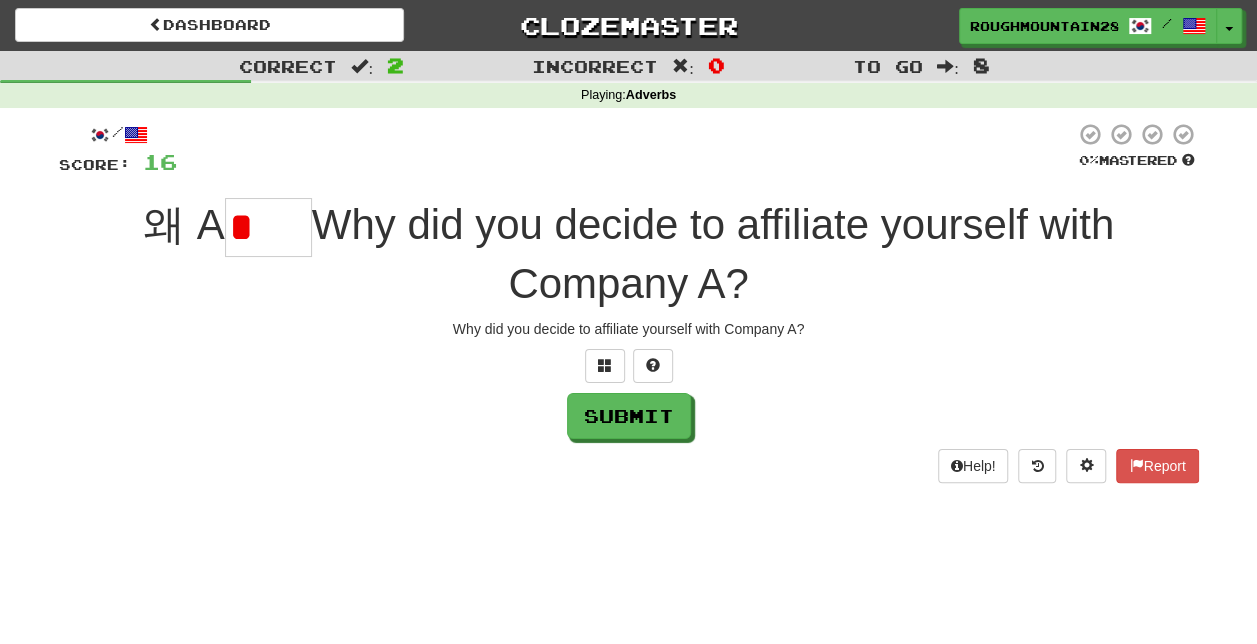 type on "*" 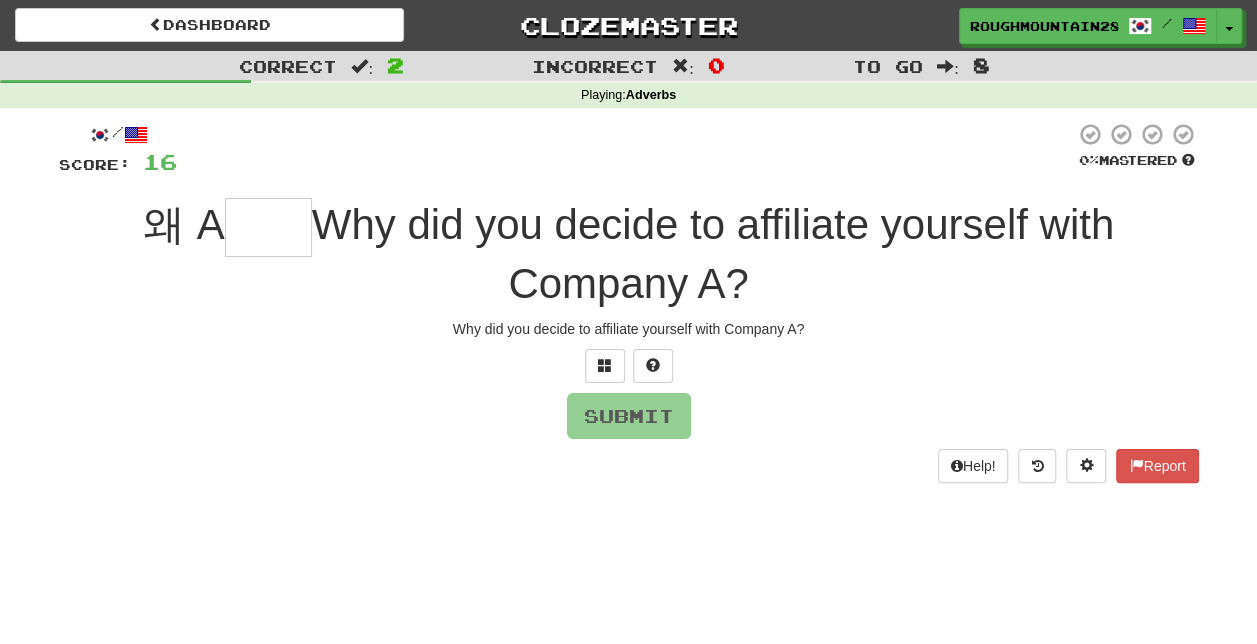 type on "*" 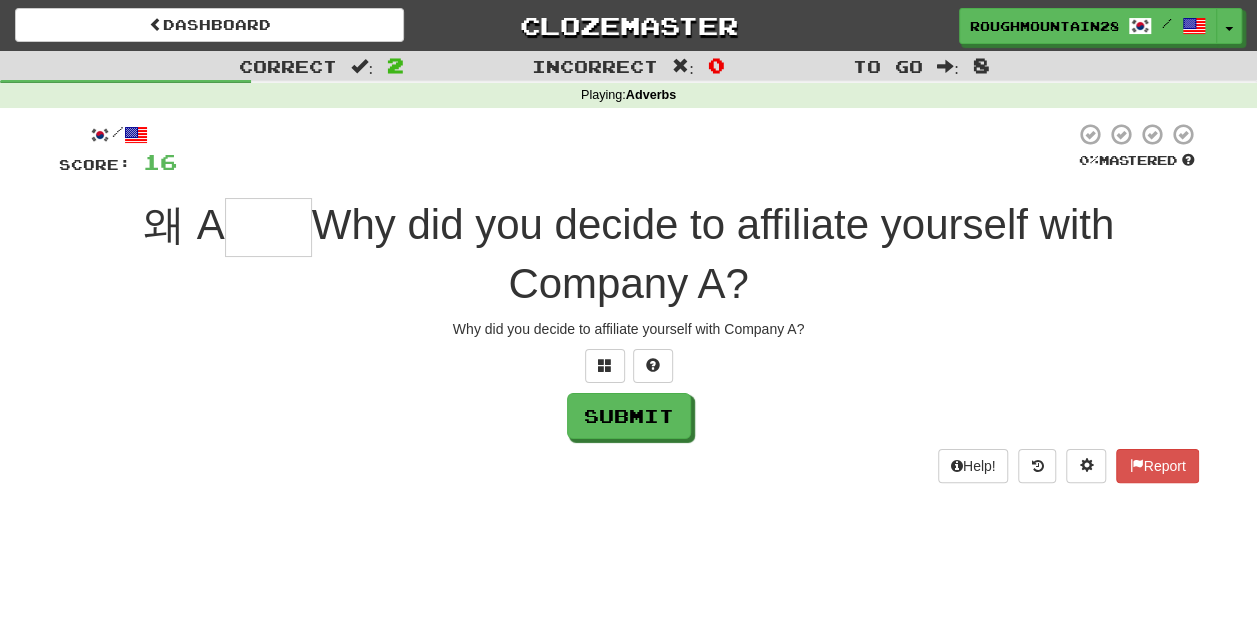 type on "*" 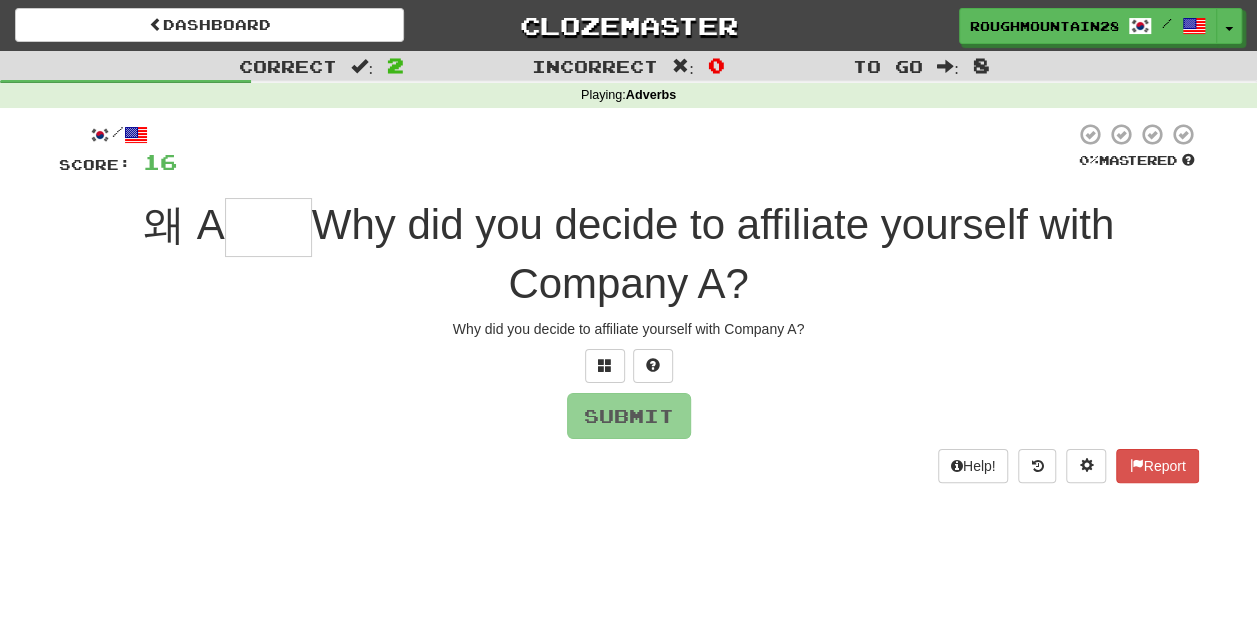 type on "*" 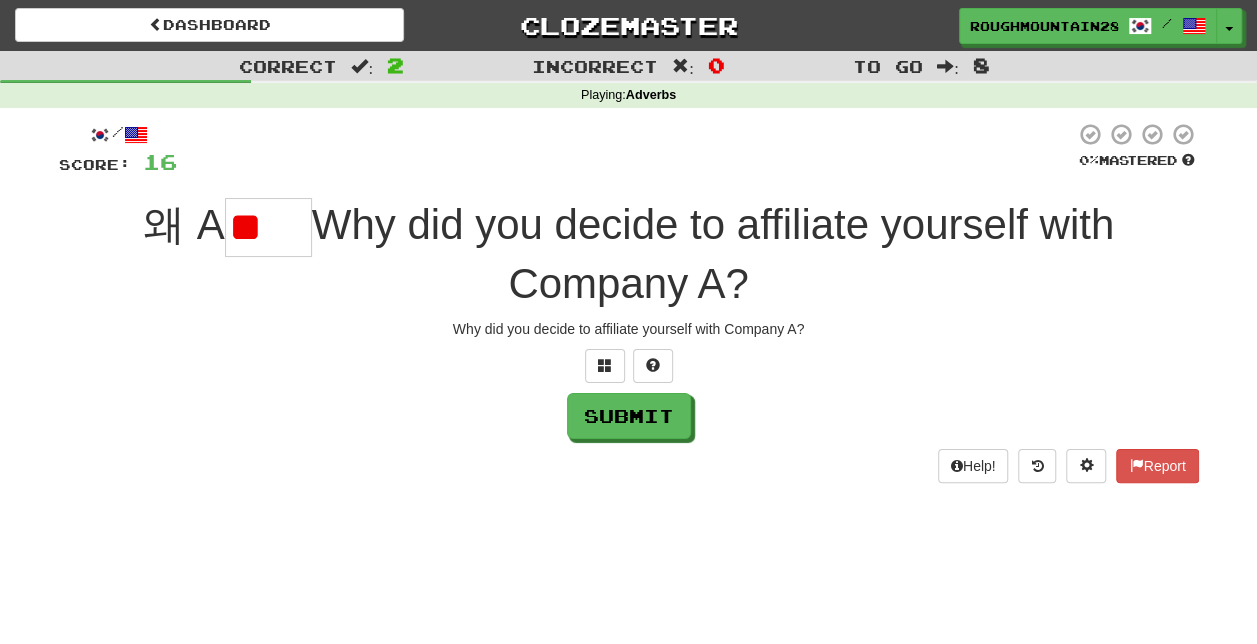 type on "*" 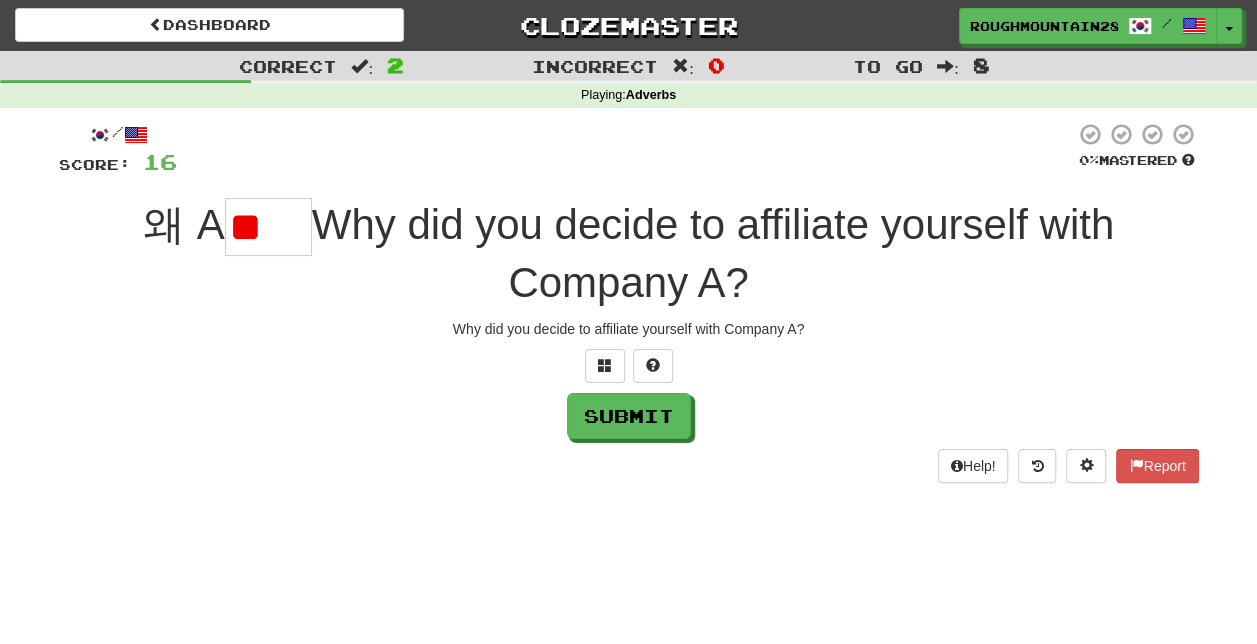 scroll, scrollTop: 0, scrollLeft: 0, axis: both 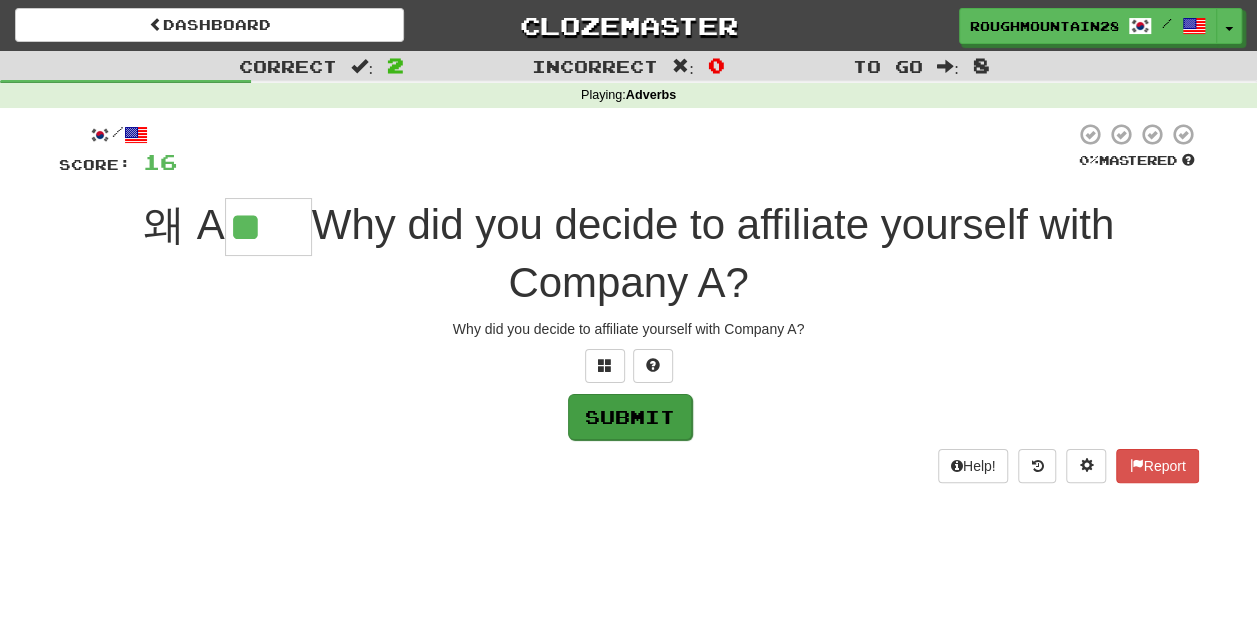 type on "**" 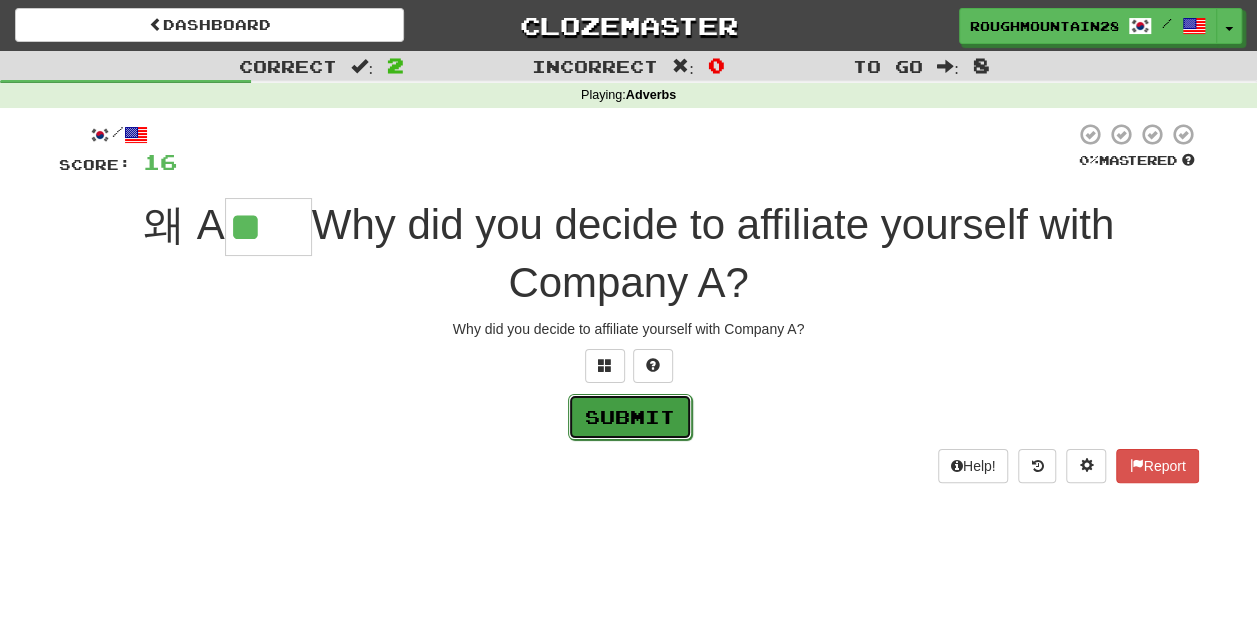 click on "Submit" at bounding box center [630, 417] 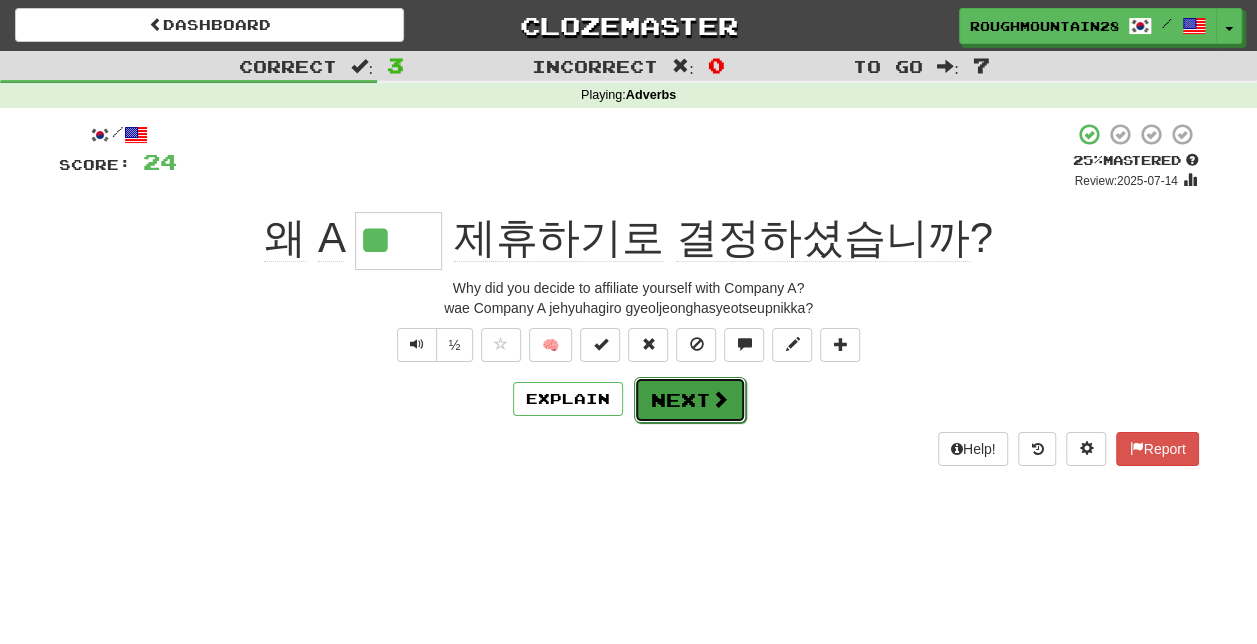 click on "Next" at bounding box center [690, 400] 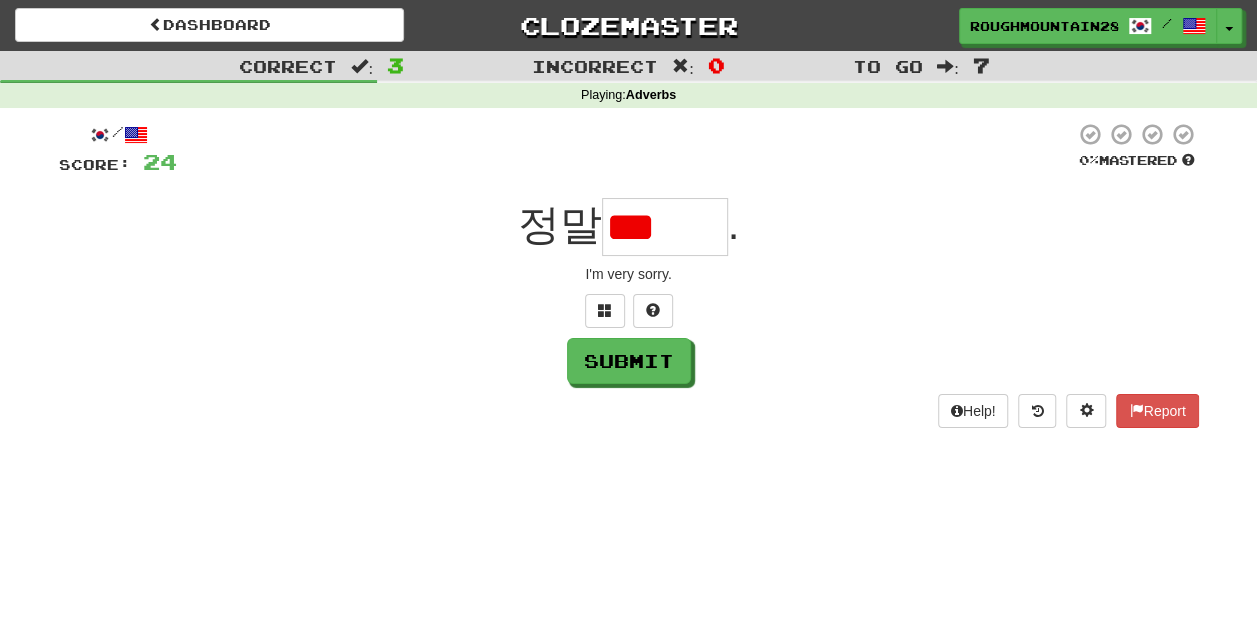 scroll, scrollTop: 0, scrollLeft: 0, axis: both 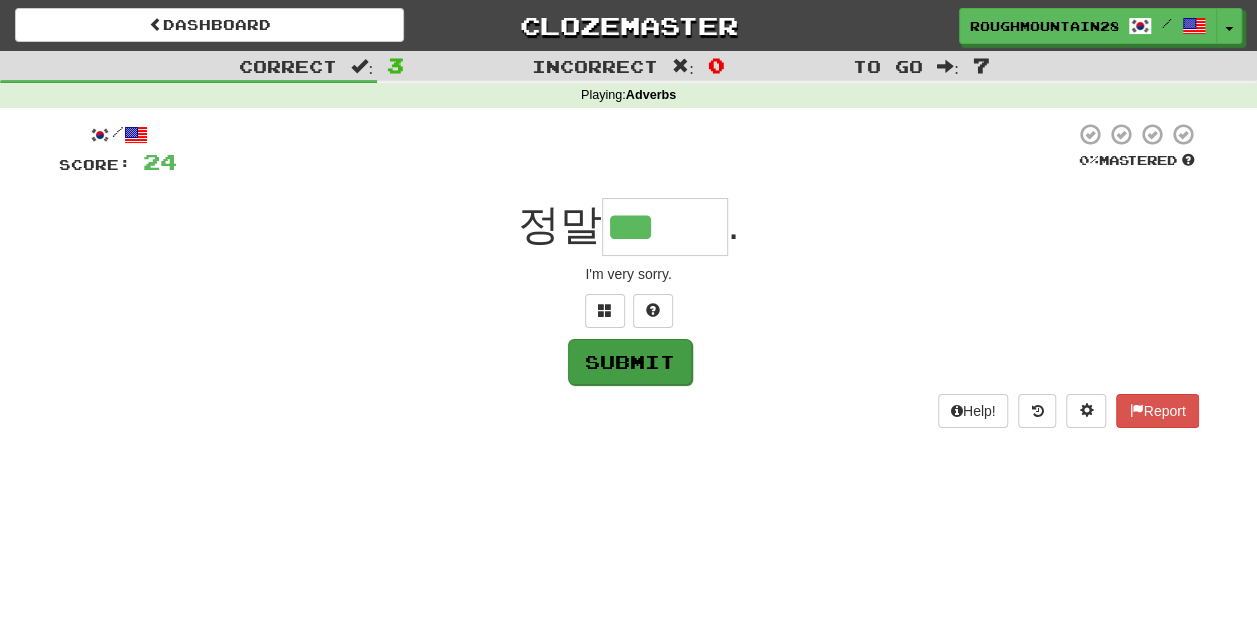 type on "***" 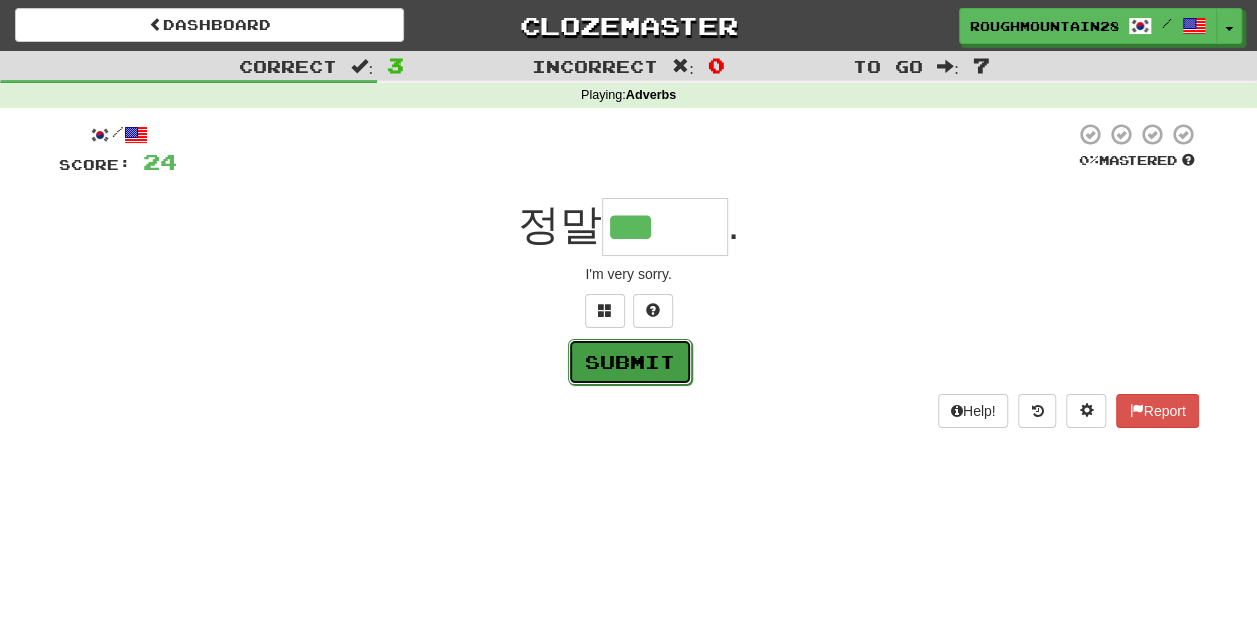 click on "Submit" at bounding box center (630, 362) 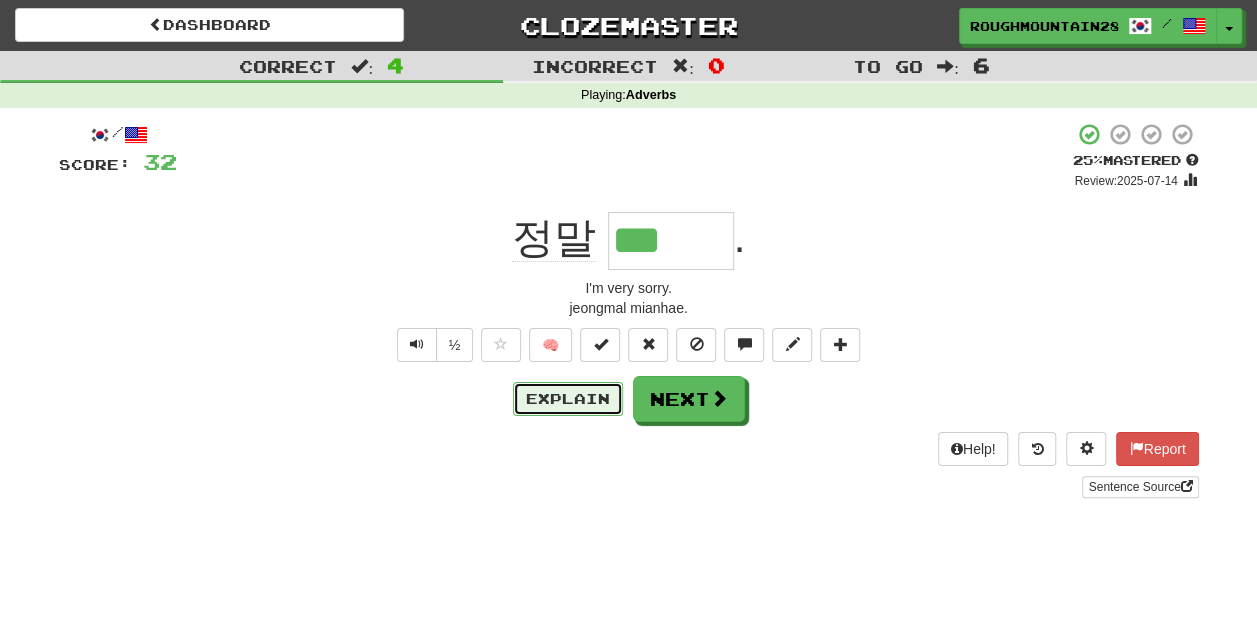 click on "Explain" at bounding box center (568, 399) 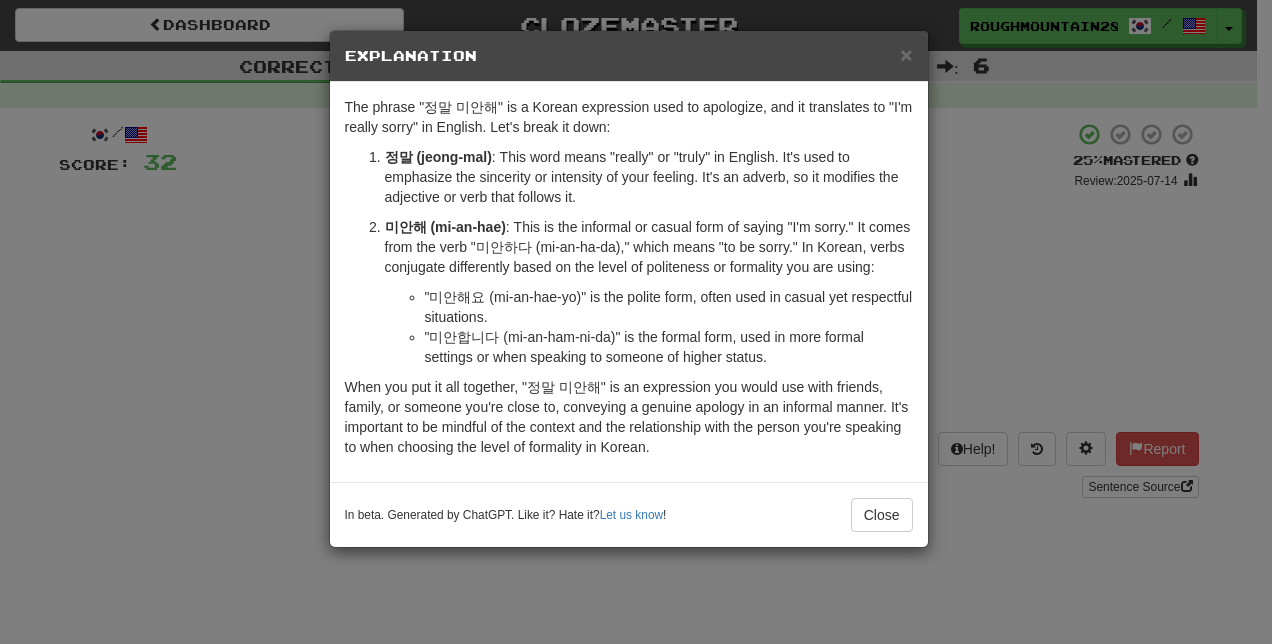 click on "× Explanation" at bounding box center [629, 56] 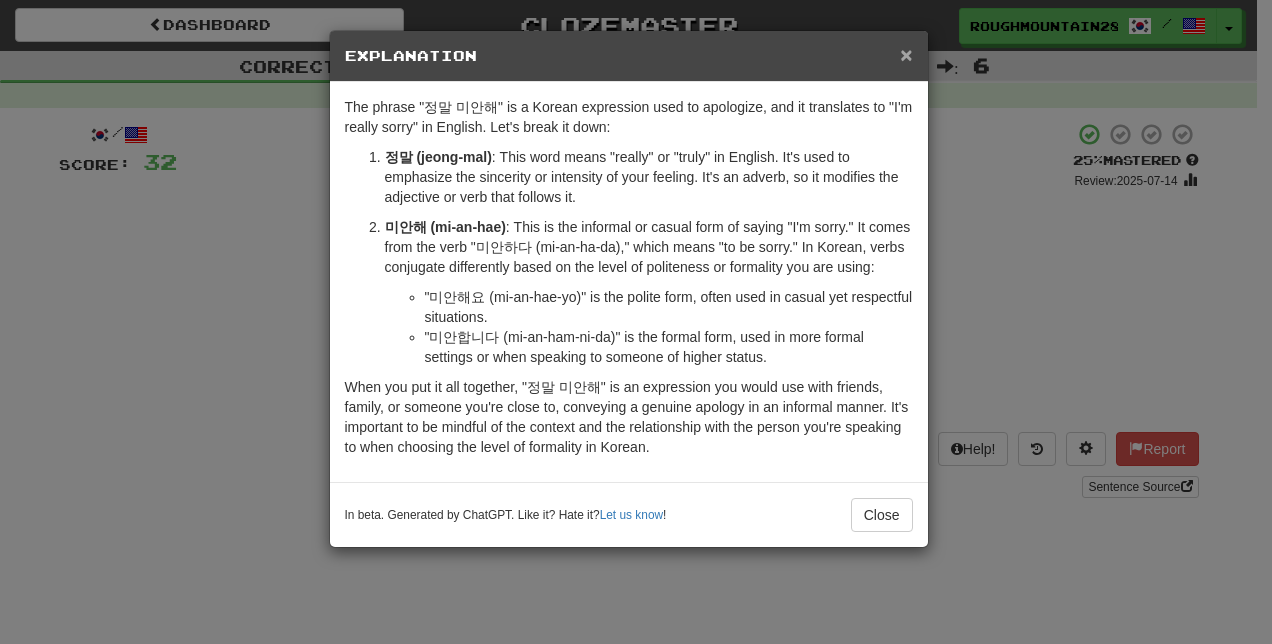 click on "×" at bounding box center [906, 54] 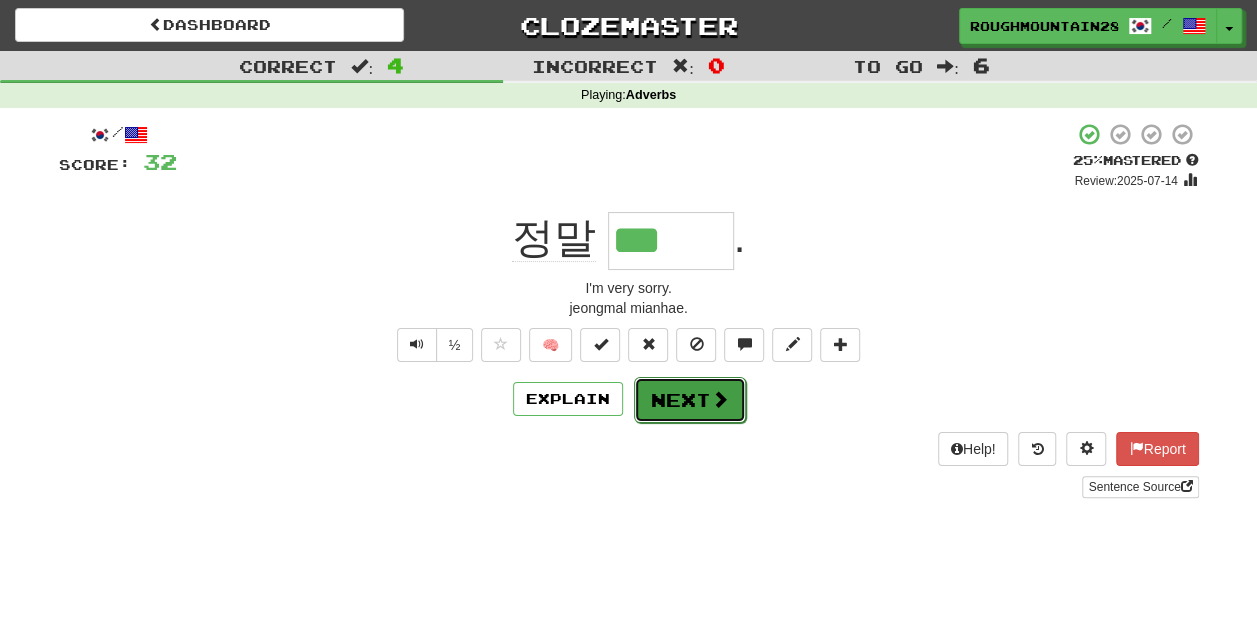 click on "Next" at bounding box center [690, 400] 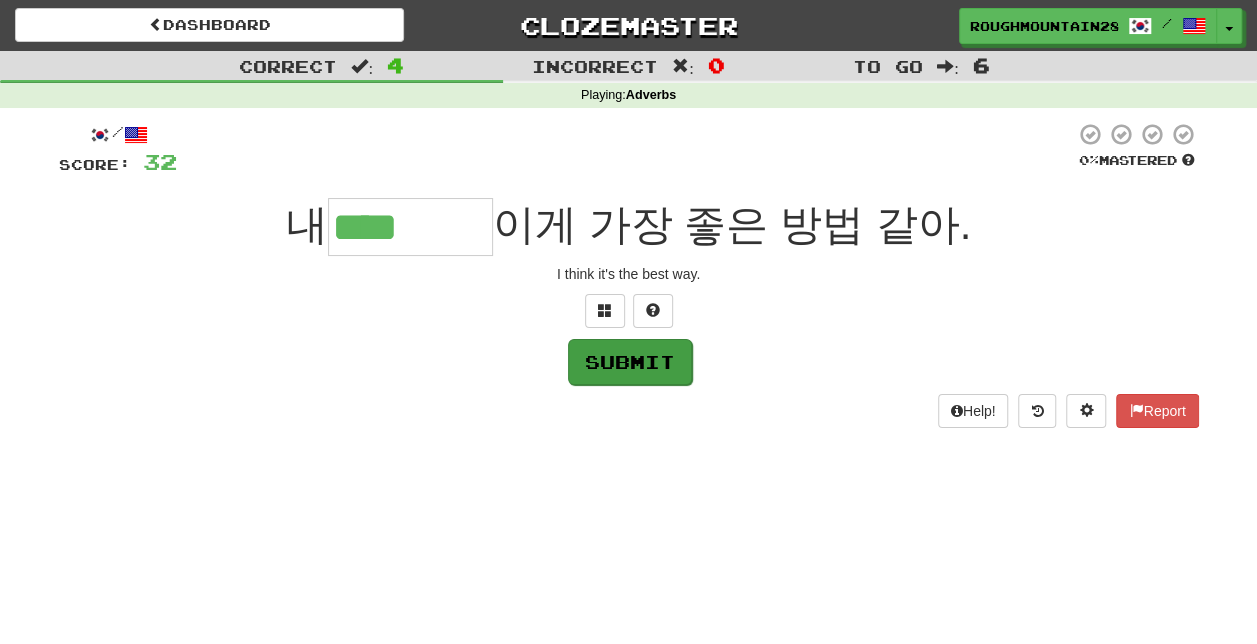 type on "****" 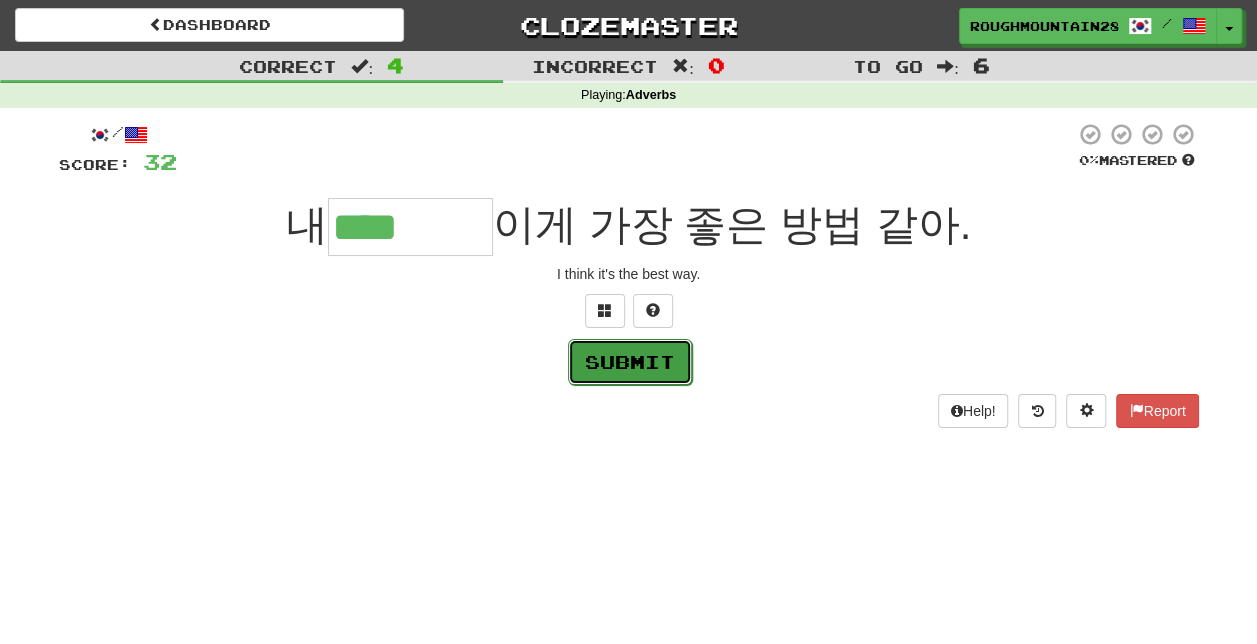 click on "Submit" at bounding box center [630, 362] 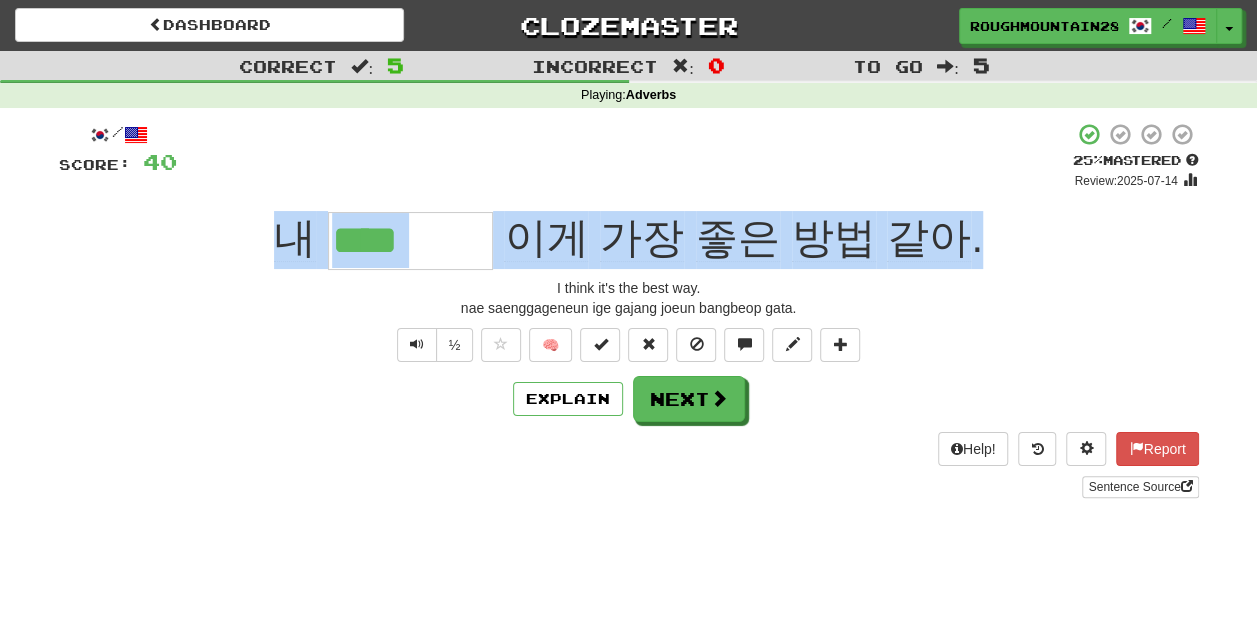 drag, startPoint x: 976, startPoint y: 236, endPoint x: 278, endPoint y: 222, distance: 698.1404 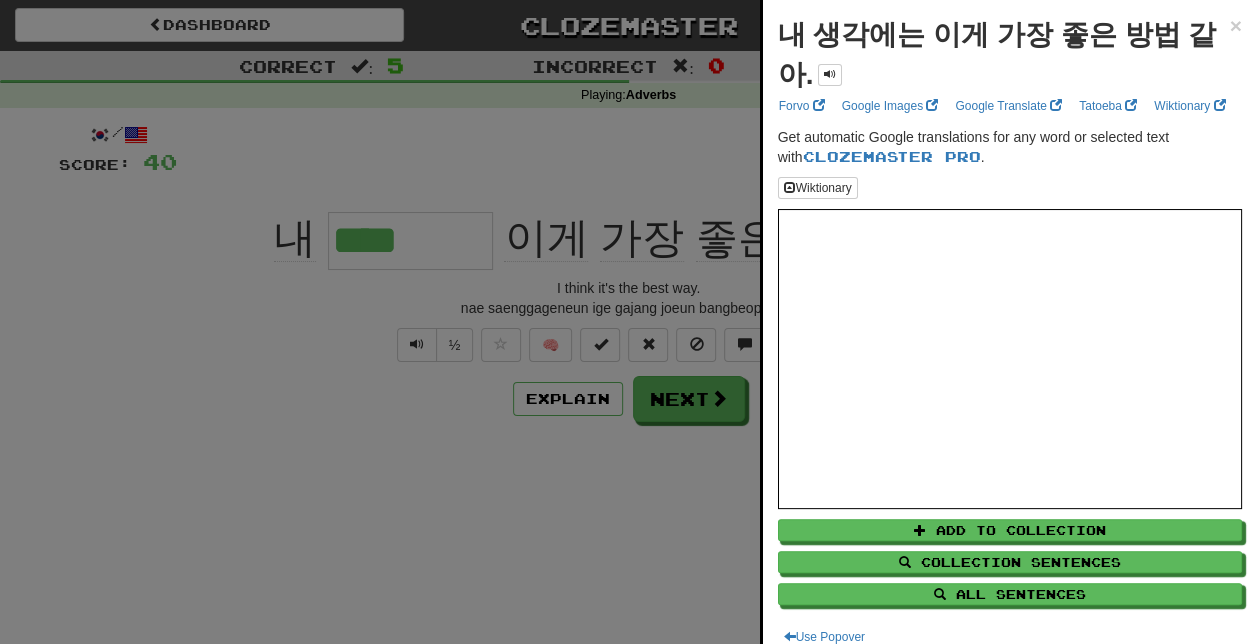 click at bounding box center (628, 322) 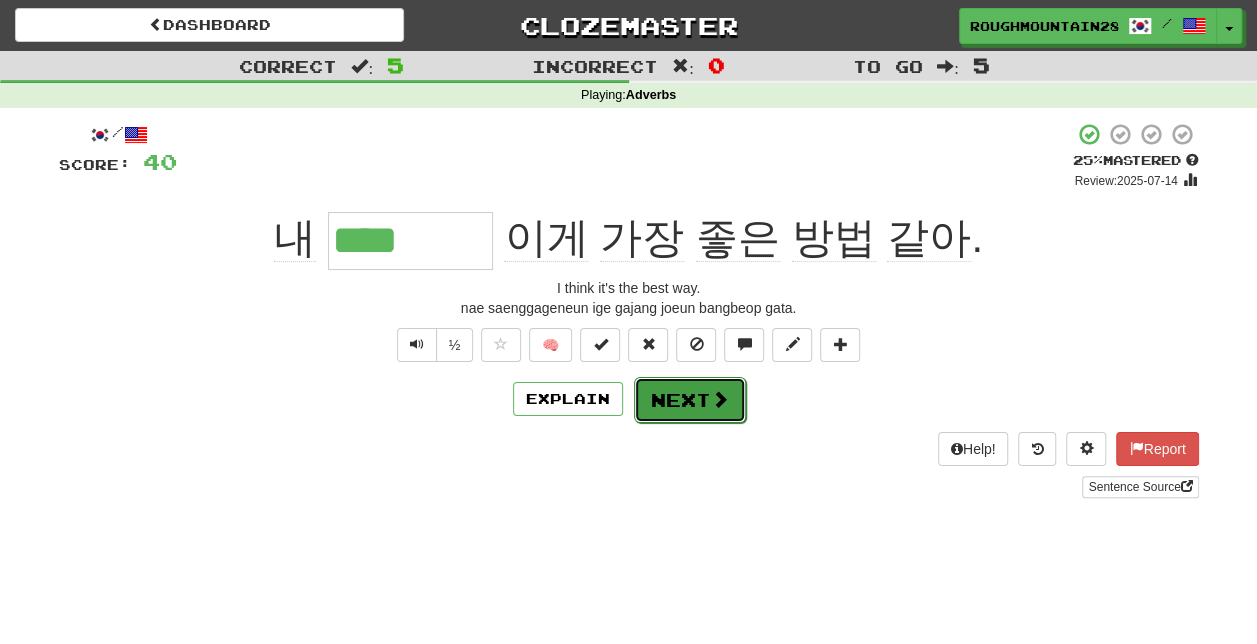 click on "Next" at bounding box center [690, 400] 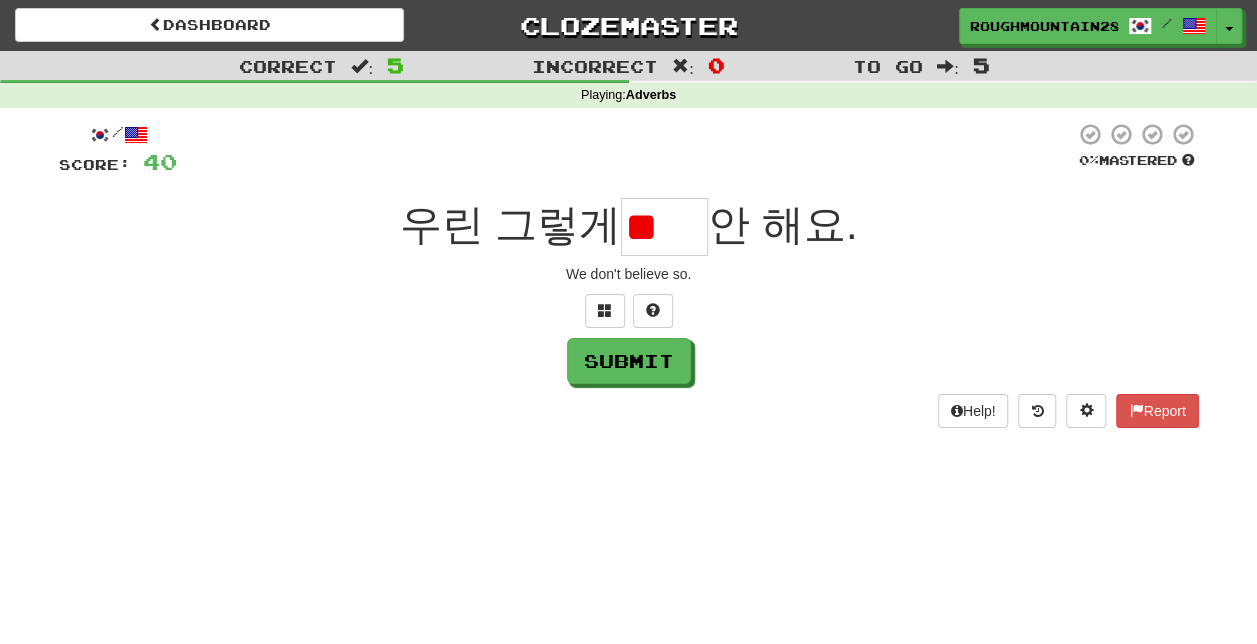 type on "*" 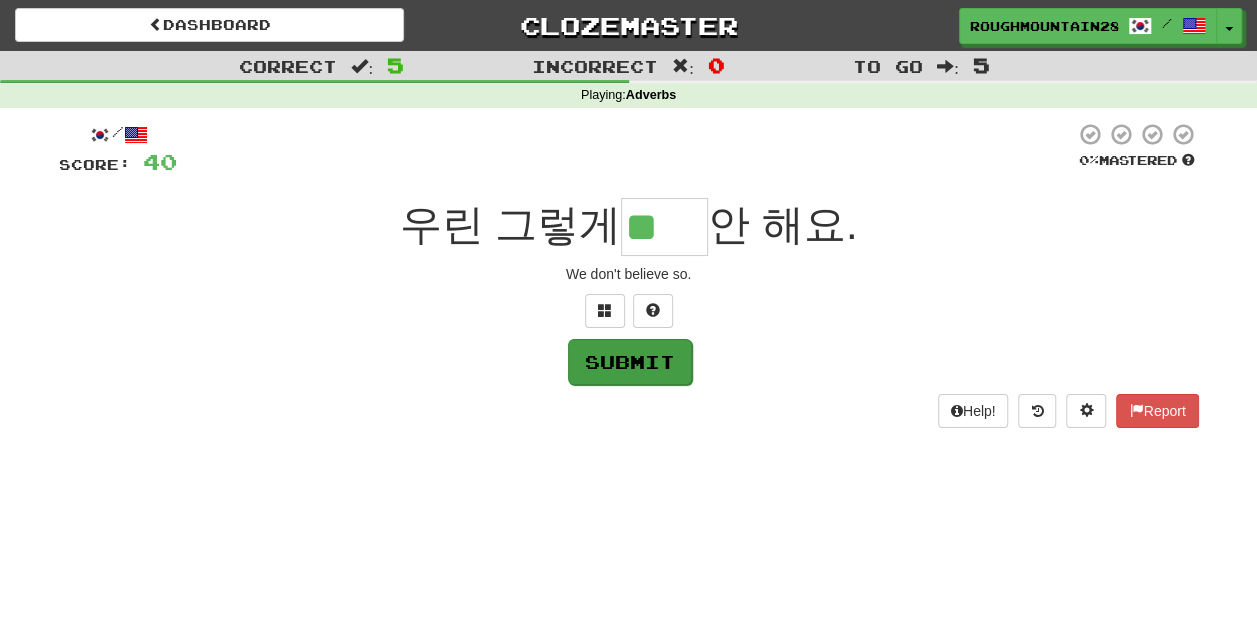 type on "**" 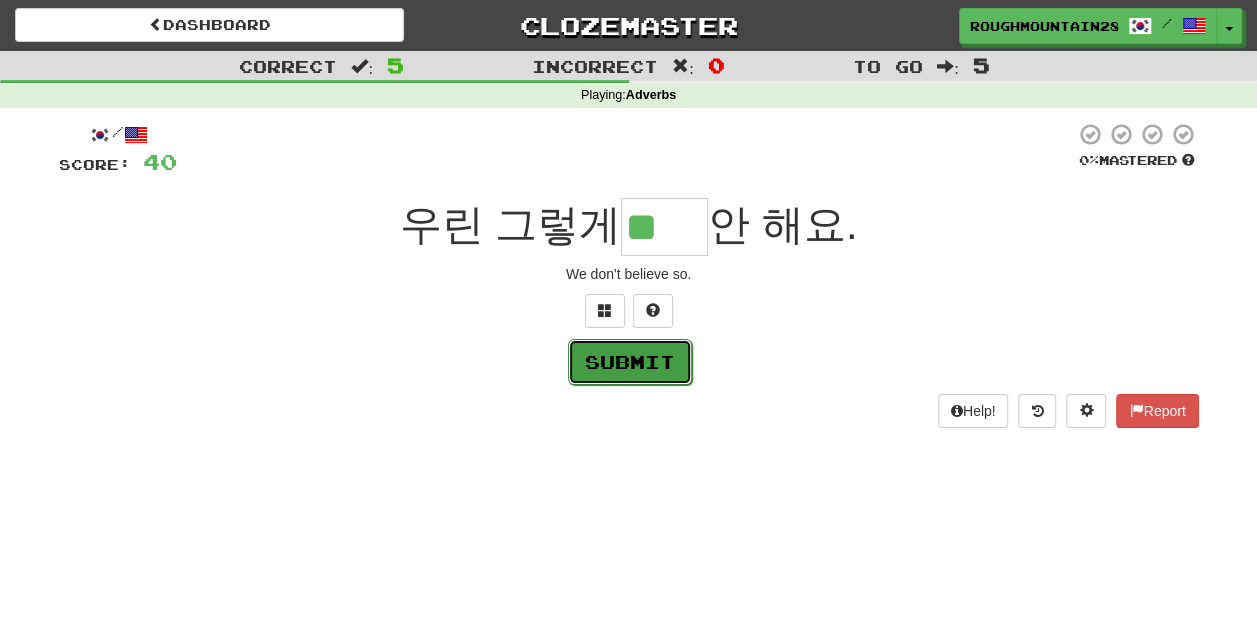 click on "Submit" at bounding box center [630, 362] 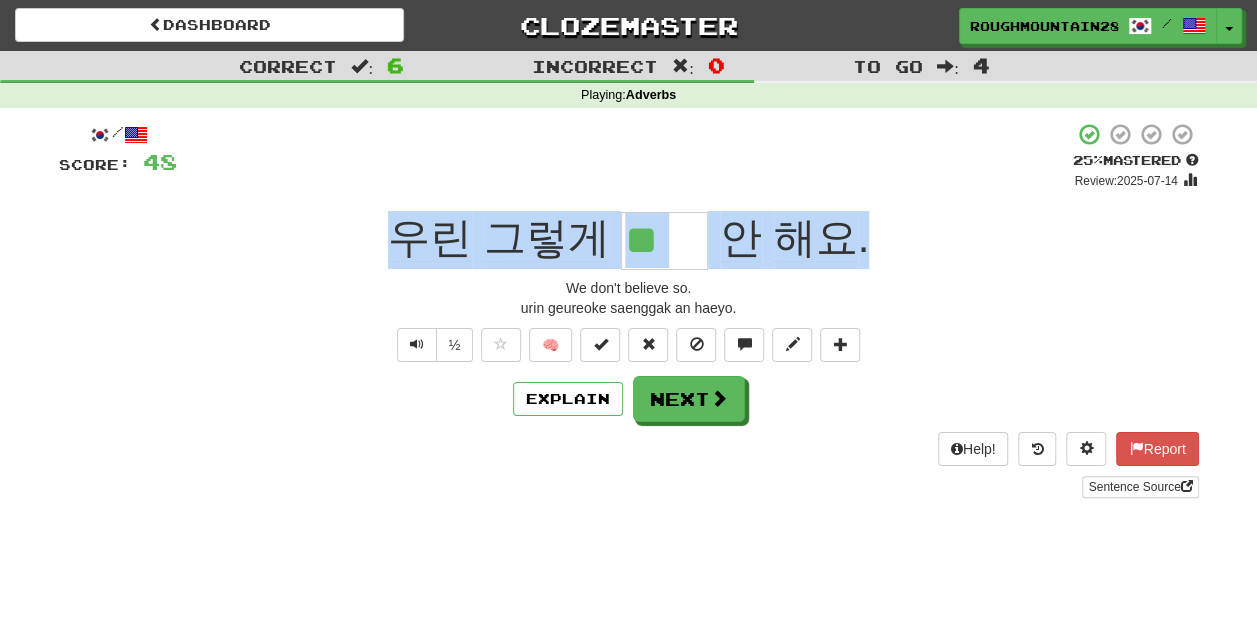 drag, startPoint x: 850, startPoint y: 236, endPoint x: 399, endPoint y: 238, distance: 451.00443 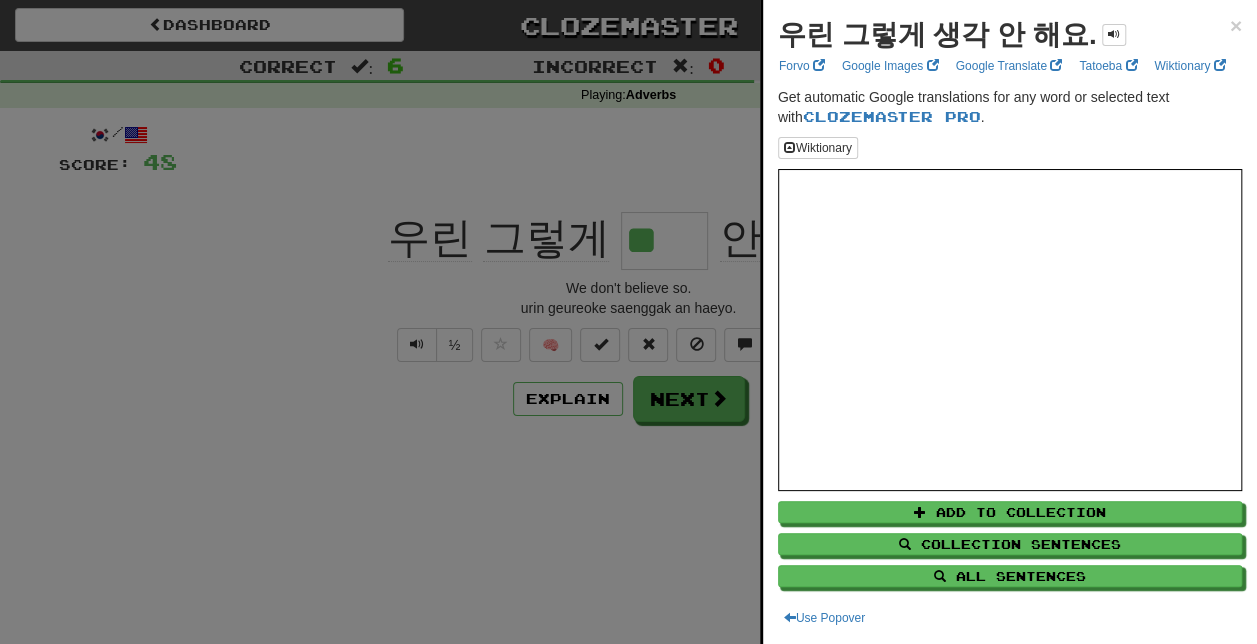 click at bounding box center (628, 322) 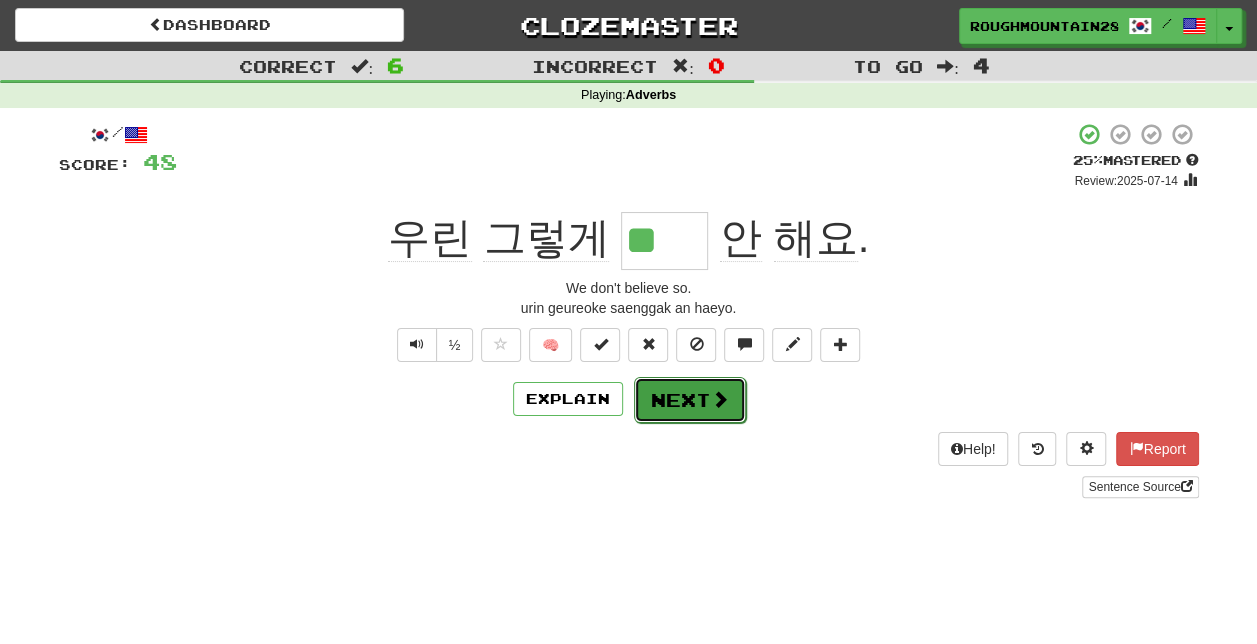 click at bounding box center (720, 399) 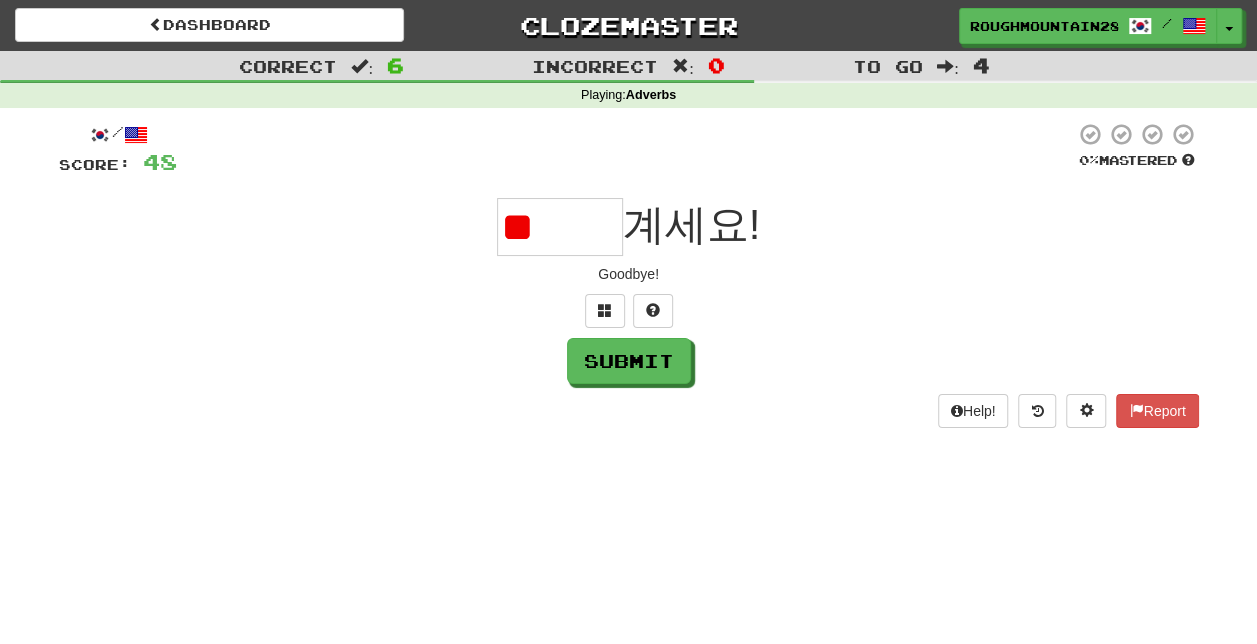 type on "*" 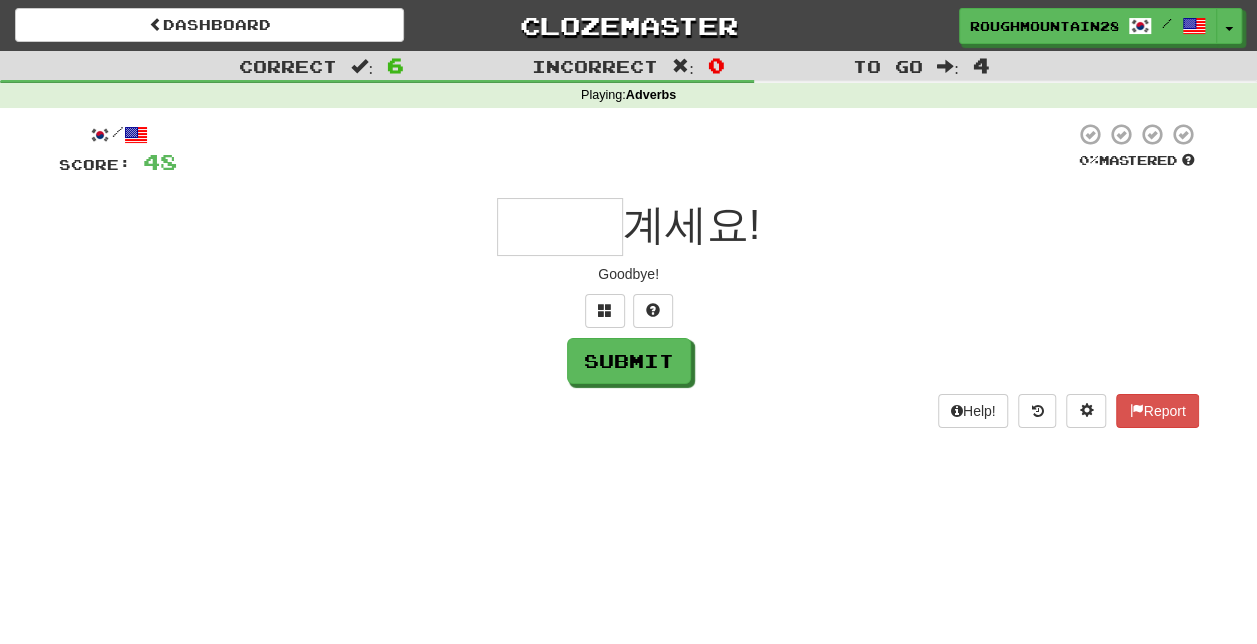 type on "*" 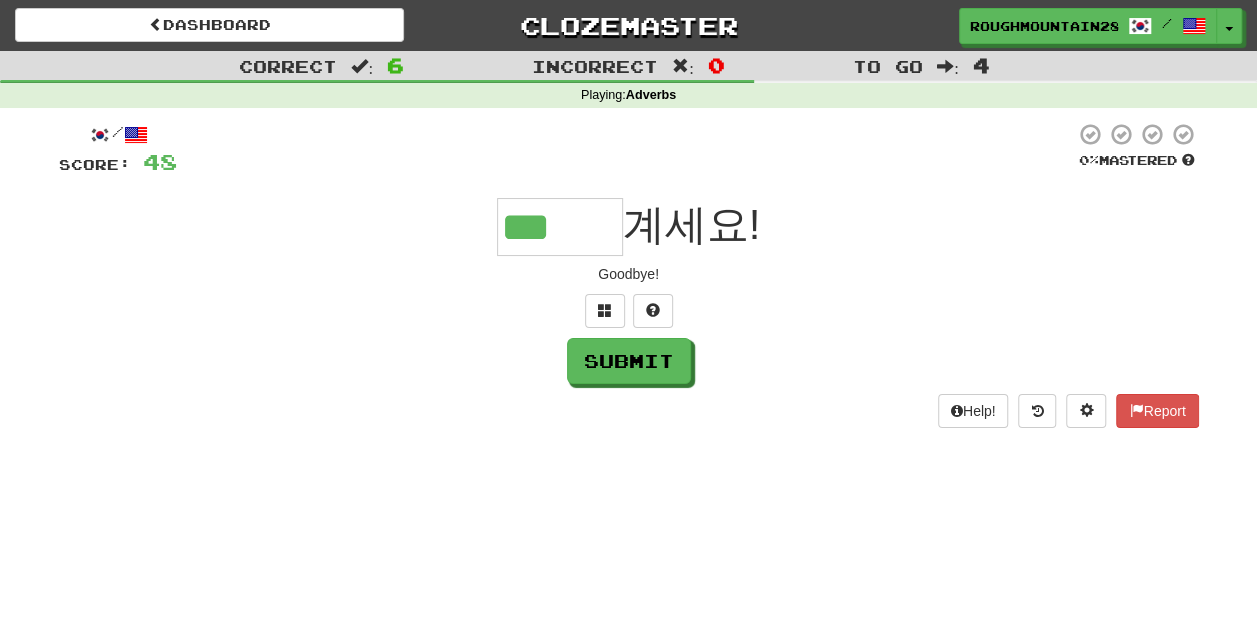 type on "***" 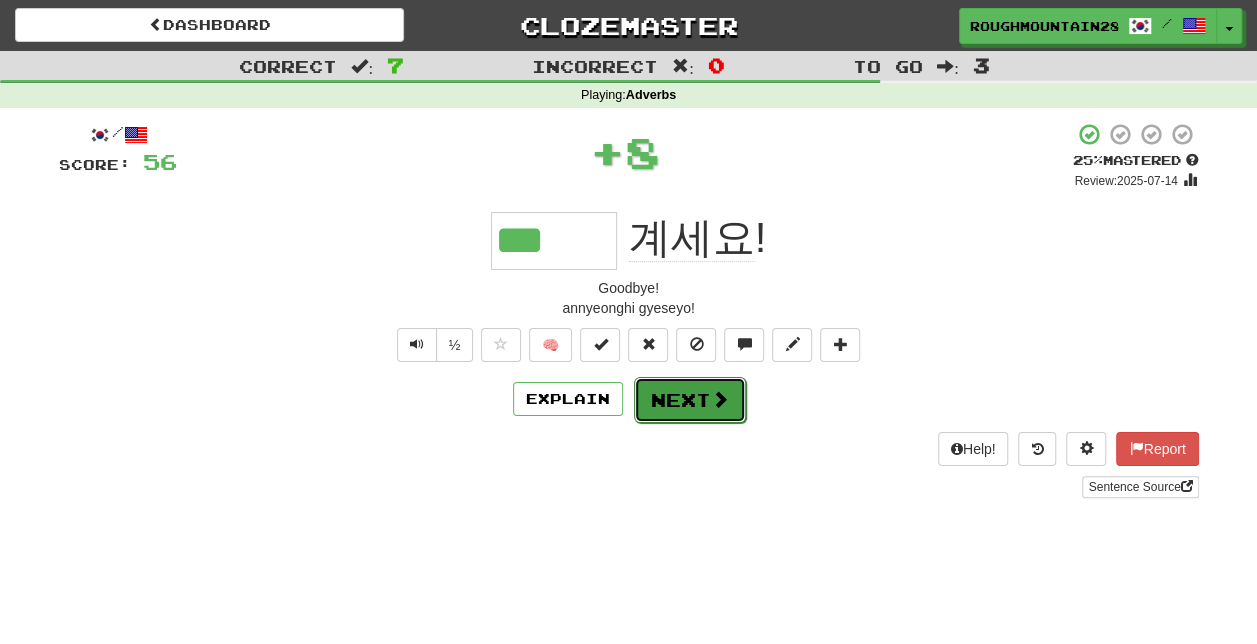 click on "Next" at bounding box center [690, 400] 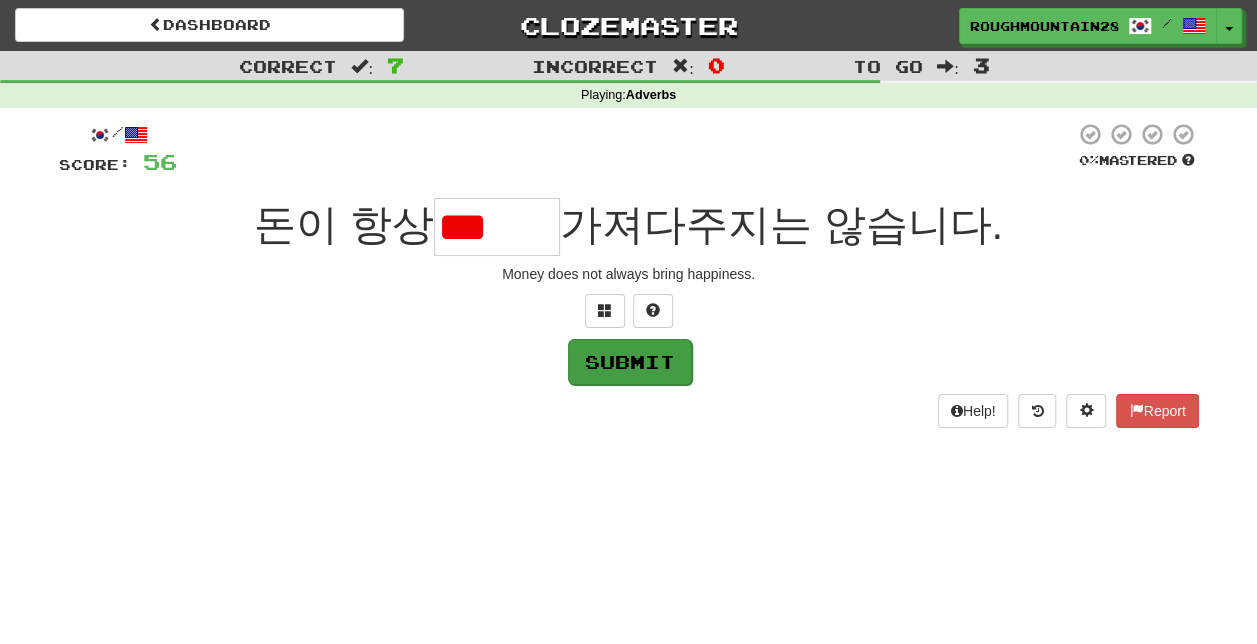 scroll, scrollTop: 0, scrollLeft: 0, axis: both 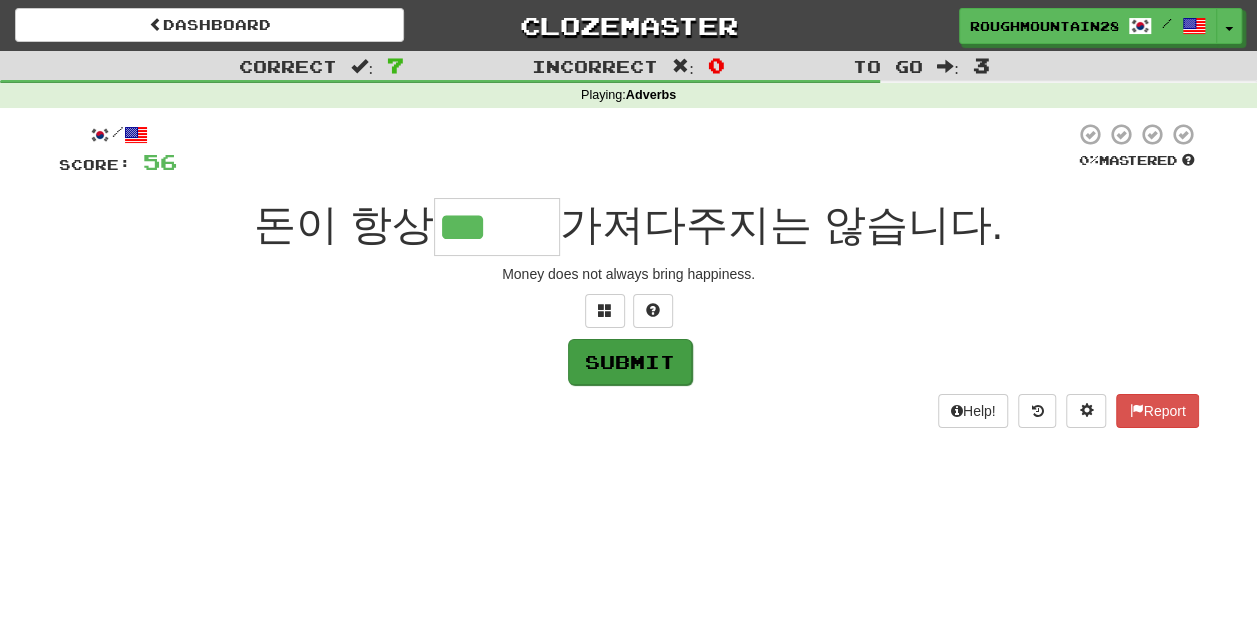 type on "***" 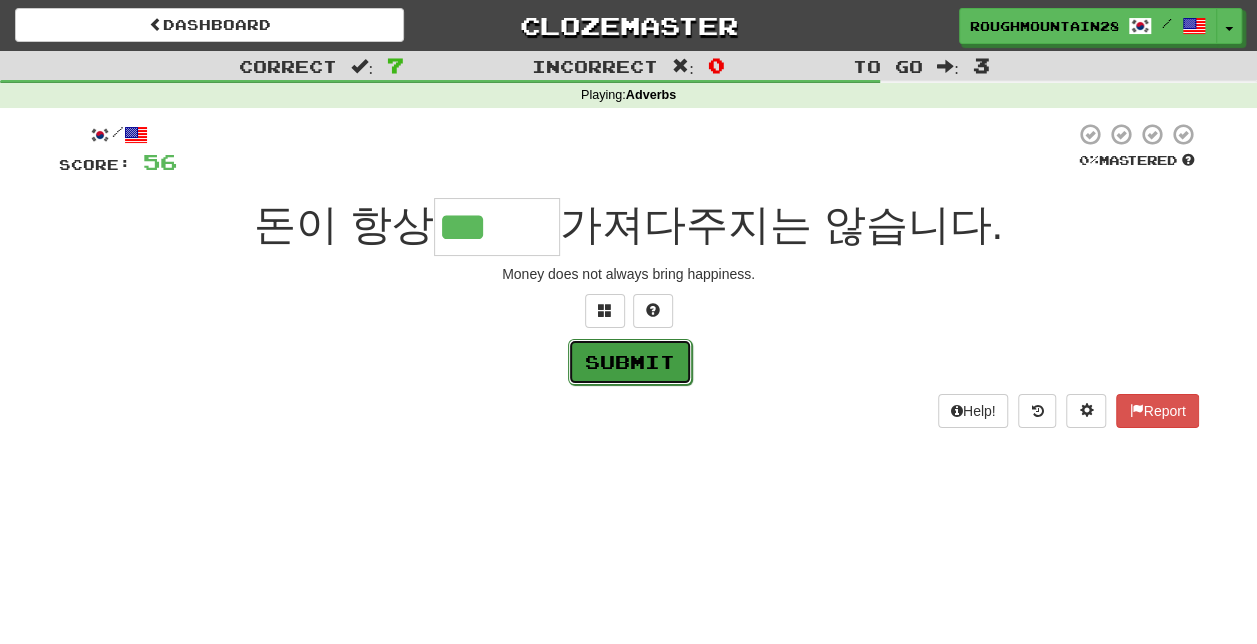 click on "Submit" at bounding box center (630, 362) 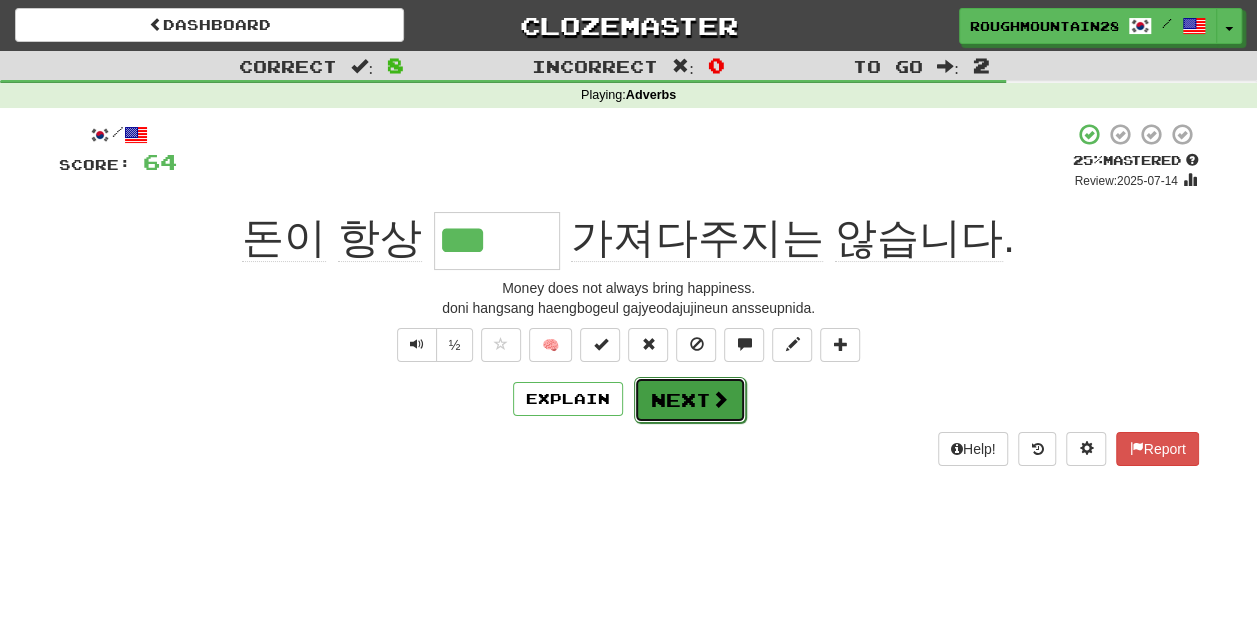 click at bounding box center [720, 399] 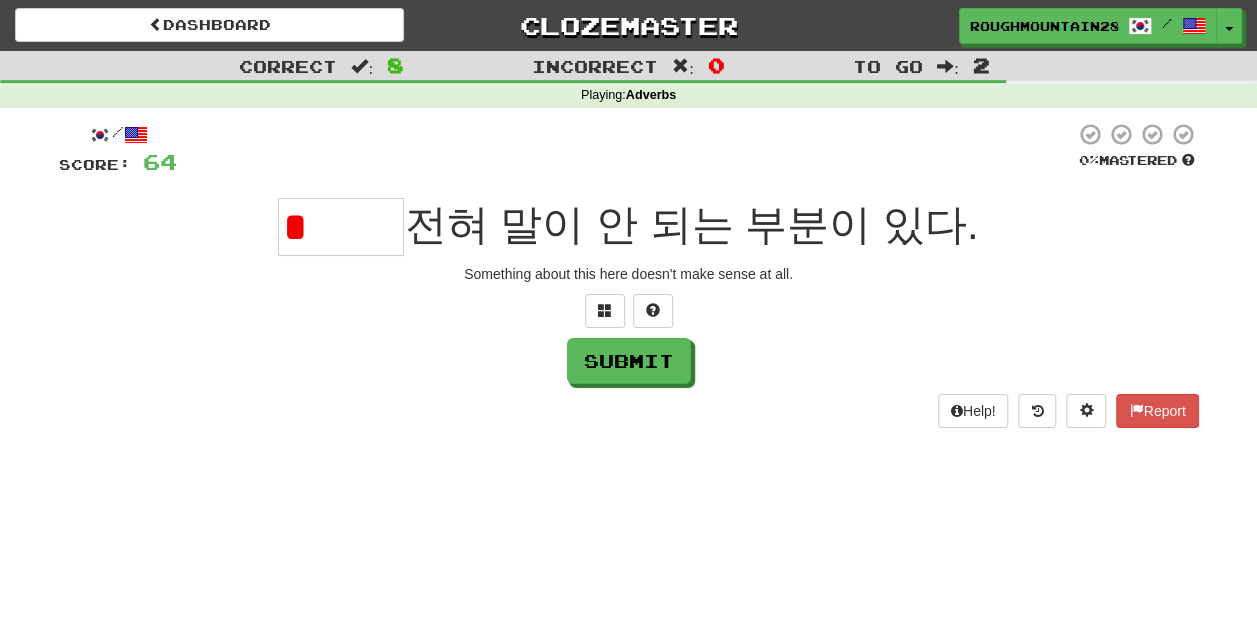 type on "*" 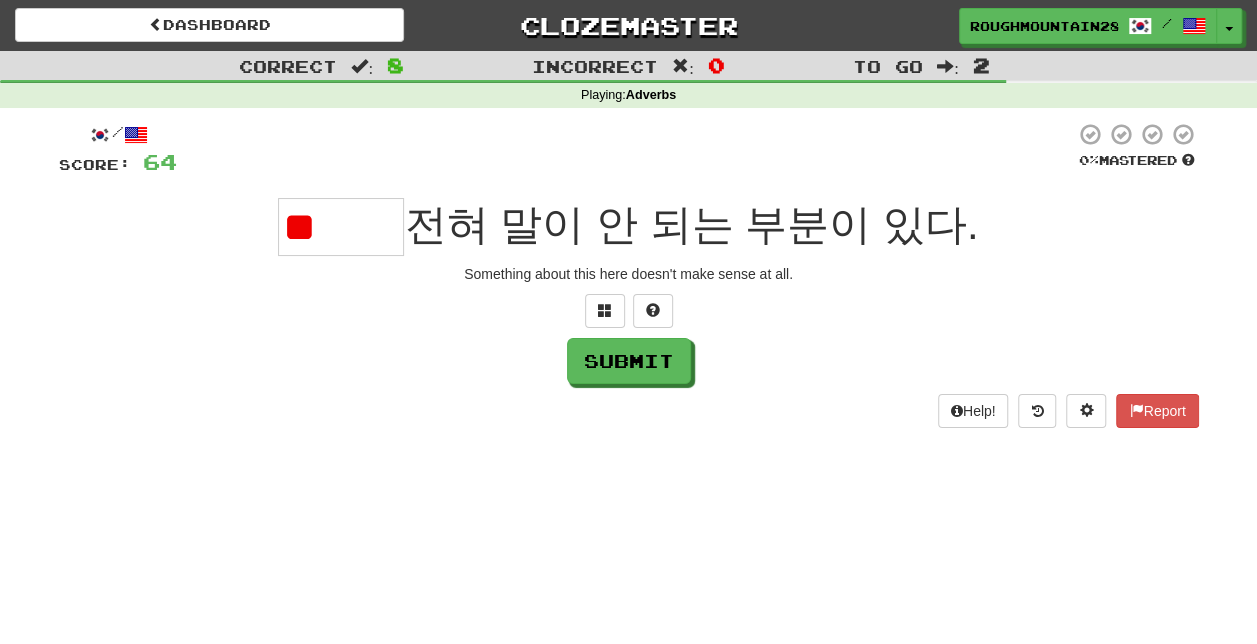 type on "*" 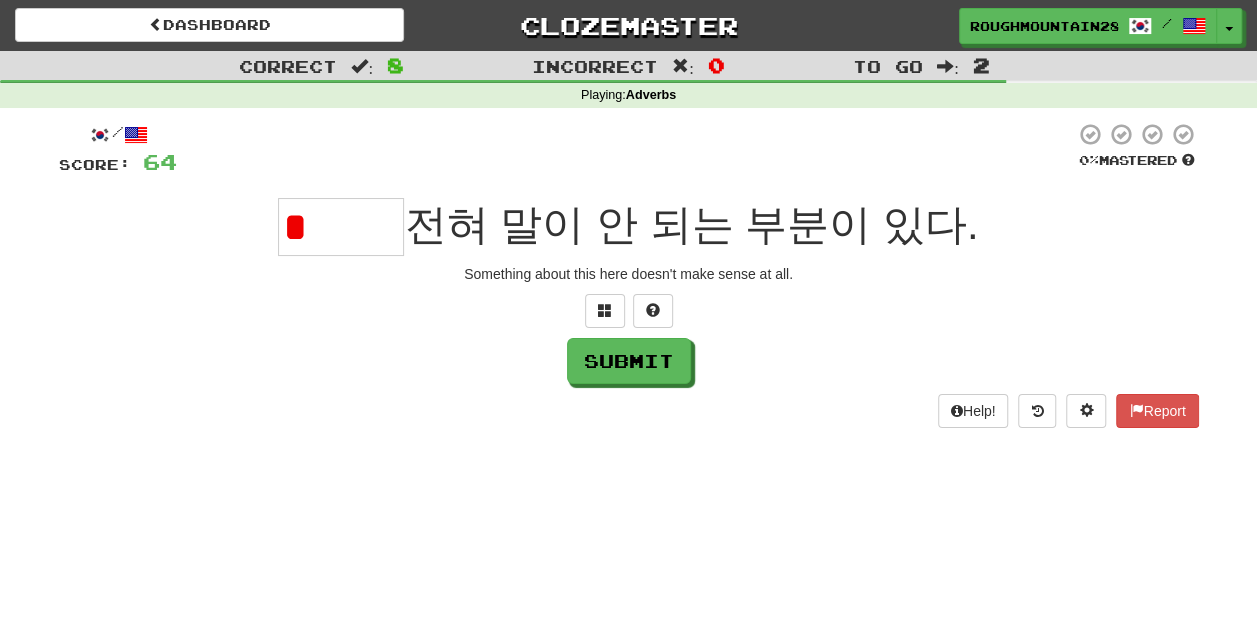 type on "*" 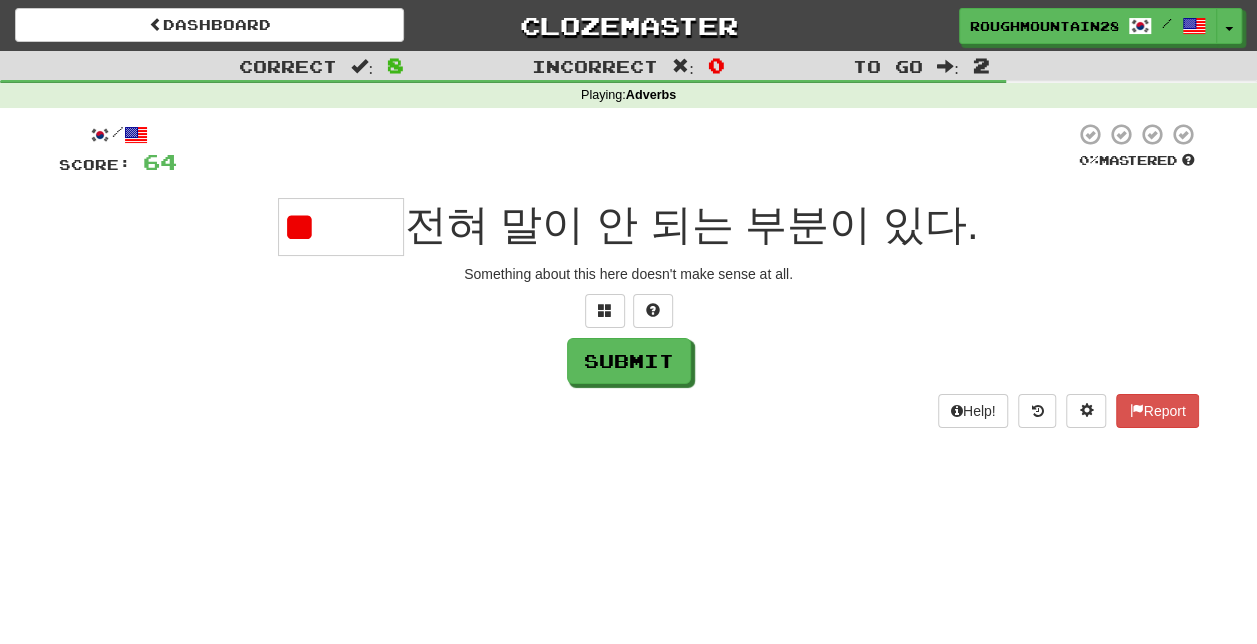 type on "*" 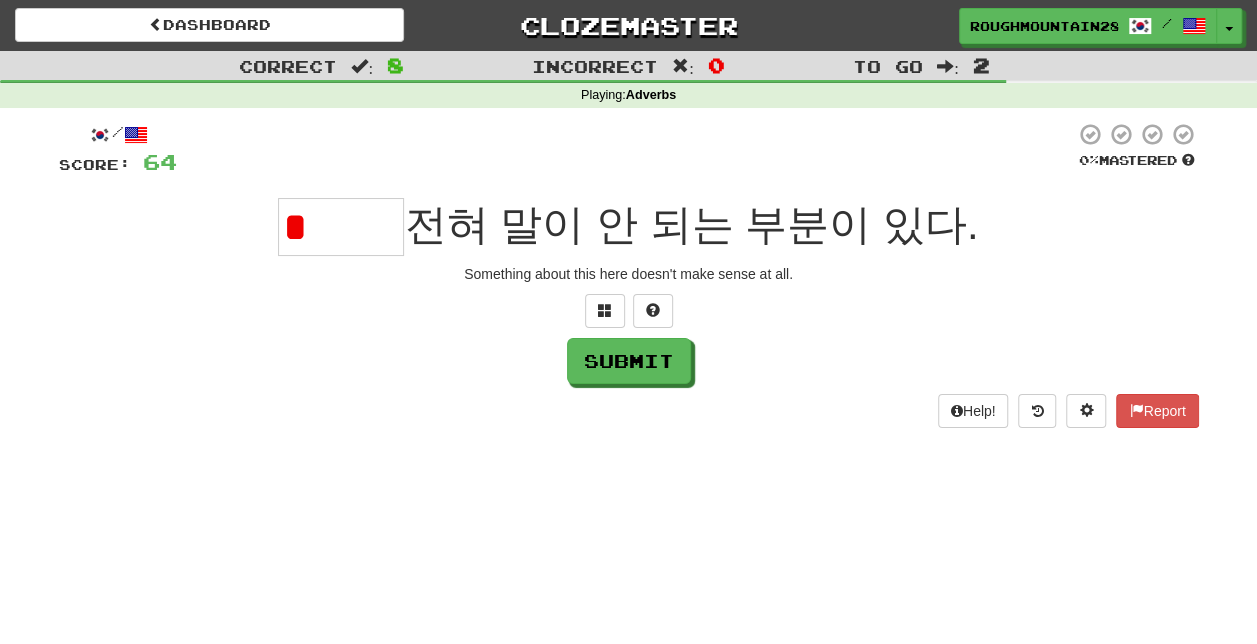 type on "*" 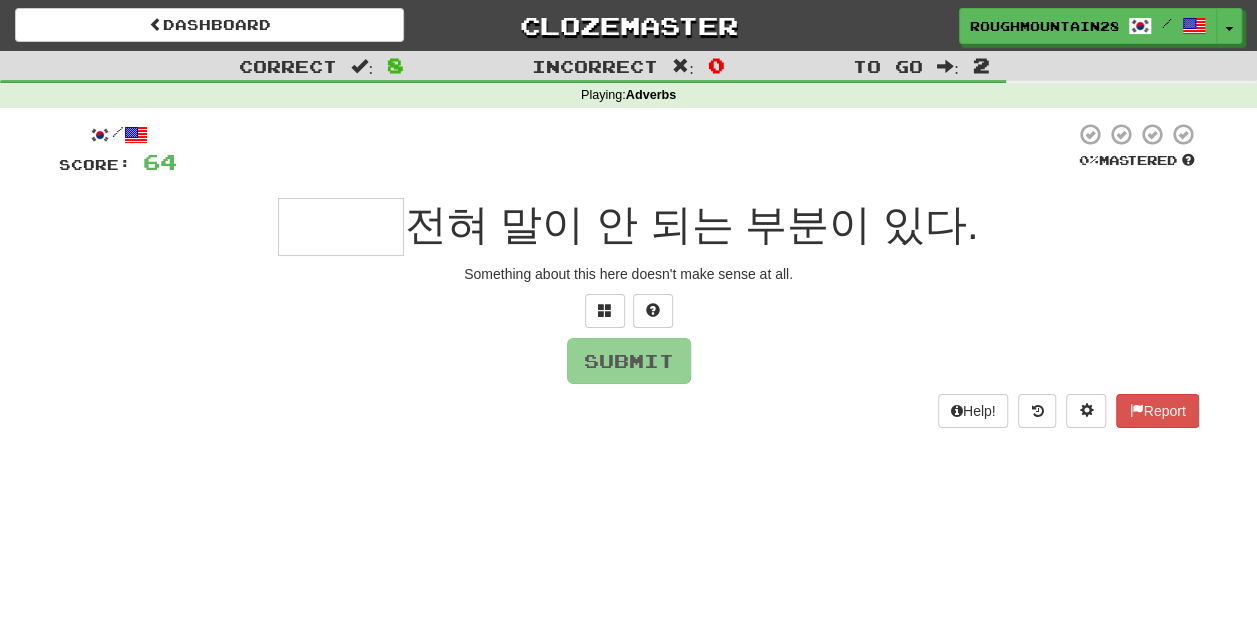 type on "*" 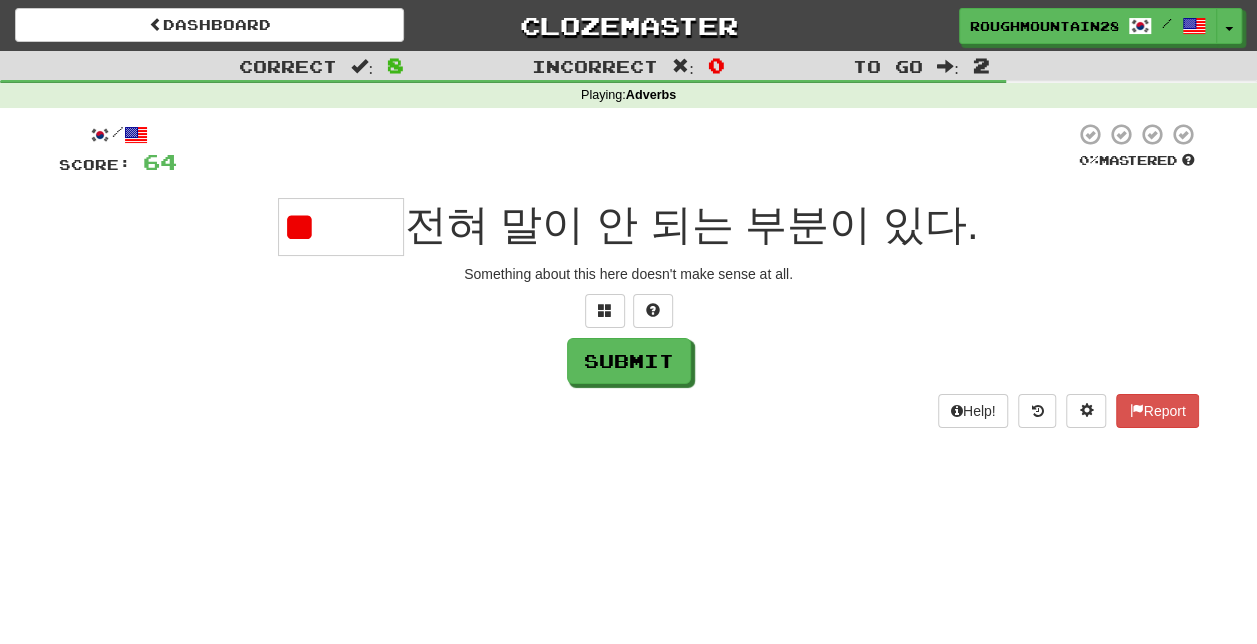 type on "*" 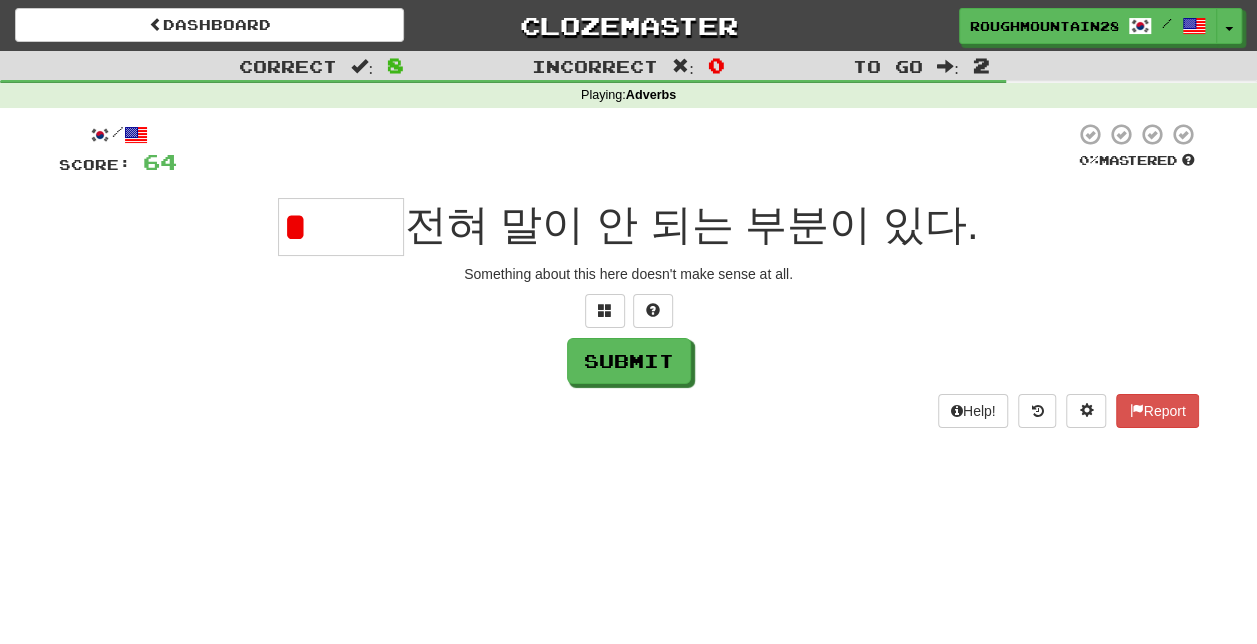 type on "*" 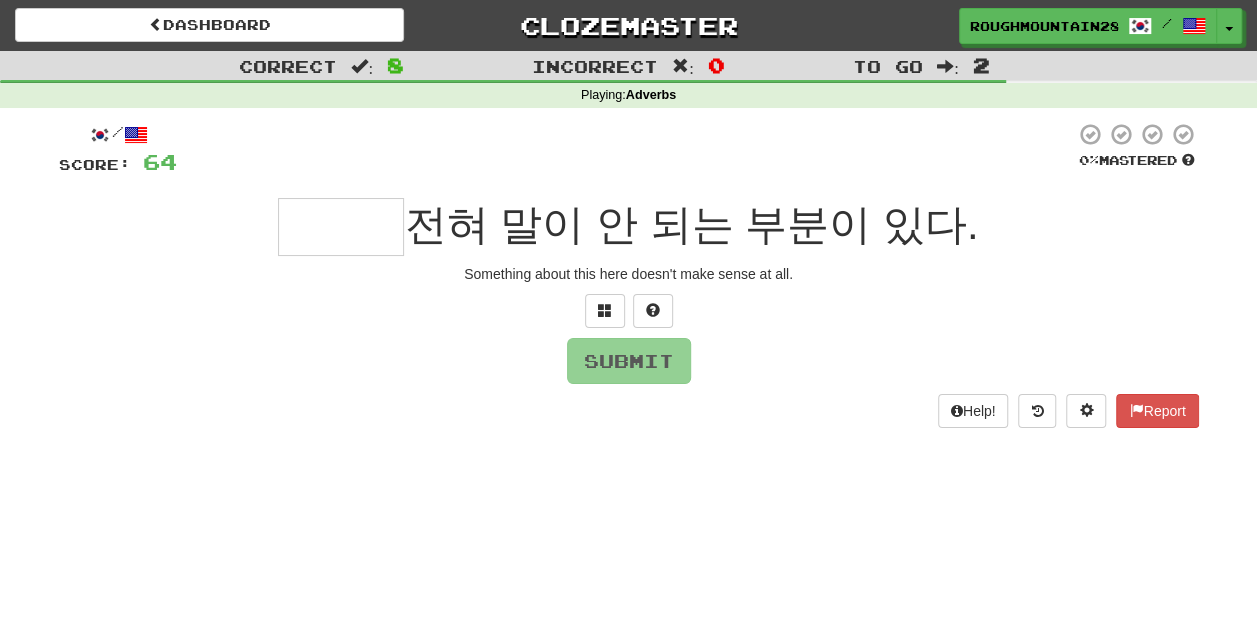 drag, startPoint x: 427, startPoint y: 224, endPoint x: 1036, endPoint y: 216, distance: 609.05255 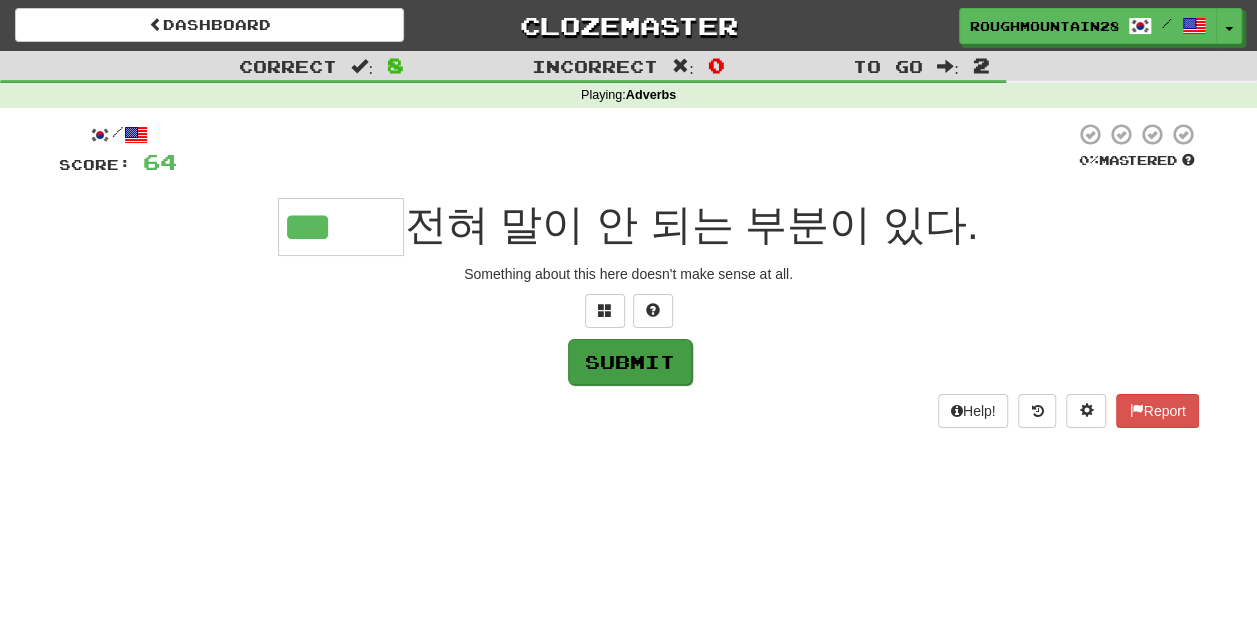 type on "***" 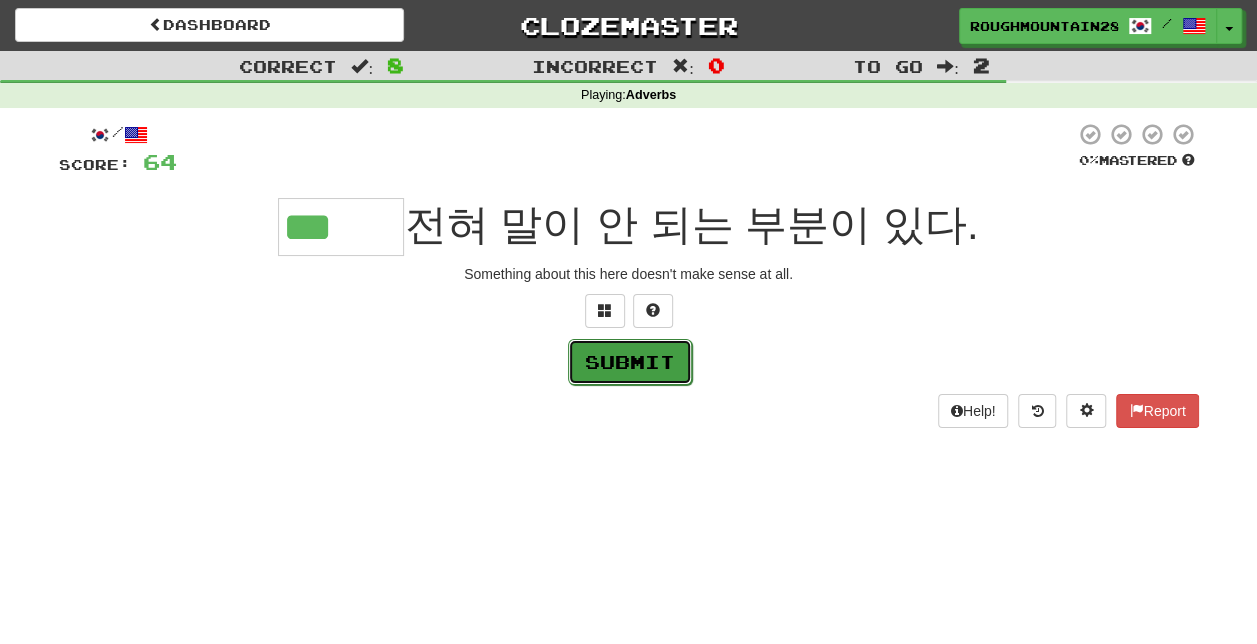 click on "Submit" at bounding box center (630, 362) 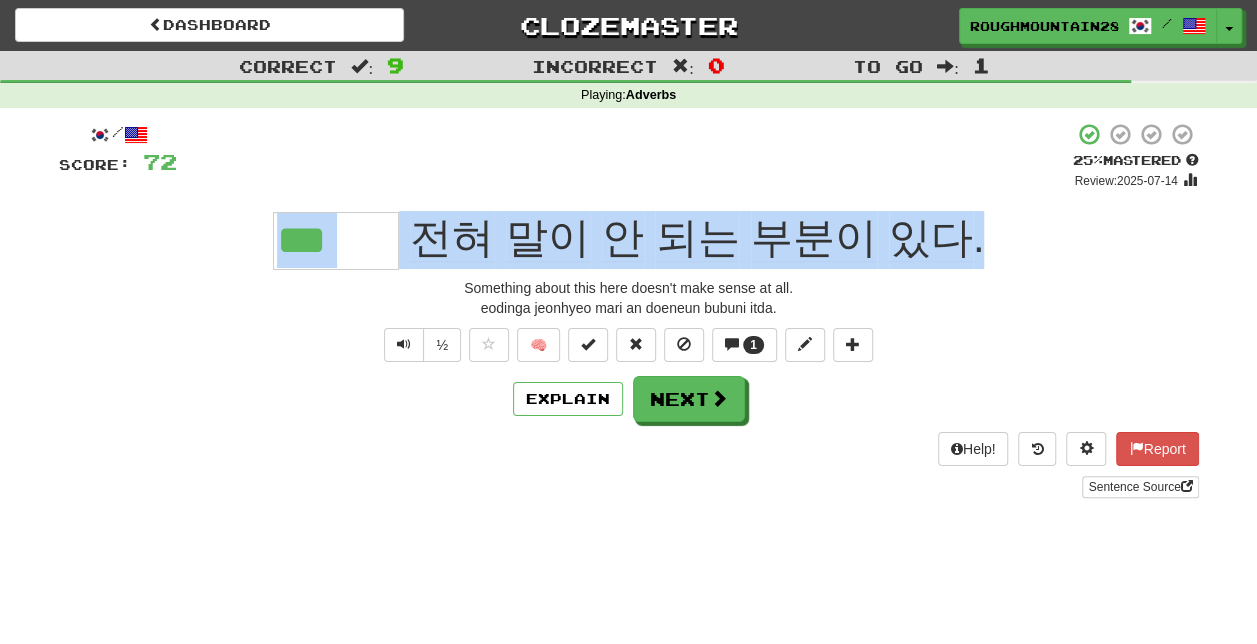 drag, startPoint x: 996, startPoint y: 239, endPoint x: 307, endPoint y: 236, distance: 689.00653 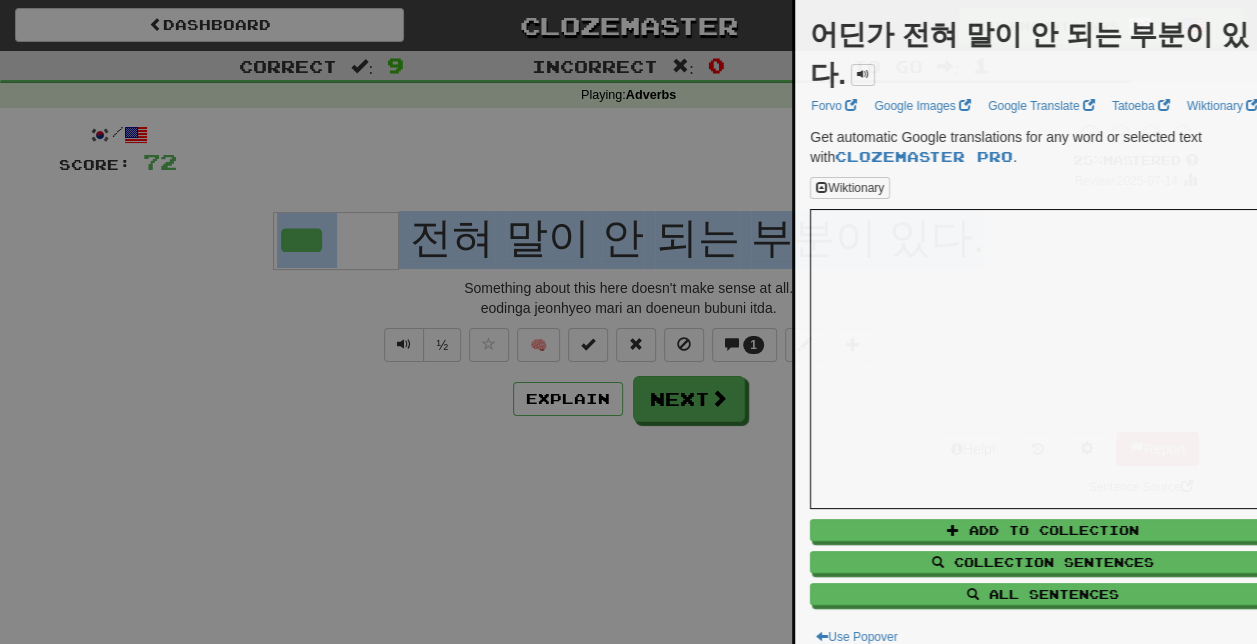 copy on "전혀   말이   안   되는   부분이   있다 ." 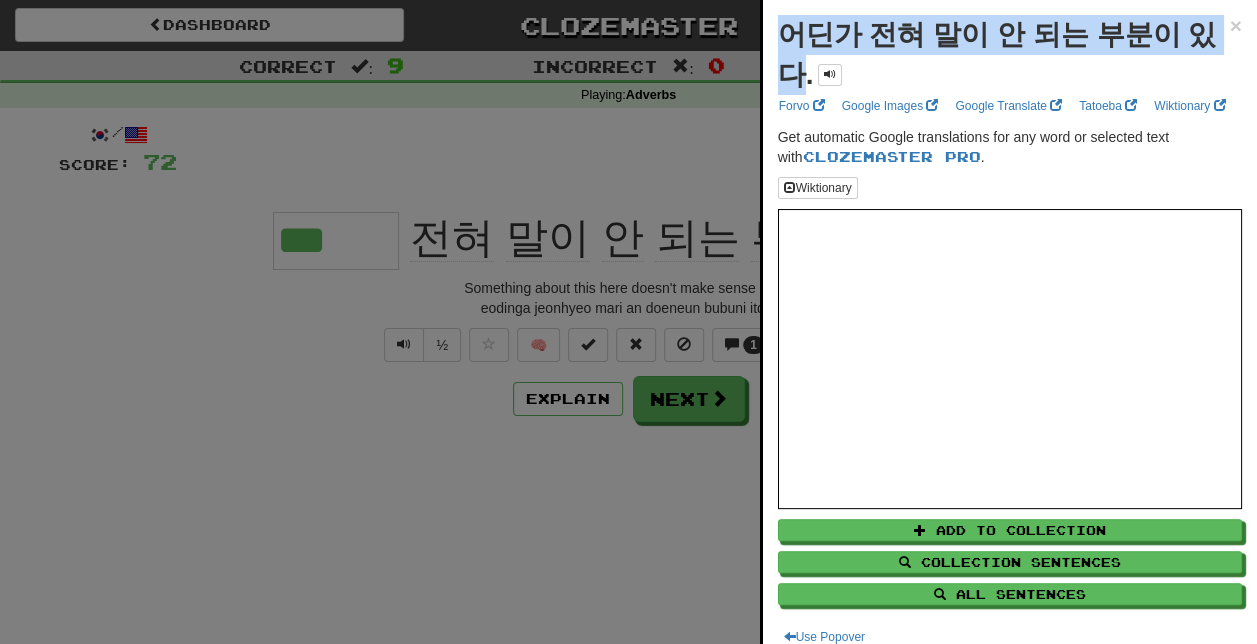 drag, startPoint x: 775, startPoint y: 24, endPoint x: 804, endPoint y: 81, distance: 63.953106 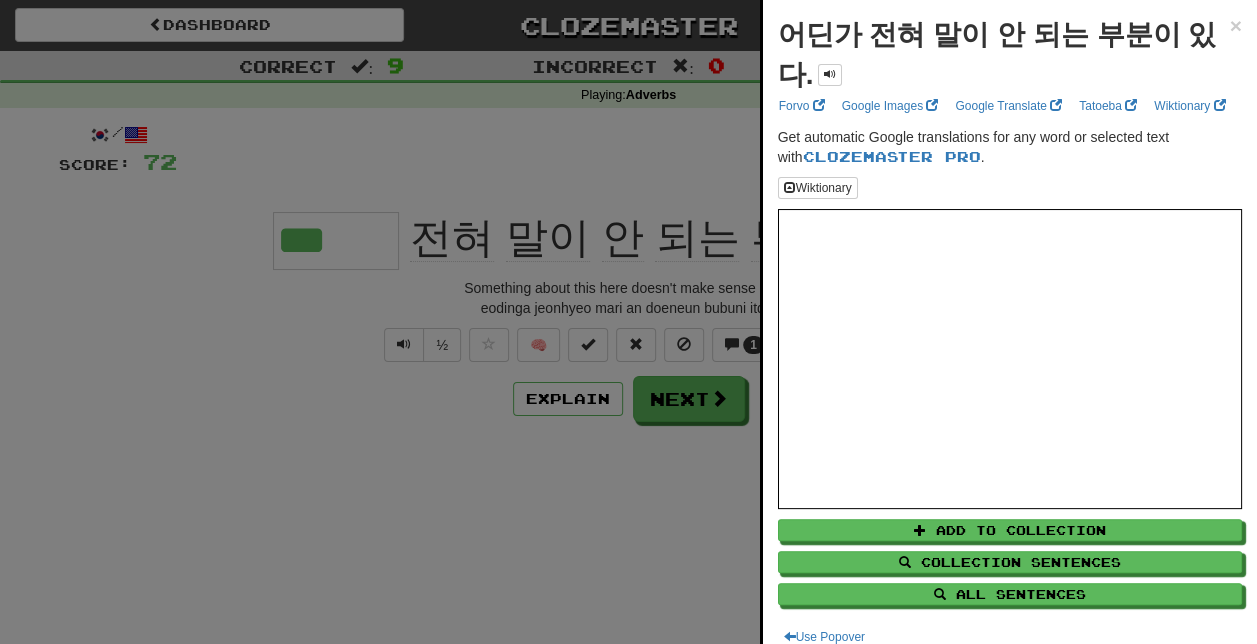 click at bounding box center (628, 322) 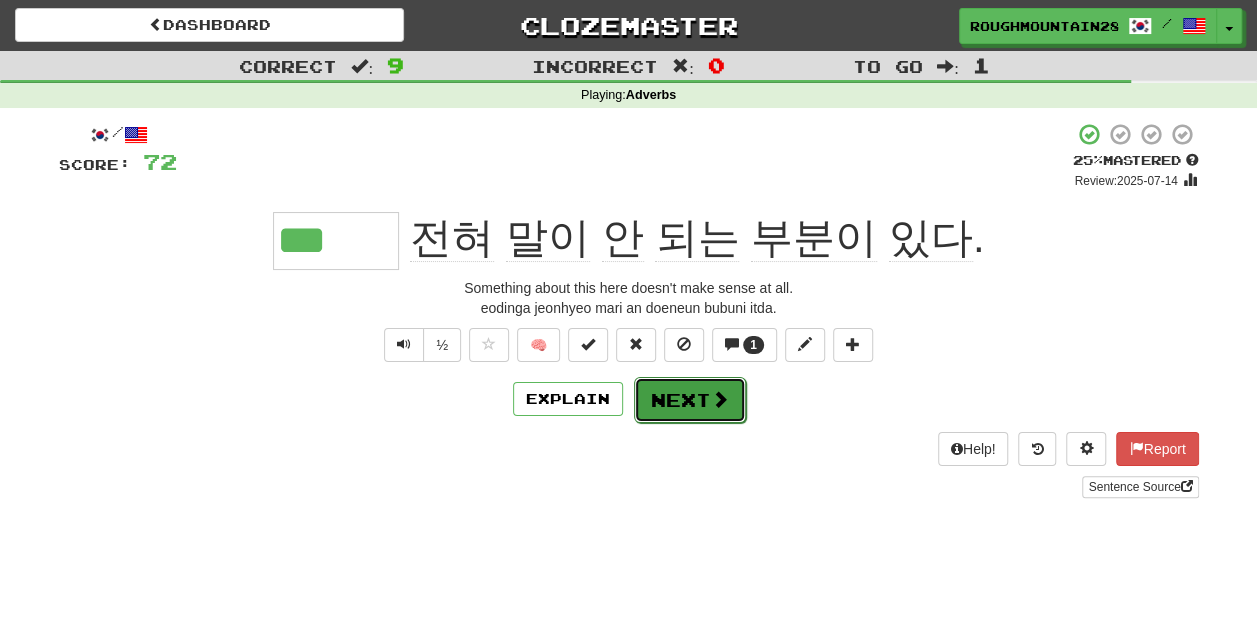 click on "Next" at bounding box center (690, 400) 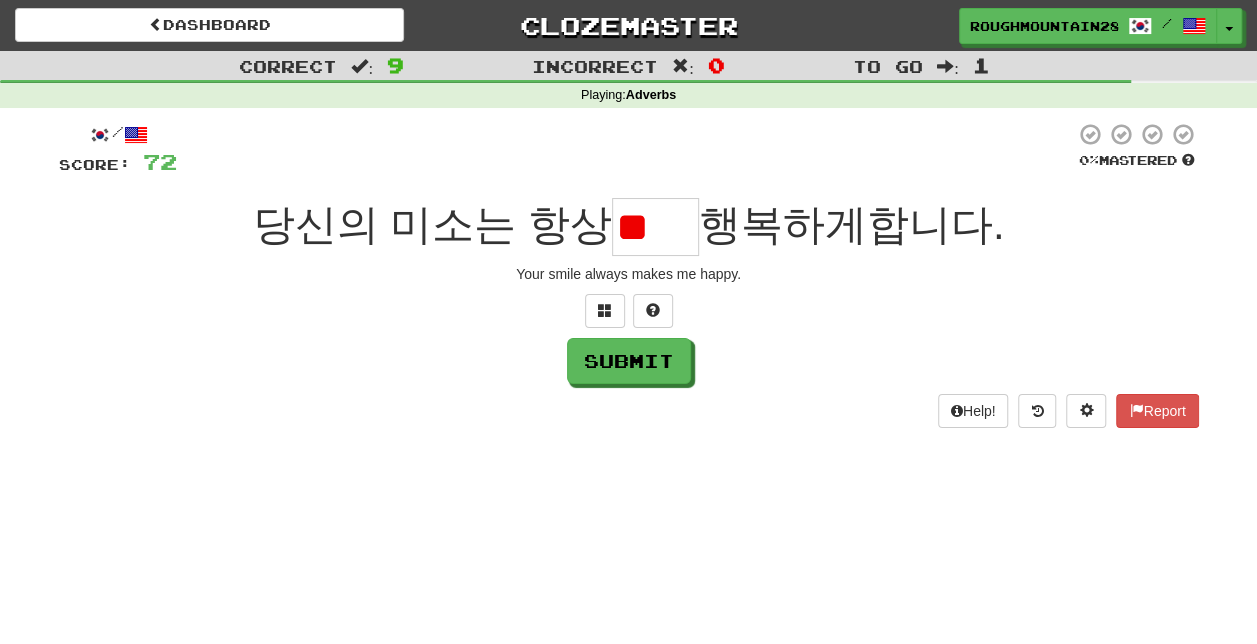 type on "*" 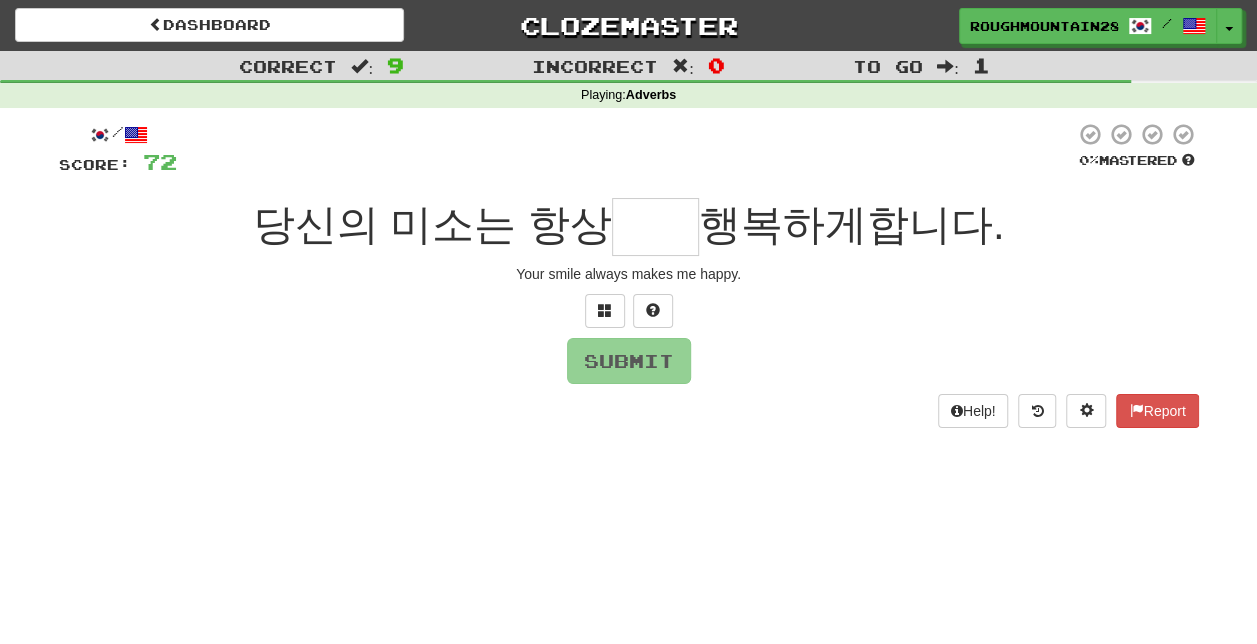 type on "*" 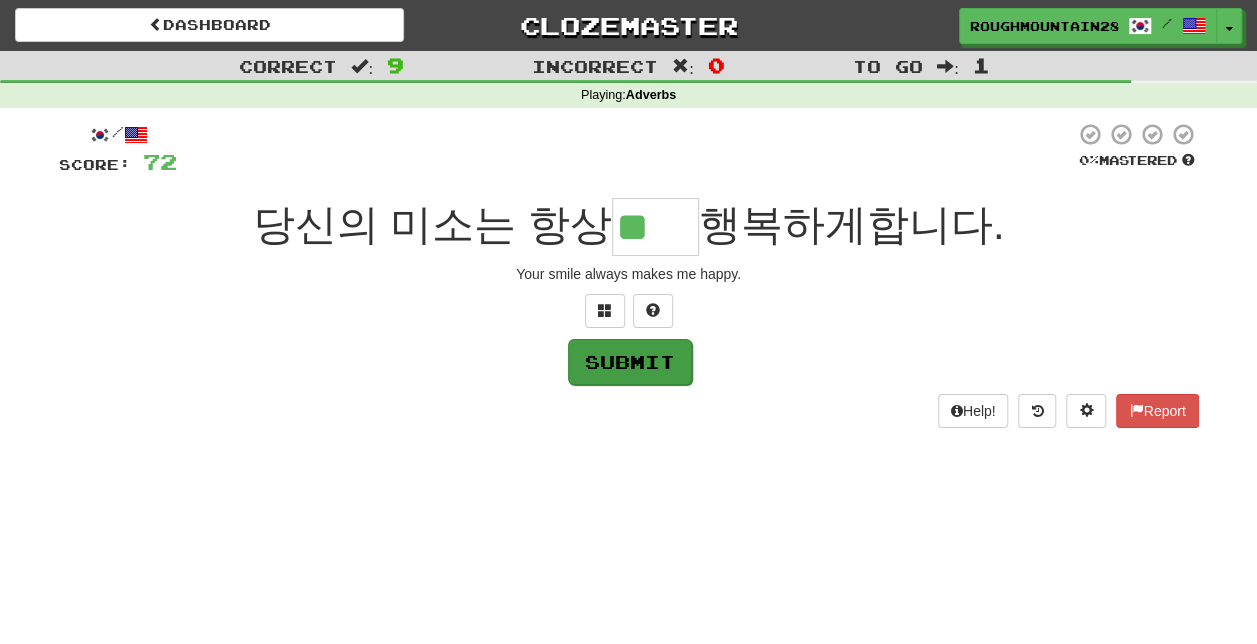 type on "**" 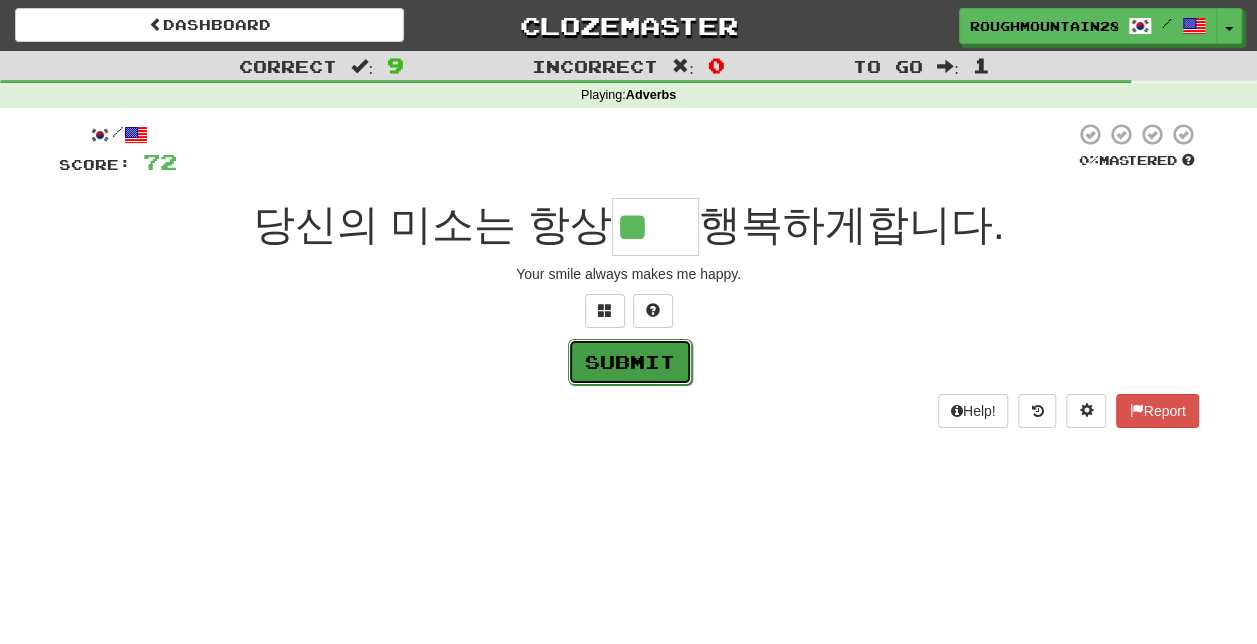 click on "Submit" at bounding box center (630, 362) 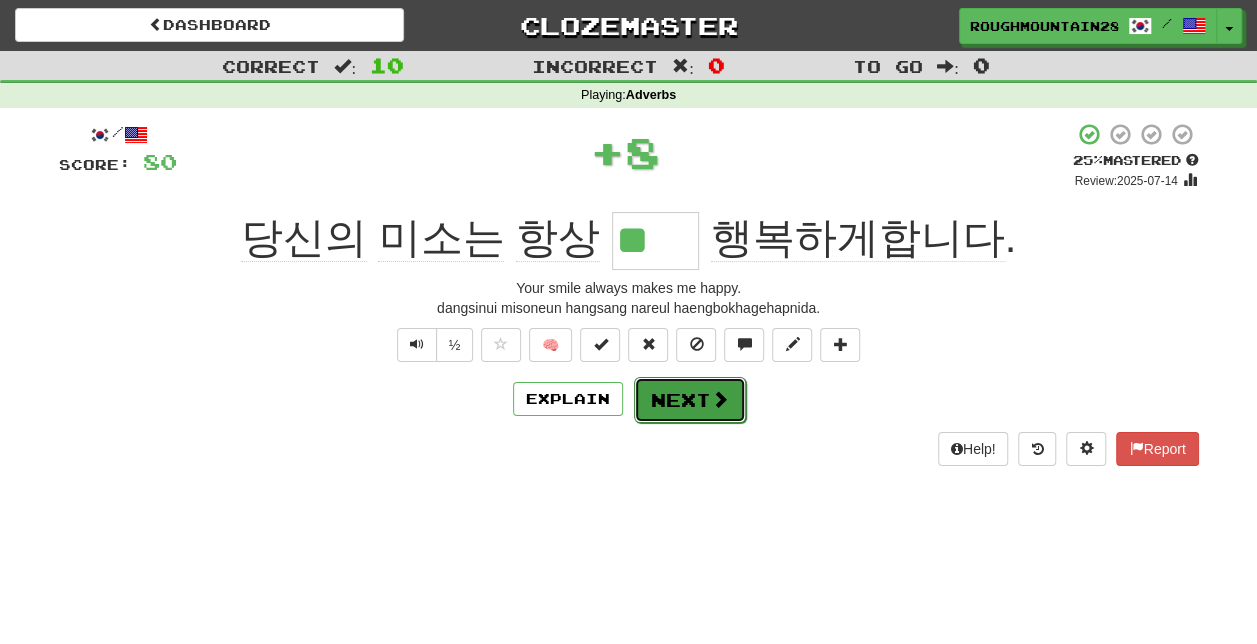 click on "Next" at bounding box center (690, 400) 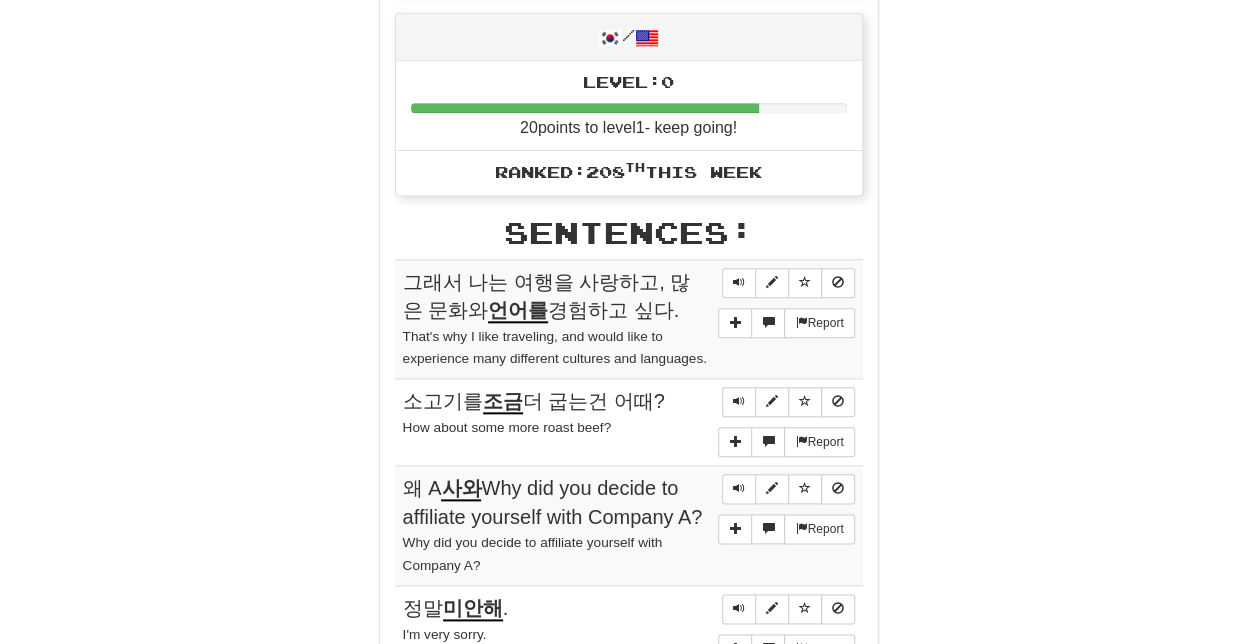 scroll, scrollTop: 934, scrollLeft: 0, axis: vertical 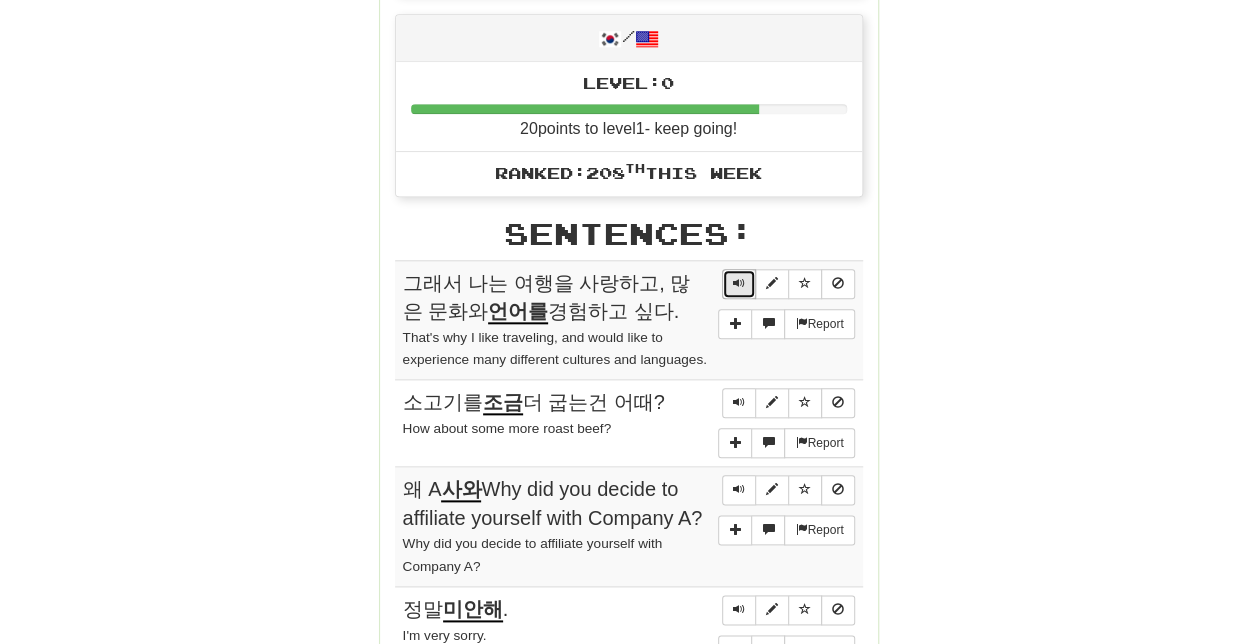 click at bounding box center (739, 283) 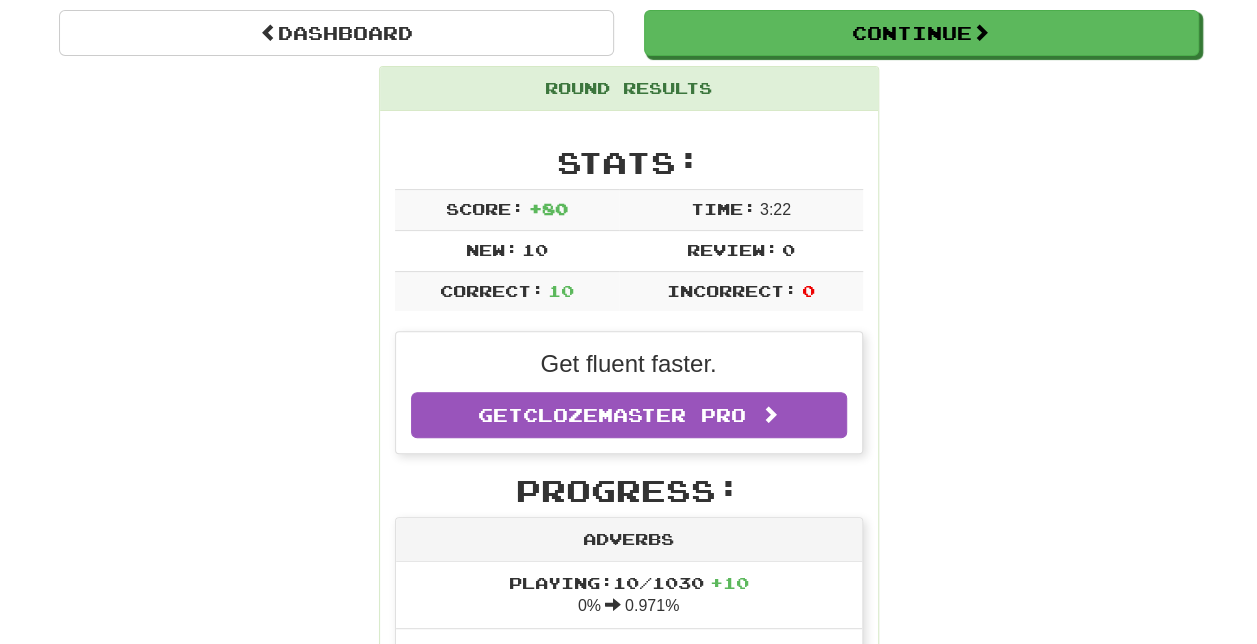 scroll, scrollTop: 0, scrollLeft: 0, axis: both 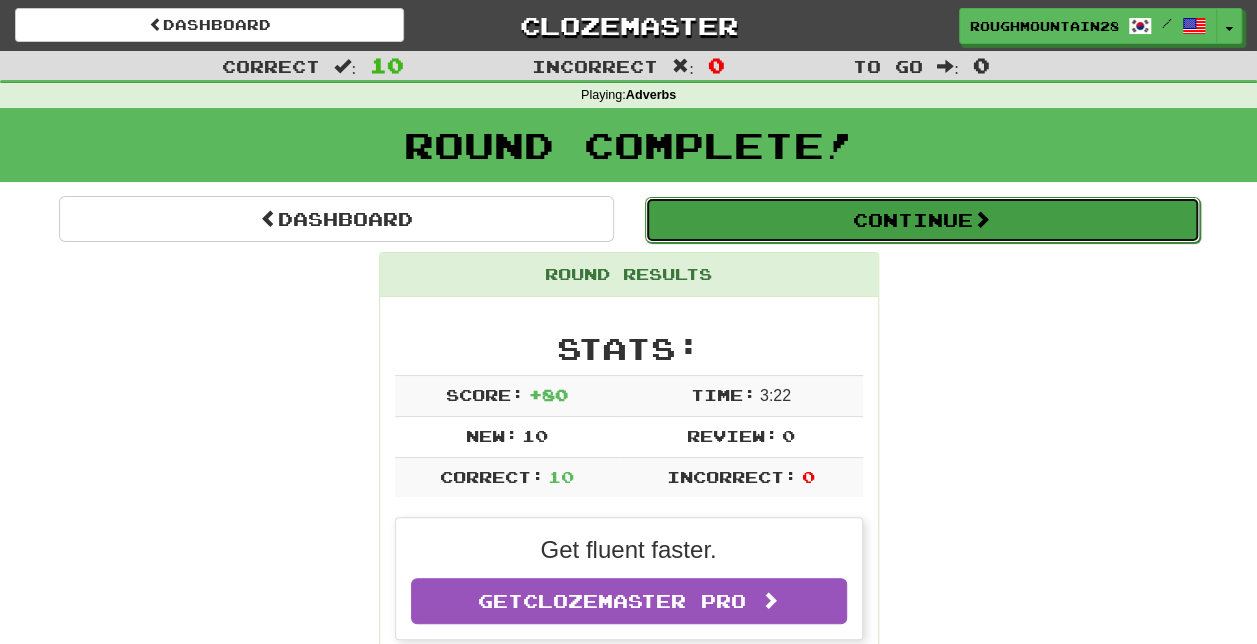 click on "Continue" at bounding box center [922, 220] 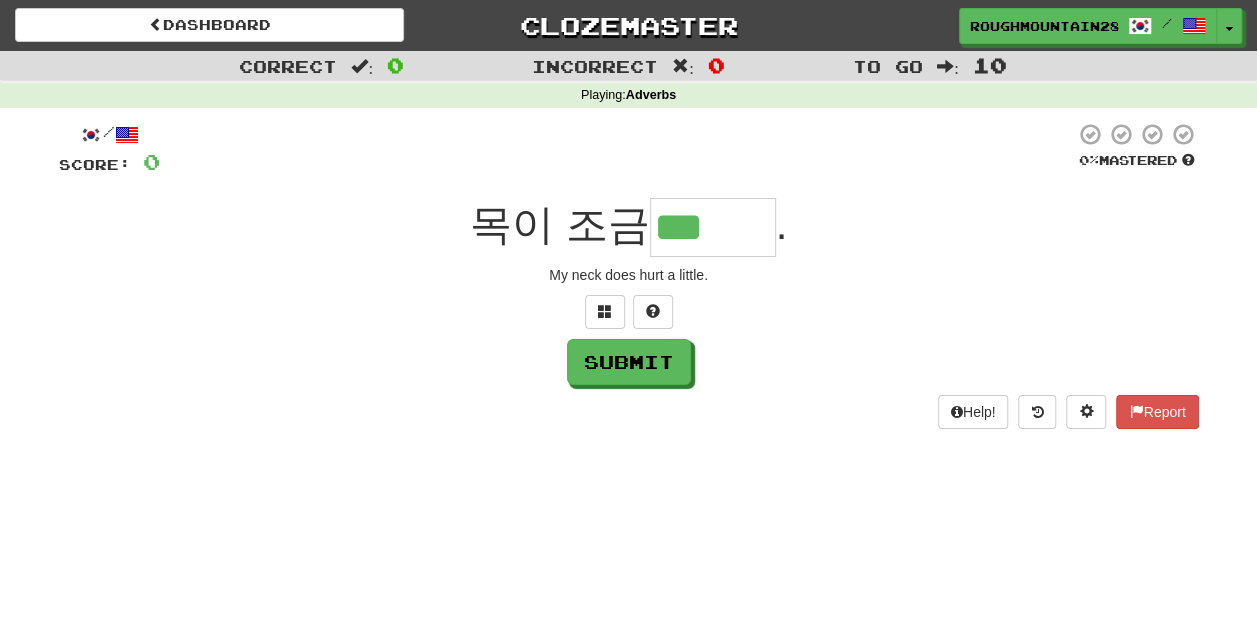 type on "***" 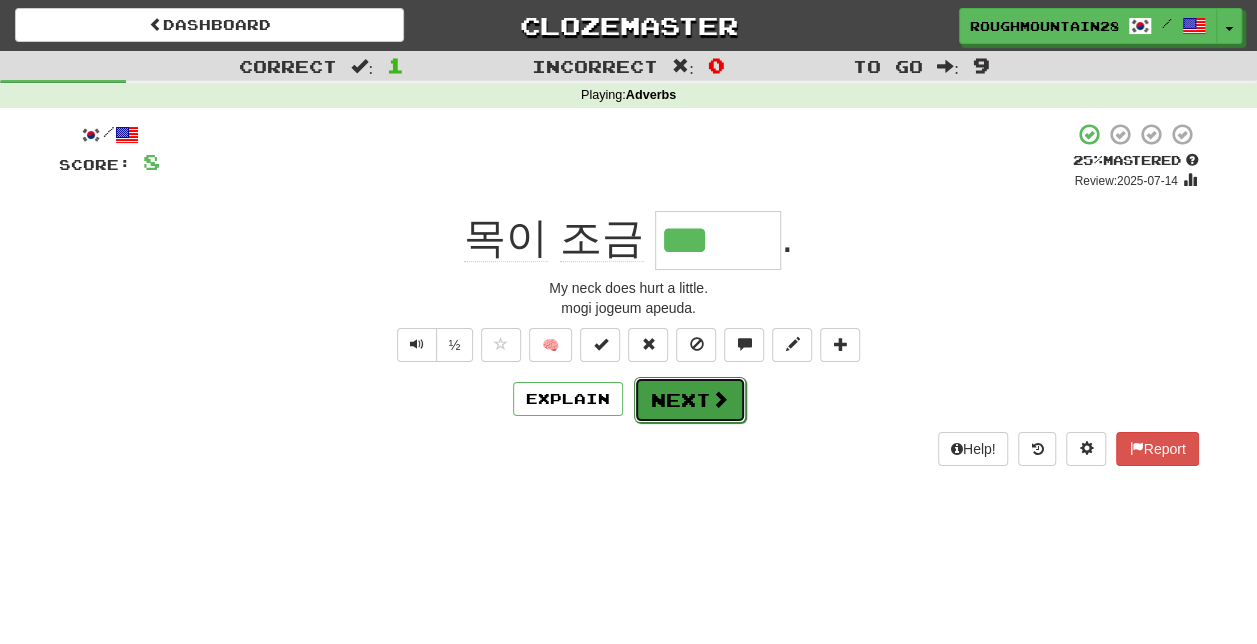click at bounding box center [720, 399] 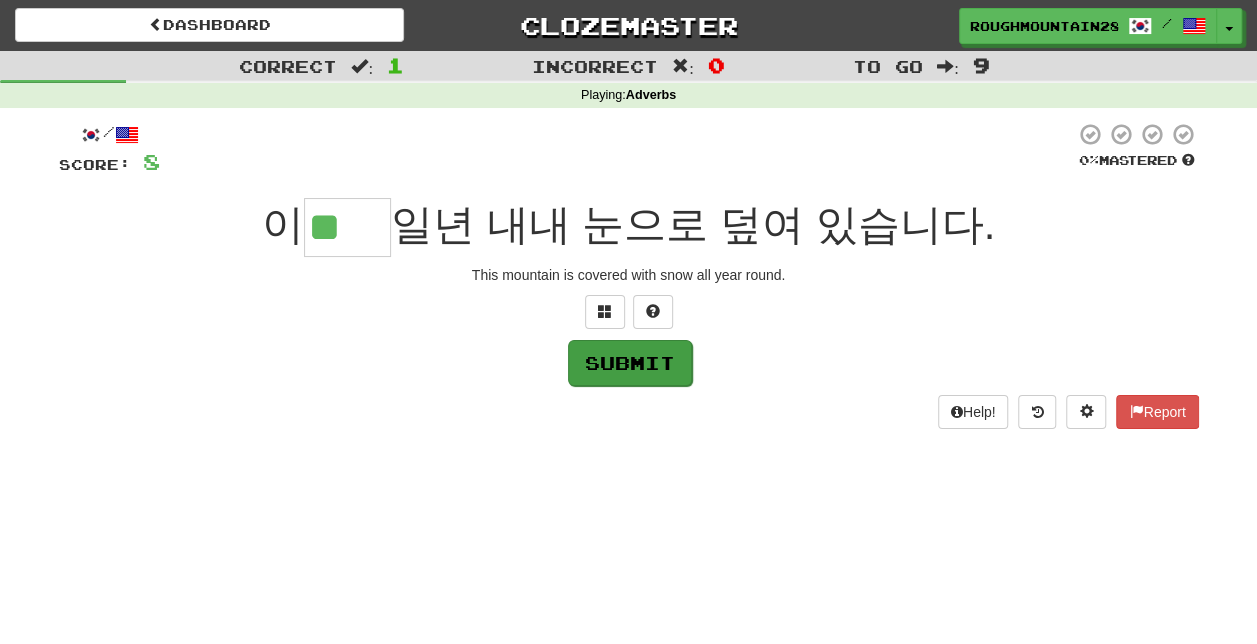 type on "**" 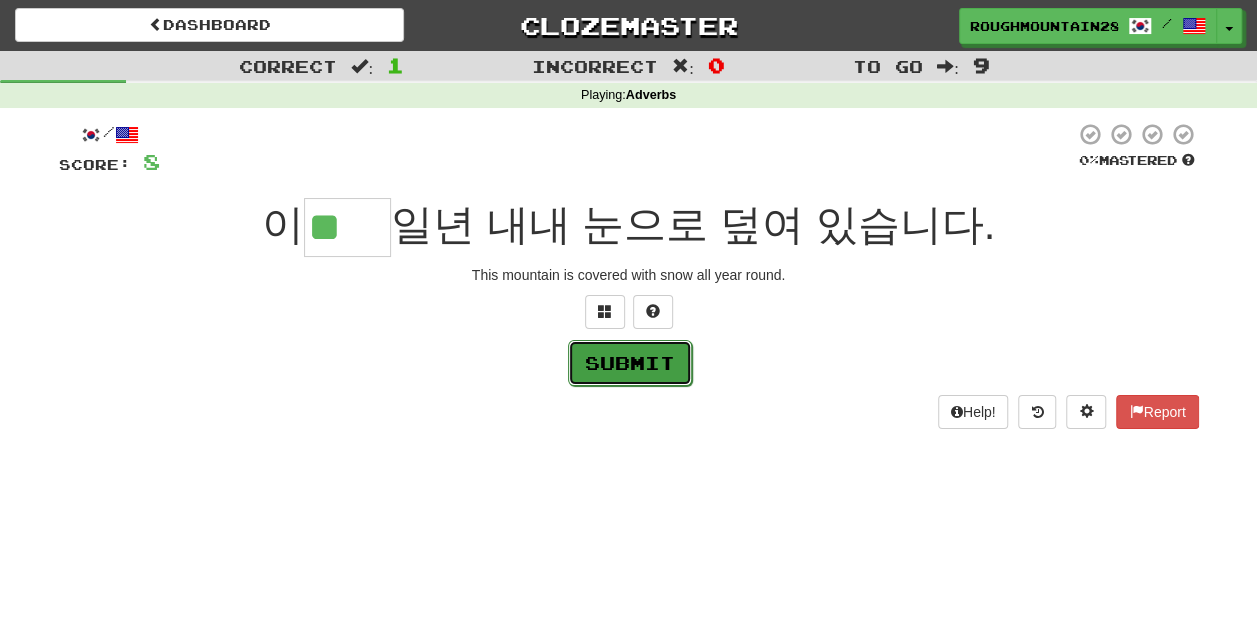 click on "Submit" at bounding box center (630, 363) 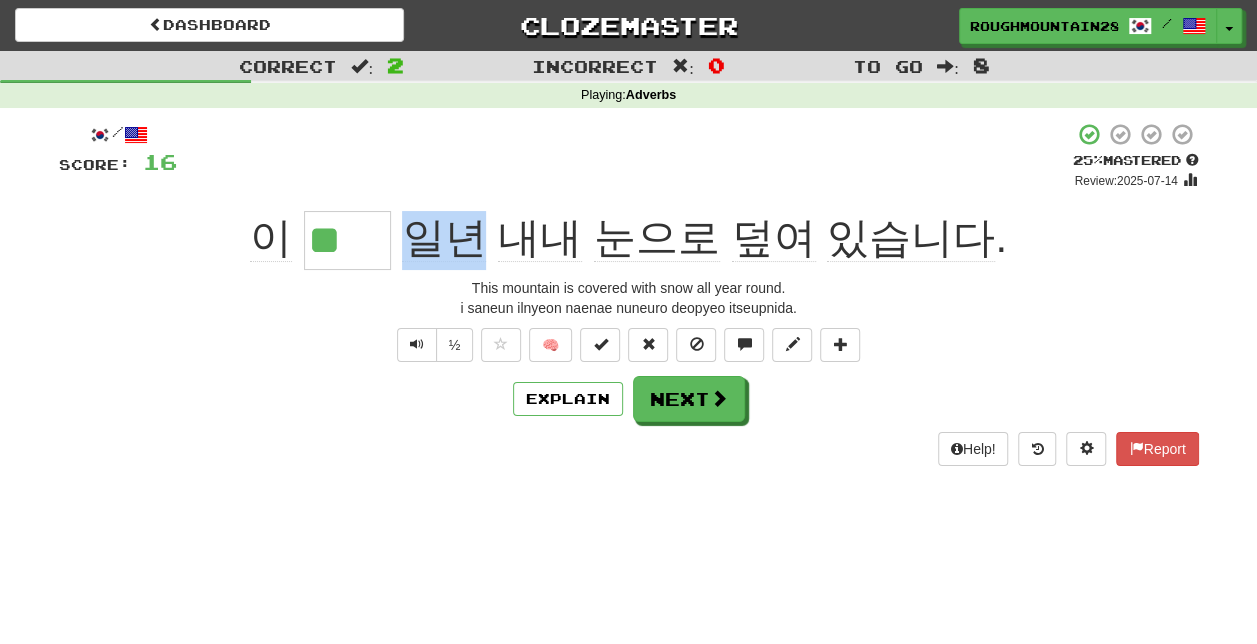 drag, startPoint x: 505, startPoint y: 248, endPoint x: 428, endPoint y: 234, distance: 78.26238 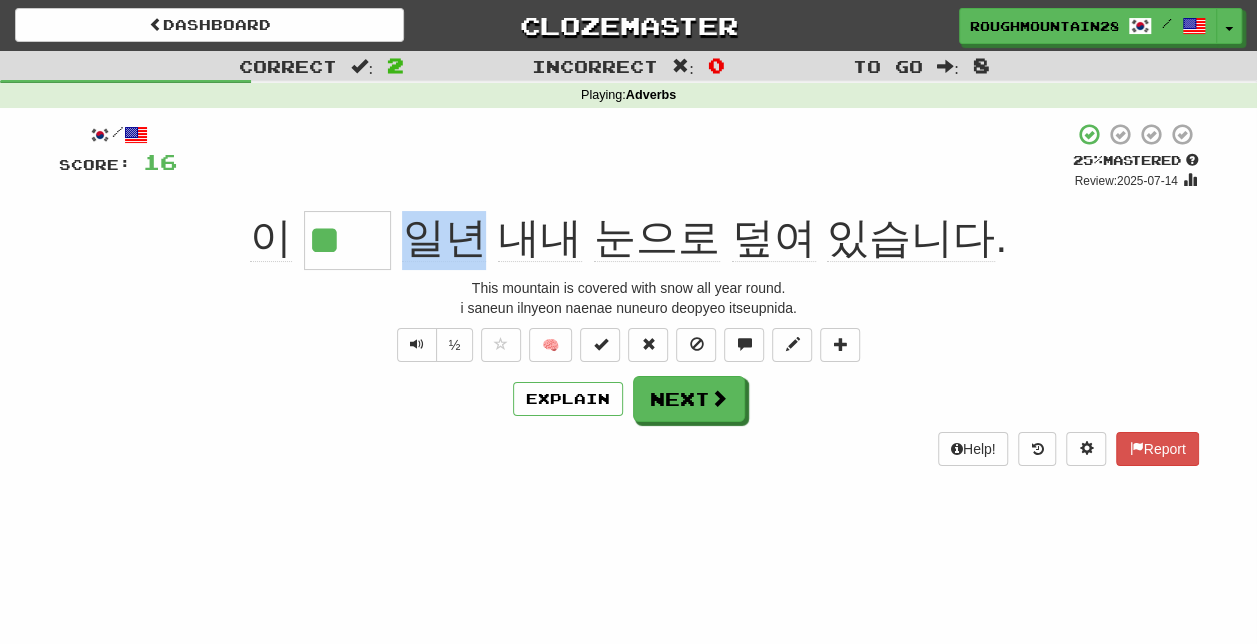 copy on "일년" 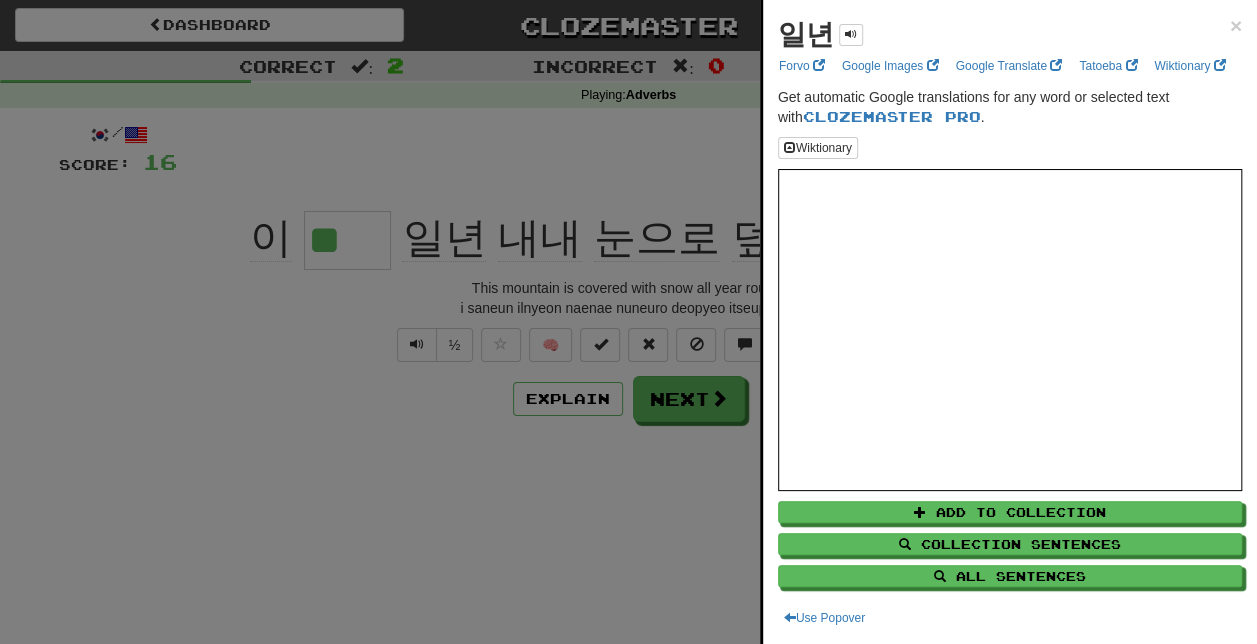 click at bounding box center [628, 322] 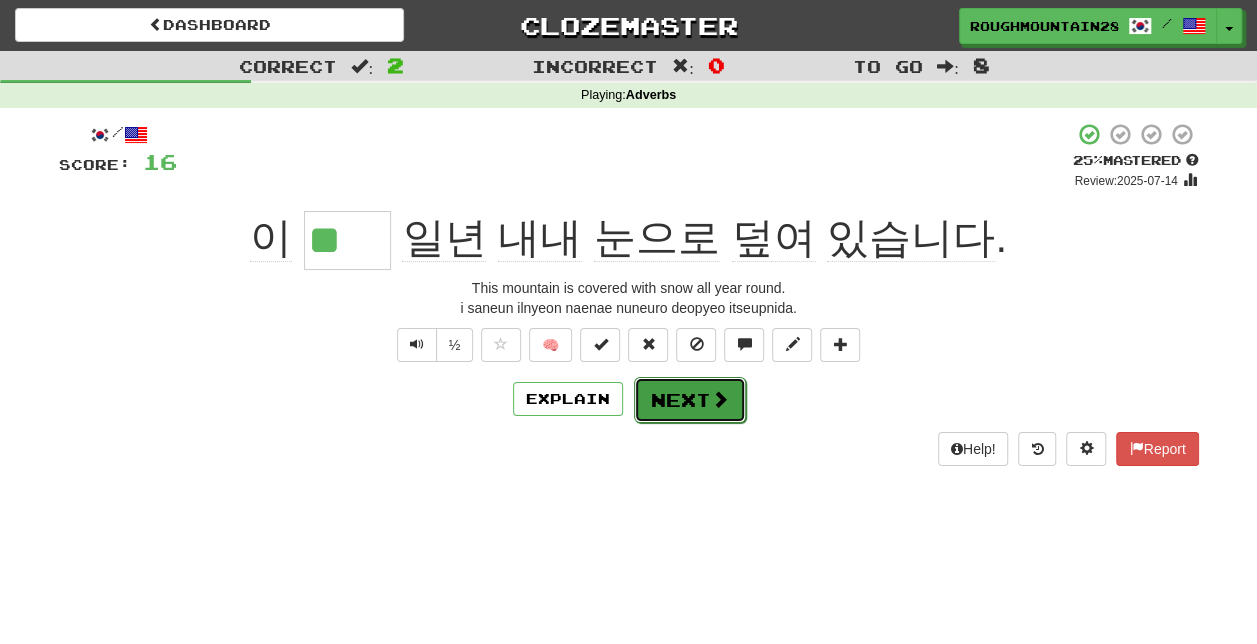 click on "Next" at bounding box center [690, 400] 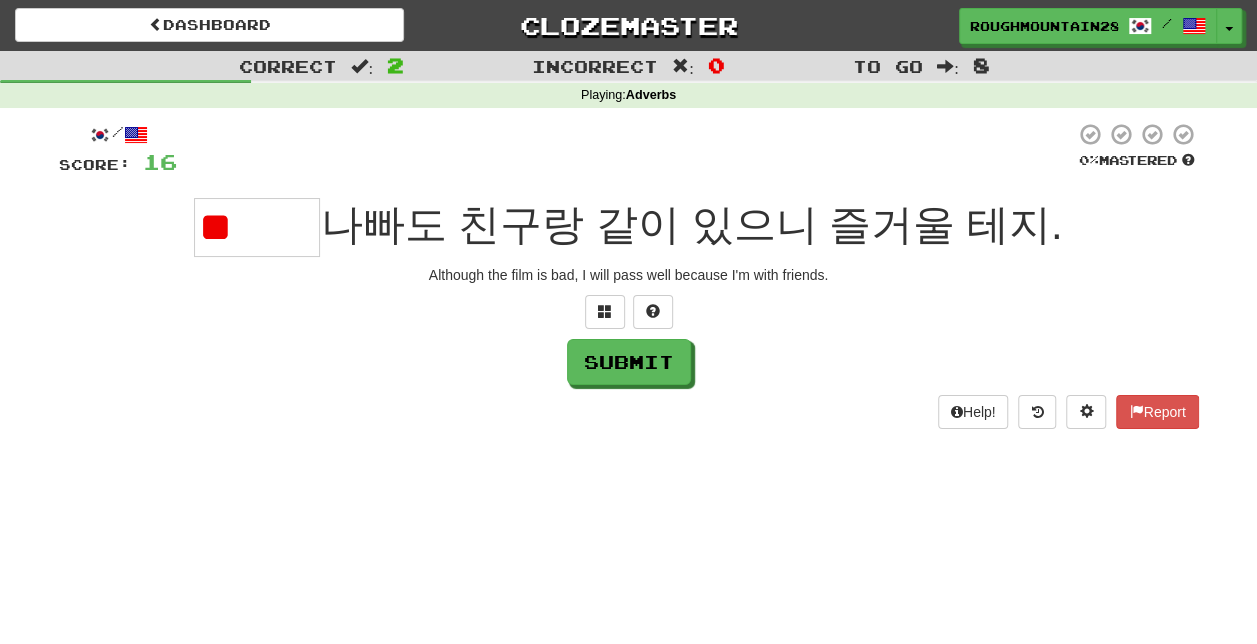 type on "*" 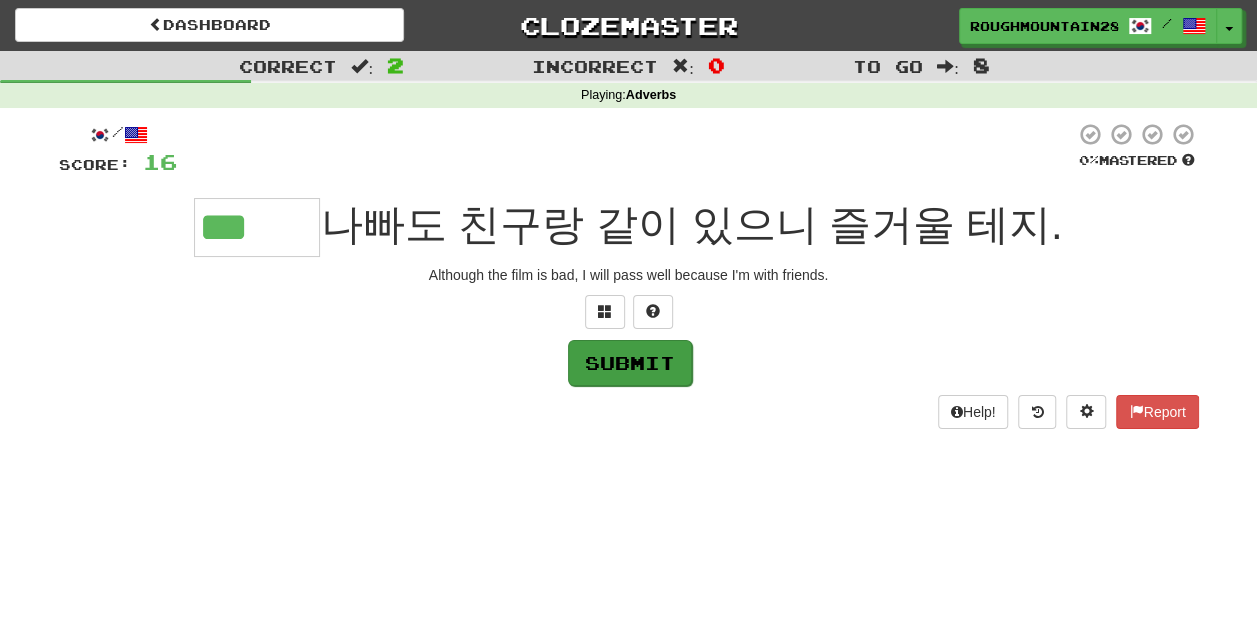 type on "***" 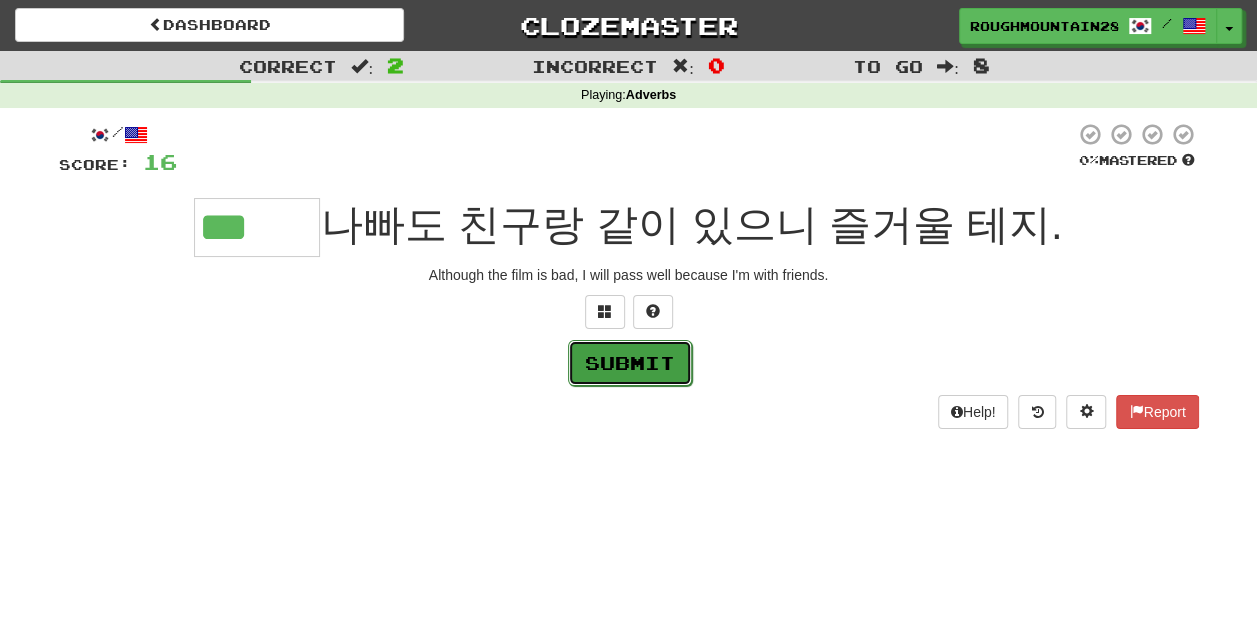 click on "Submit" at bounding box center (630, 363) 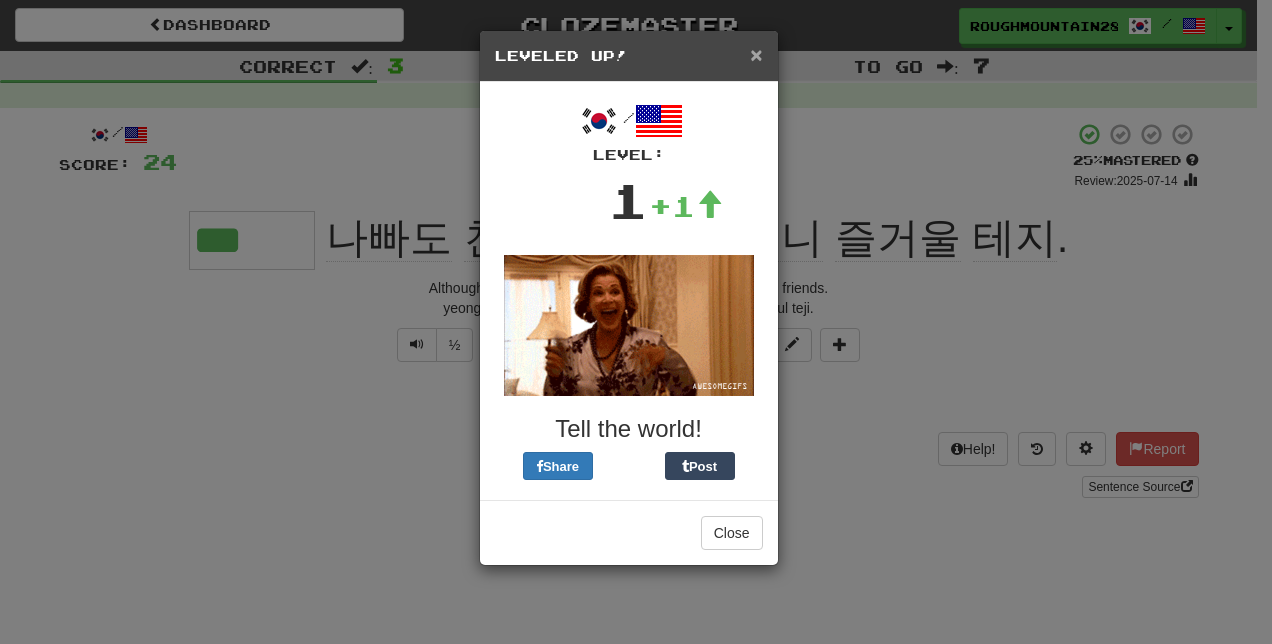 click on "×" at bounding box center [756, 54] 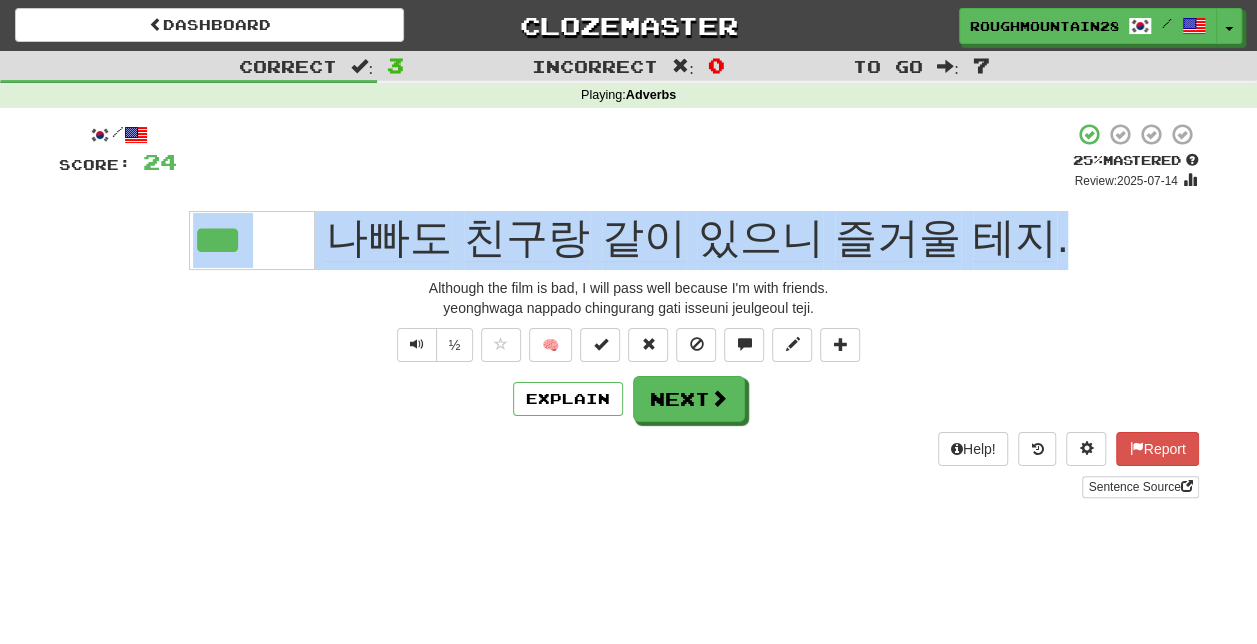 drag, startPoint x: 1122, startPoint y: 241, endPoint x: 198, endPoint y: 237, distance: 924.00867 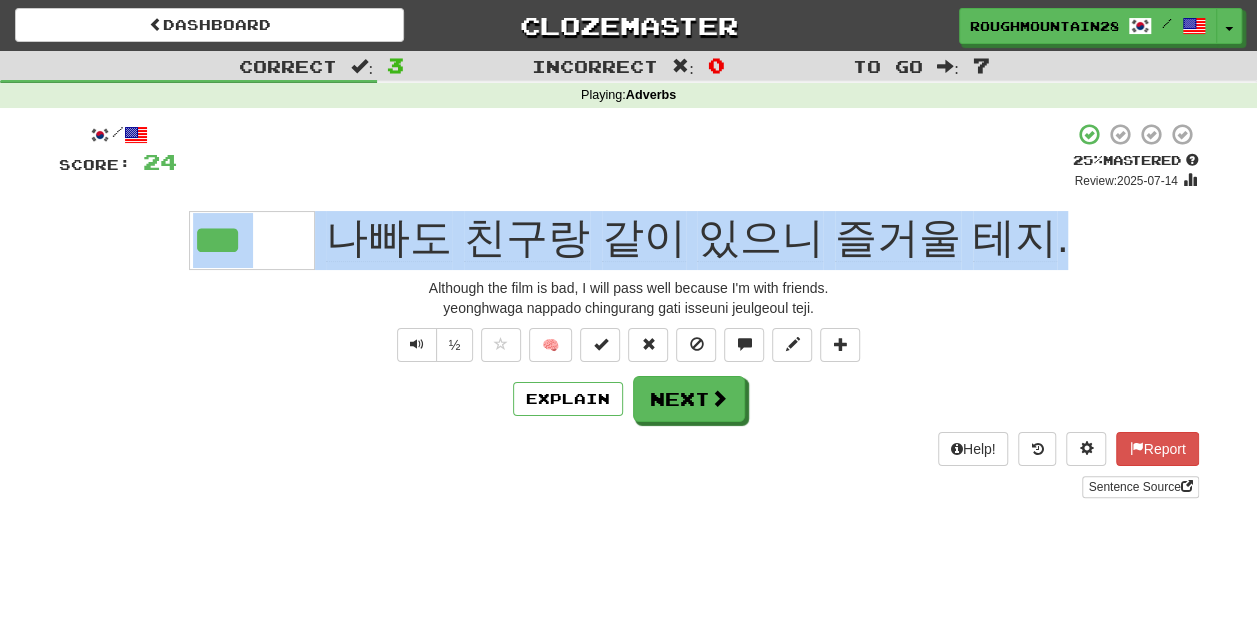 click on "***   나빠도   친구랑   같이   있으니   즐거울   테지 ." at bounding box center (629, 240) 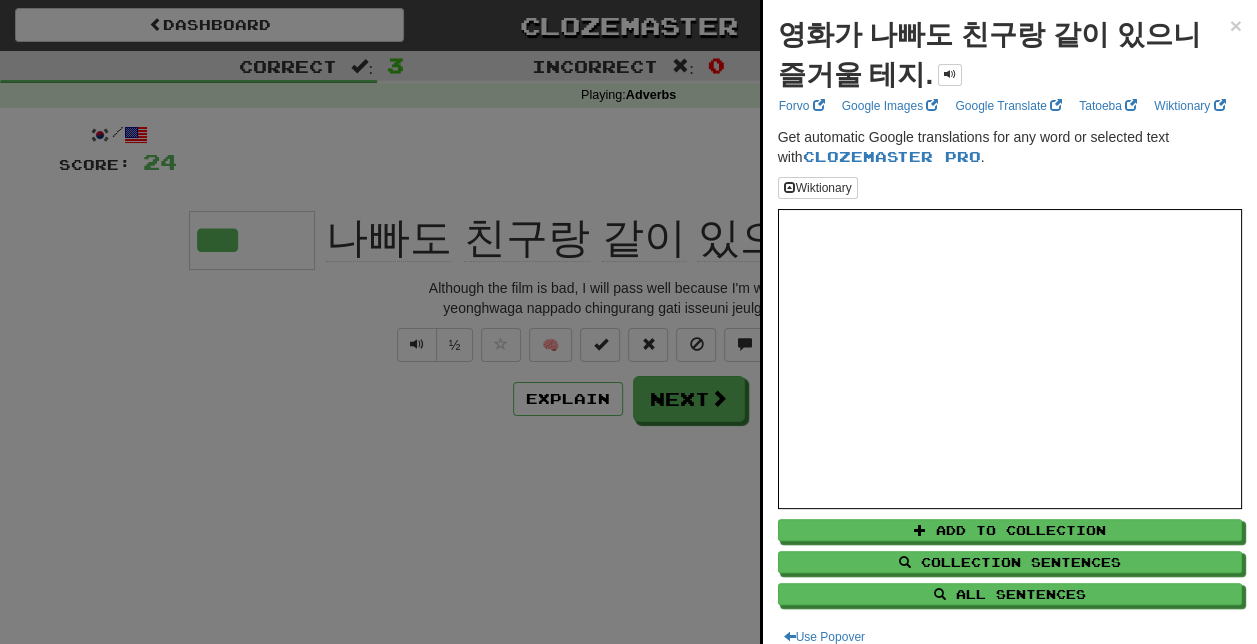 click at bounding box center [628, 322] 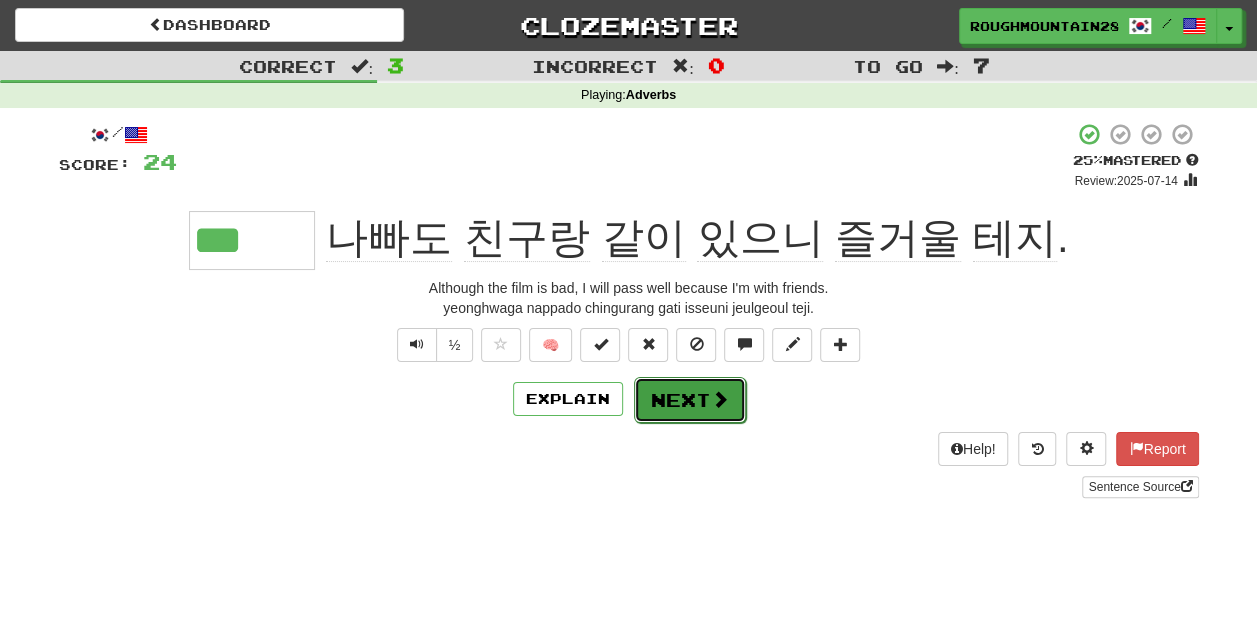 click on "Next" at bounding box center (690, 400) 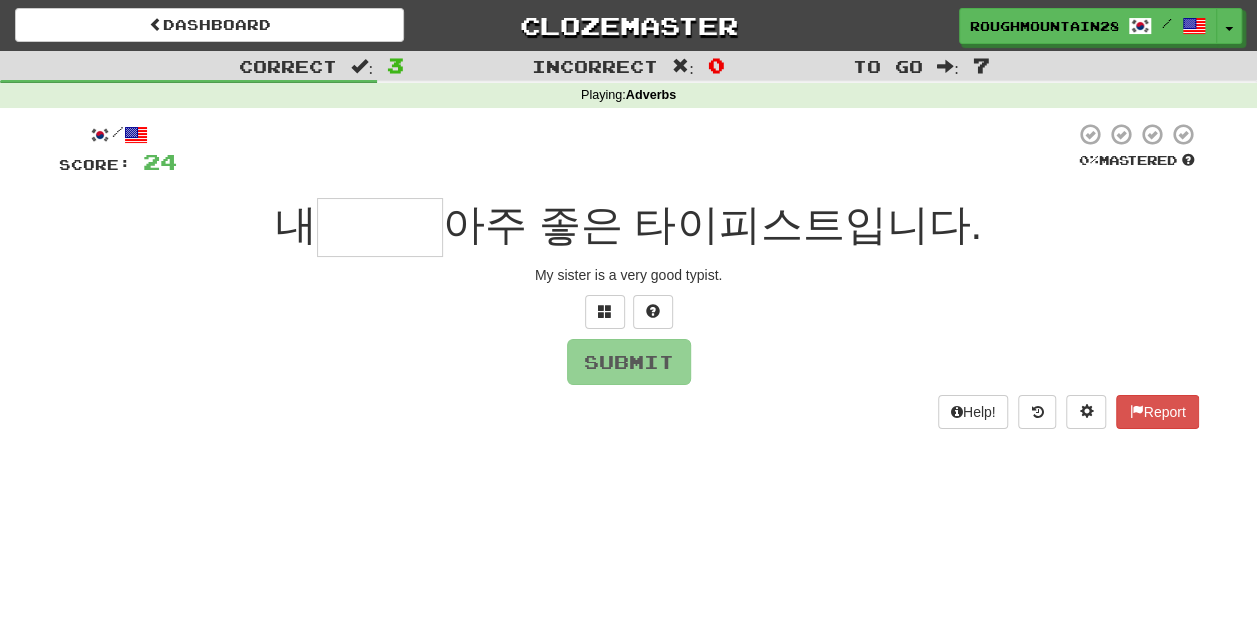 type on "*" 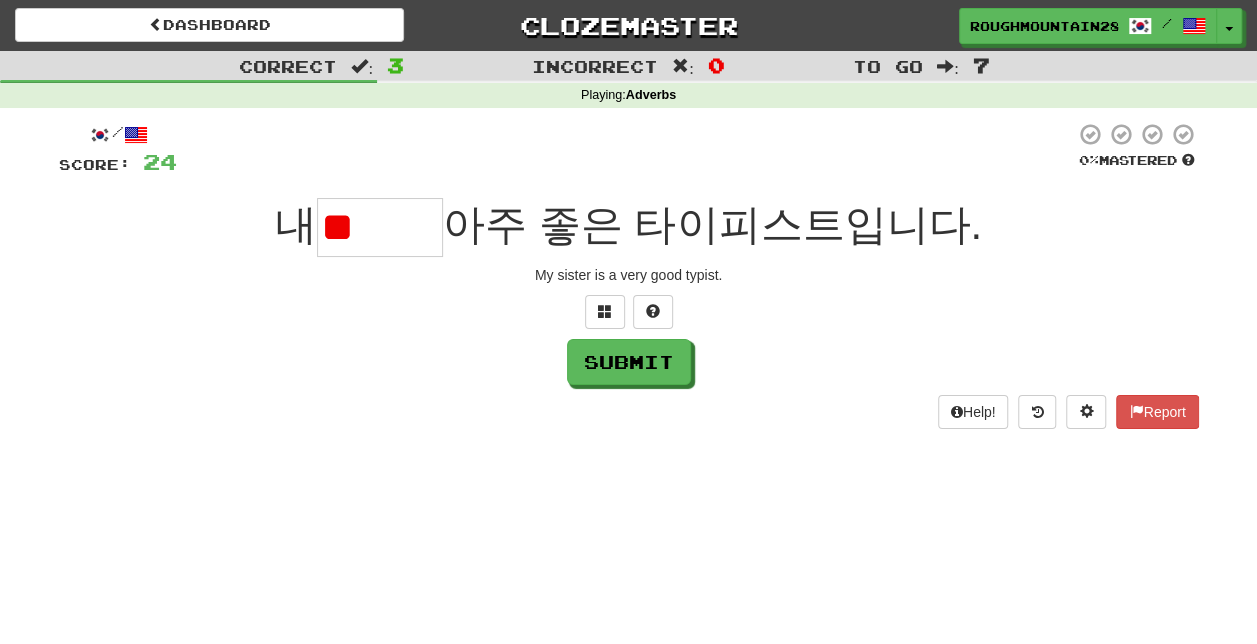 type on "*" 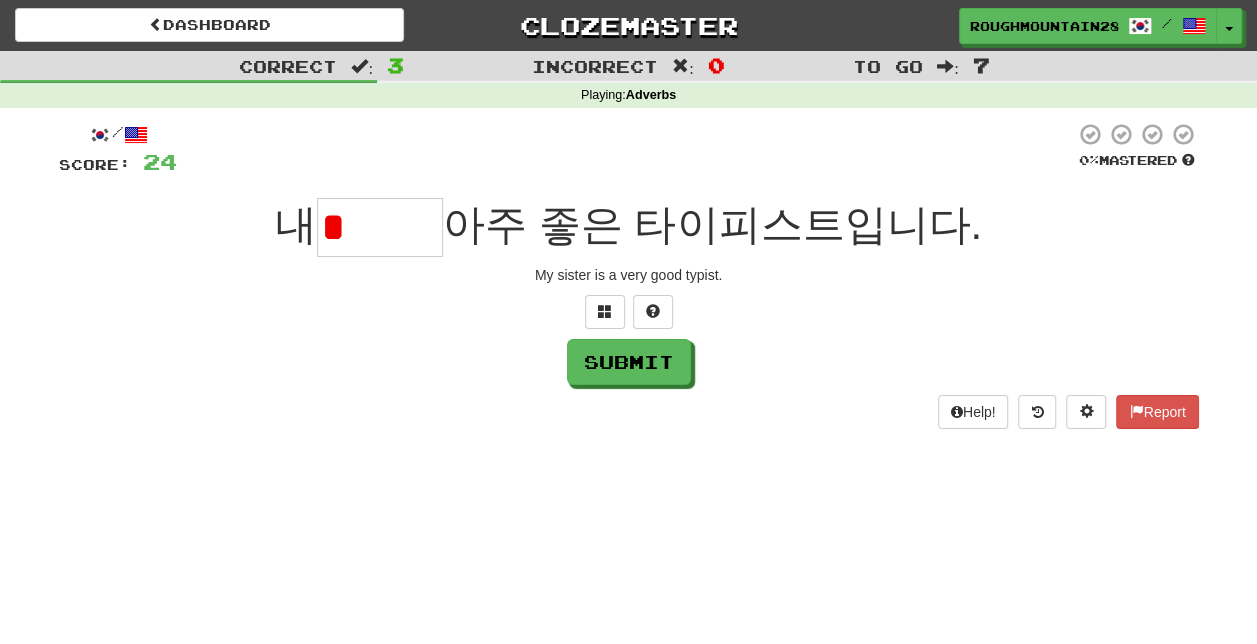 type on "*" 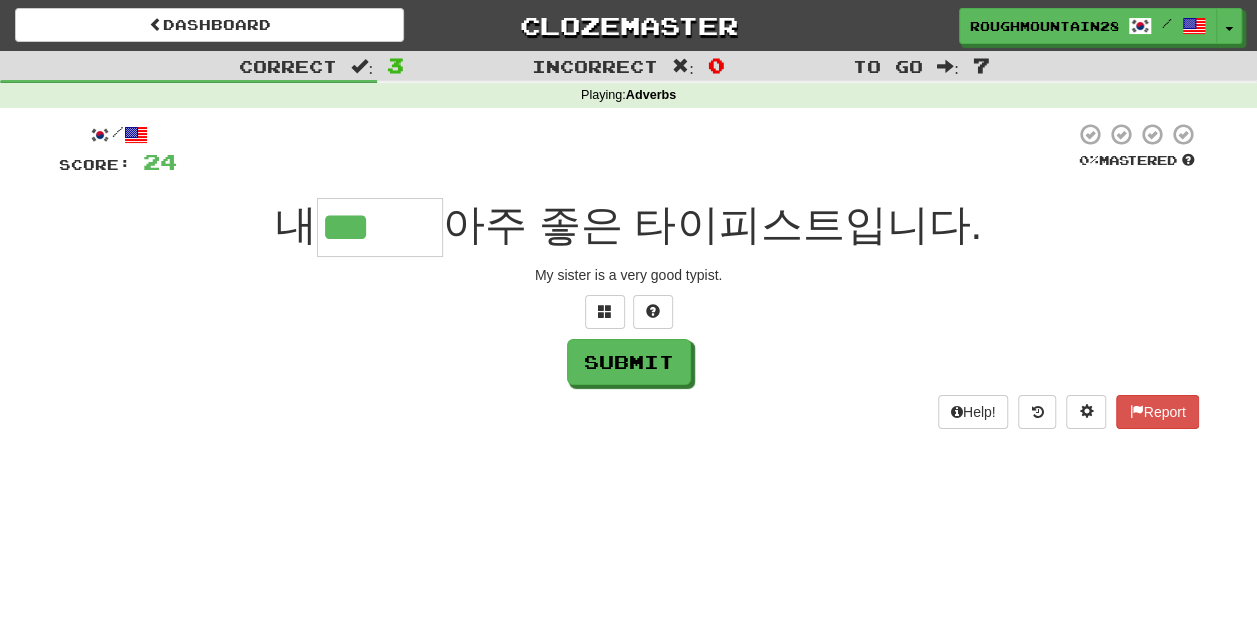 type on "***" 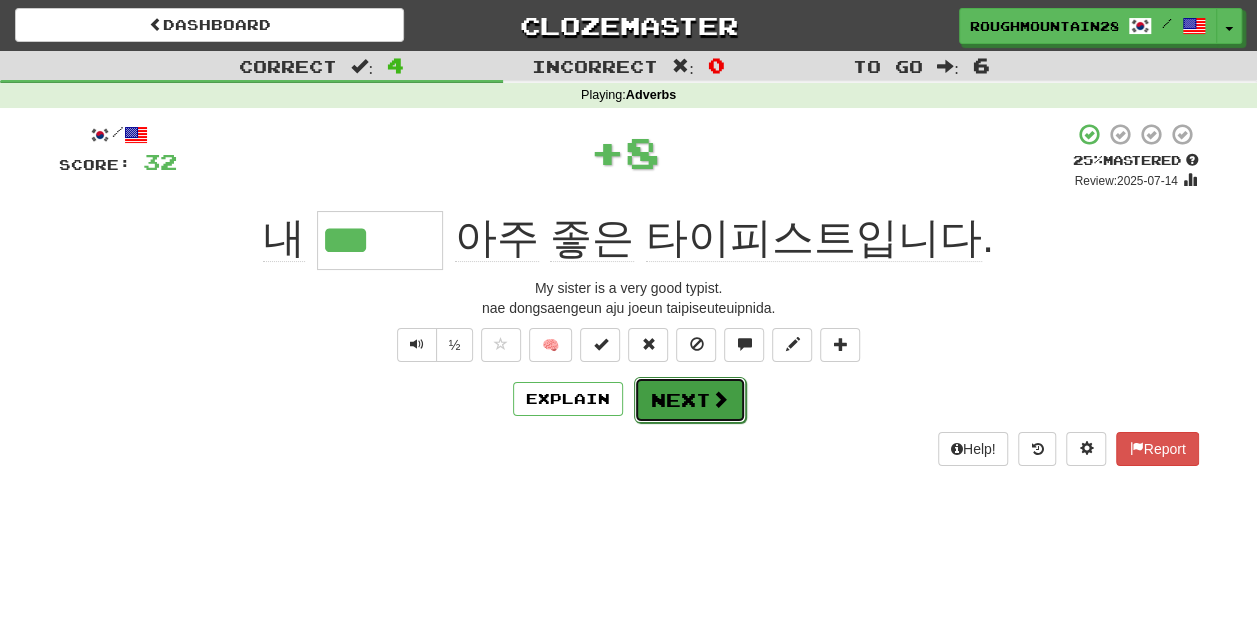 click at bounding box center (720, 399) 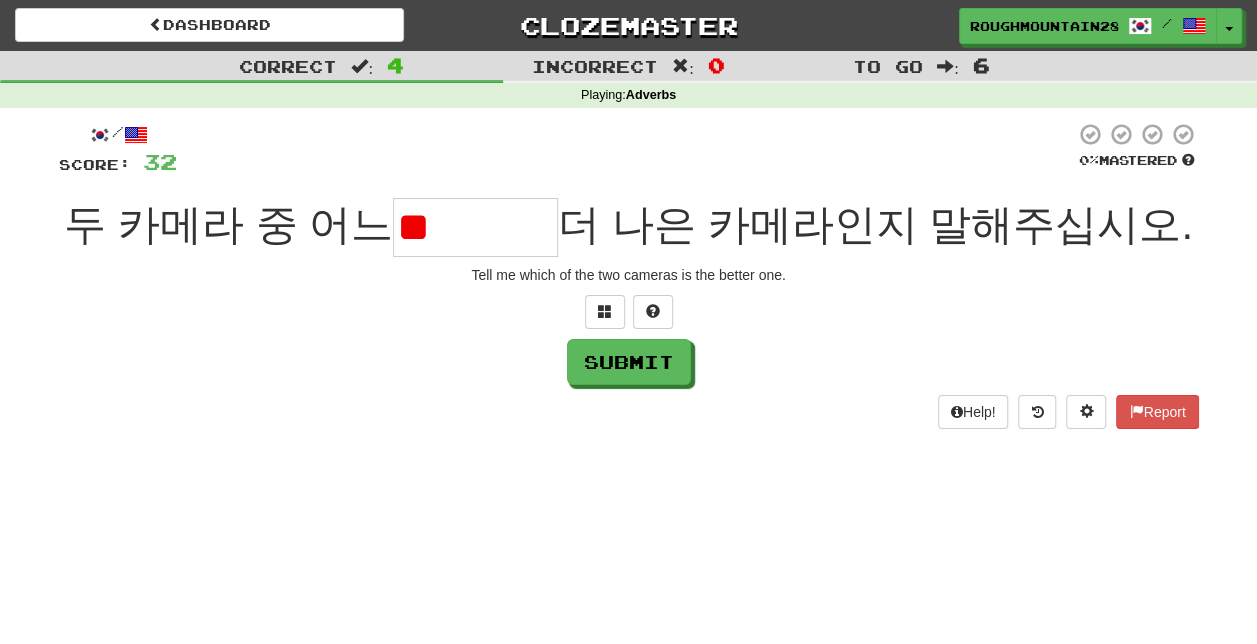 type on "*" 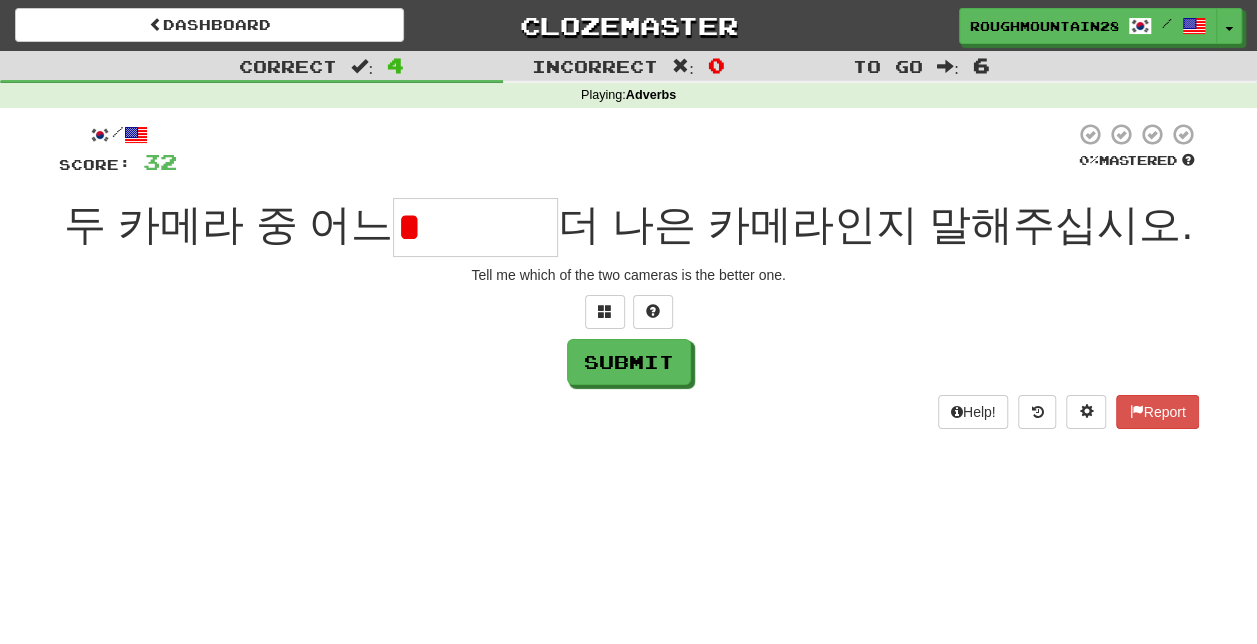type on "*" 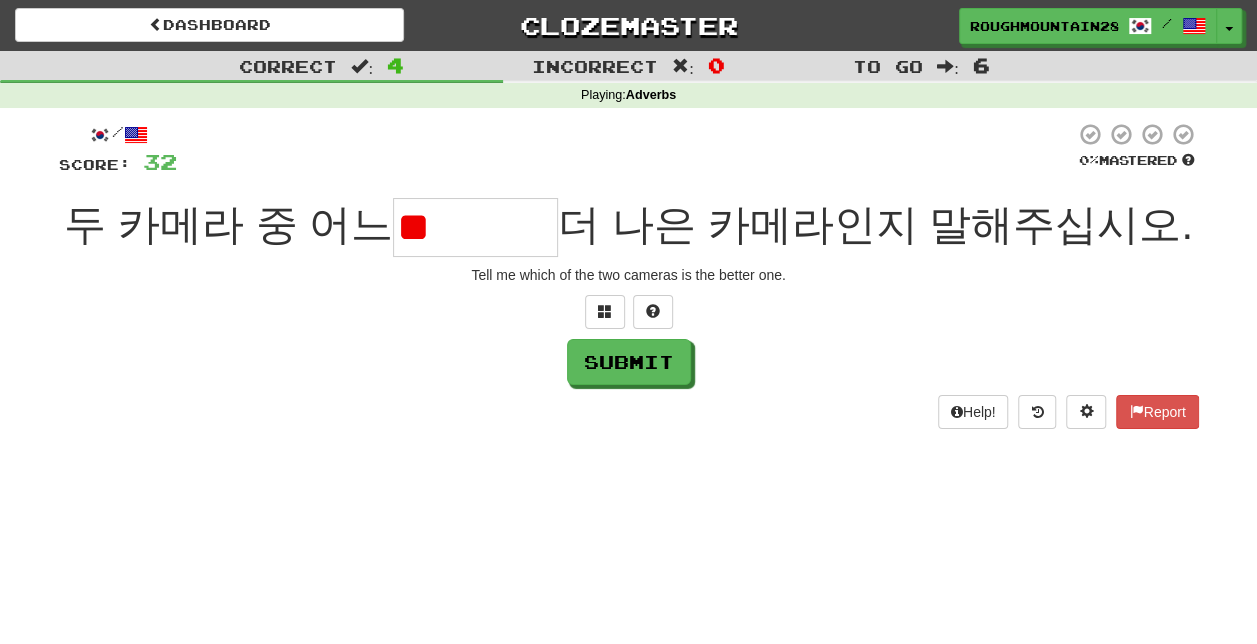 type on "*" 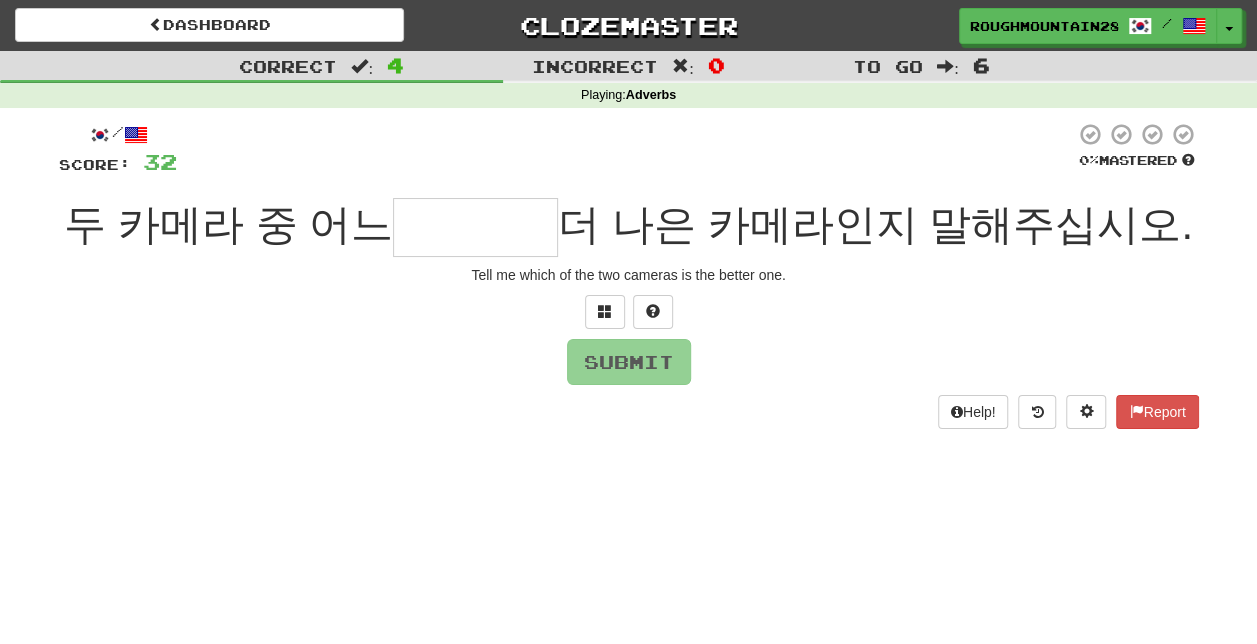 click at bounding box center (475, 227) 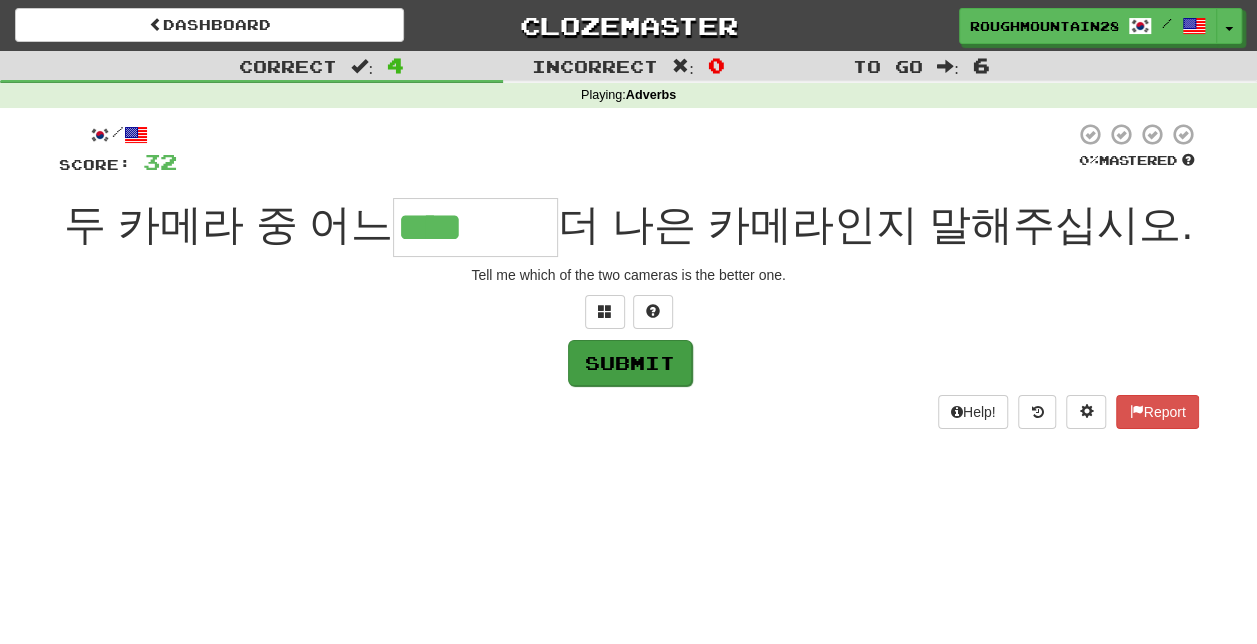 type on "****" 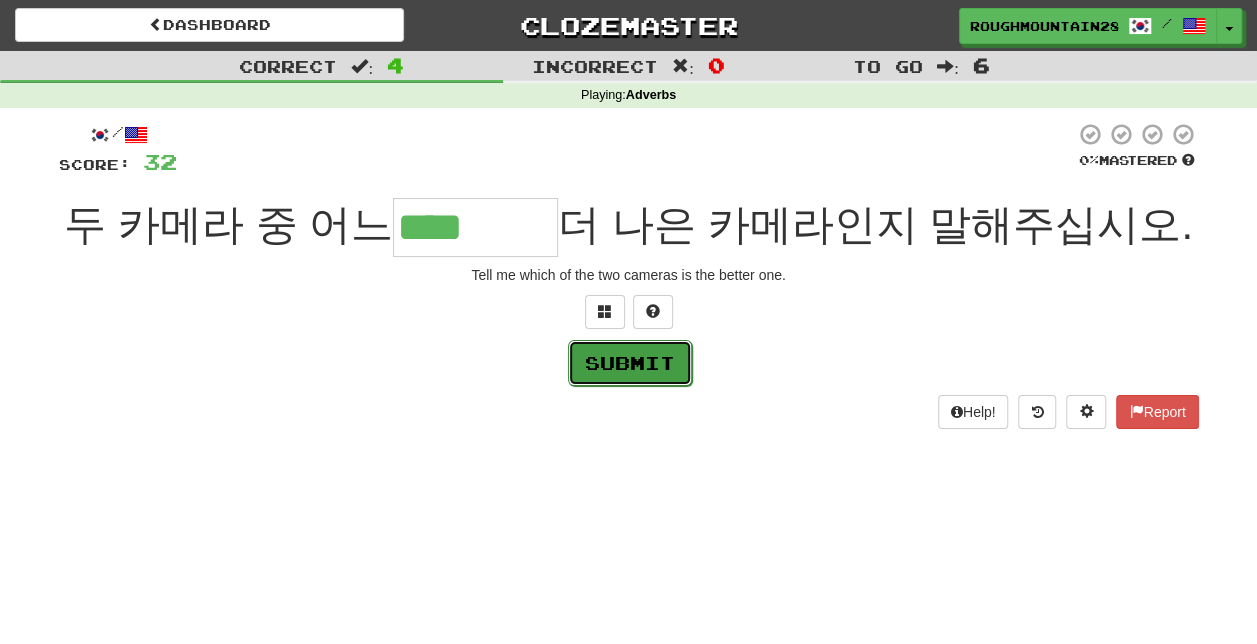 click on "Submit" at bounding box center [630, 363] 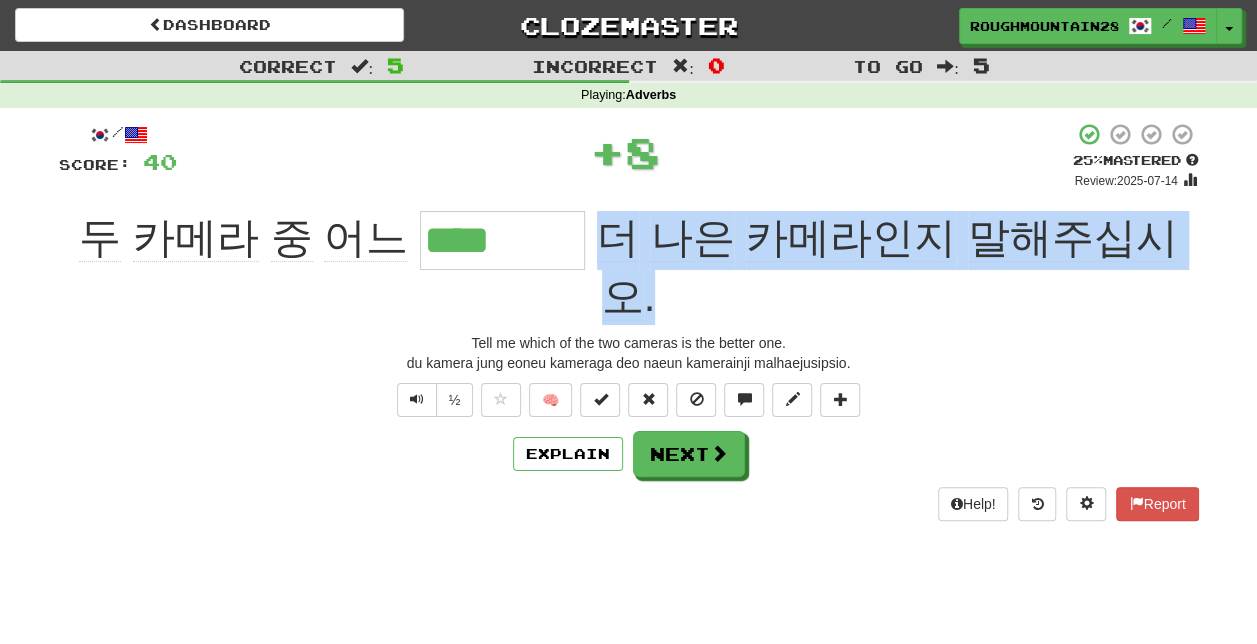drag, startPoint x: 1187, startPoint y: 246, endPoint x: 588, endPoint y: 248, distance: 599.00336 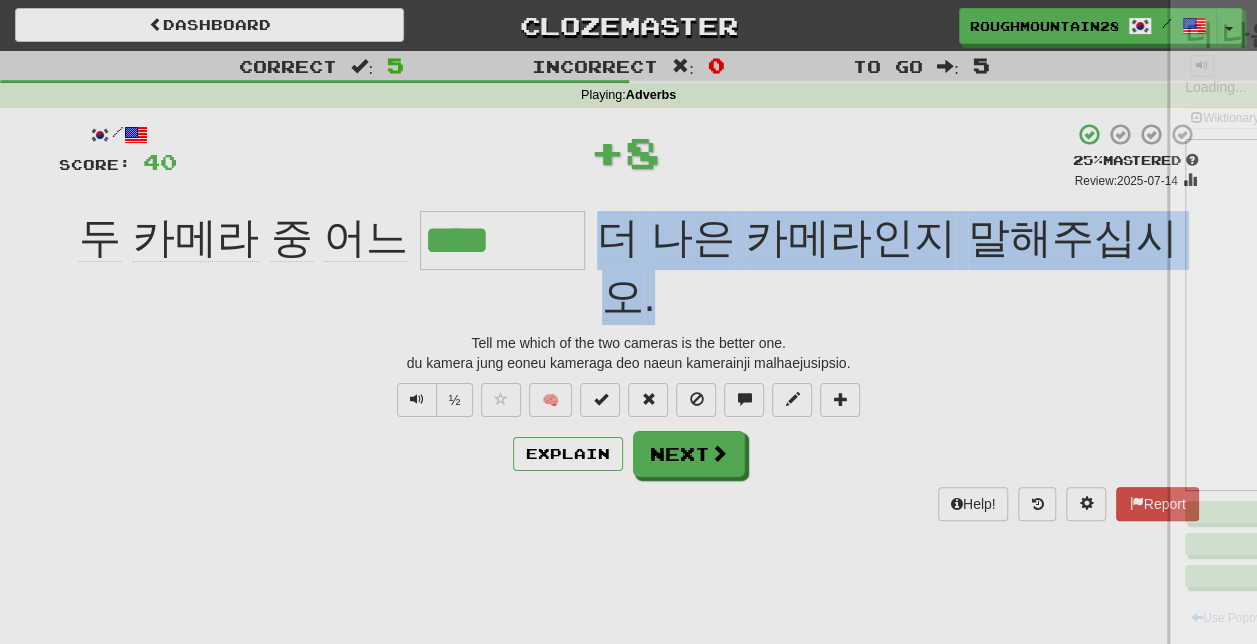 copy on "더   나은   카메라인지   말해주십시오 ." 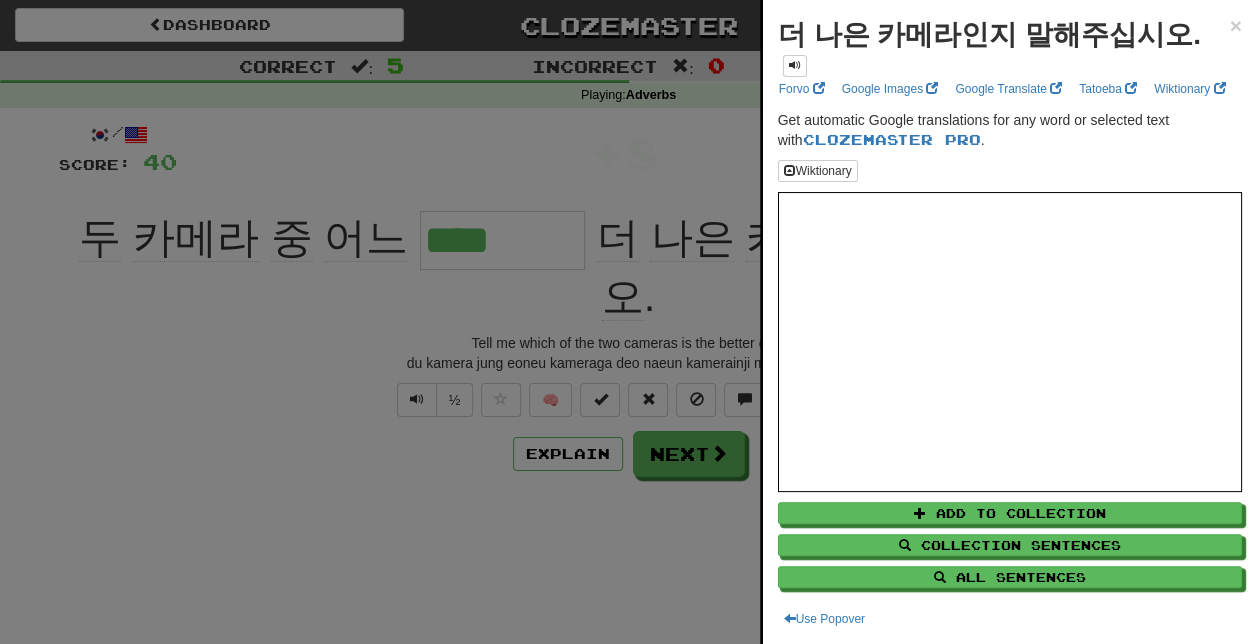 click at bounding box center [628, 322] 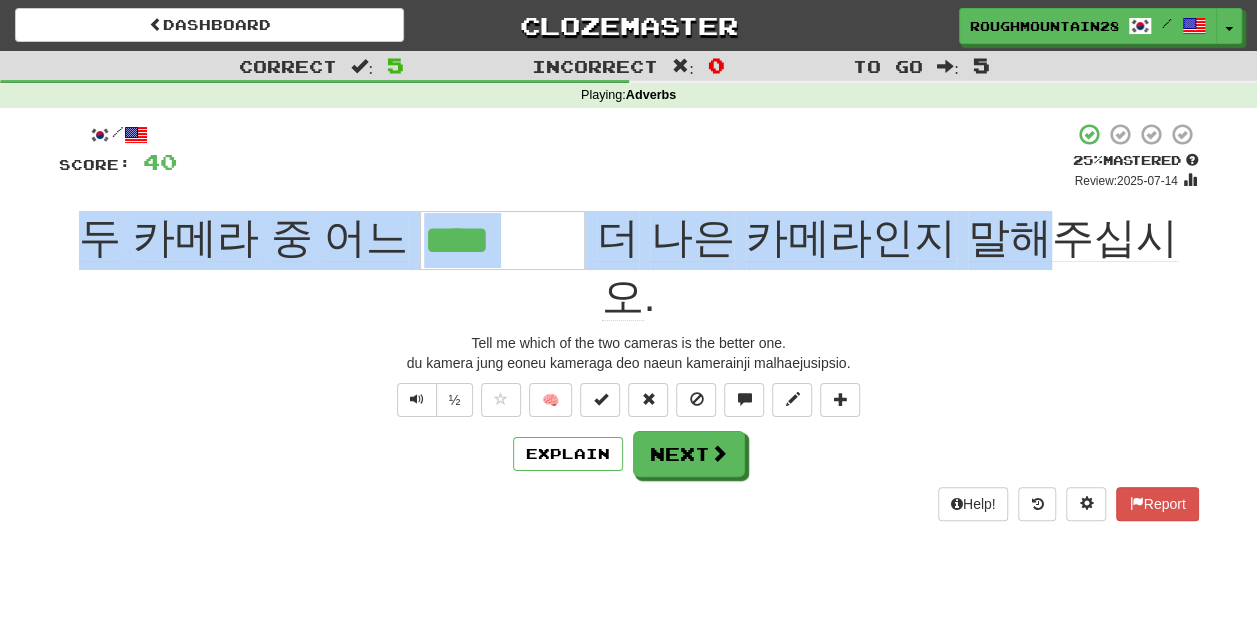 drag, startPoint x: 622, startPoint y: 255, endPoint x: 1003, endPoint y: 207, distance: 384.01172 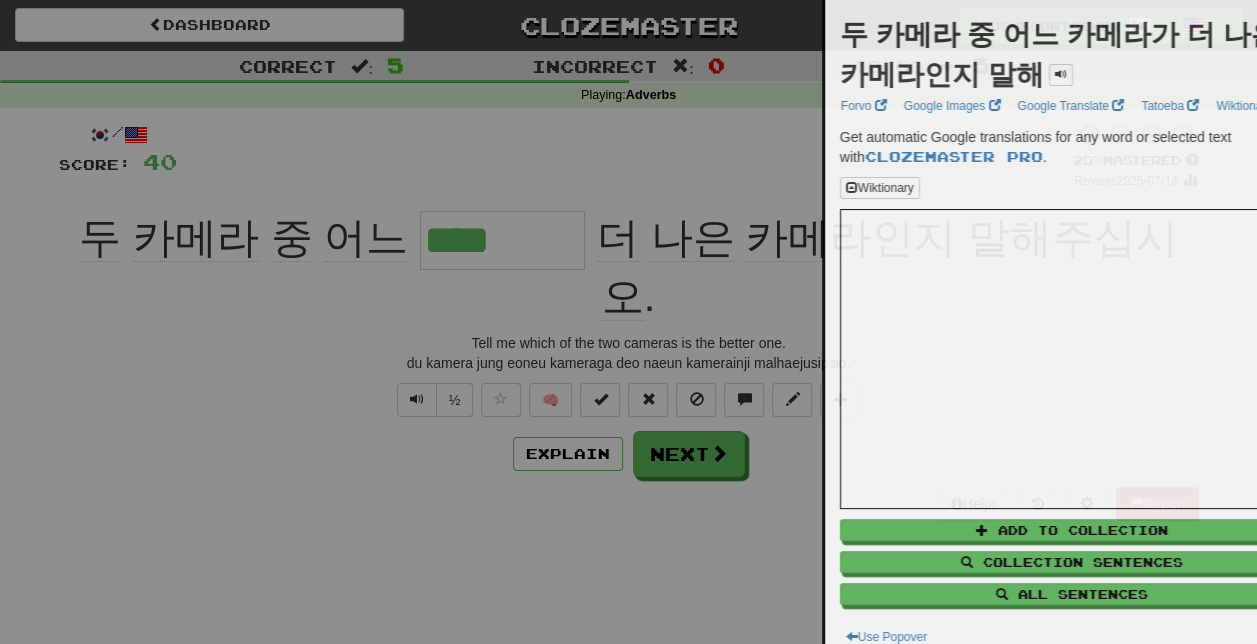 click on "Dashboard
Clozemaster
RoughMountain2805
/
Toggle Dropdown
Dashboard
Leaderboard
Activity Feed
Notifications
Profile
Discussions
한국어
/
English
Streak:
0
Review:
0
Points Today: 0
Languages
Account
Logout
RoughMountain2805
/
Toggle Dropdown
Dashboard
Leaderboard
Activity Feed
Notifications
Profile
Discussions
한국어
/
English
Streak:
0
Review:
0
Points Today: 0
Languages
Account
Logout
clozemaster
Correct   :   5 Incorrect   :   0 To go   :   5 Playing :  Adverbs  /  Score:   40 + 8 25 %  Mastered Review:  2025-07-14 두   카메라   중   어느   ****   더   나은   카메라인지   말해주십시오 . ½ 🧠" at bounding box center (628, 677) 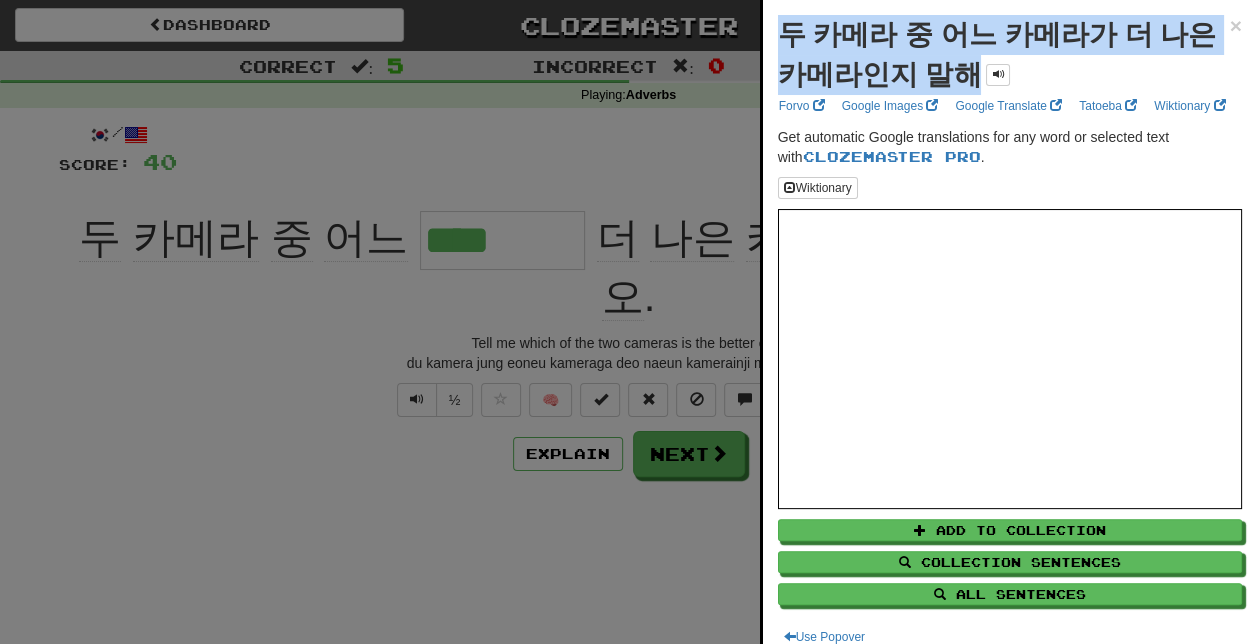 drag, startPoint x: 959, startPoint y: 72, endPoint x: 762, endPoint y: 34, distance: 200.6315 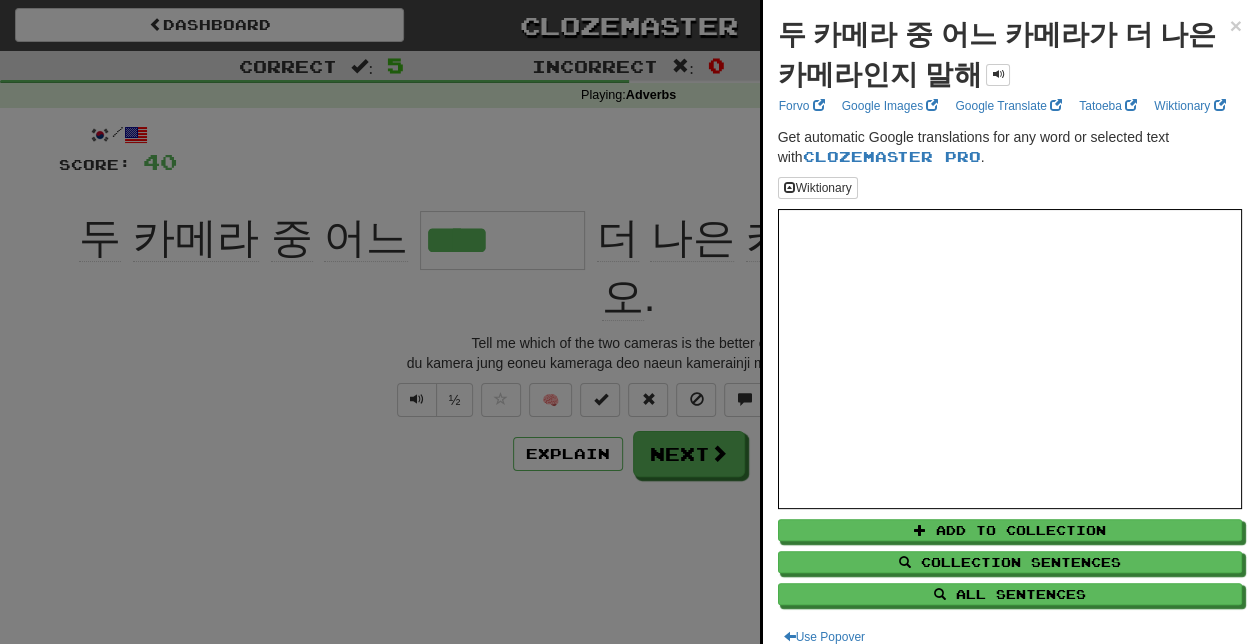 click at bounding box center [628, 322] 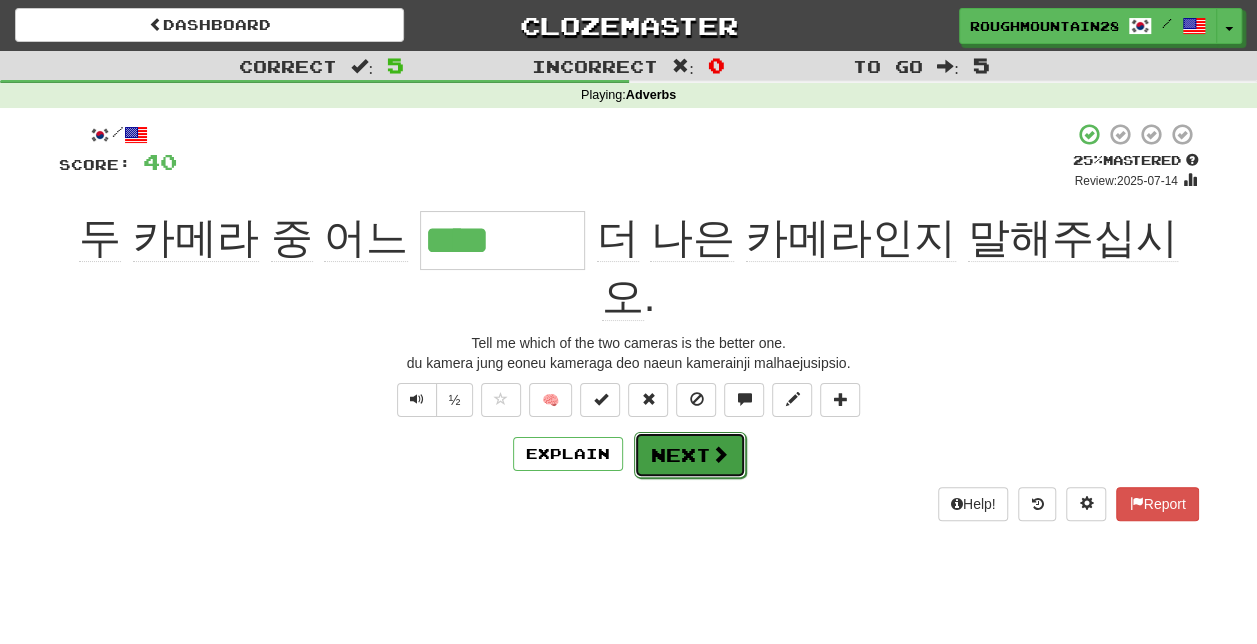 click on "Next" at bounding box center [690, 455] 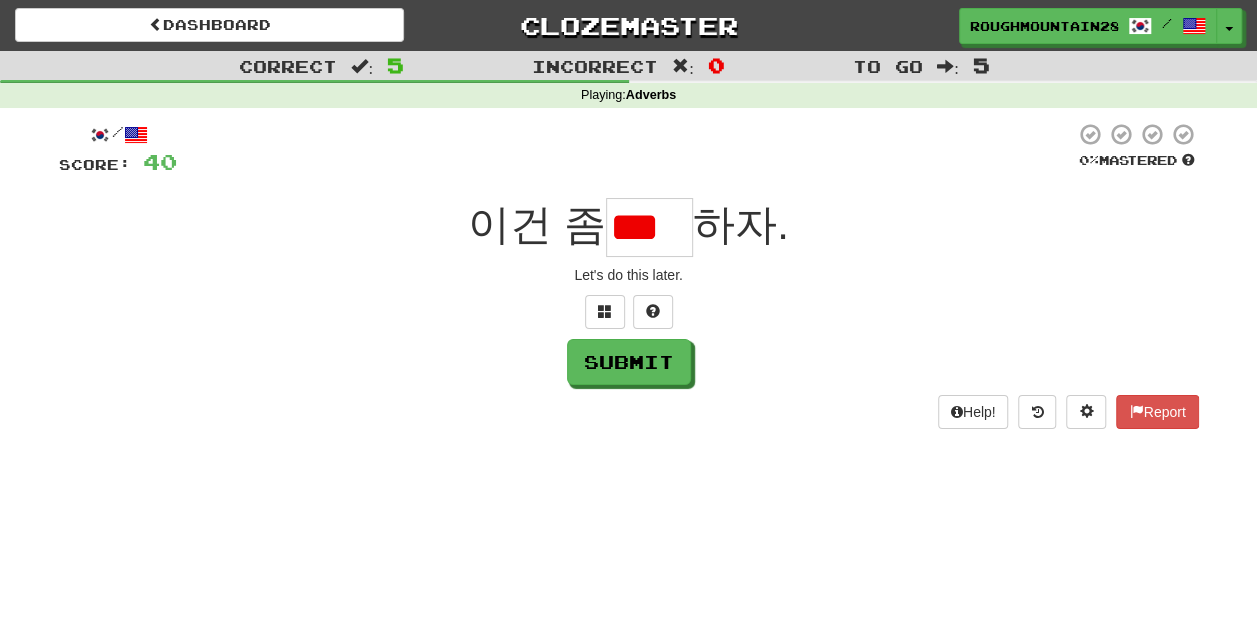 scroll, scrollTop: 0, scrollLeft: 36, axis: horizontal 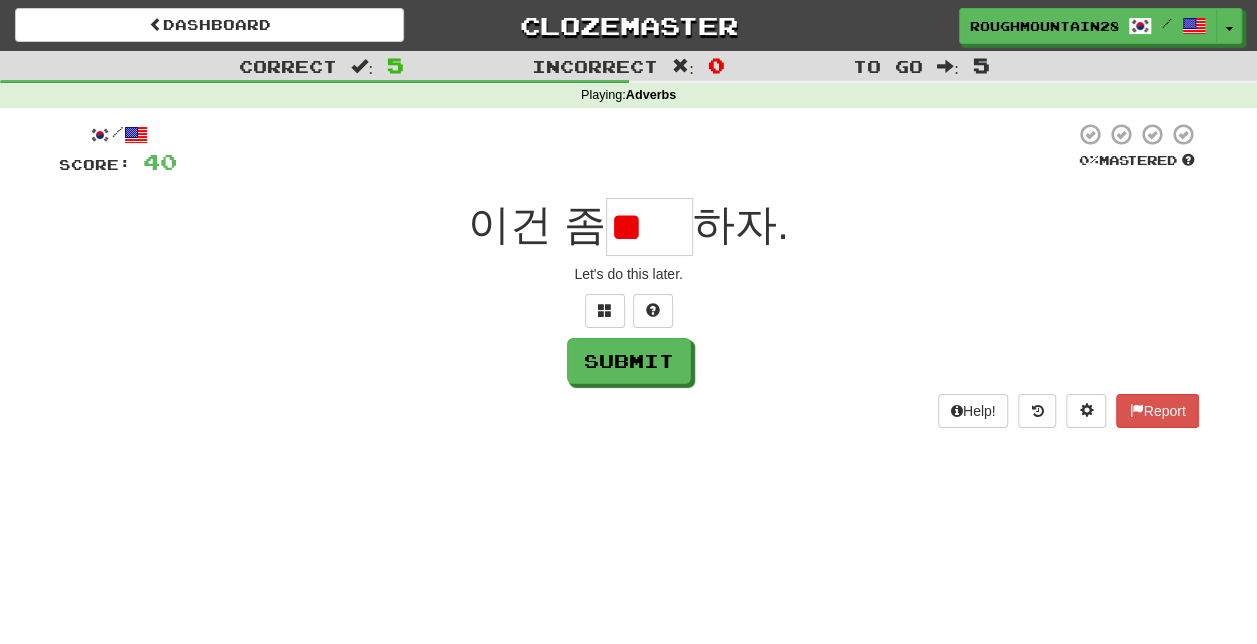type on "*" 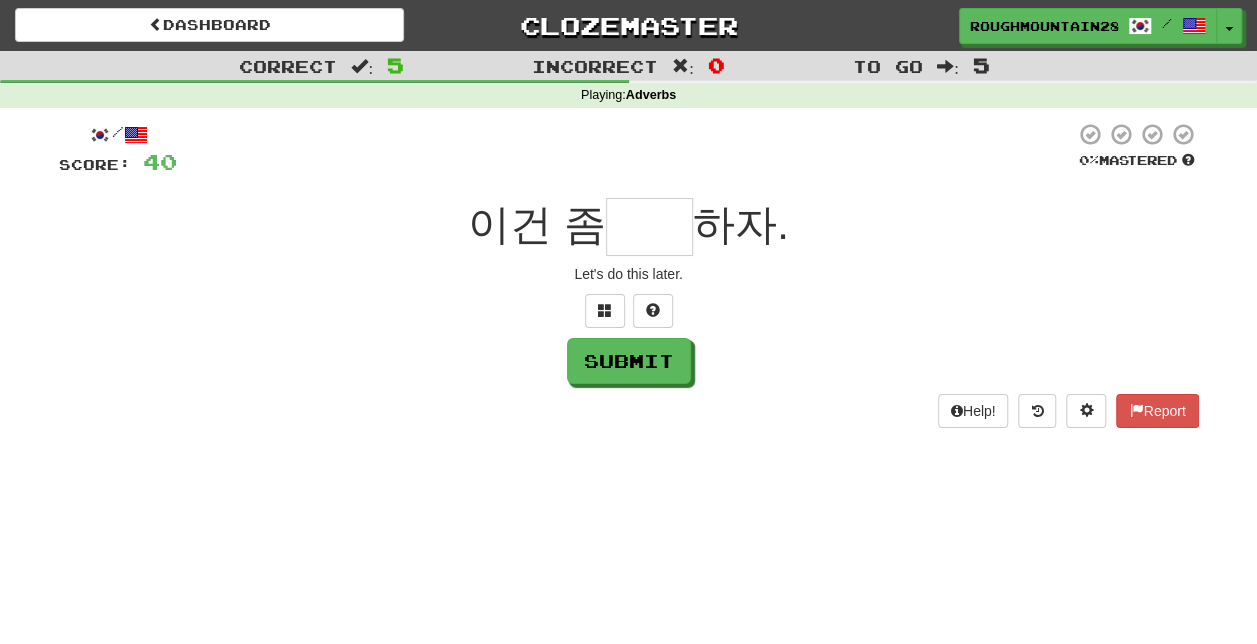 scroll, scrollTop: 0, scrollLeft: 0, axis: both 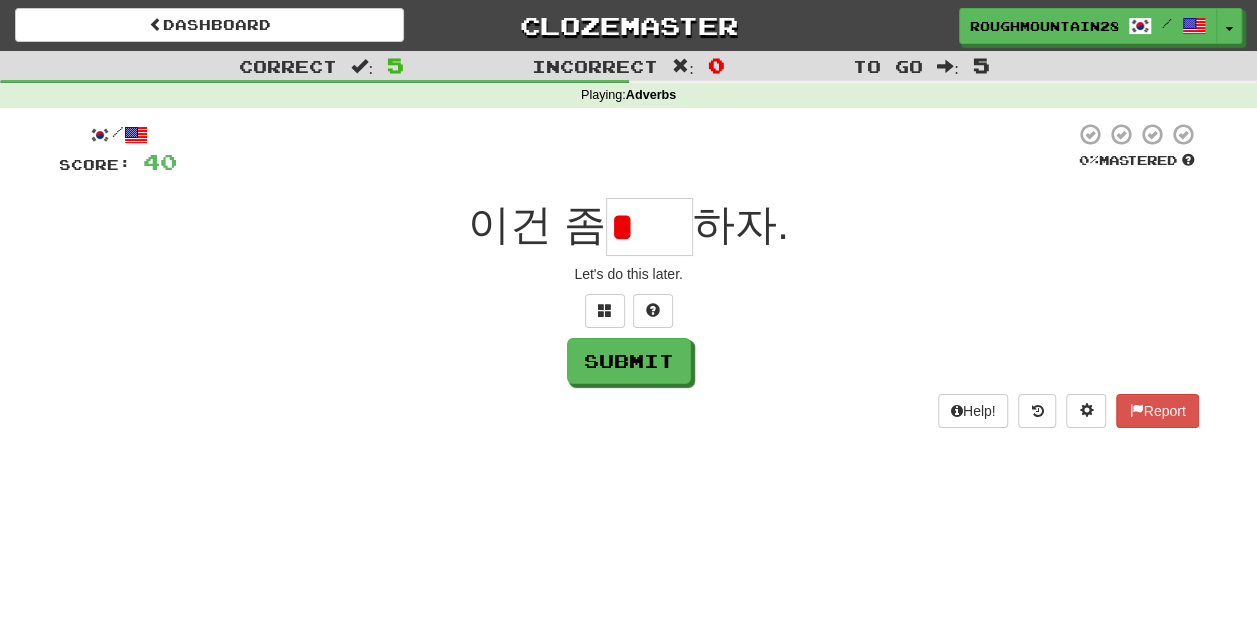type on "*" 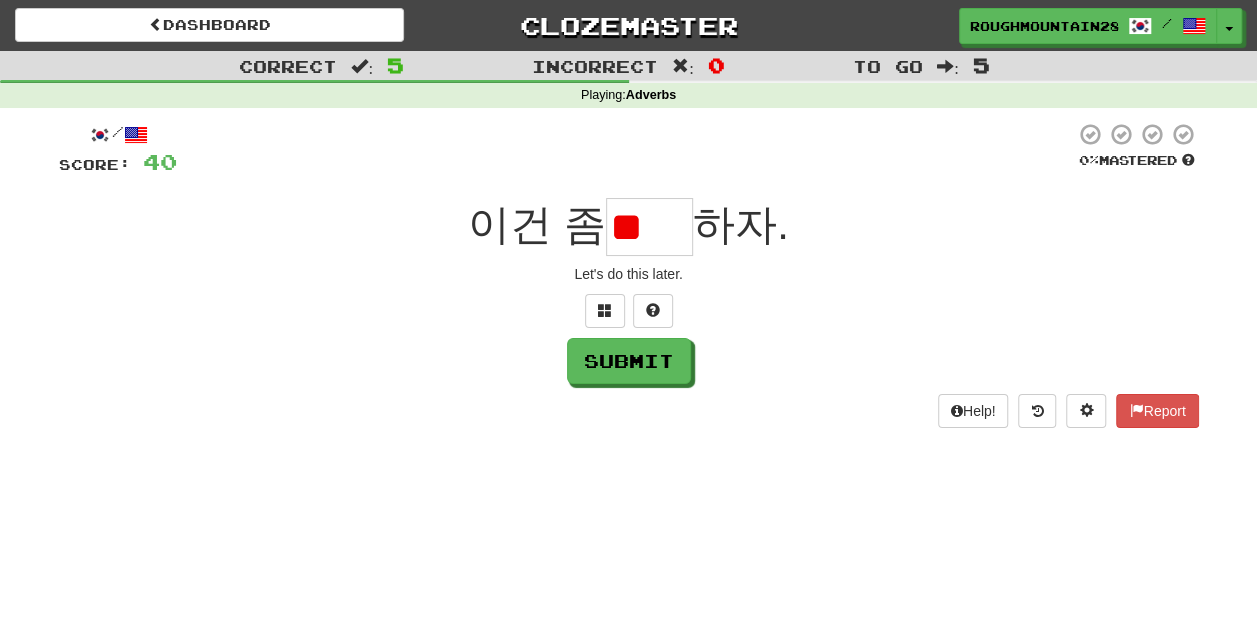 type on "*" 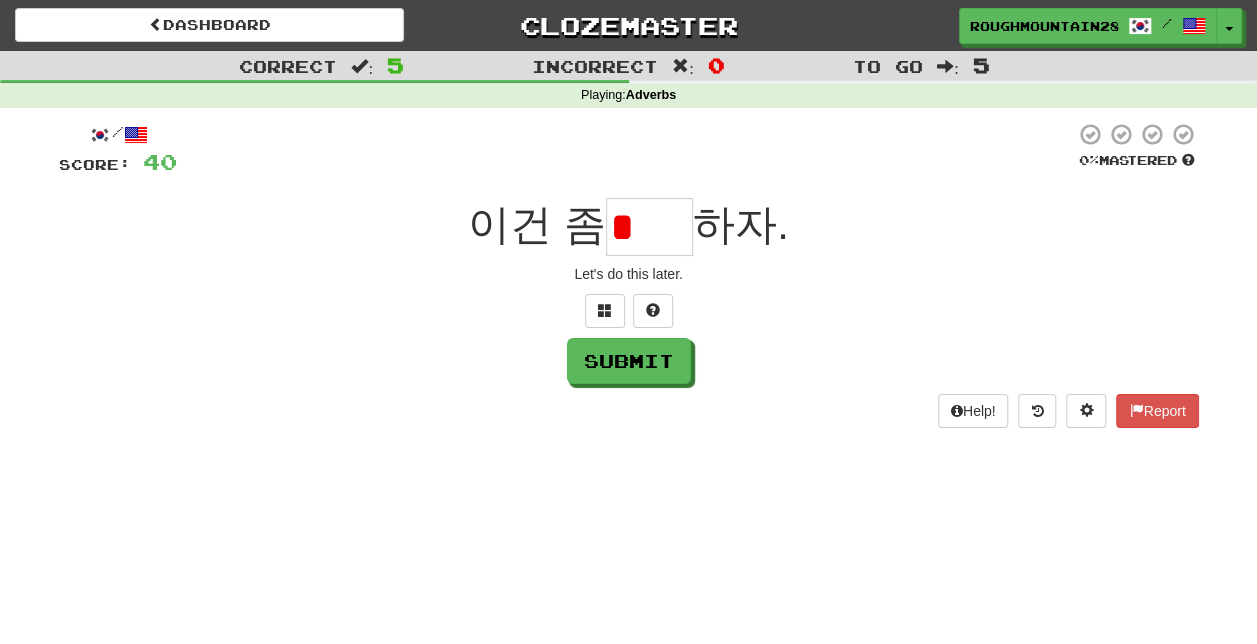 type on "*" 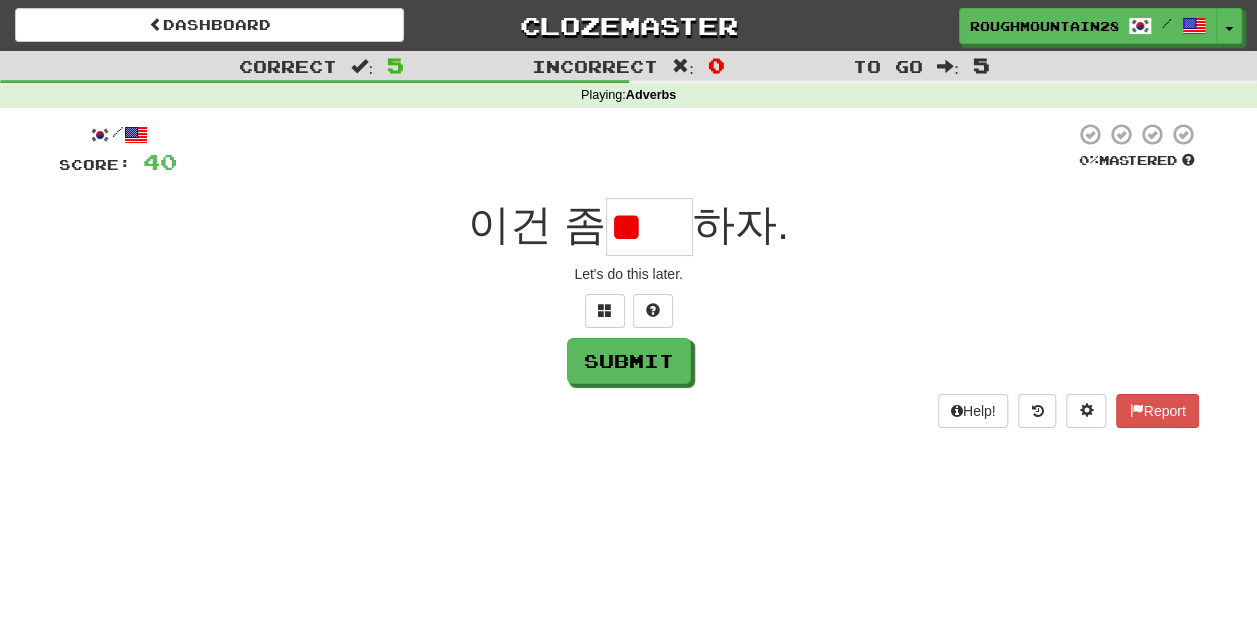 type on "*" 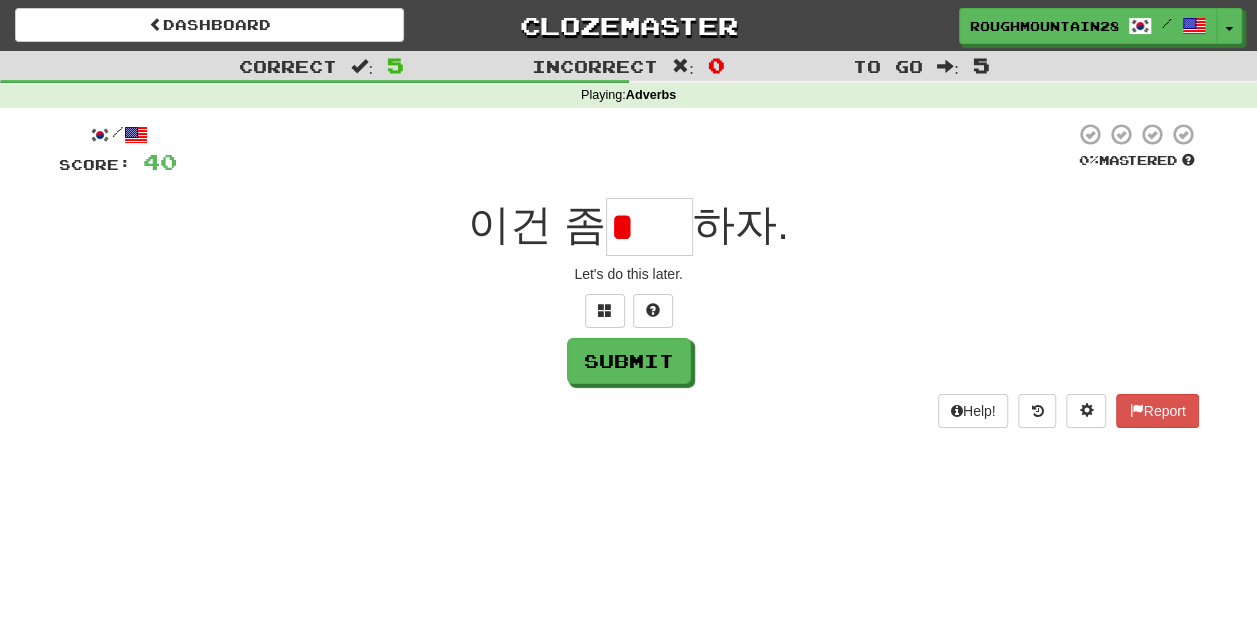 type on "*" 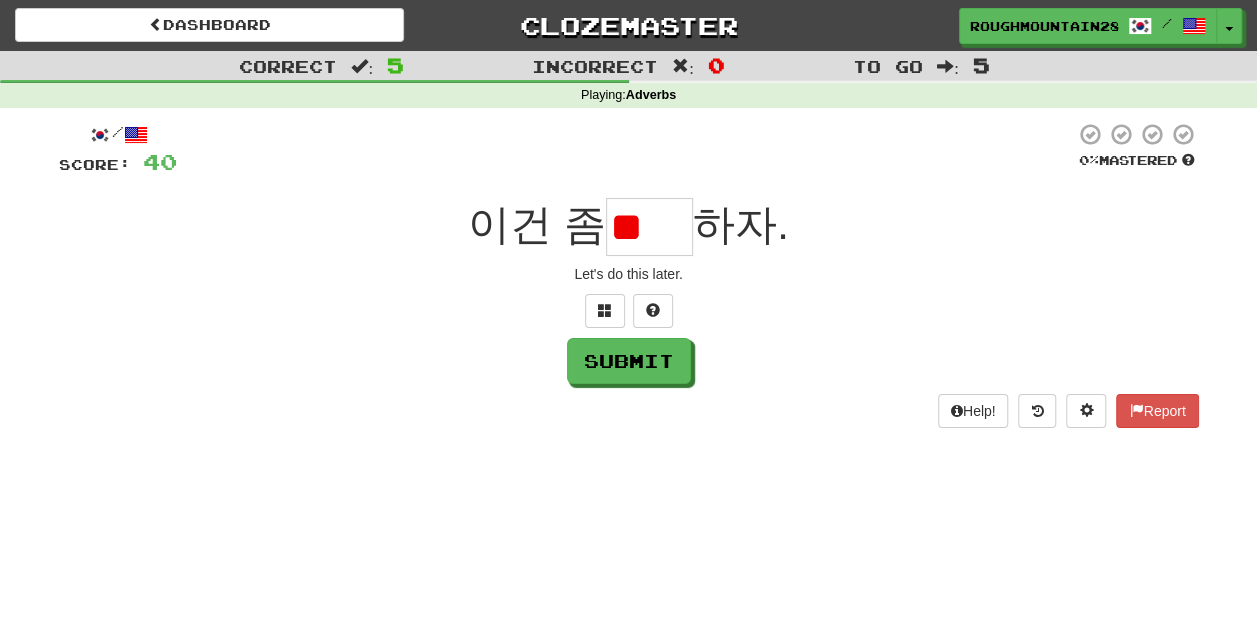 type on "*" 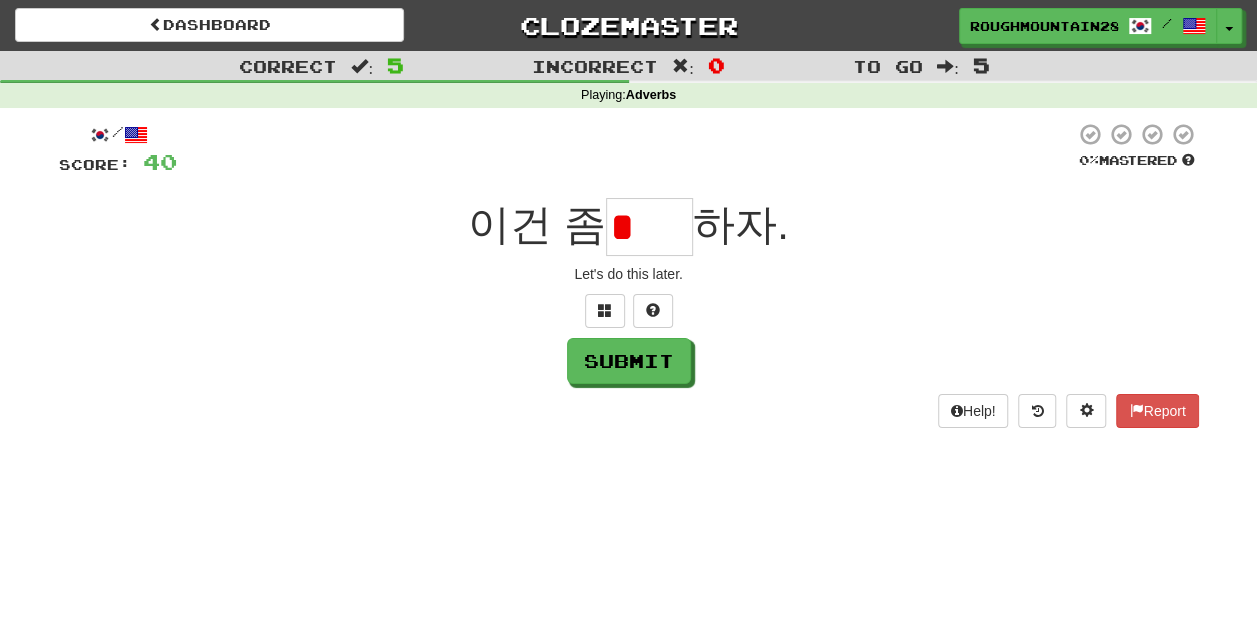 type on "*" 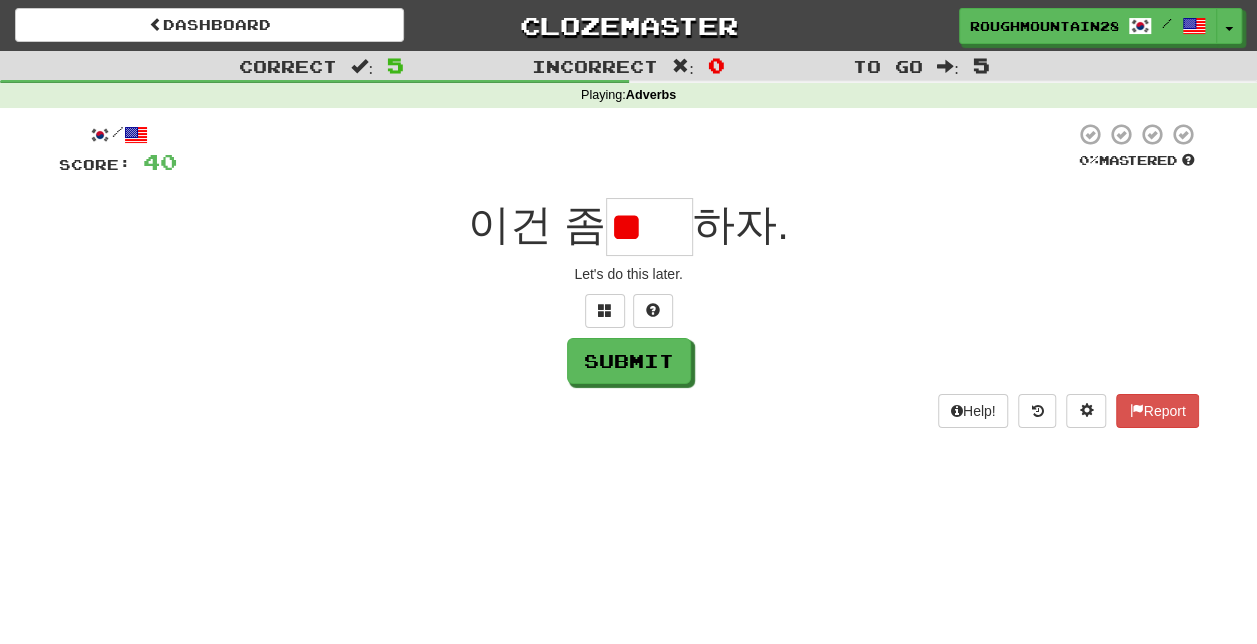 type on "*" 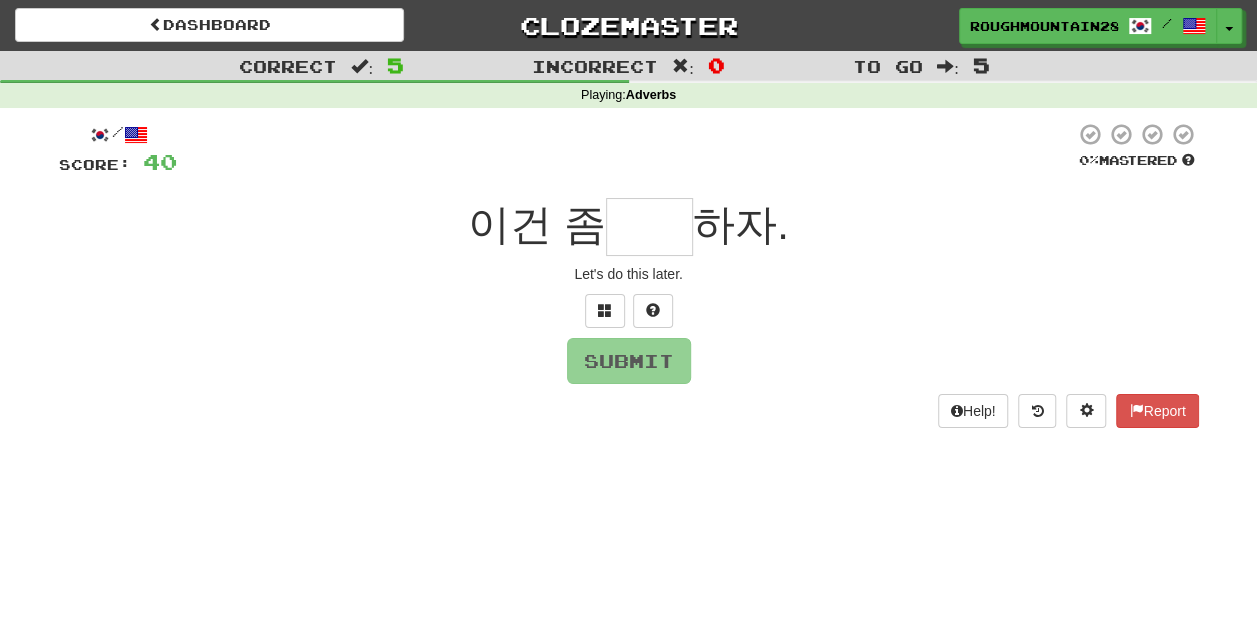type on "*" 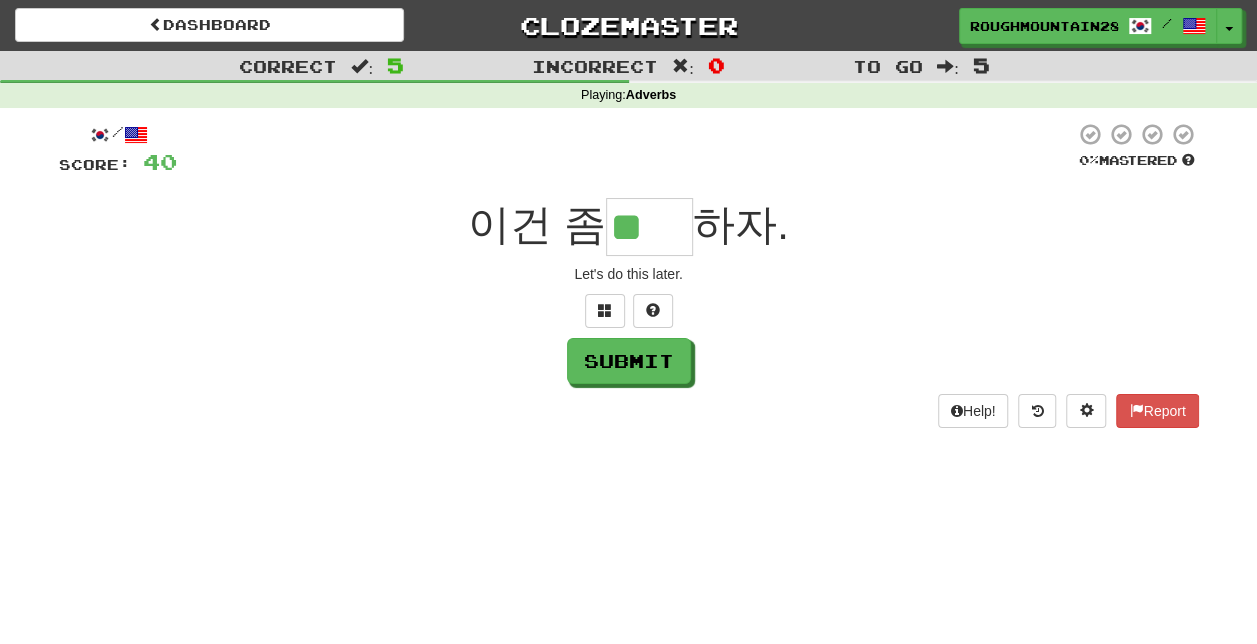 type on "**" 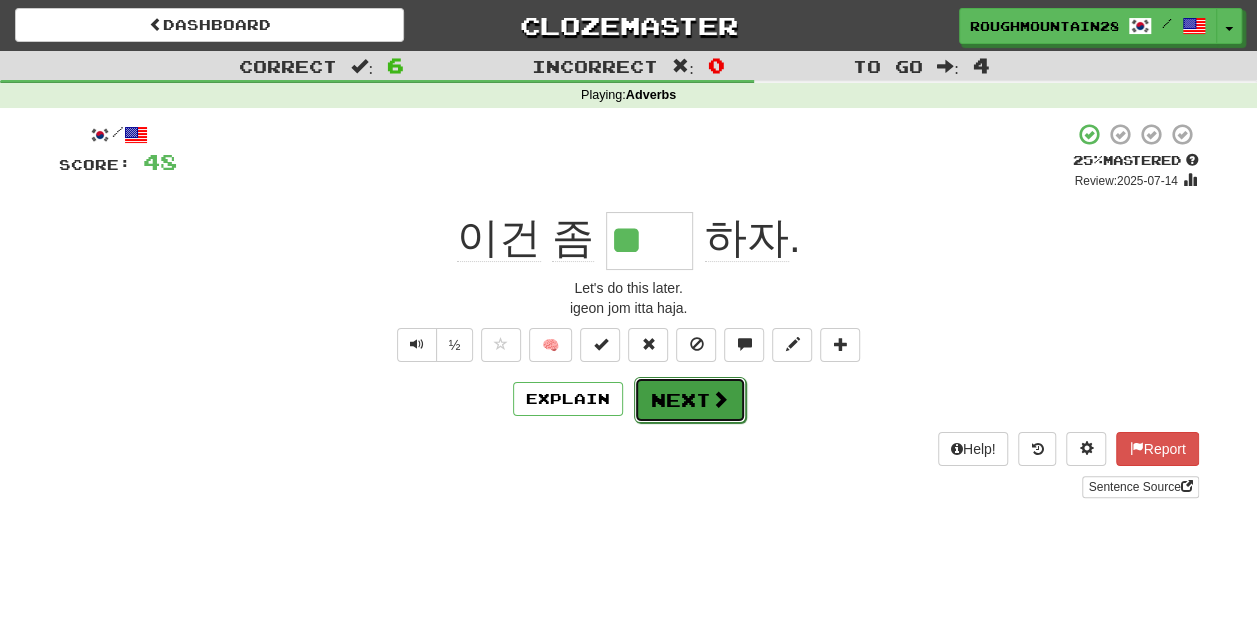 click on "Next" at bounding box center [690, 400] 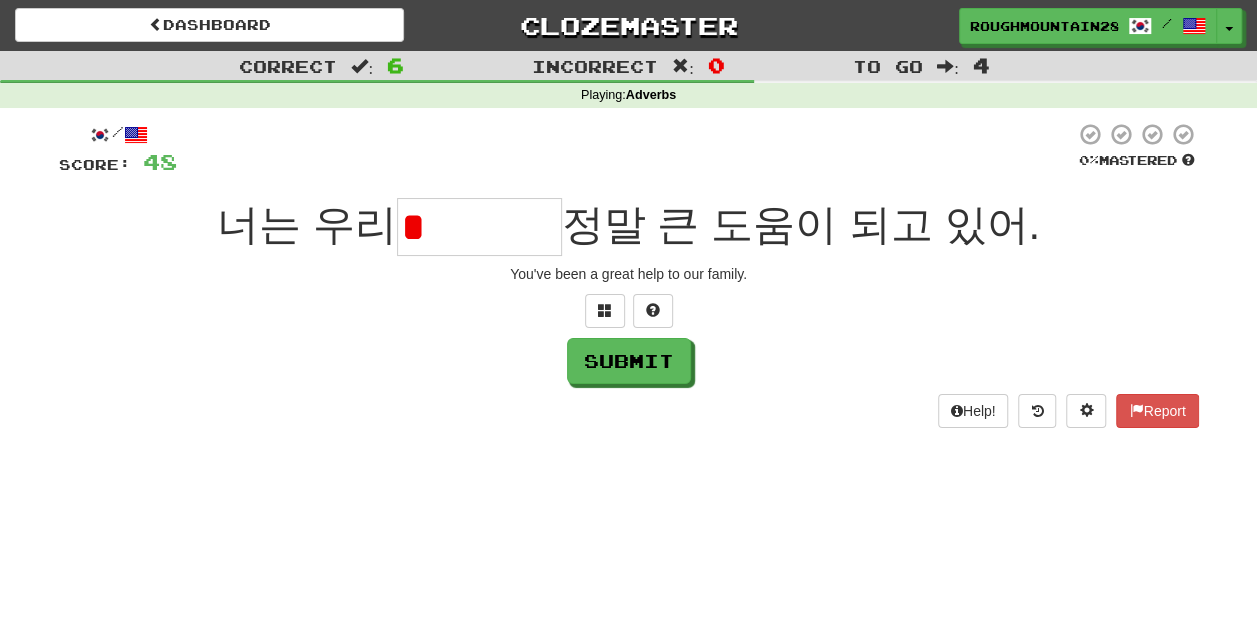 type on "*" 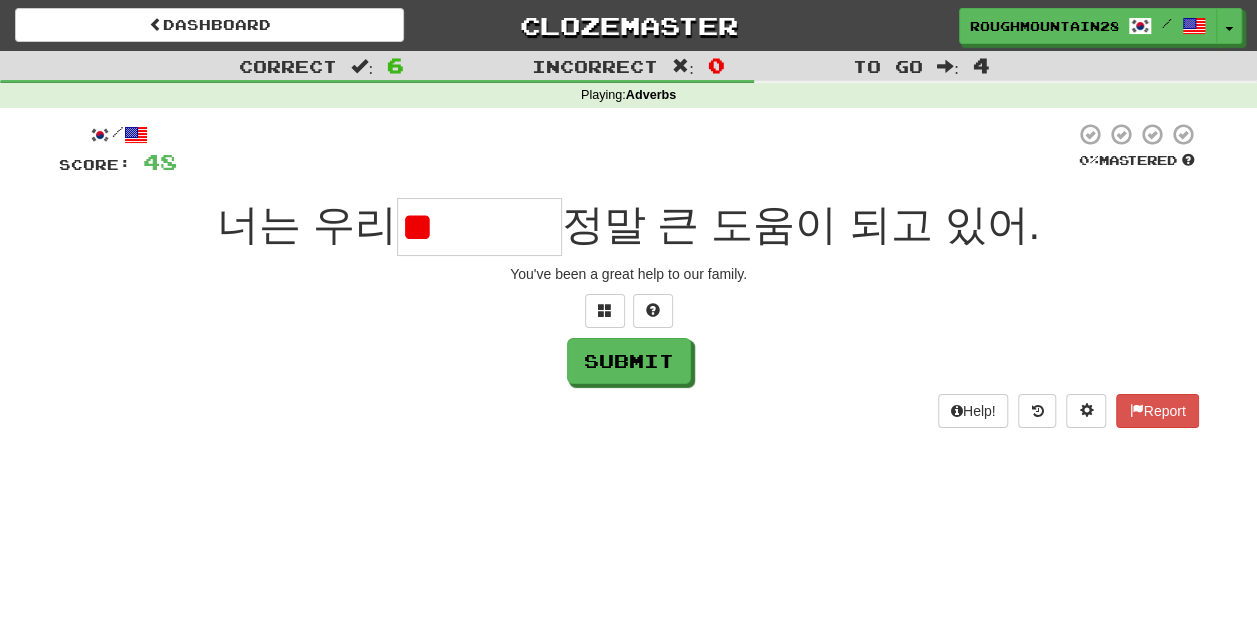 type on "*" 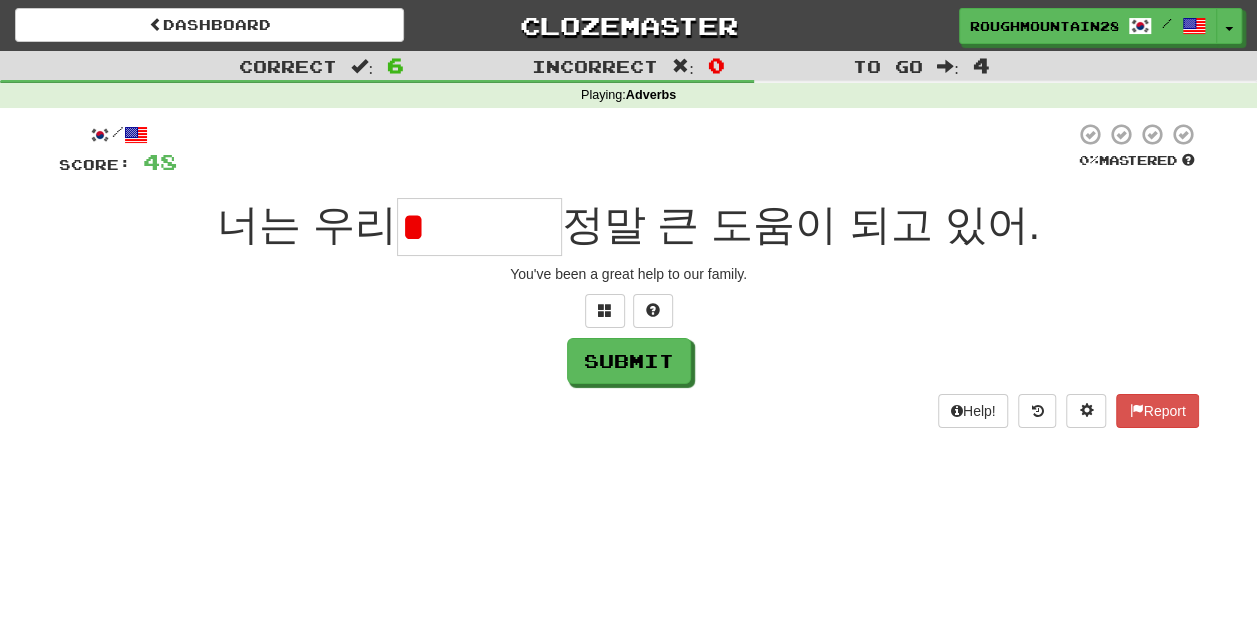 type on "*" 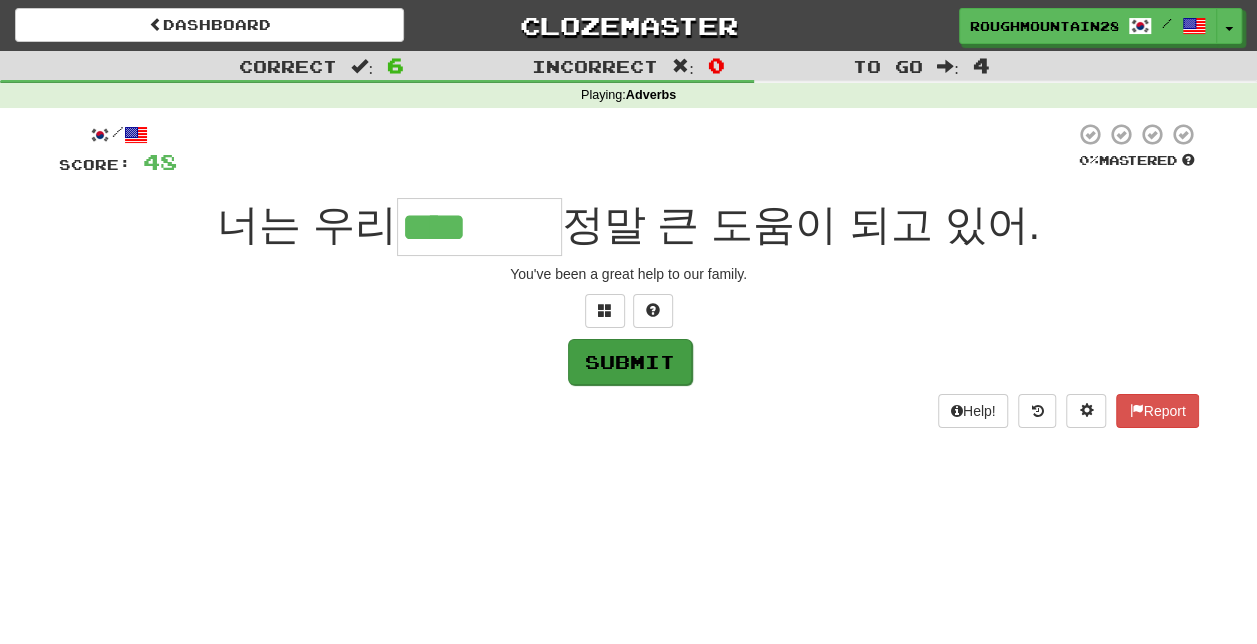 type on "****" 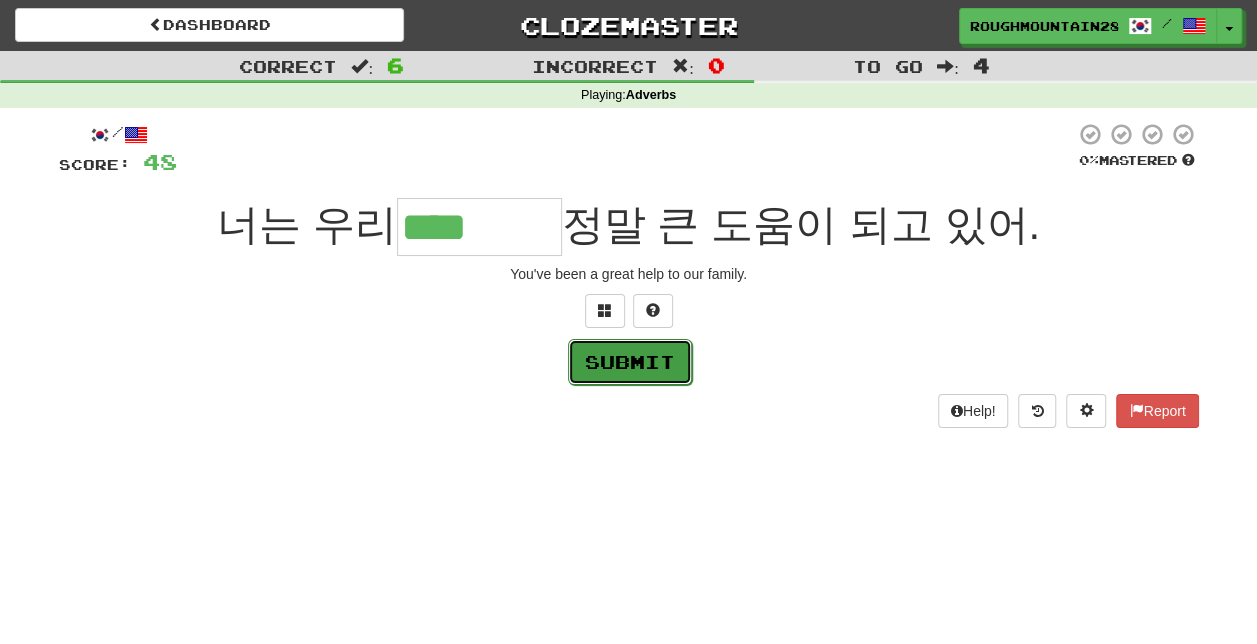 click on "Submit" at bounding box center [630, 362] 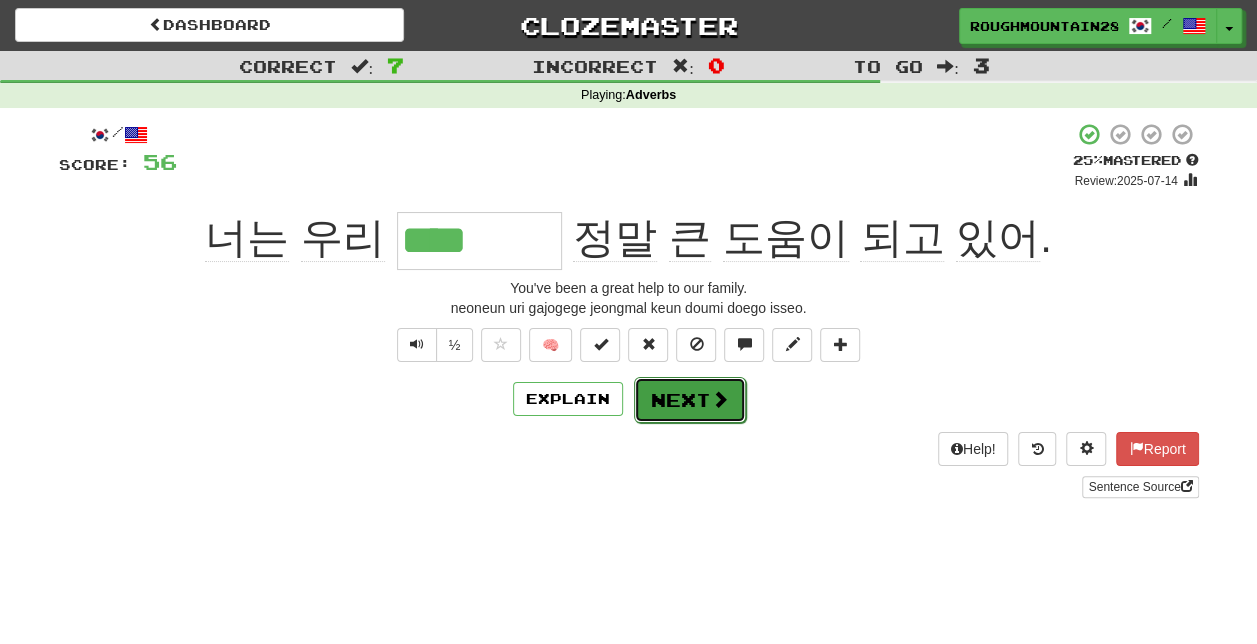 click on "Next" at bounding box center [690, 400] 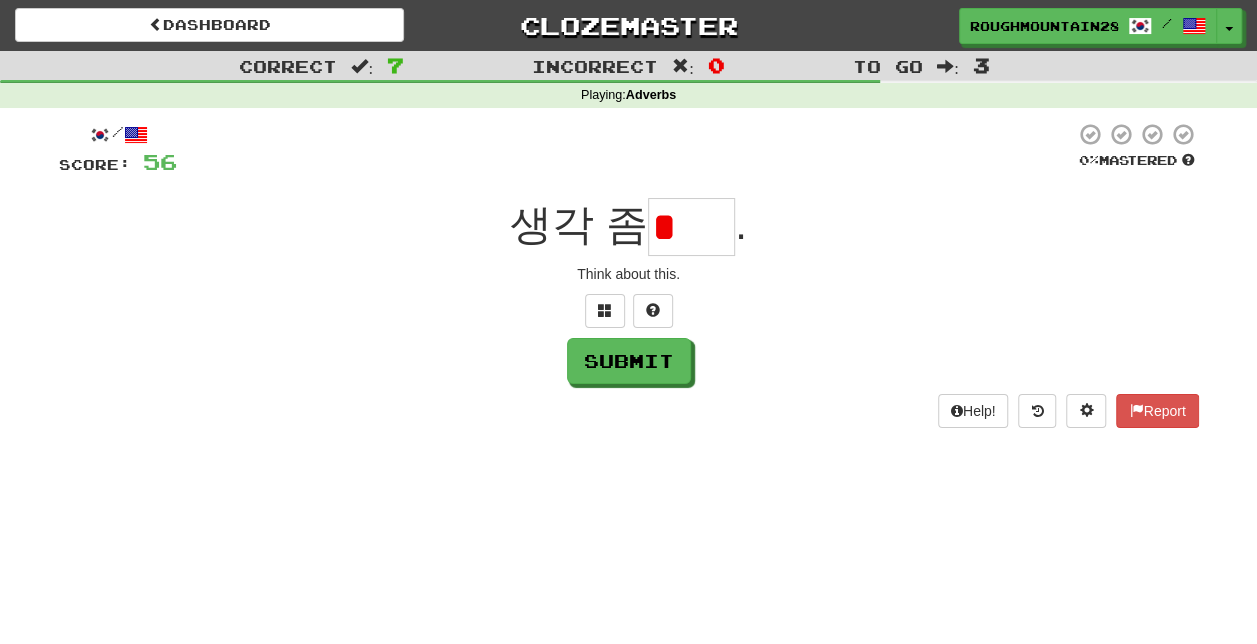 type on "*" 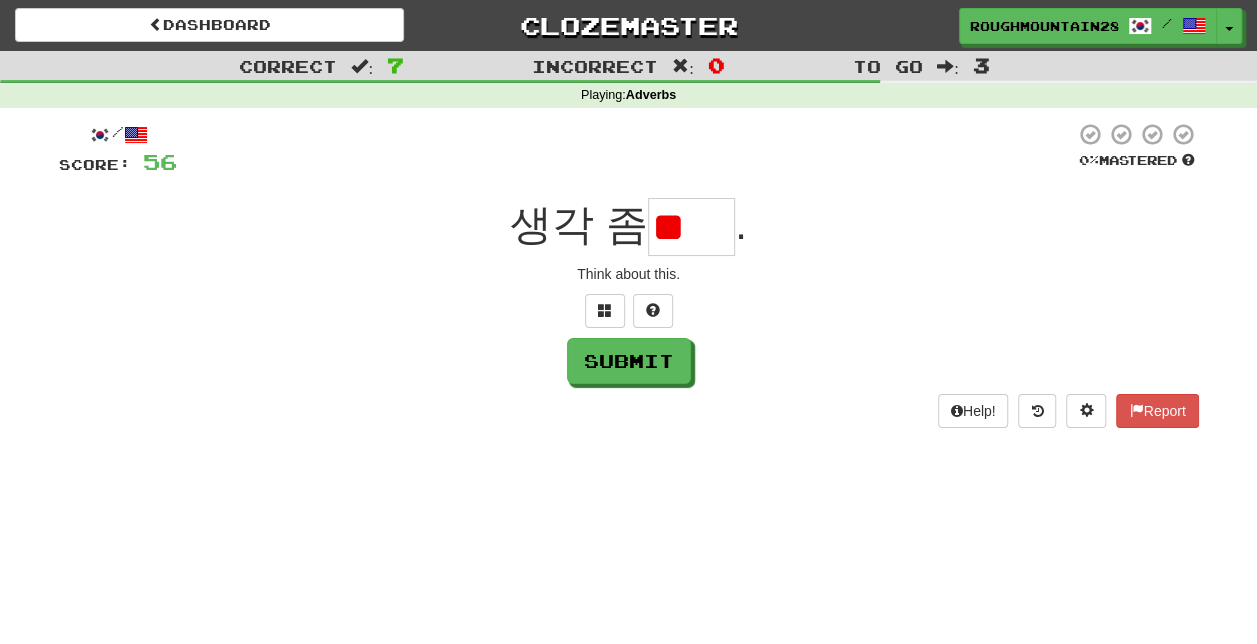 type on "*" 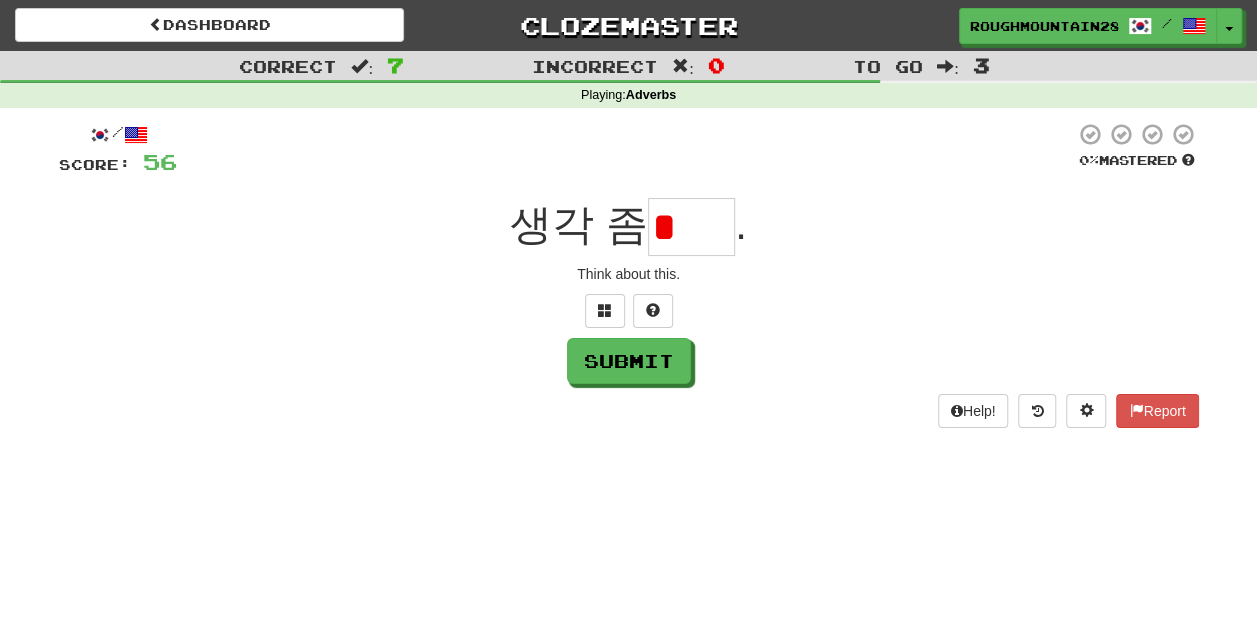 type on "*" 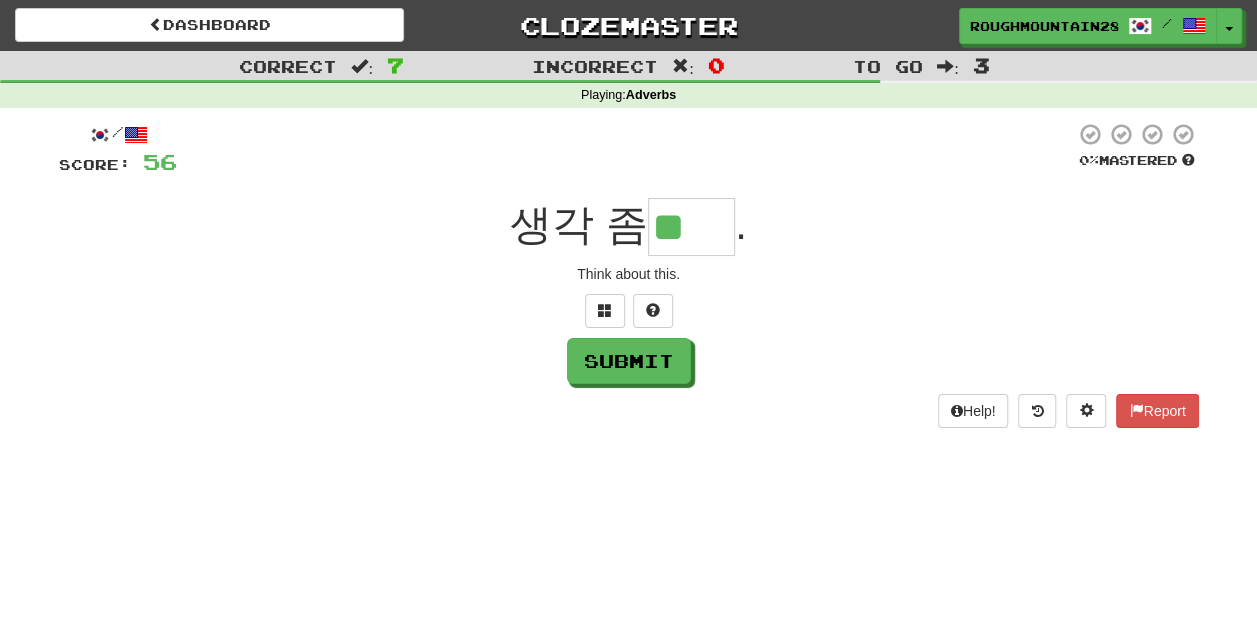 type on "**" 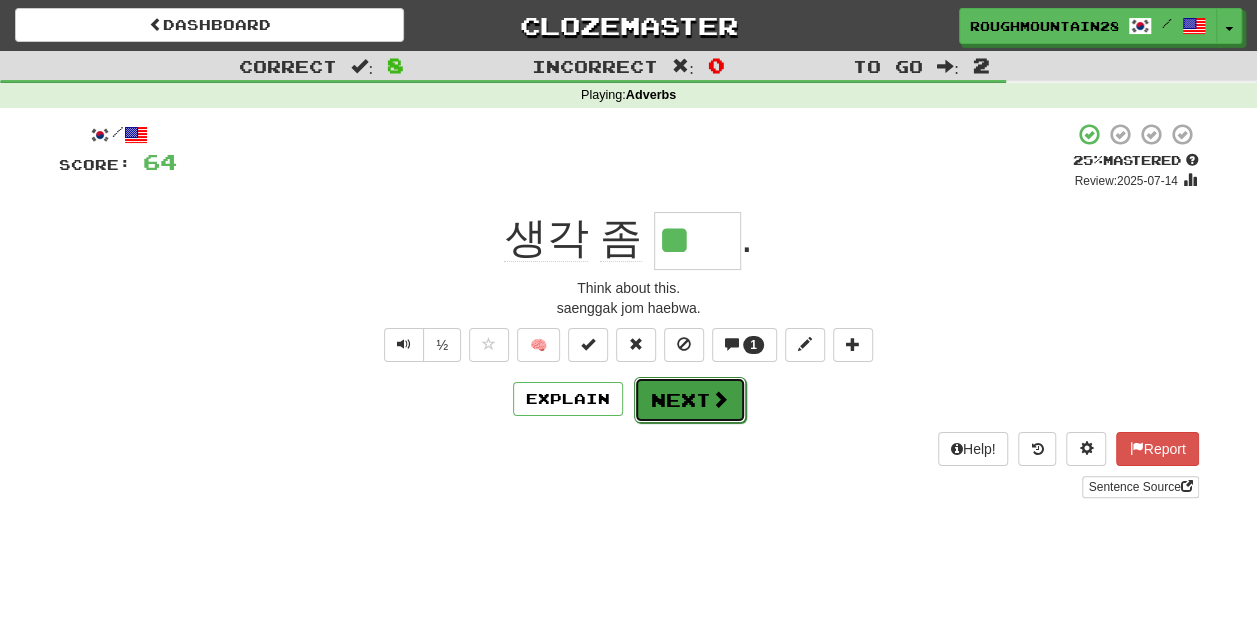 click on "Next" at bounding box center [690, 400] 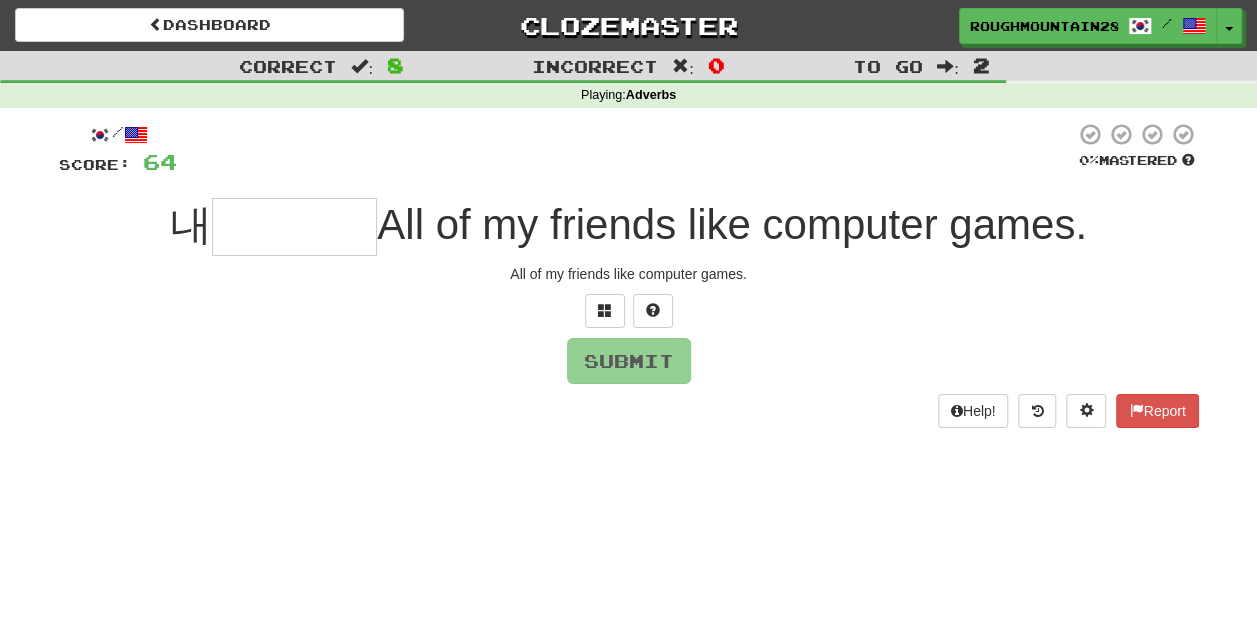 type on "*" 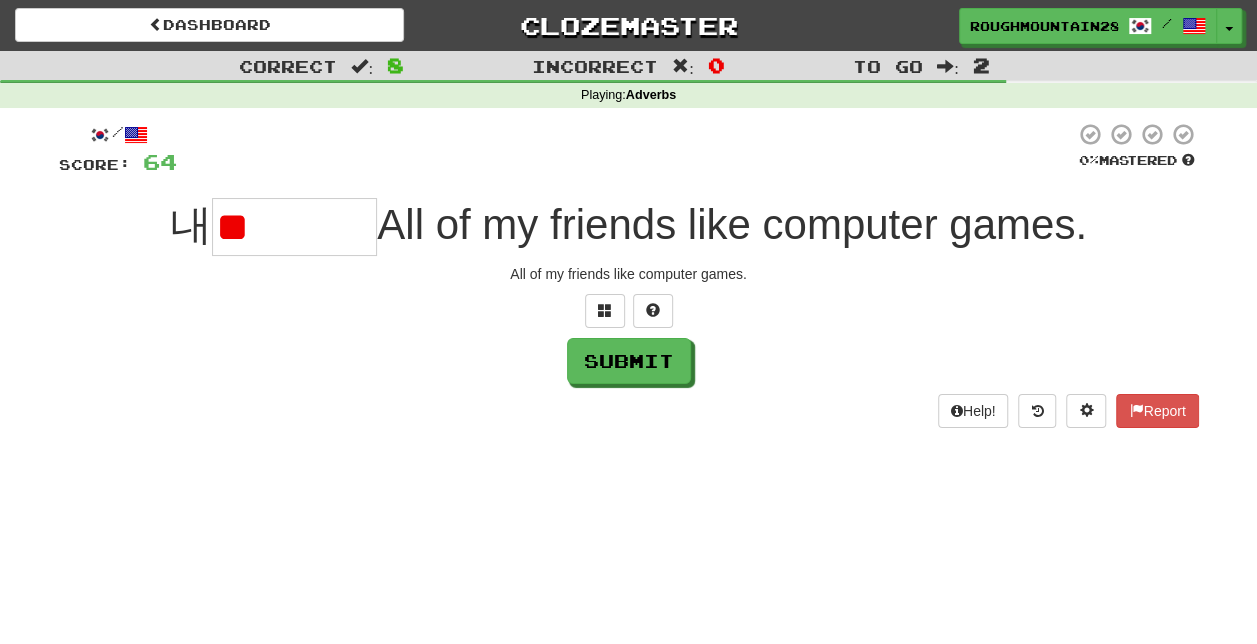 type on "*" 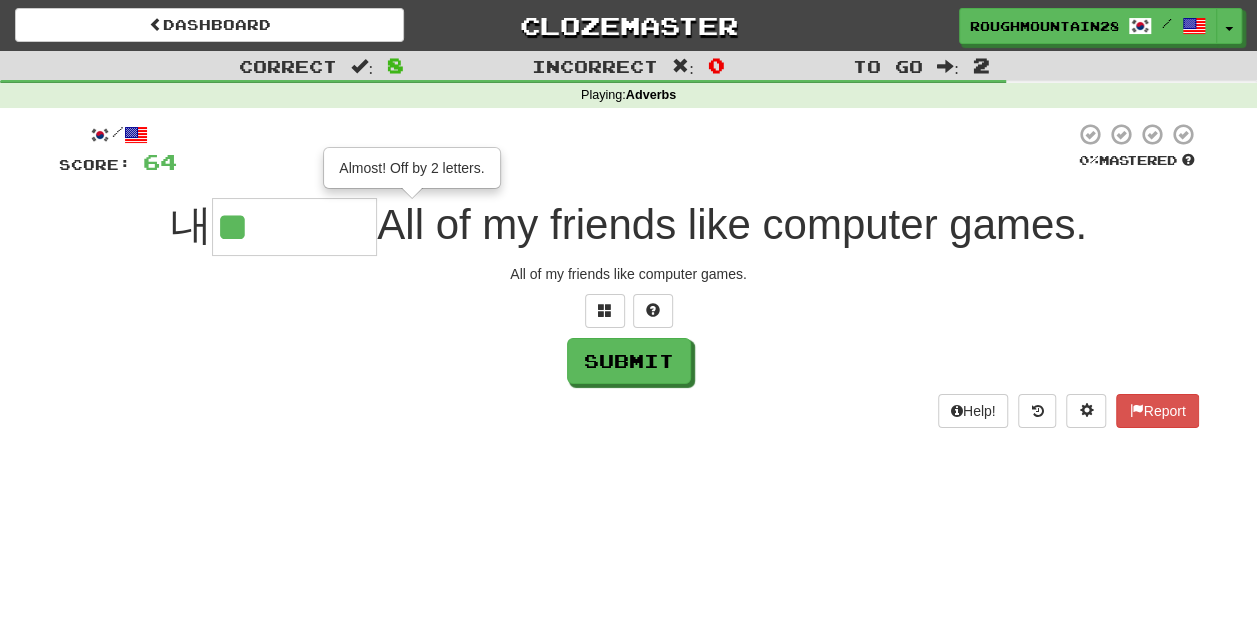 type on "****" 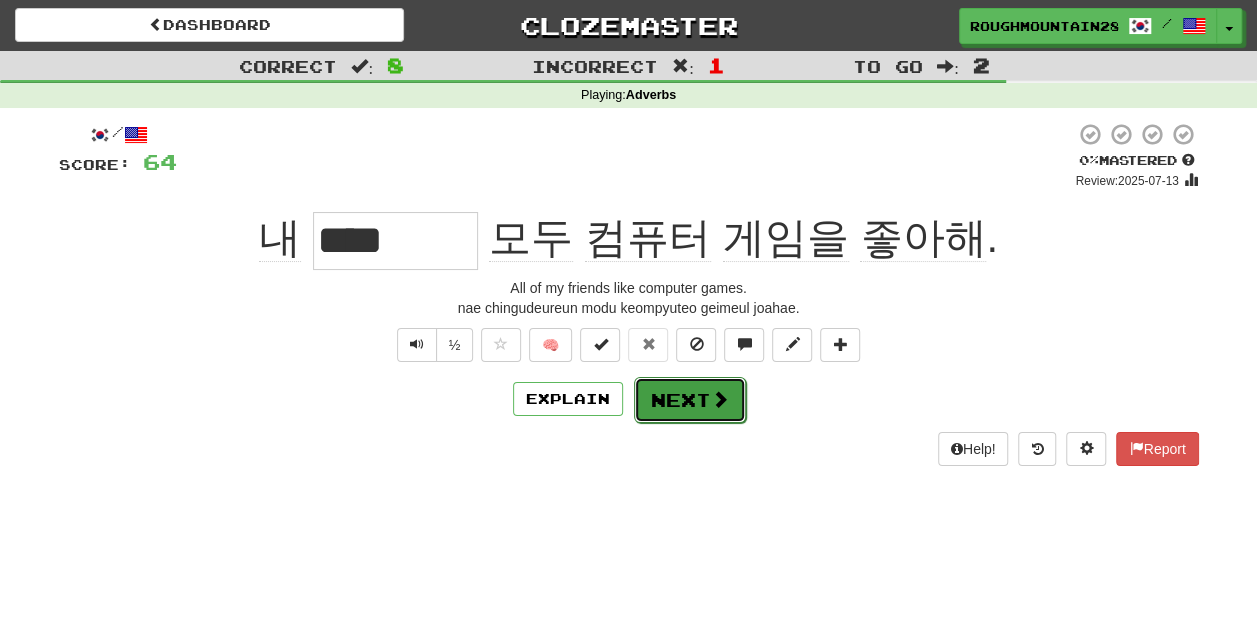 click on "Next" at bounding box center [690, 400] 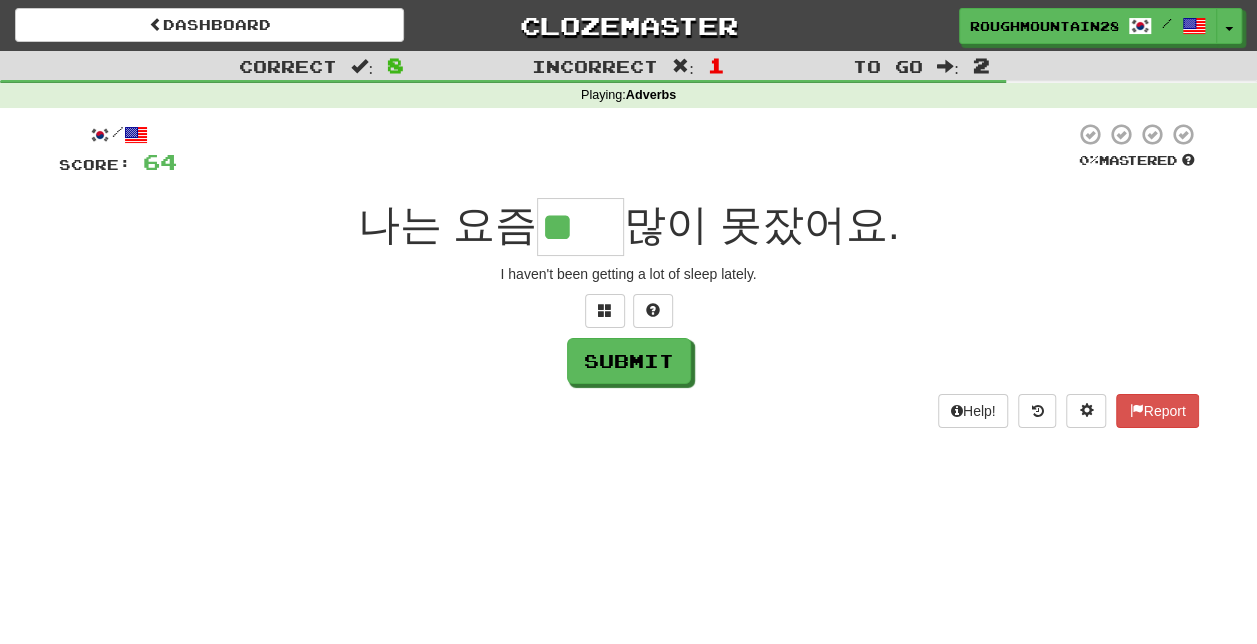 type on "**" 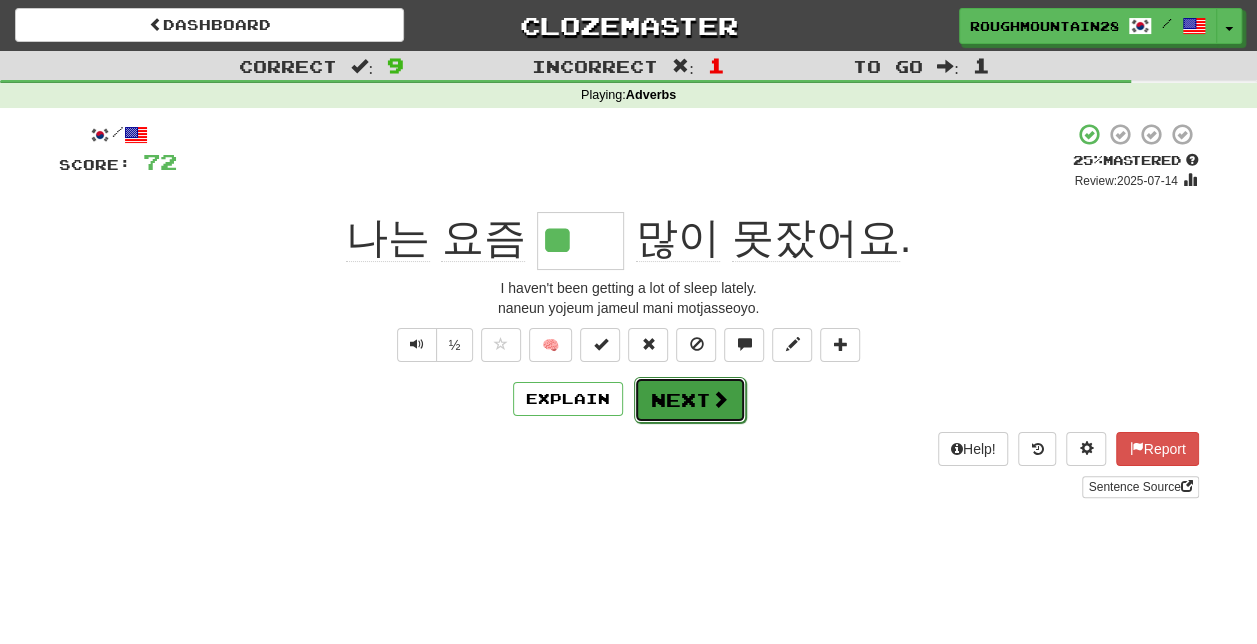 click at bounding box center [720, 399] 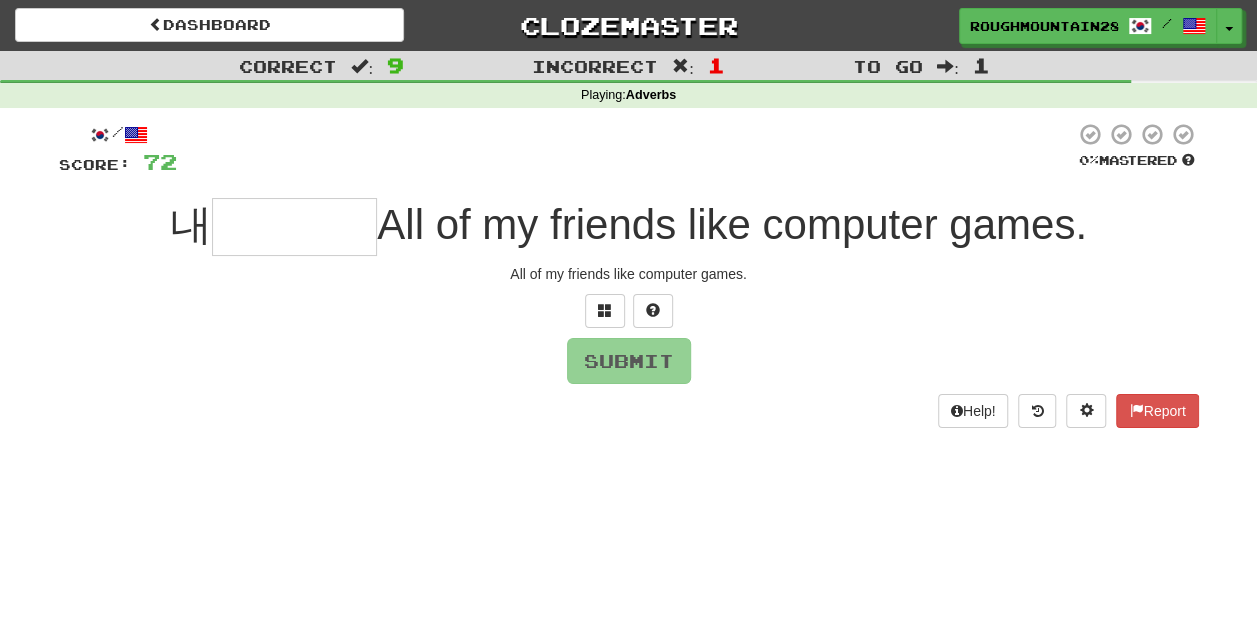 type on "*" 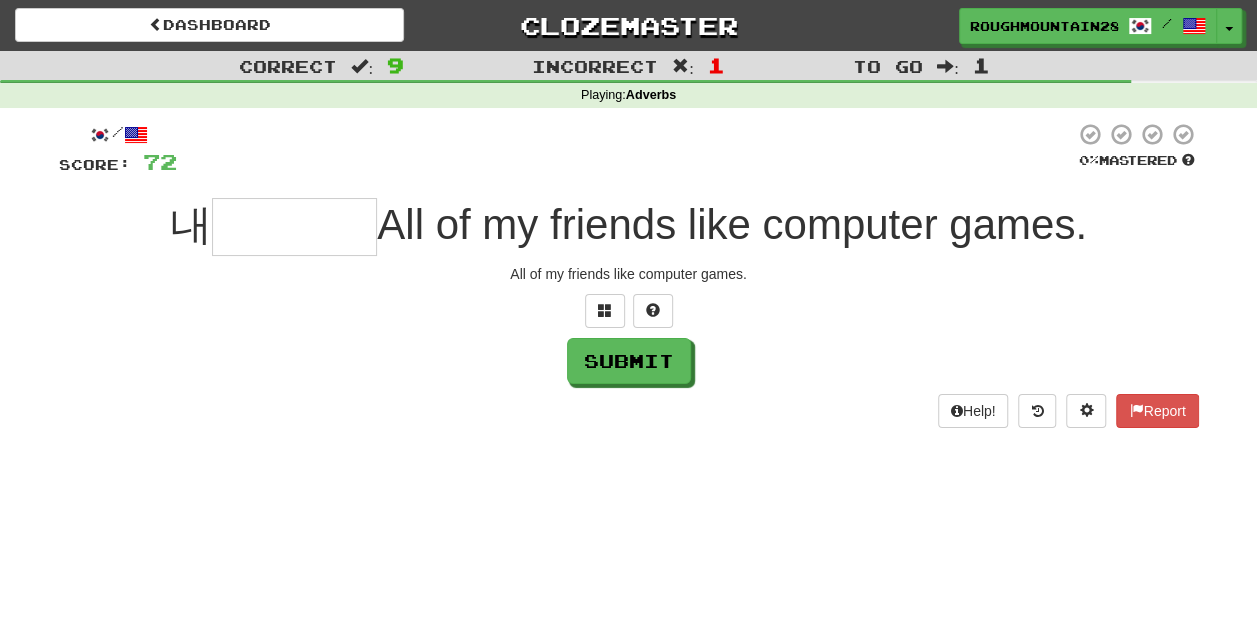 type on "*" 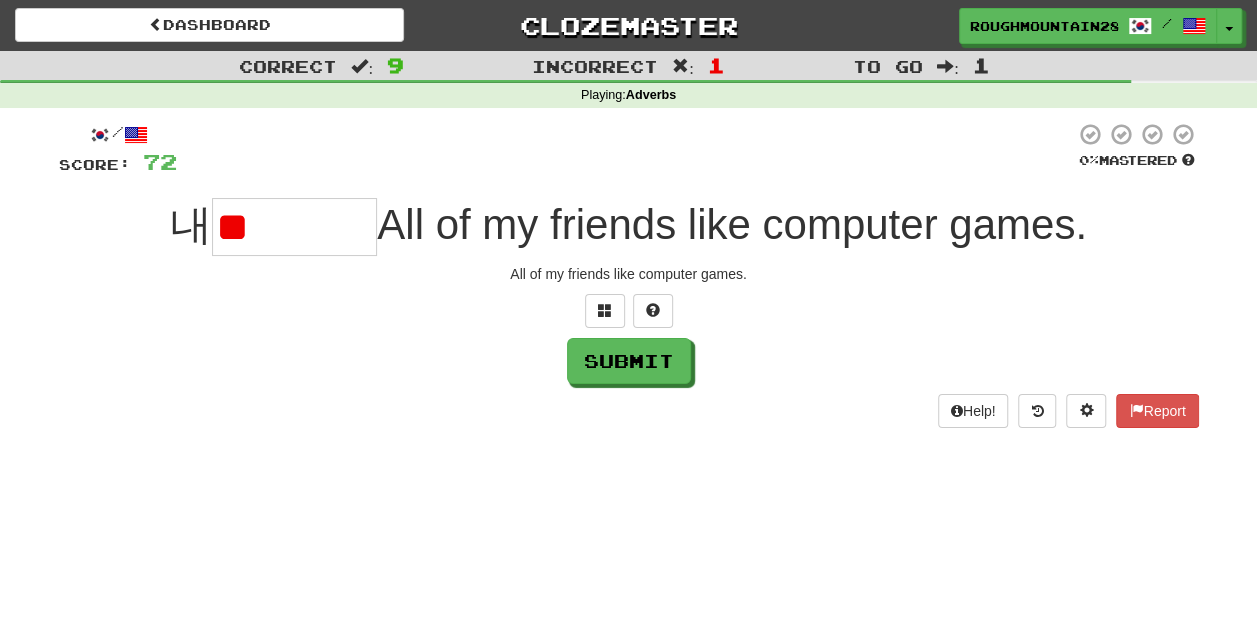 type on "*" 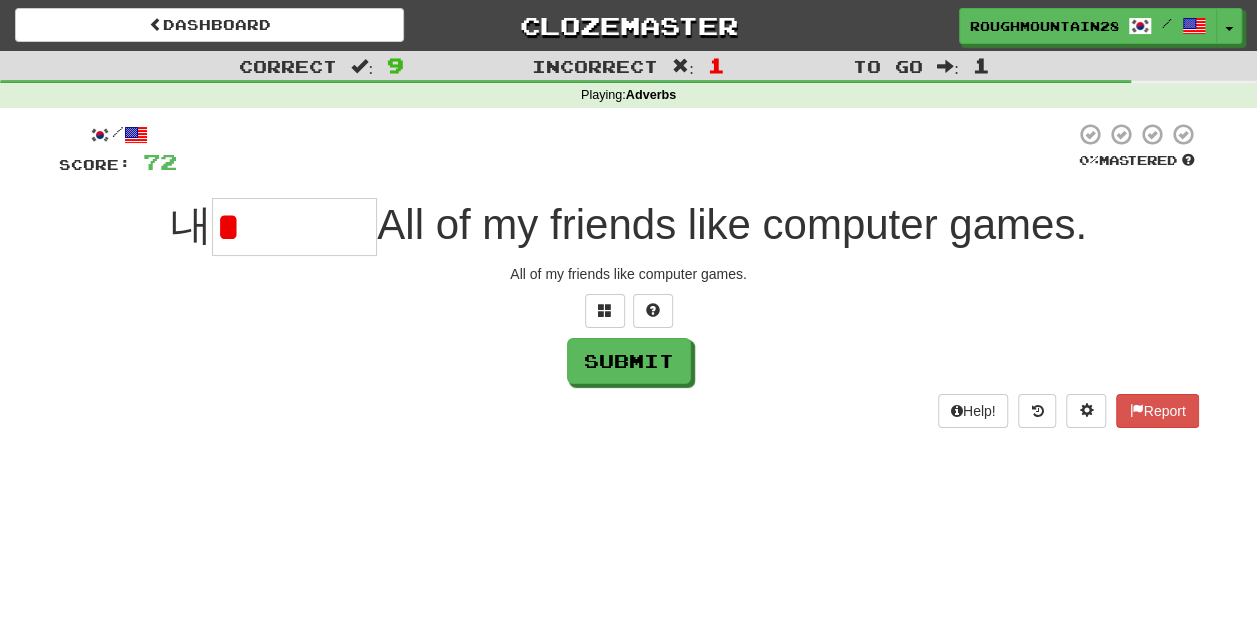 type on "*" 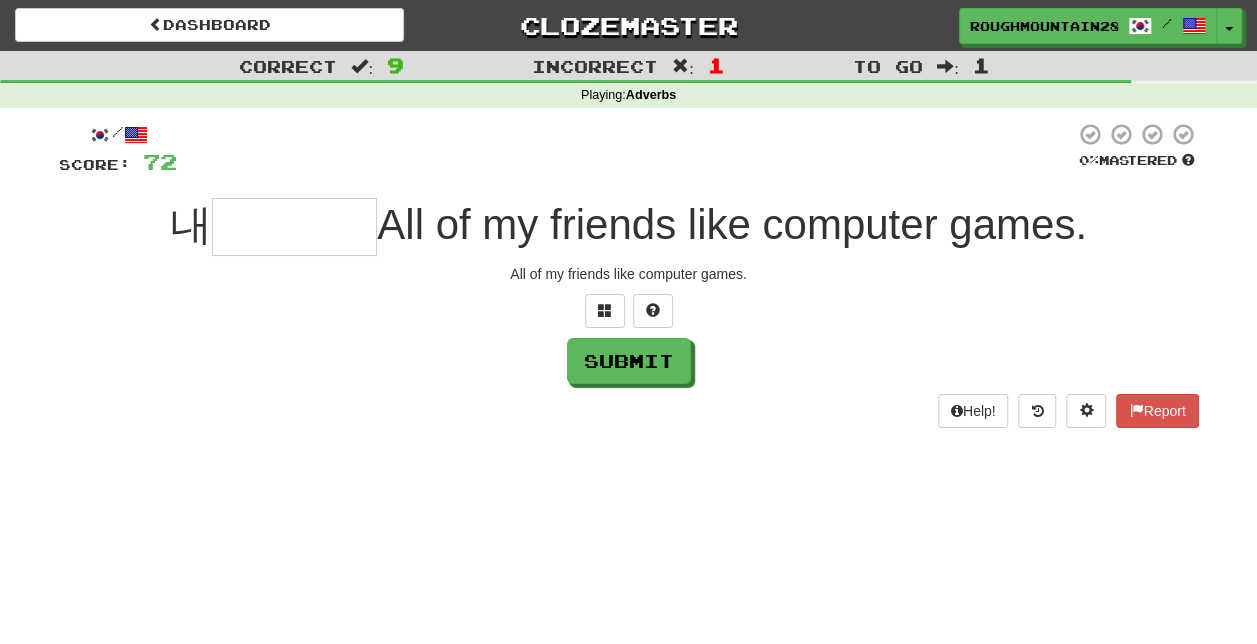 type on "*" 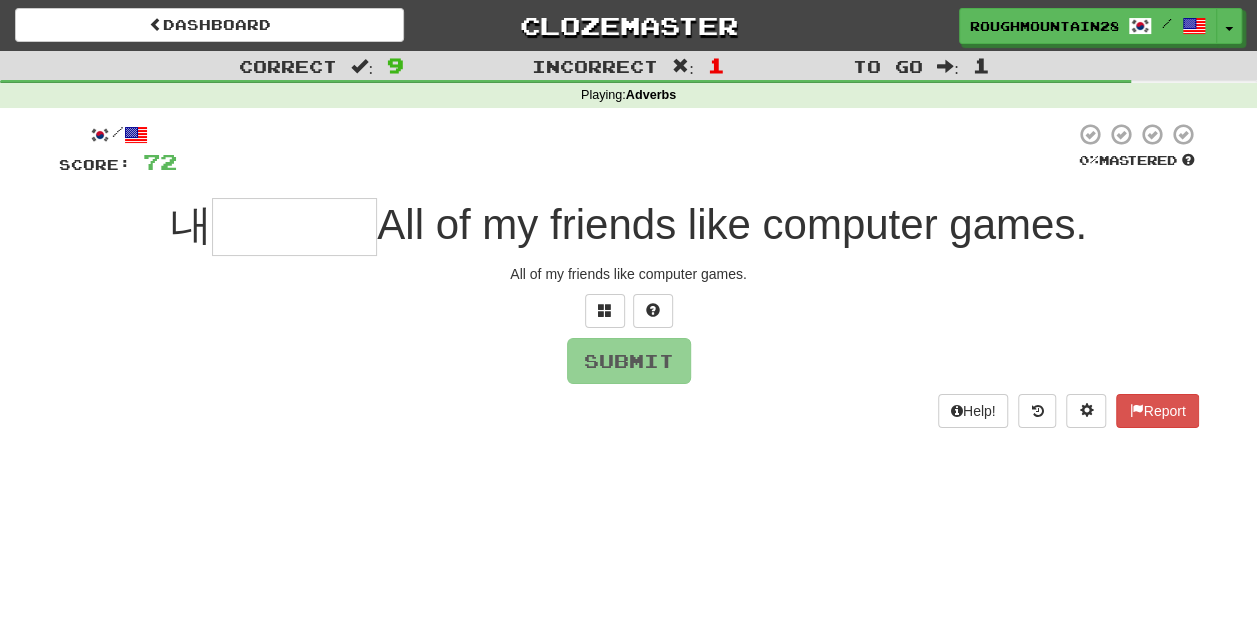 type on "*" 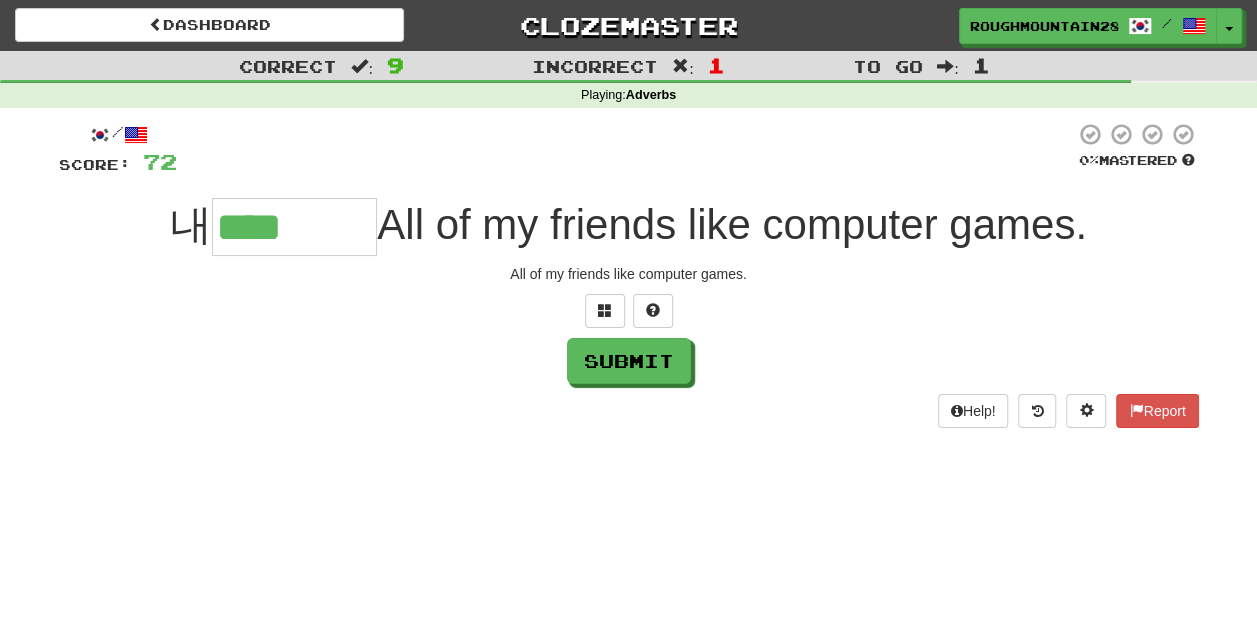 type on "****" 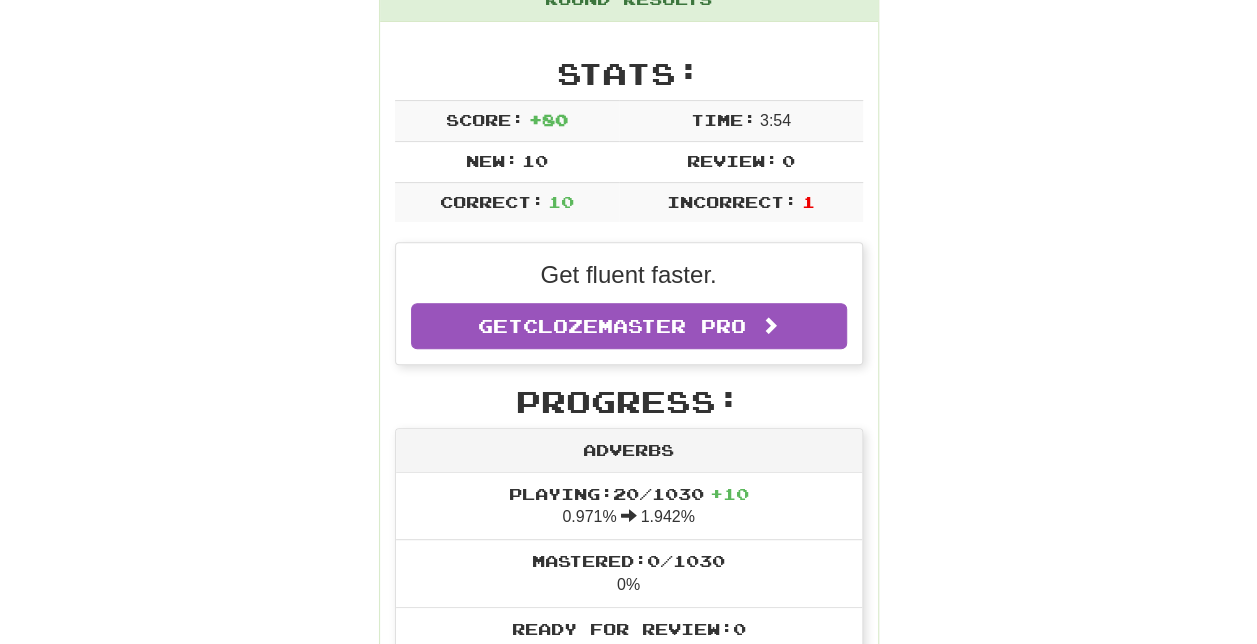 scroll, scrollTop: 0, scrollLeft: 0, axis: both 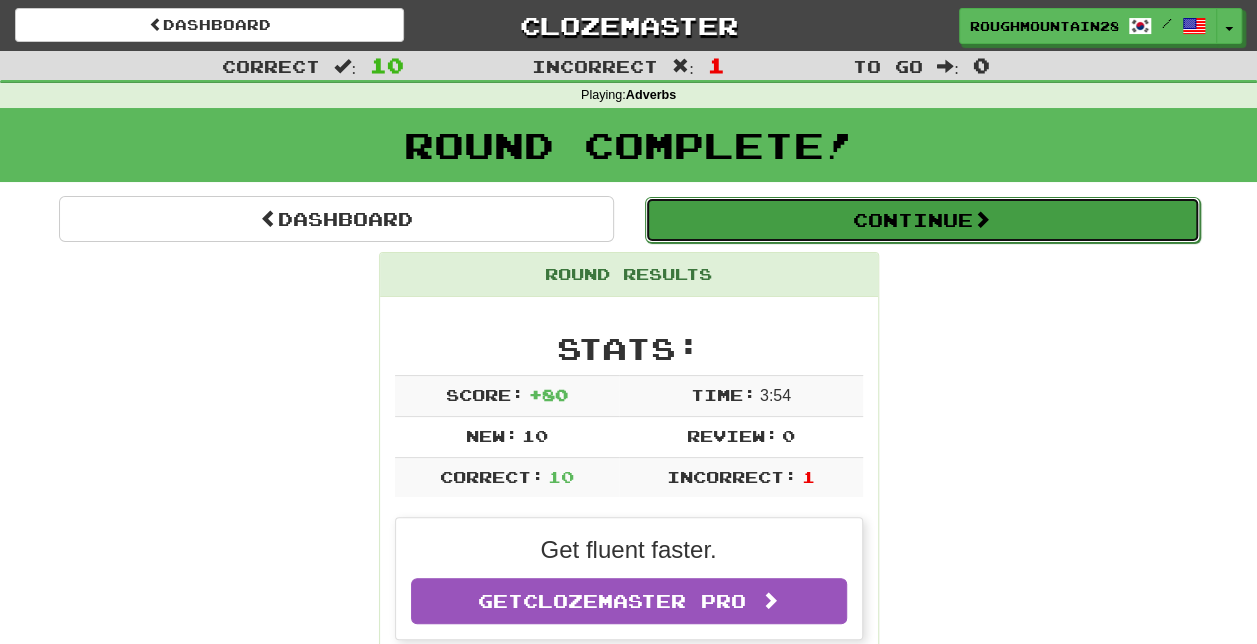 click on "Continue" at bounding box center (922, 220) 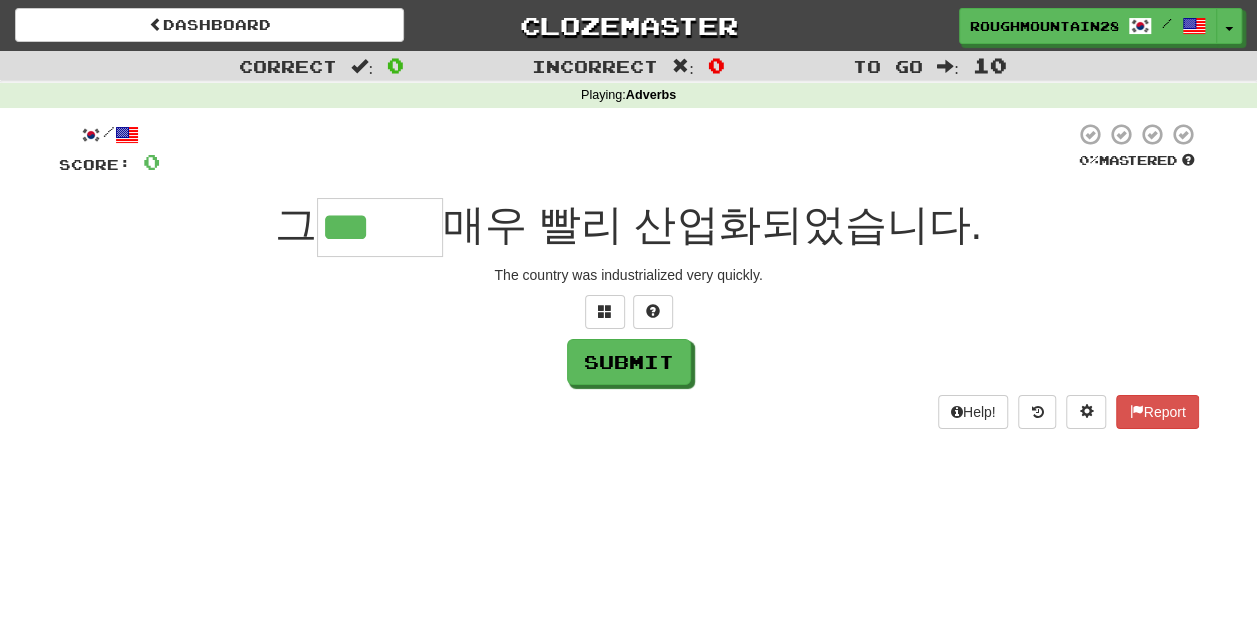 type on "***" 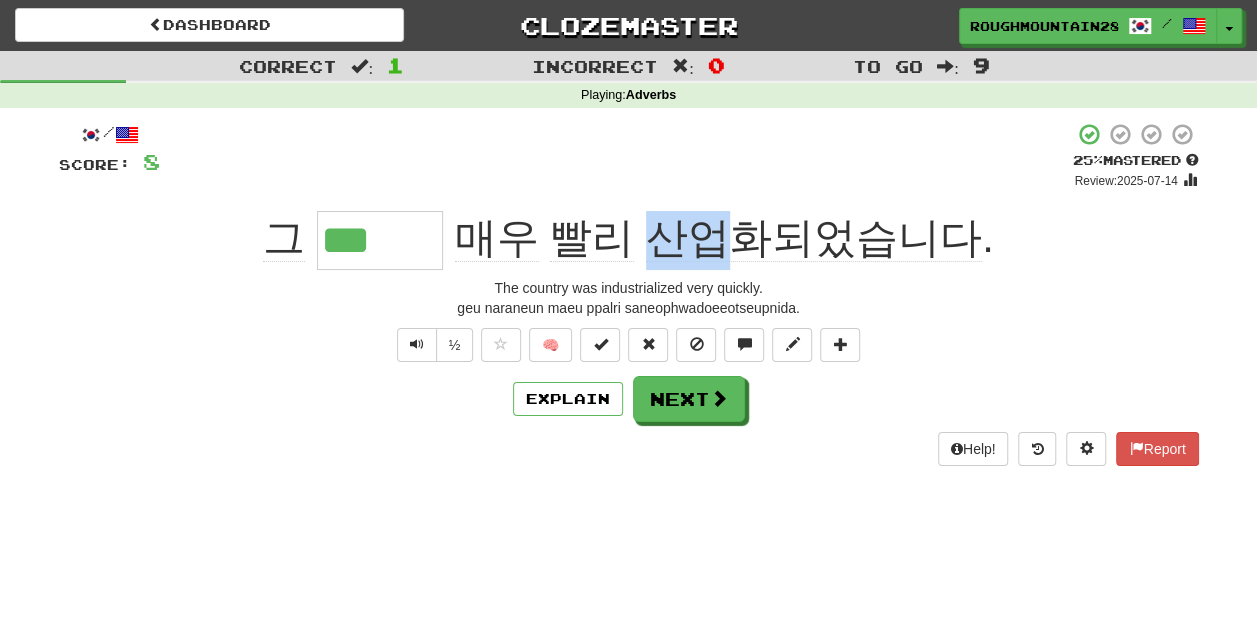 drag, startPoint x: 647, startPoint y: 209, endPoint x: 723, endPoint y: 230, distance: 78.84795 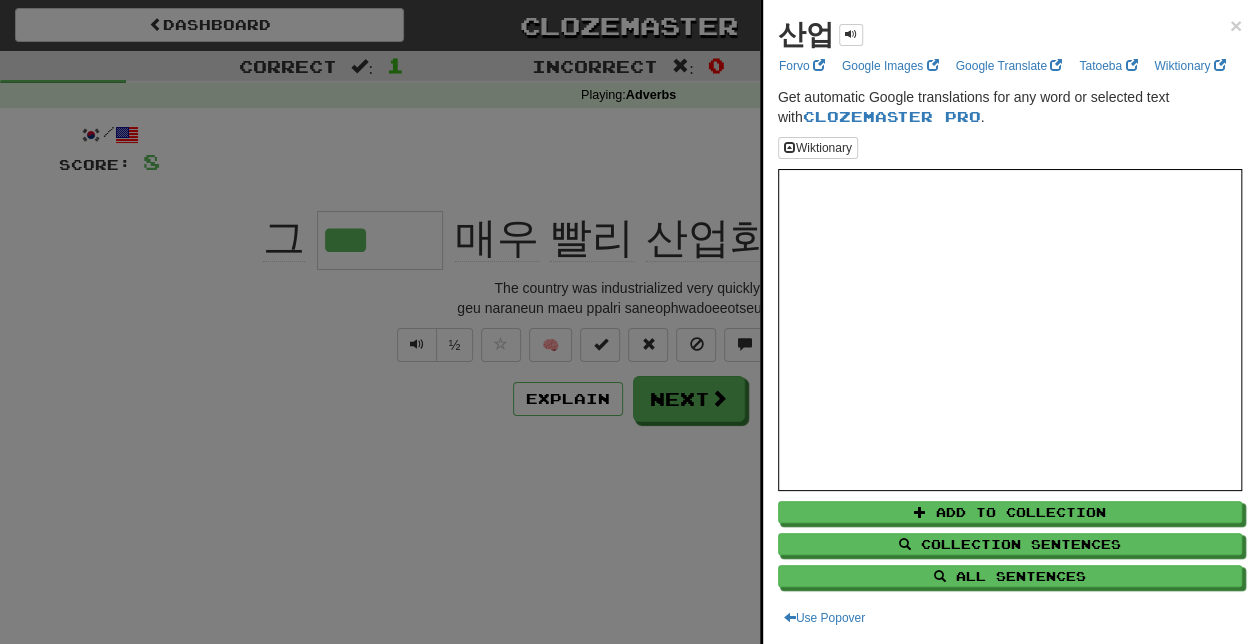 click at bounding box center [628, 322] 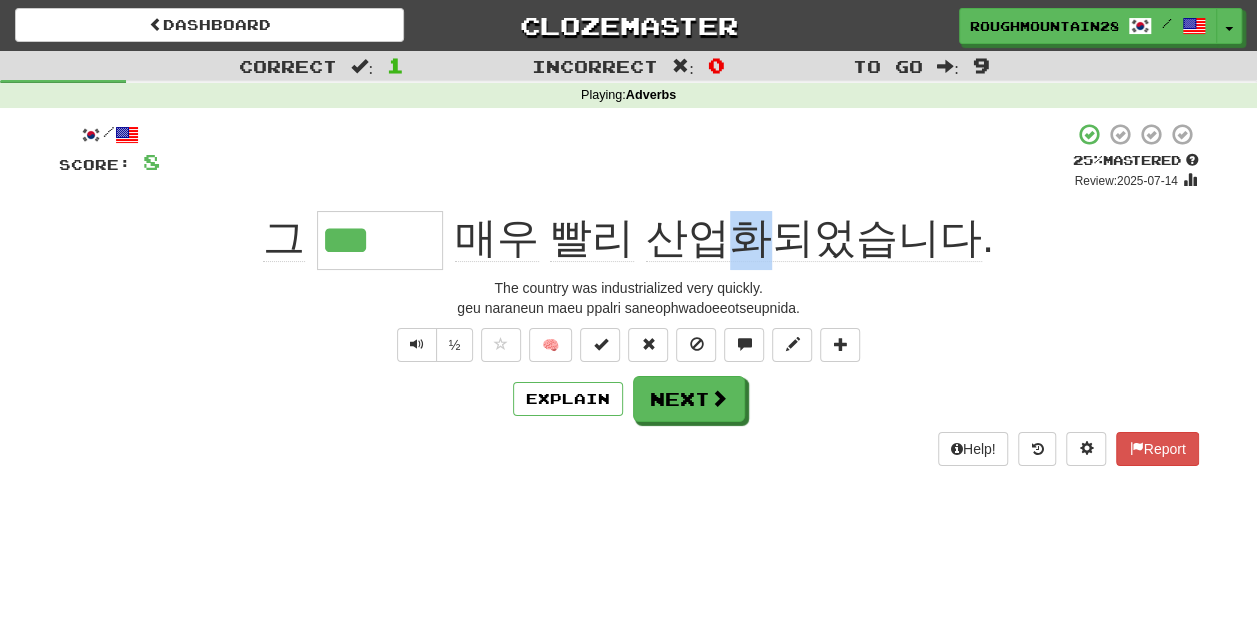 drag, startPoint x: 730, startPoint y: 200, endPoint x: 756, endPoint y: 214, distance: 29.529646 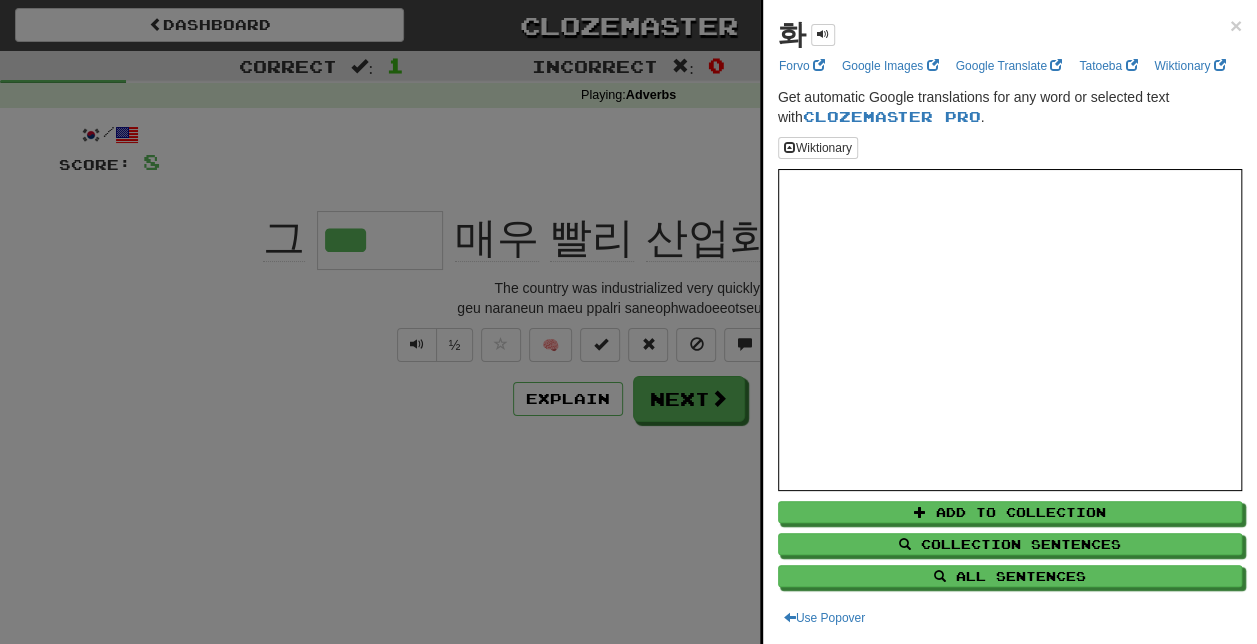 click at bounding box center (628, 322) 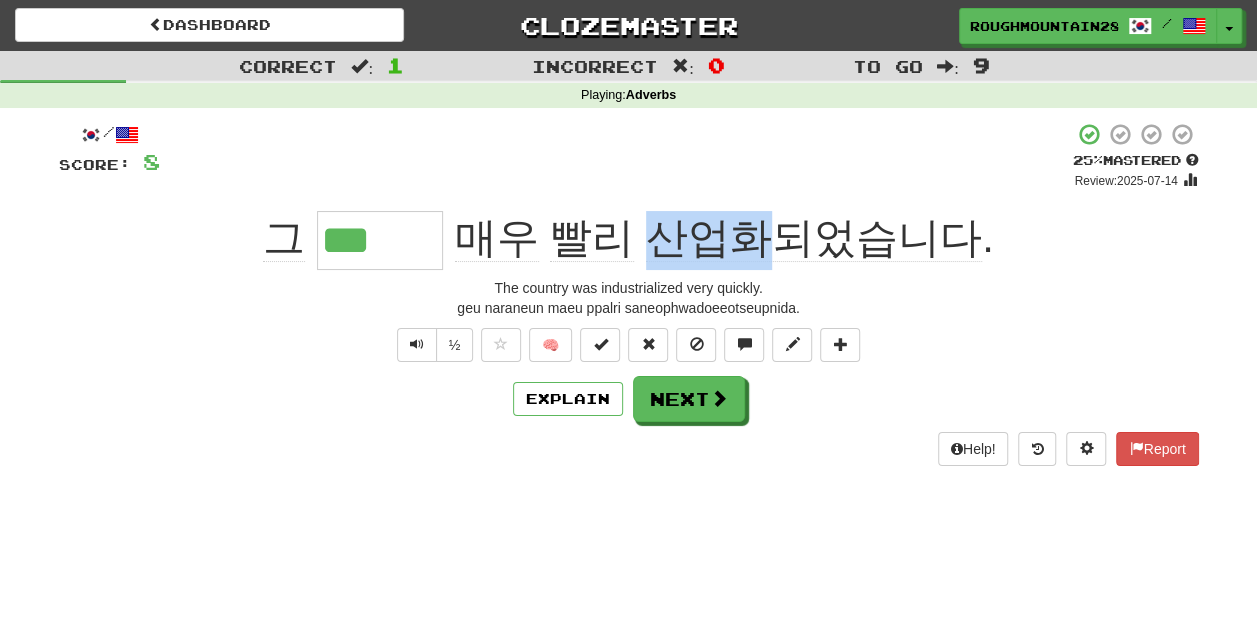 drag, startPoint x: 658, startPoint y: 210, endPoint x: 780, endPoint y: 226, distance: 123.04471 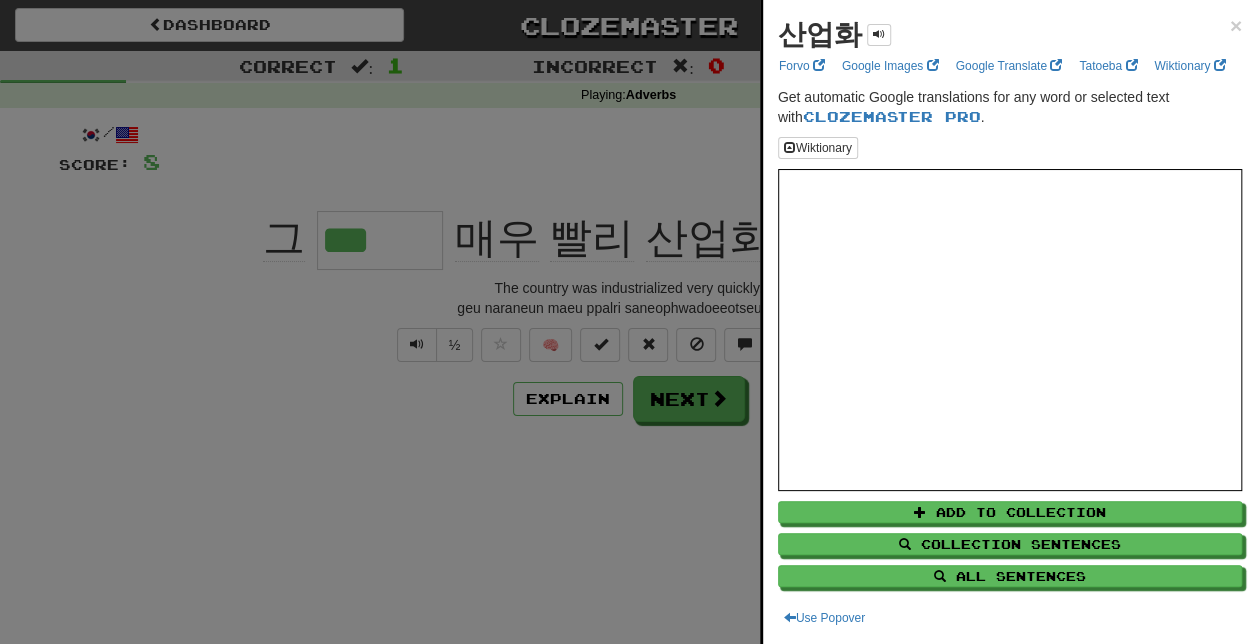 click at bounding box center [628, 322] 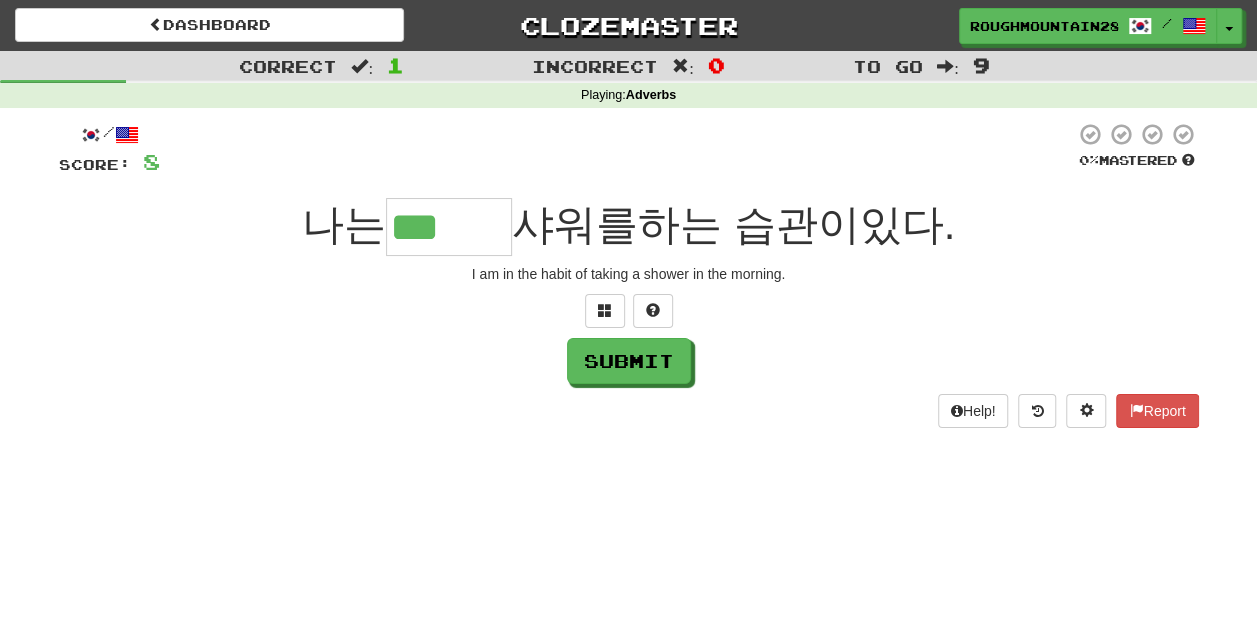 scroll, scrollTop: 0, scrollLeft: 0, axis: both 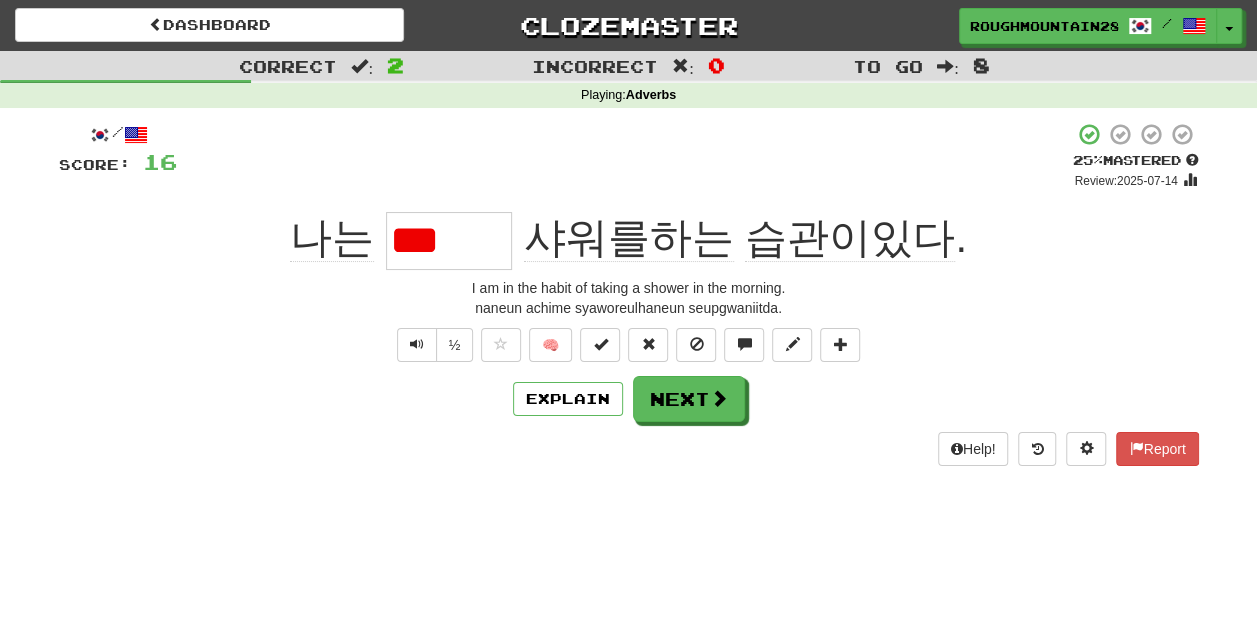 type on "*" 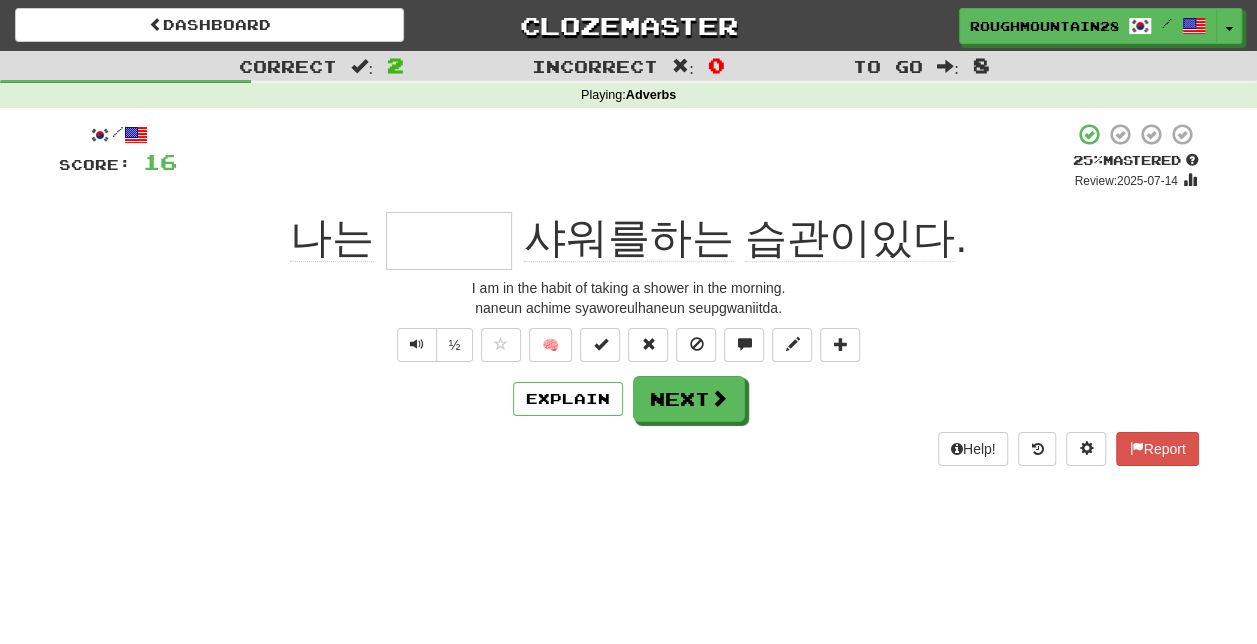 click on "/  Score:   16 + 8 25 %  Mastered Review:  2025-07-14 나는     샤워를하는   습관이있다 . I am in the habit of taking a shower in the morning. naneun achime syaworeulhaneun seupgwaniitda. ½ 🧠 Explain Next  Help!  Report" at bounding box center (629, 293) 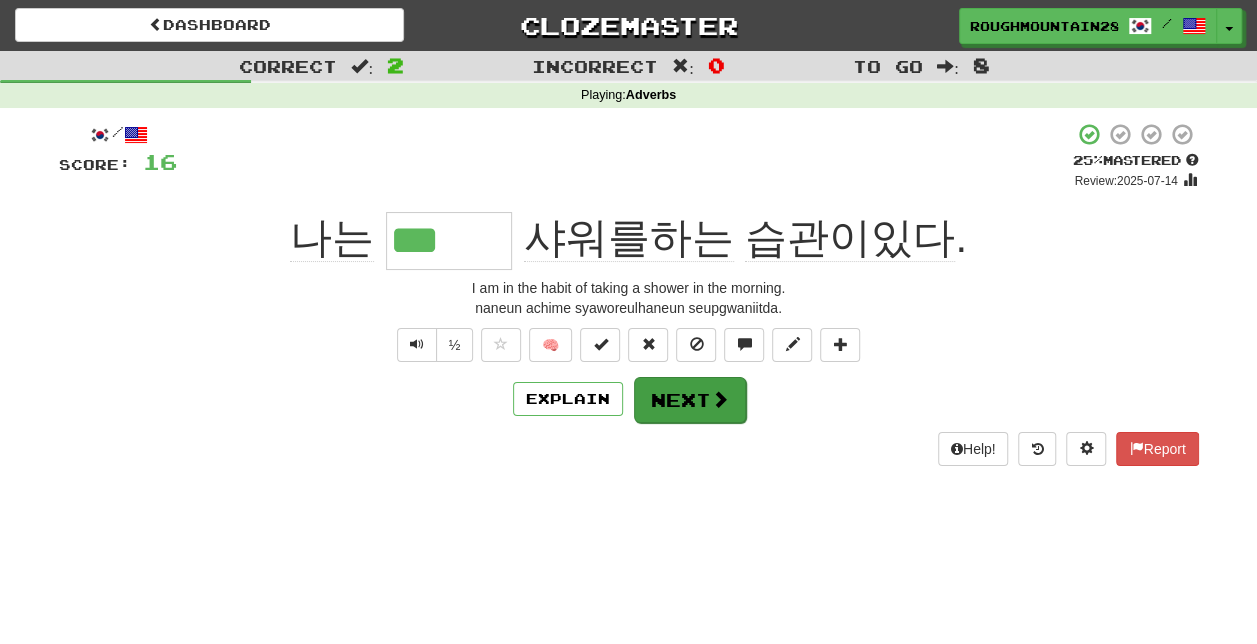 type on "***" 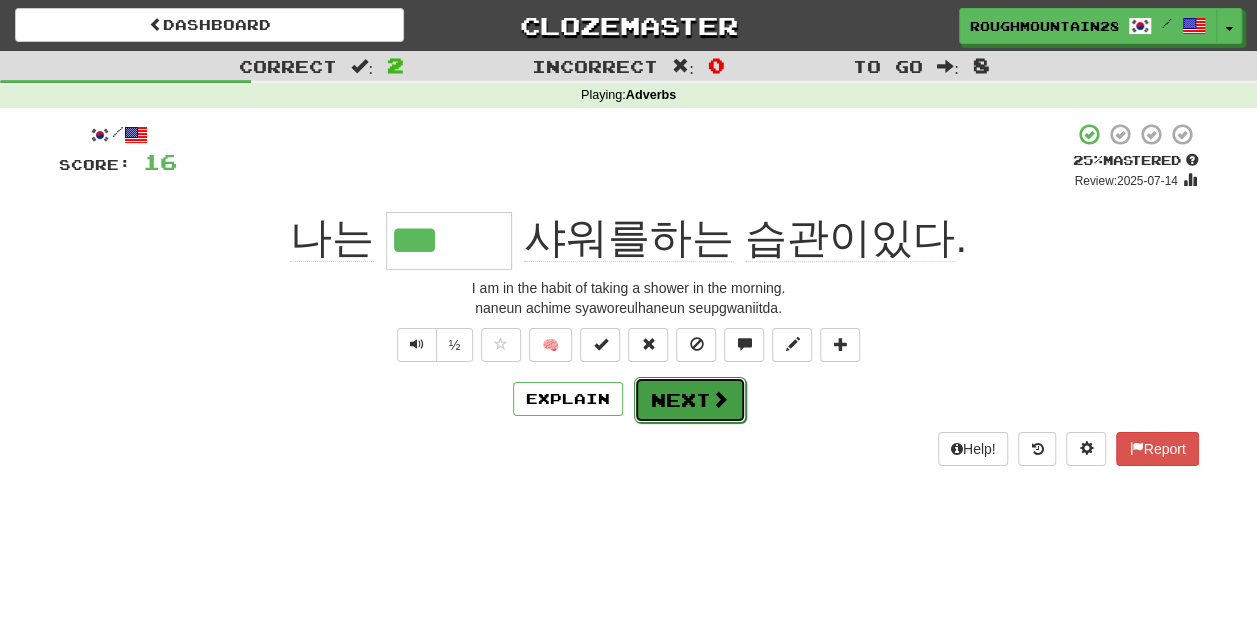 click on "Next" at bounding box center (690, 400) 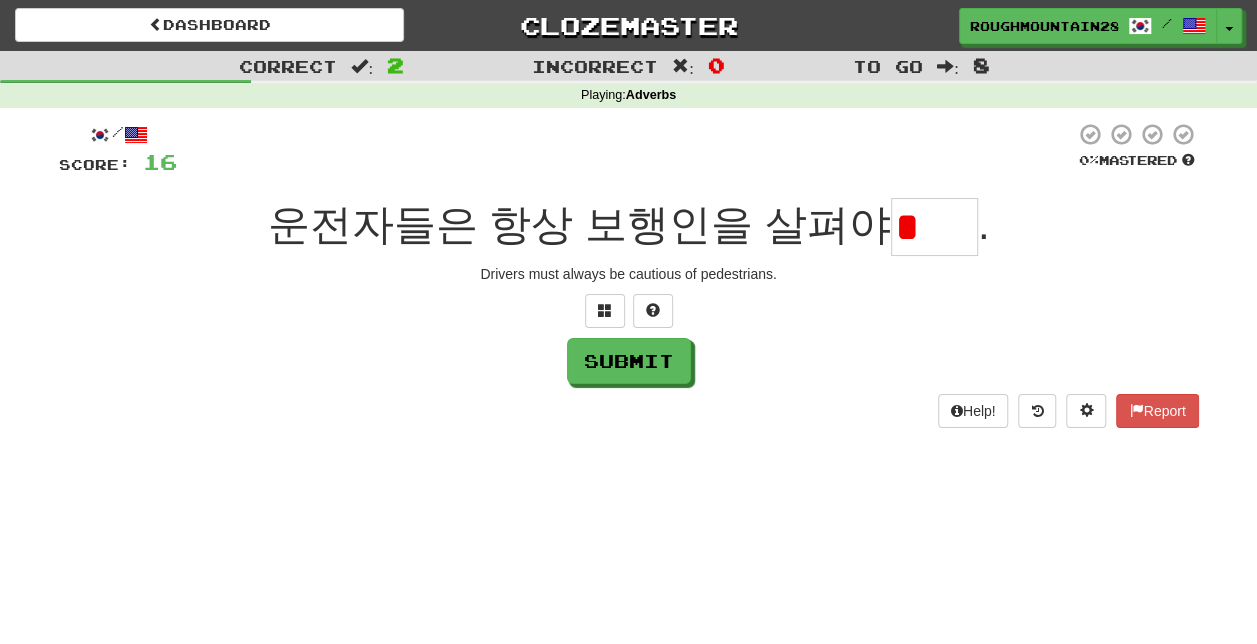 type on "*" 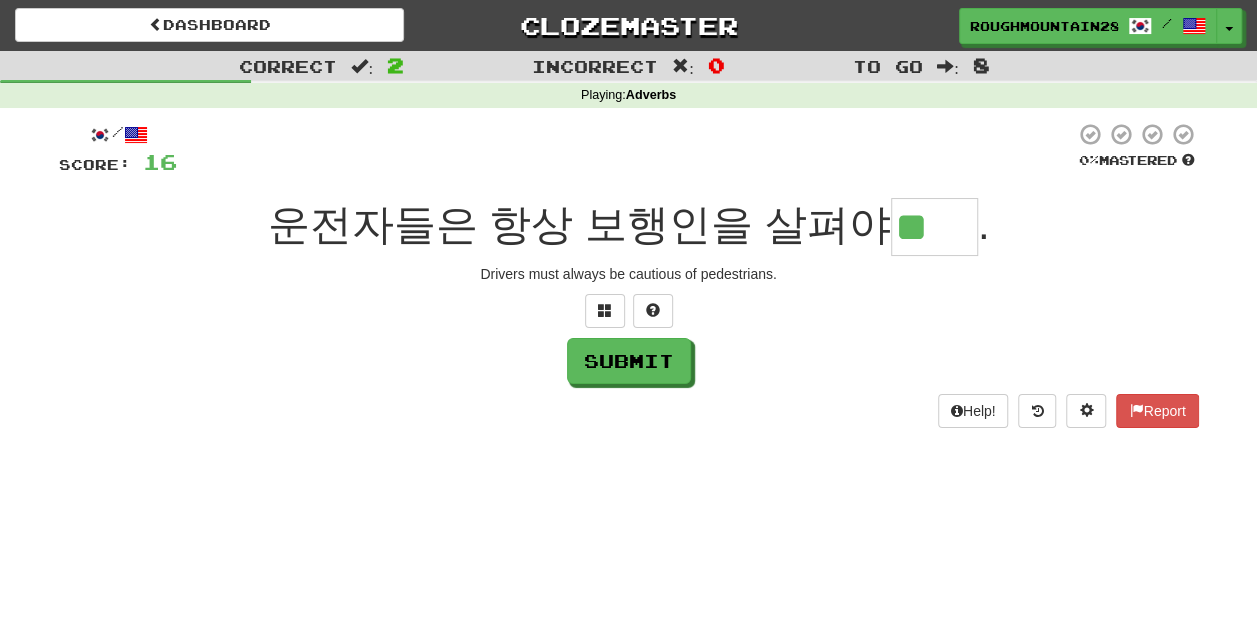 type on "**" 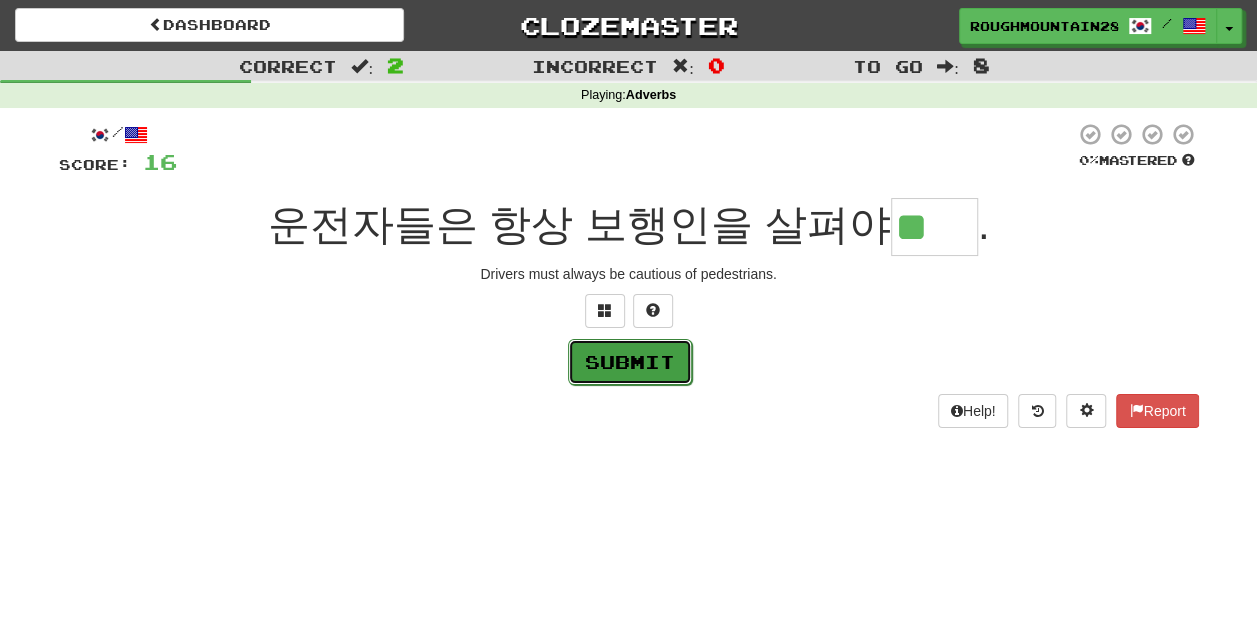 click on "Submit" at bounding box center [630, 362] 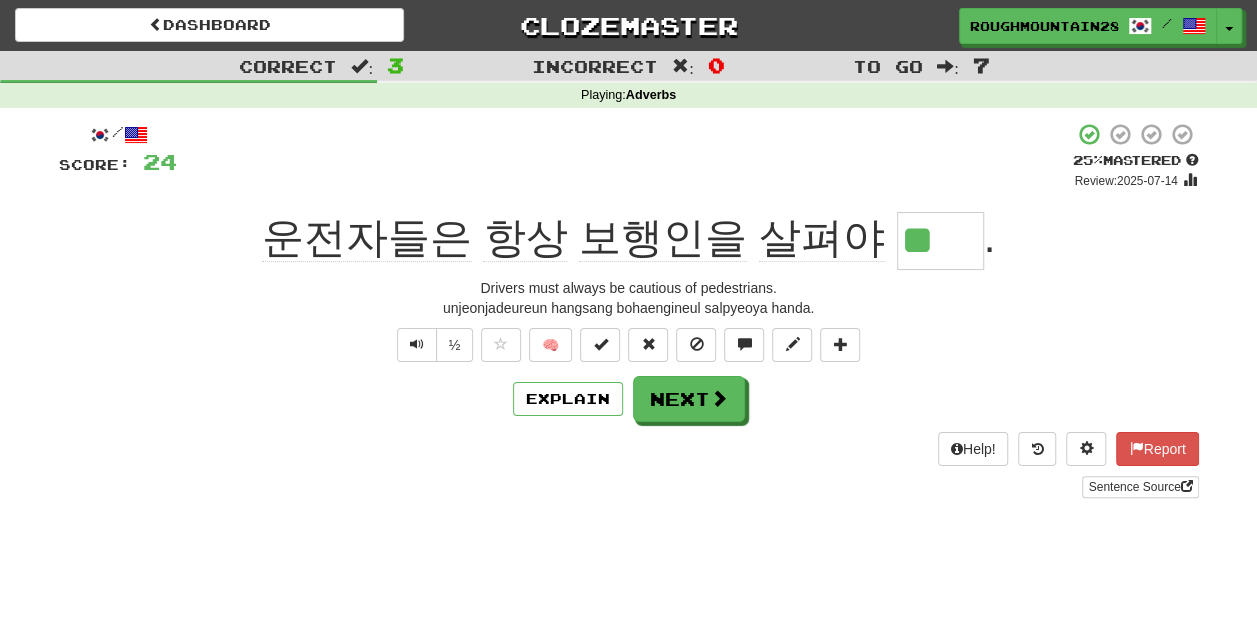 click on "/  Score:   24 + 8 25 %  Mastered Review:  2025-07-14 운전자들은   항상   보행인을   살펴야   ** . Drivers must always be cautious of pedestrians. unjeonjadeureun hangsang bohaengineul salpyeoya handa. ½ 🧠 Explain Next  Help!  Report Sentence Source" at bounding box center (629, 310) 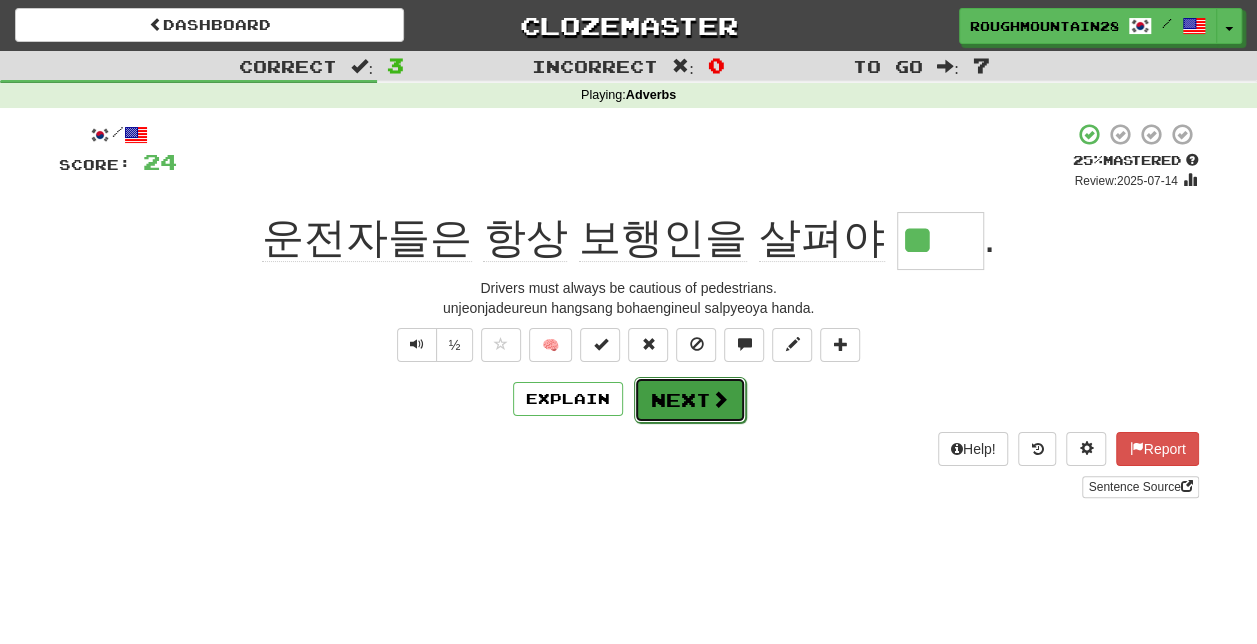 click on "Next" at bounding box center (690, 400) 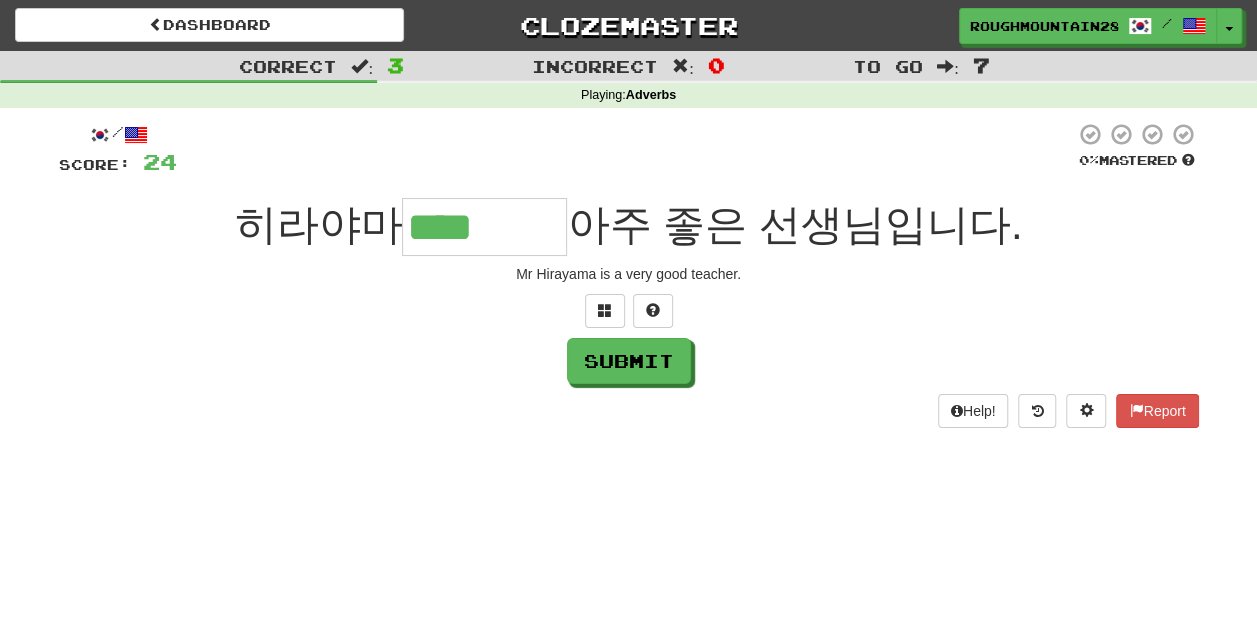 type on "****" 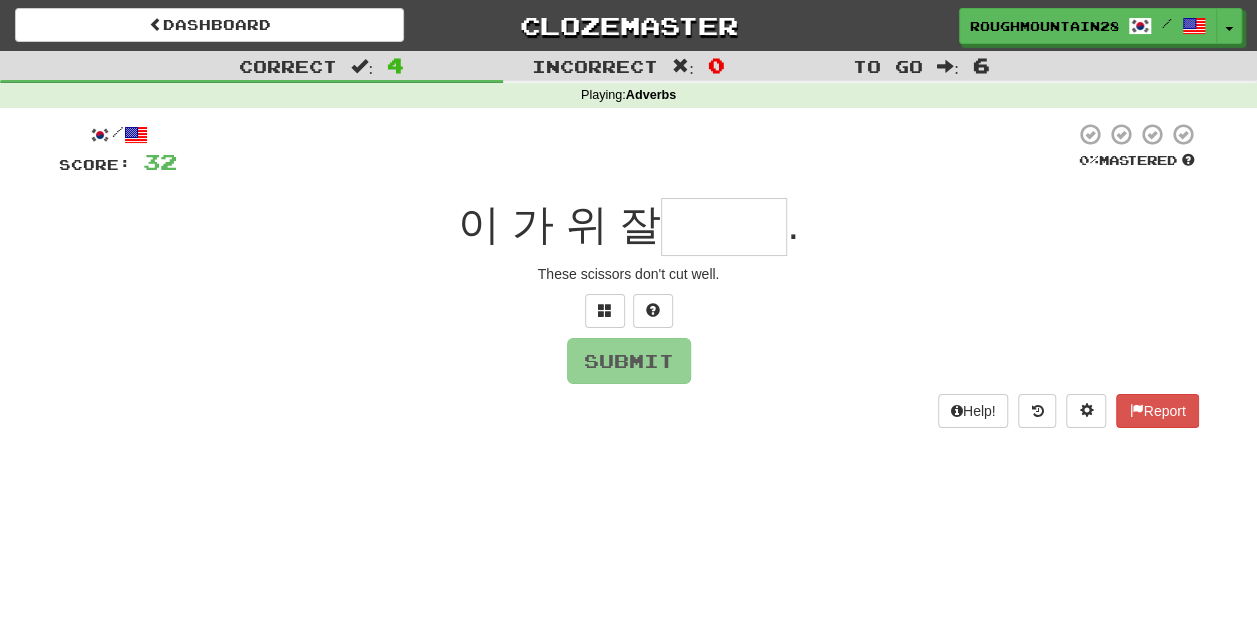 click at bounding box center [724, 227] 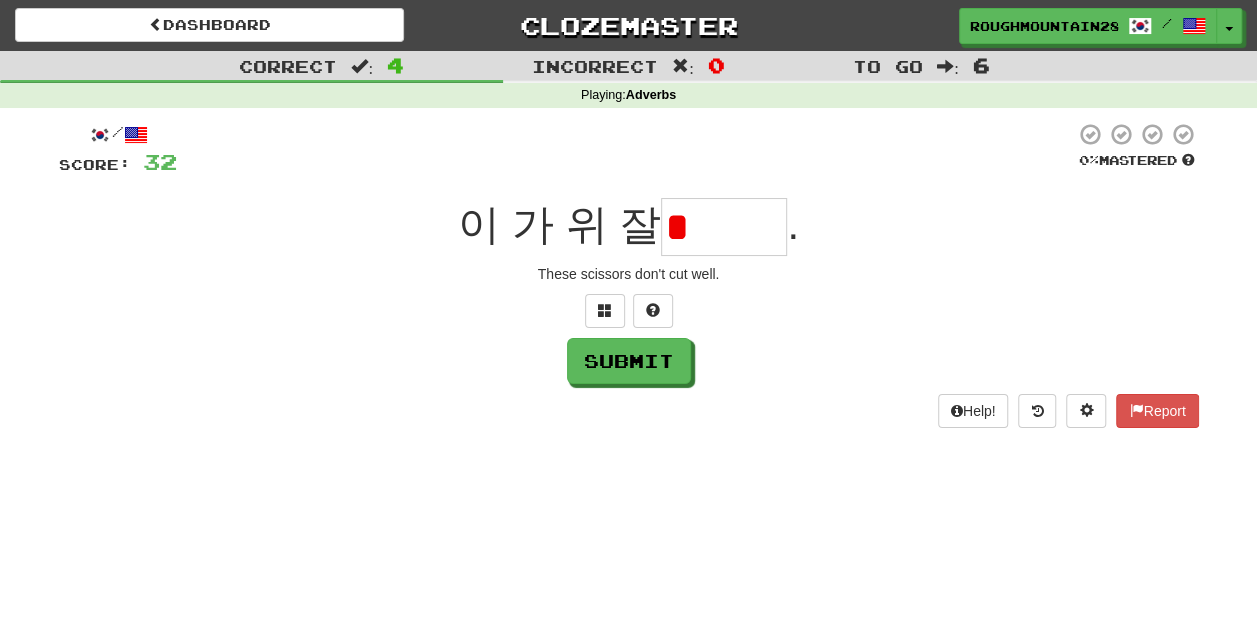type on "*" 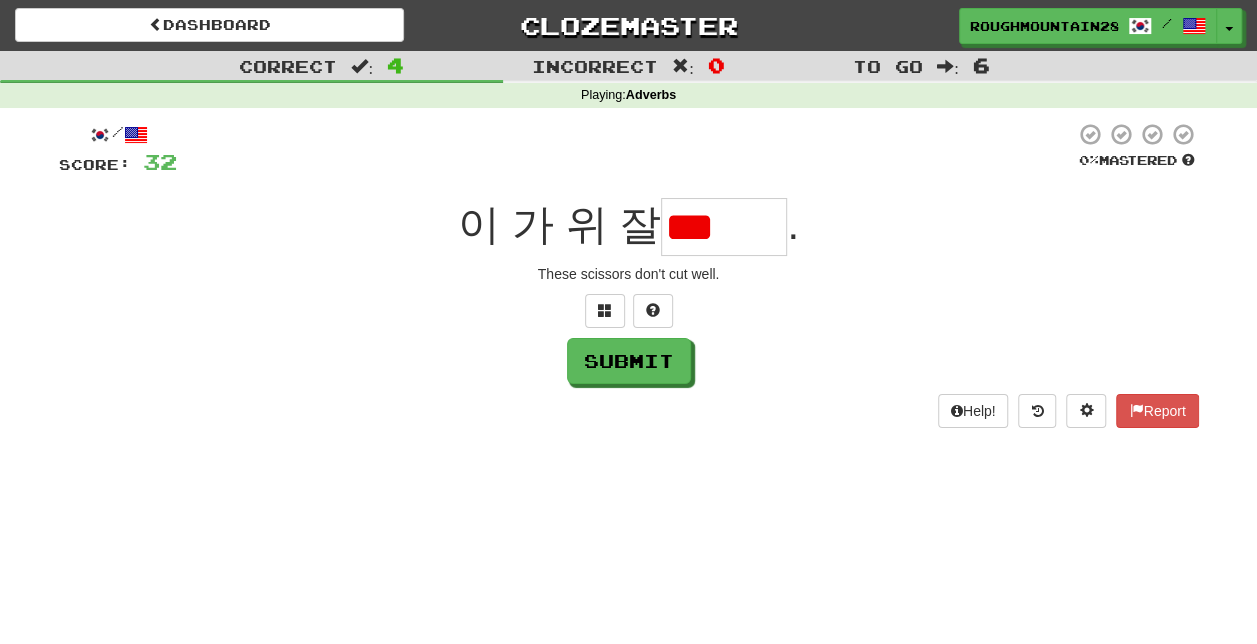 scroll, scrollTop: 0, scrollLeft: 0, axis: both 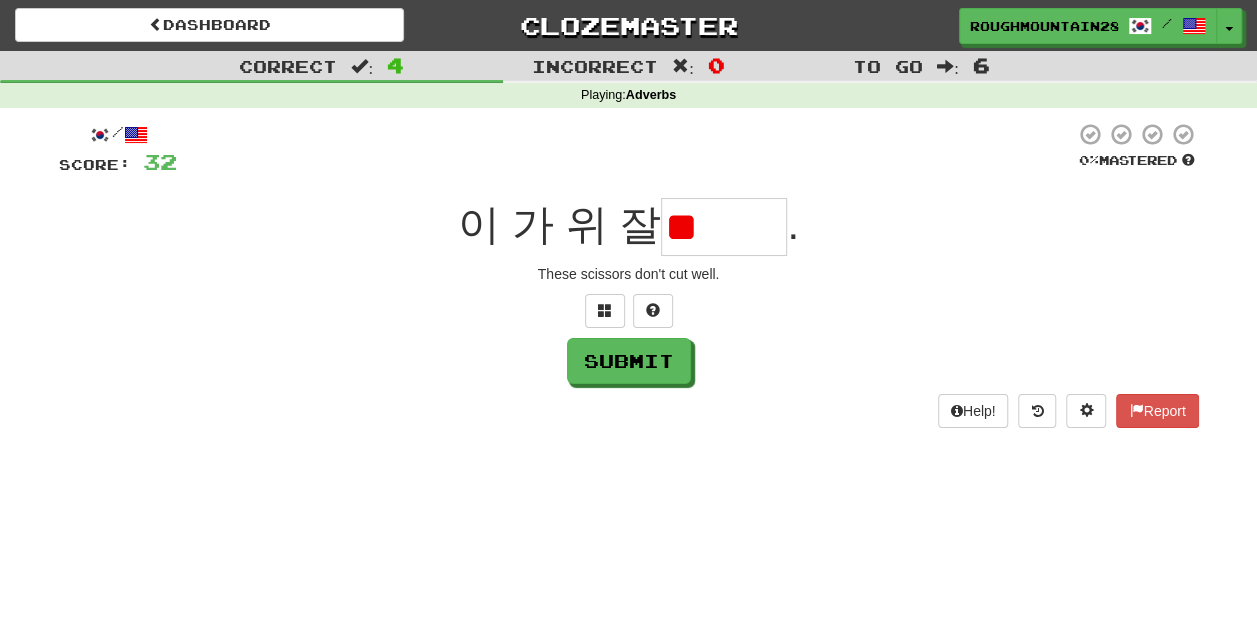 type on "*" 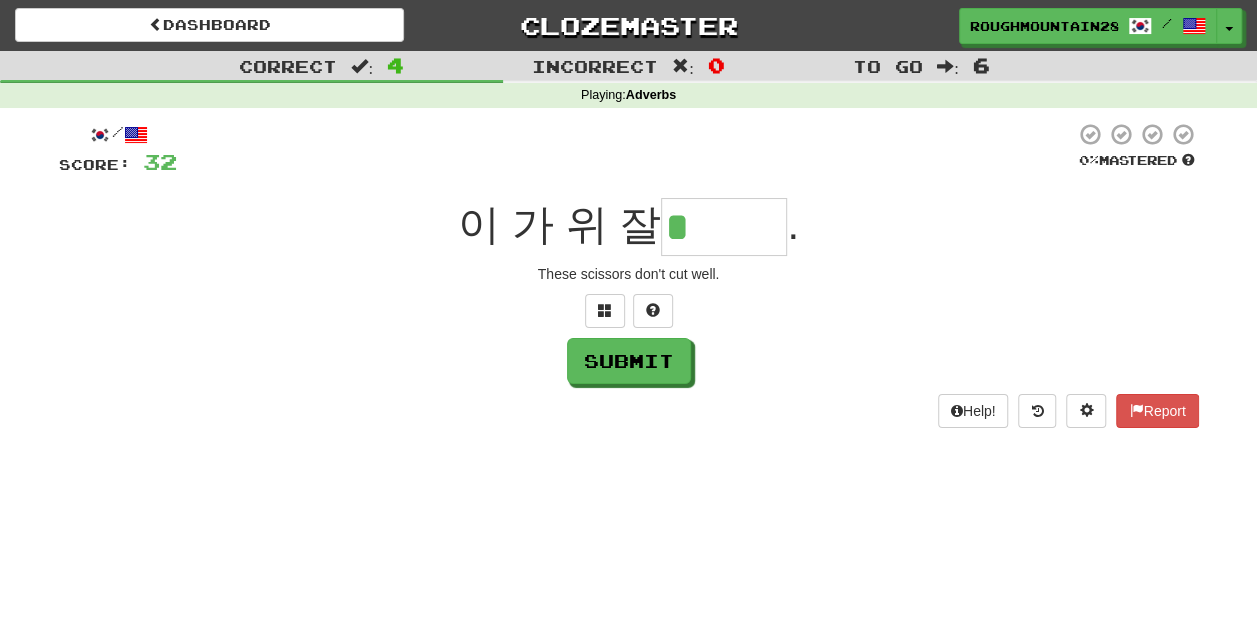 click on "These scissors don't cut well." at bounding box center [629, 274] 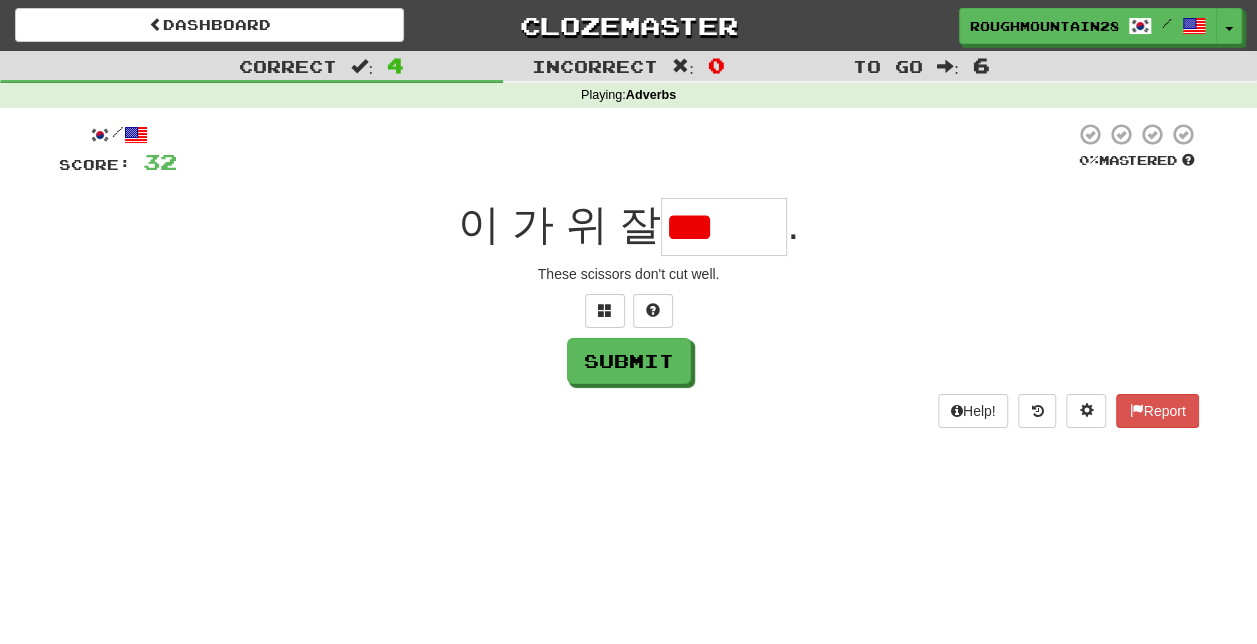 scroll, scrollTop: 0, scrollLeft: 0, axis: both 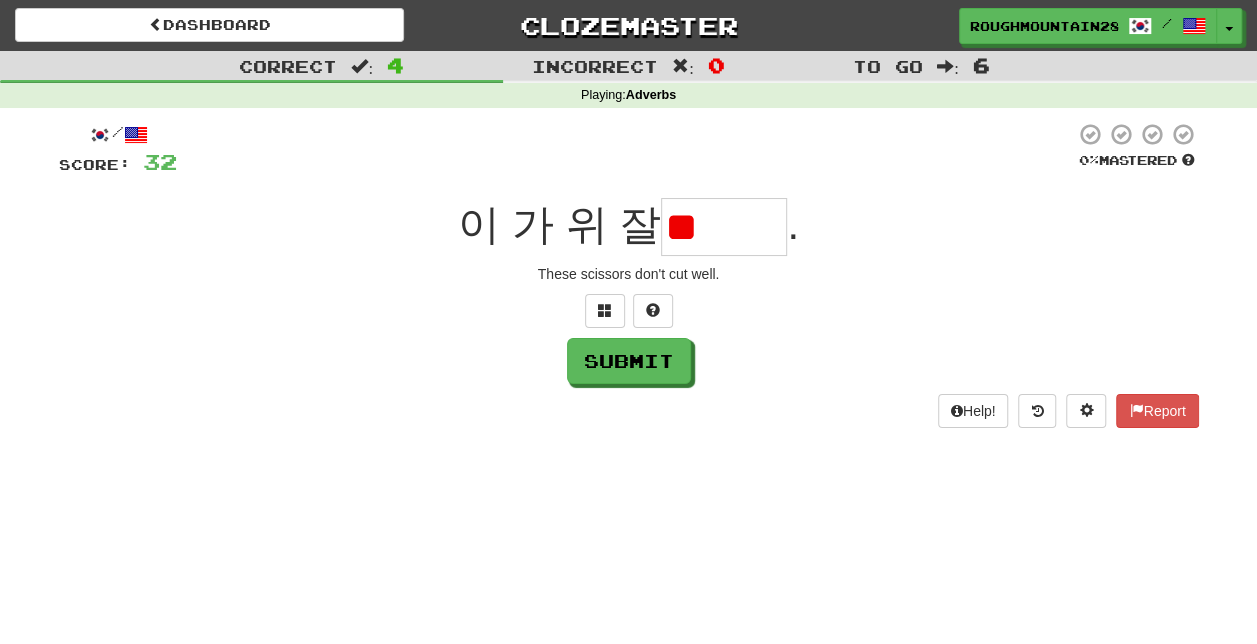 drag, startPoint x: 735, startPoint y: 217, endPoint x: 574, endPoint y: 218, distance: 161.00311 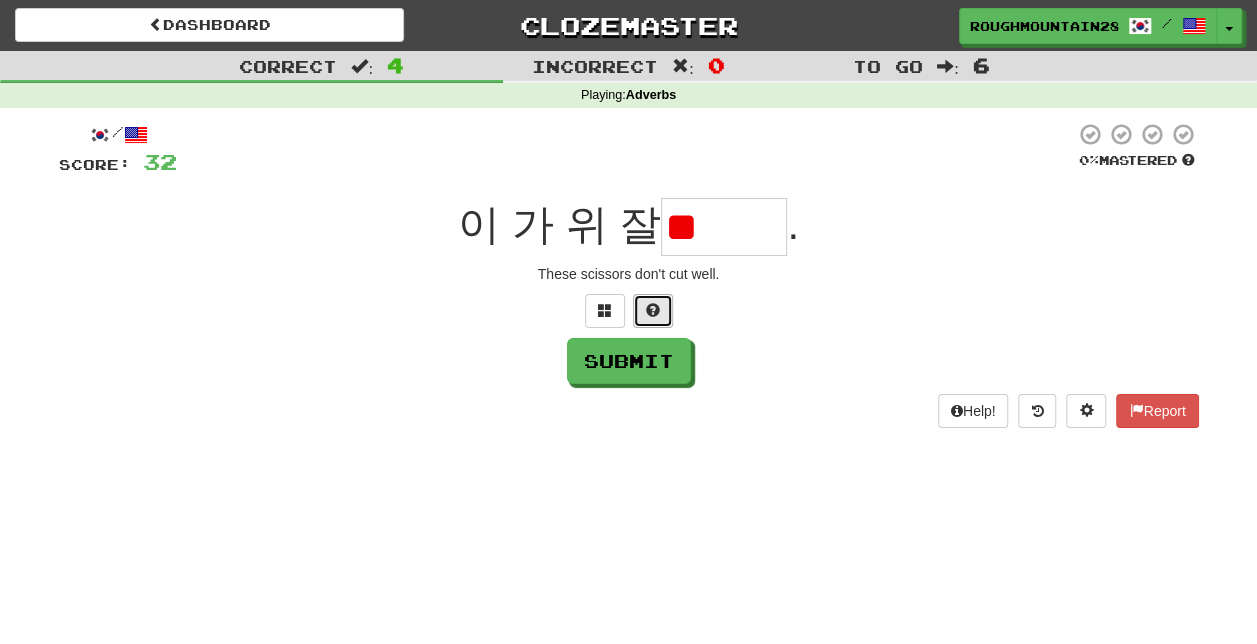 click at bounding box center (653, 310) 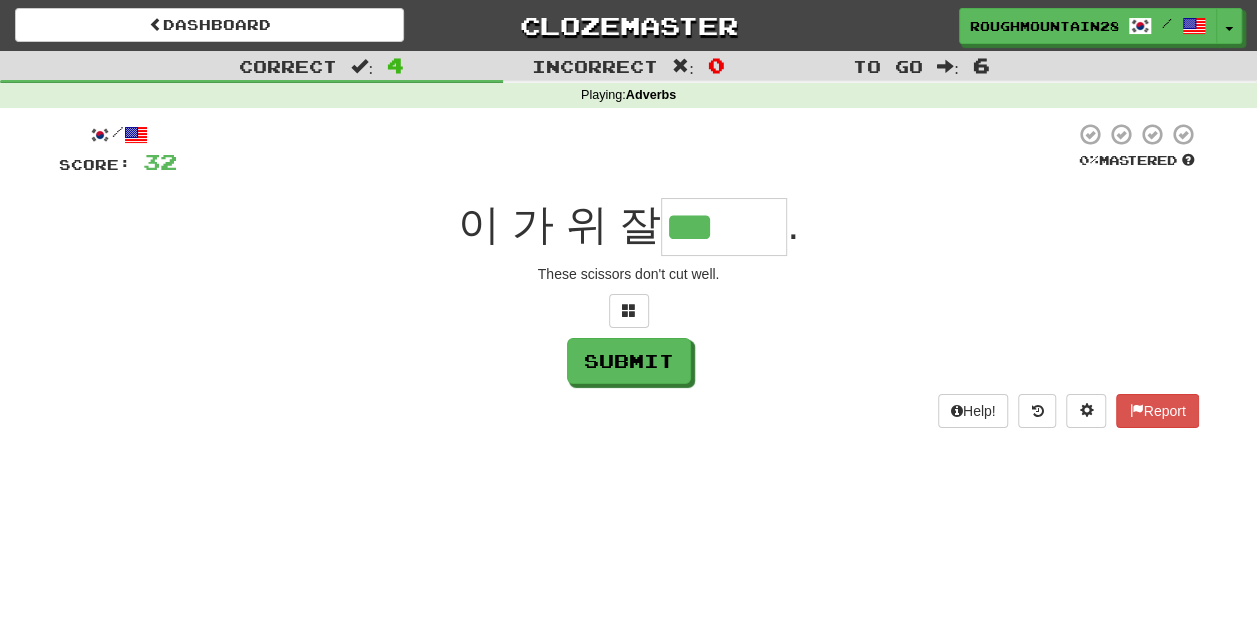 type on "***" 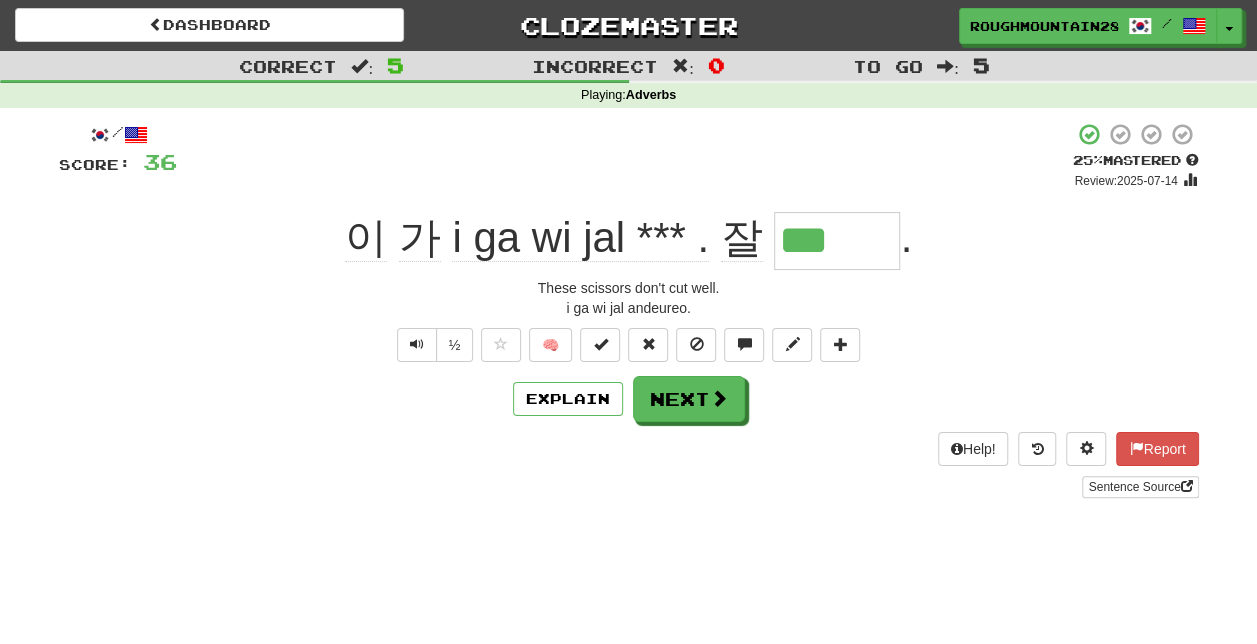 drag, startPoint x: 778, startPoint y: 244, endPoint x: 644, endPoint y: 241, distance: 134.03358 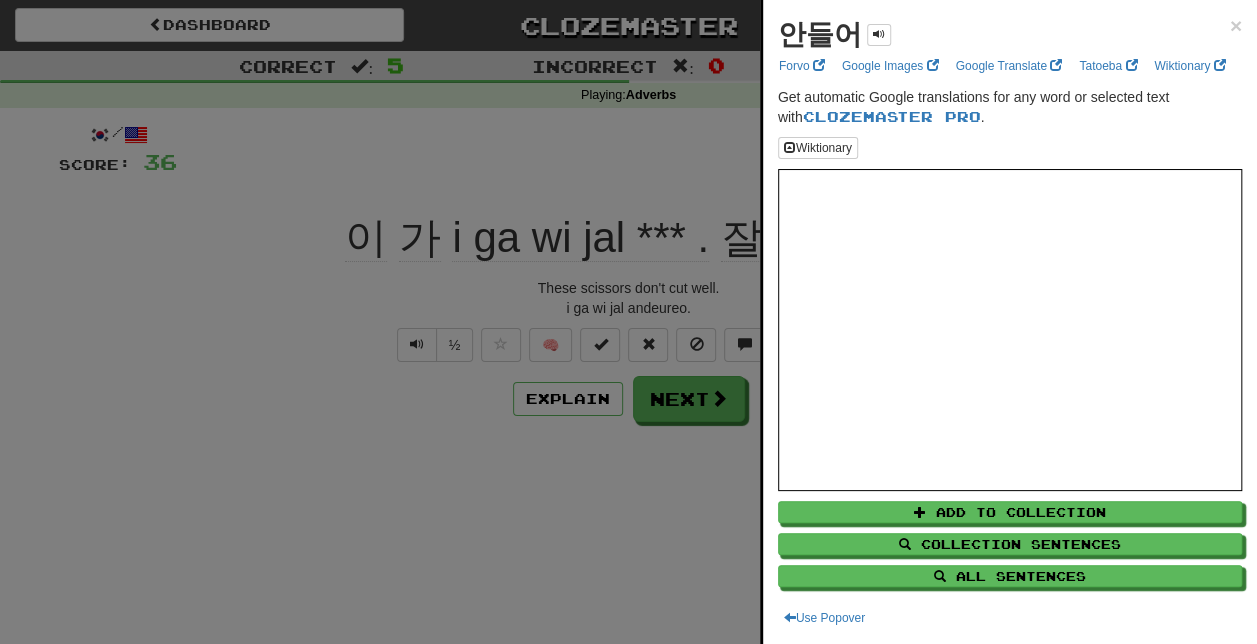 click at bounding box center [628, 322] 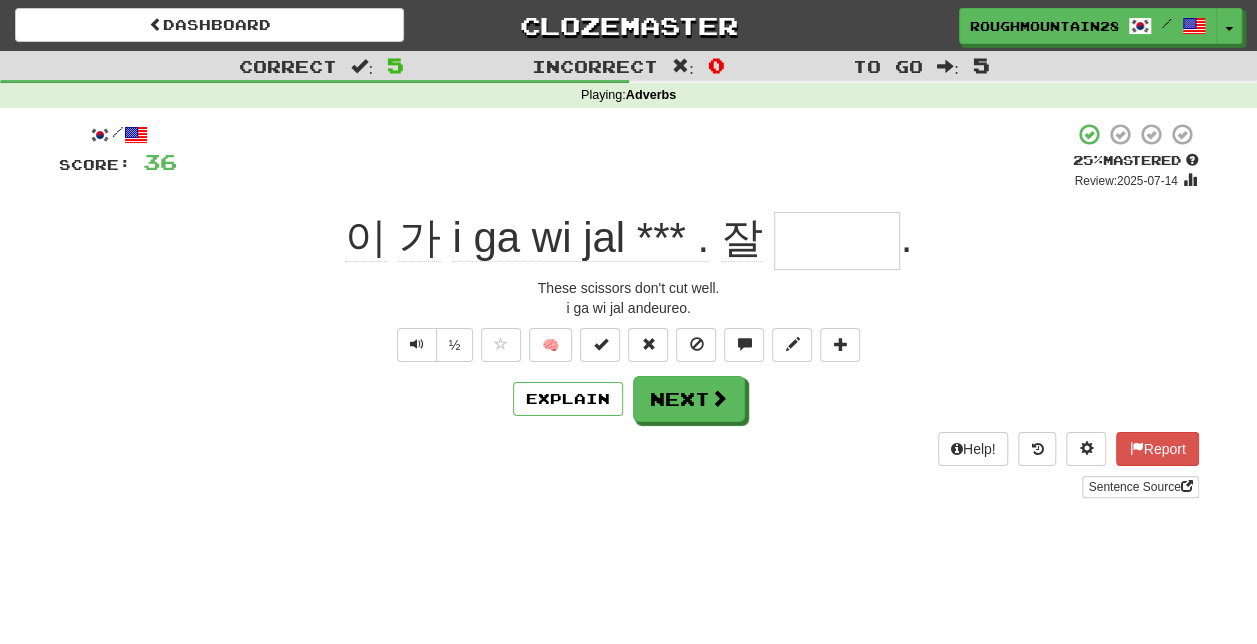 click at bounding box center (837, 241) 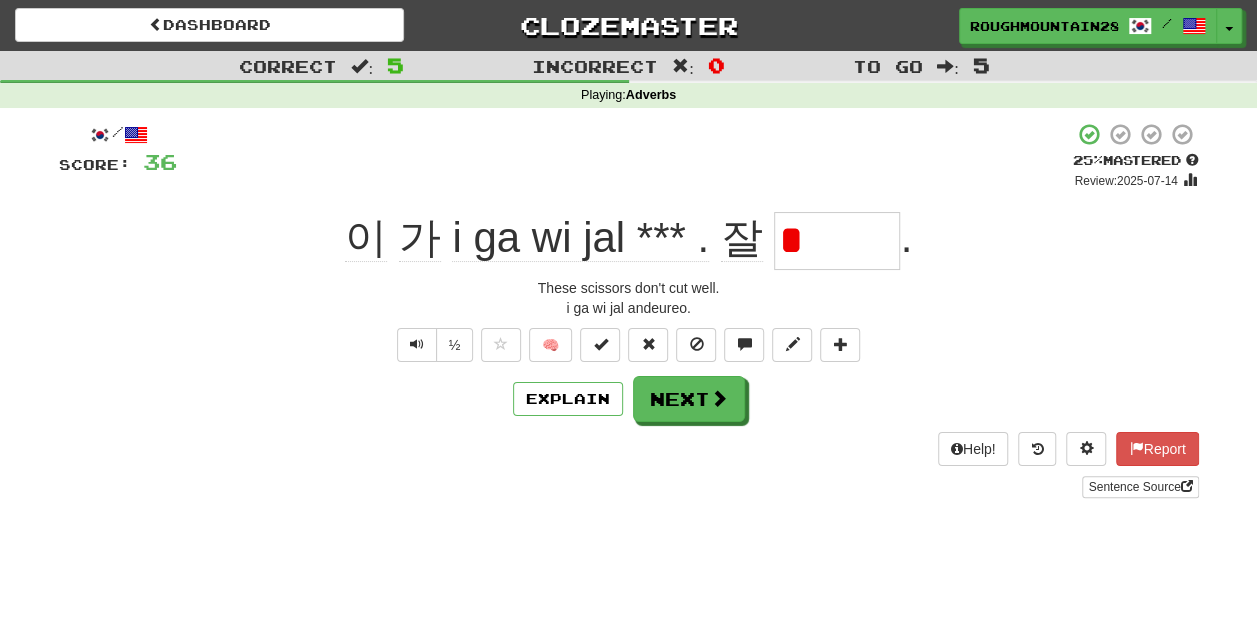 type on "*" 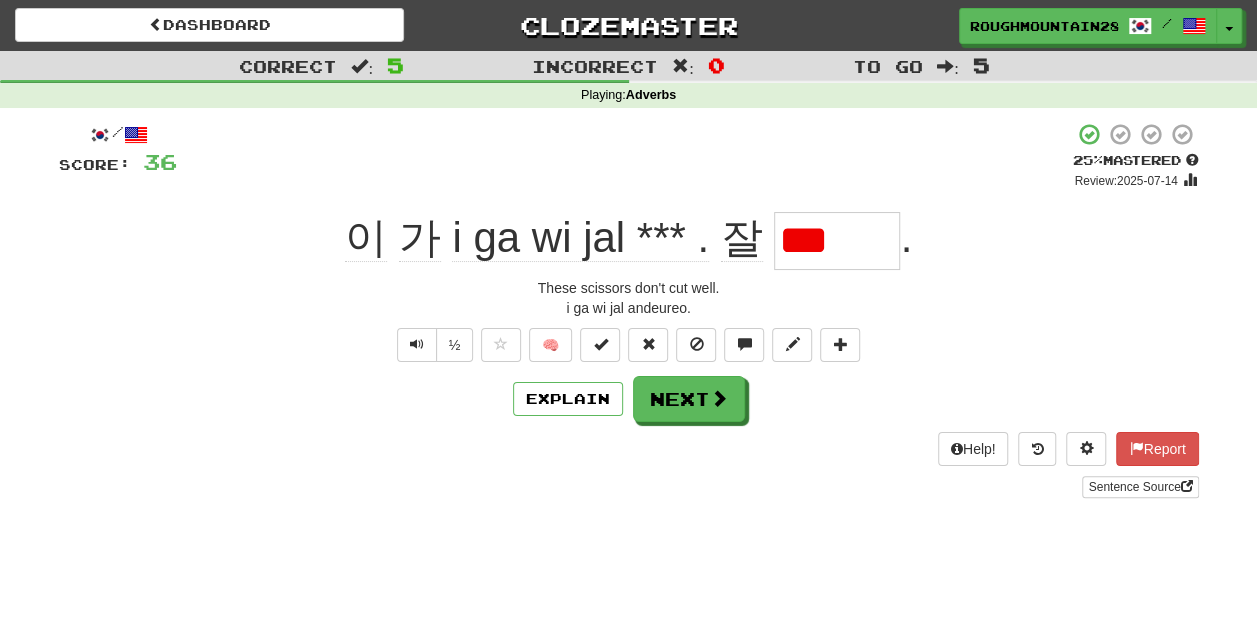 scroll, scrollTop: 0, scrollLeft: 0, axis: both 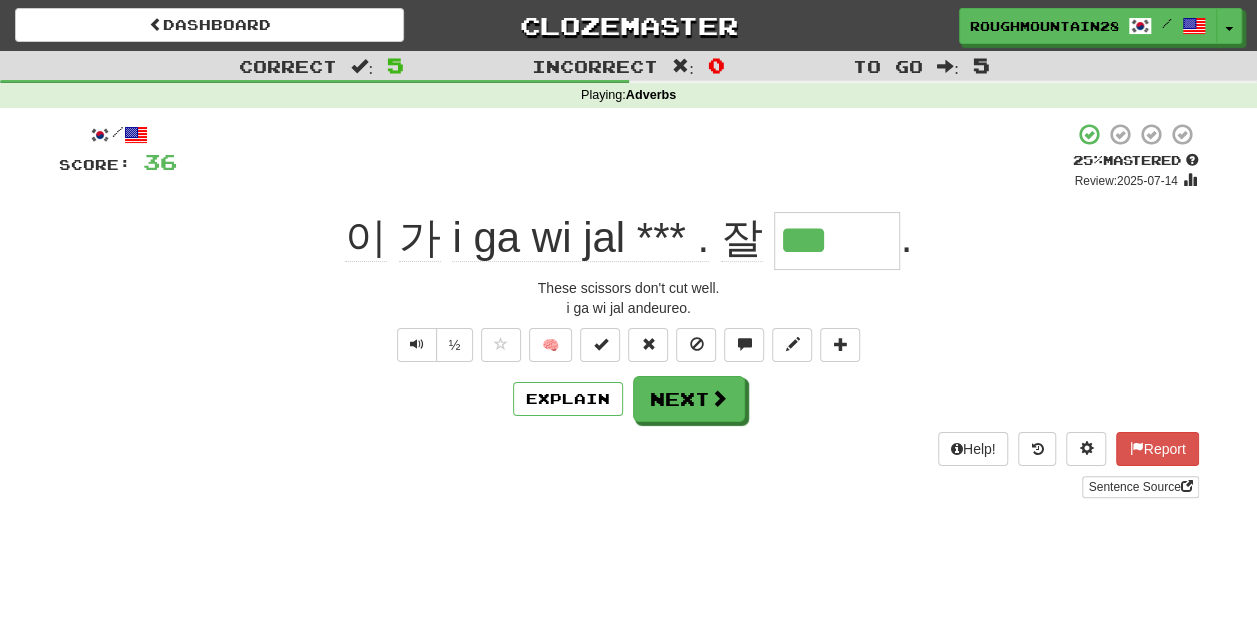 type on "***" 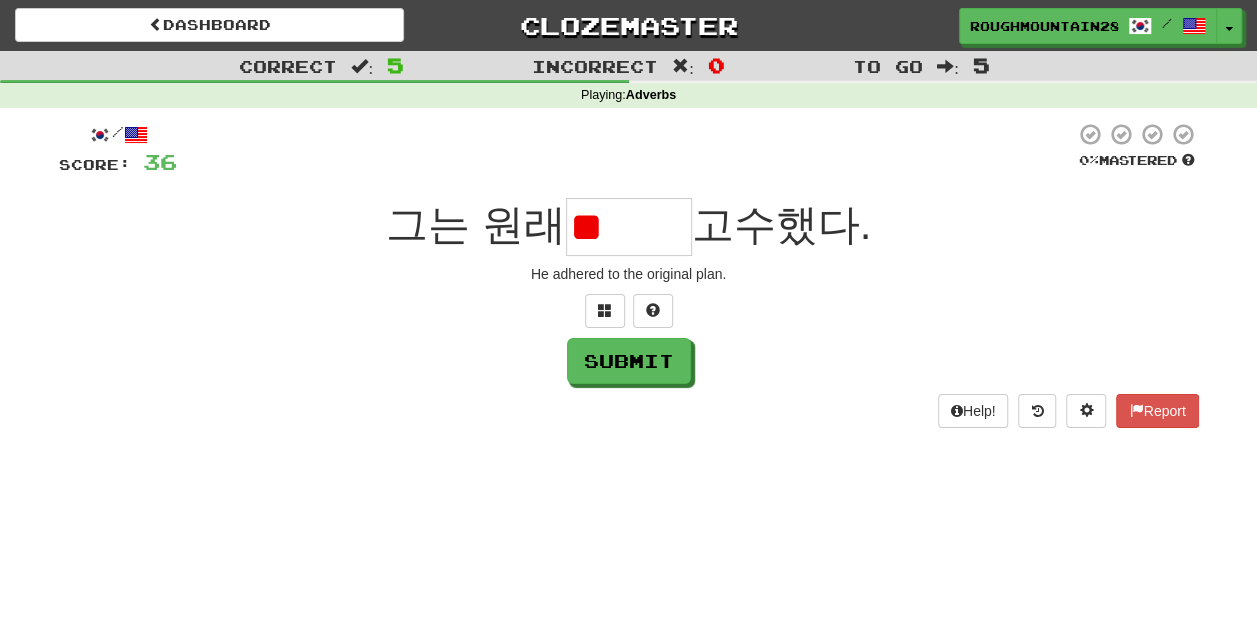 type on "*" 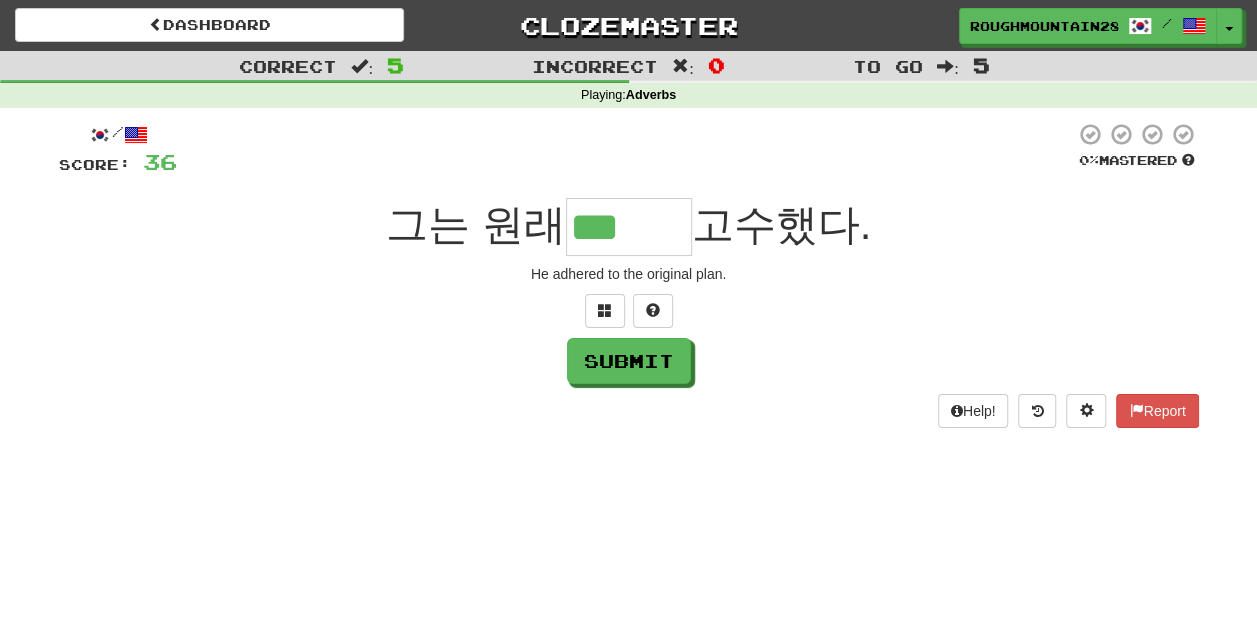 type on "***" 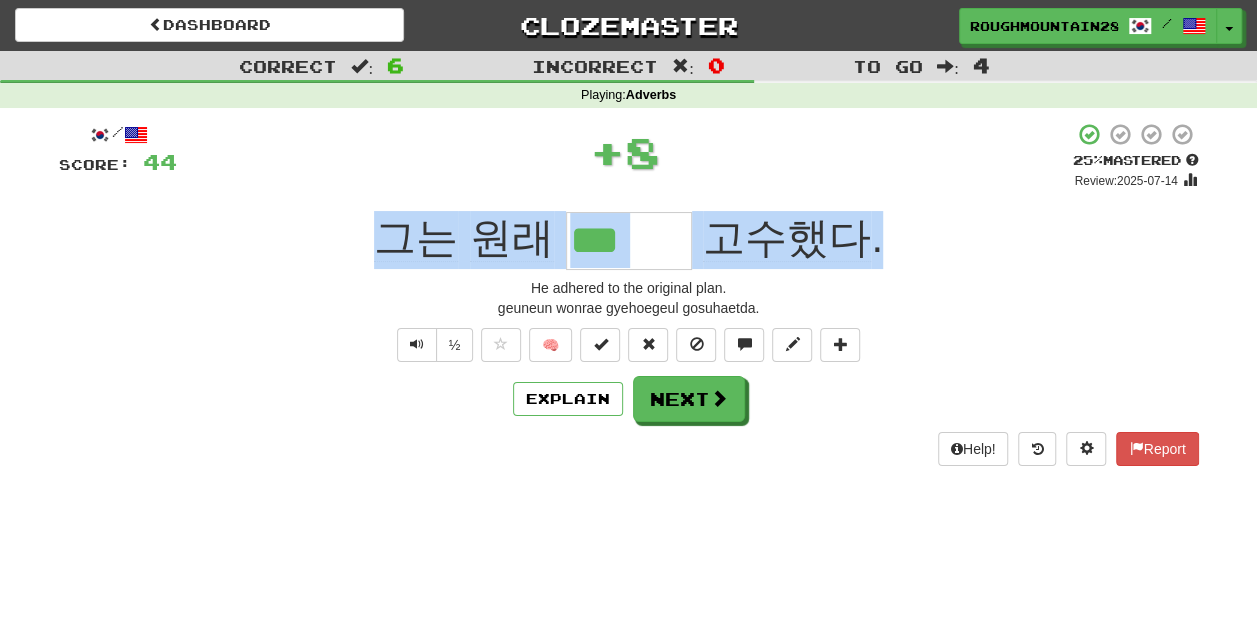 drag, startPoint x: 921, startPoint y: 244, endPoint x: 373, endPoint y: 233, distance: 548.1104 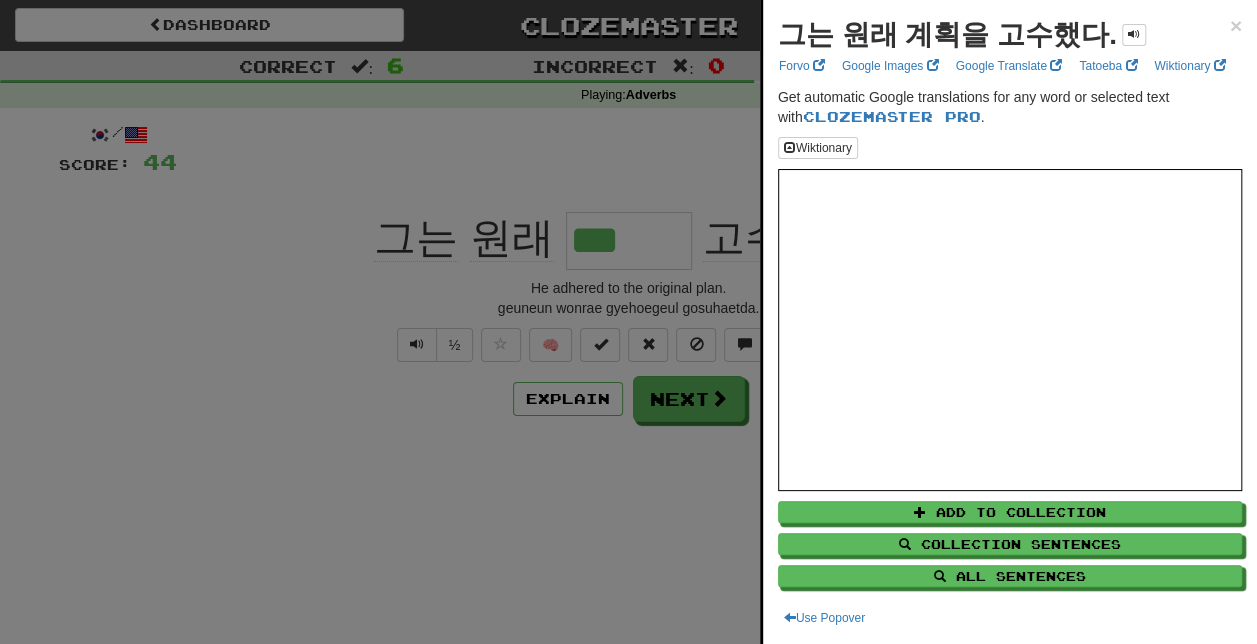 click on "그는 원래 계획을 고수했다." at bounding box center (947, 34) 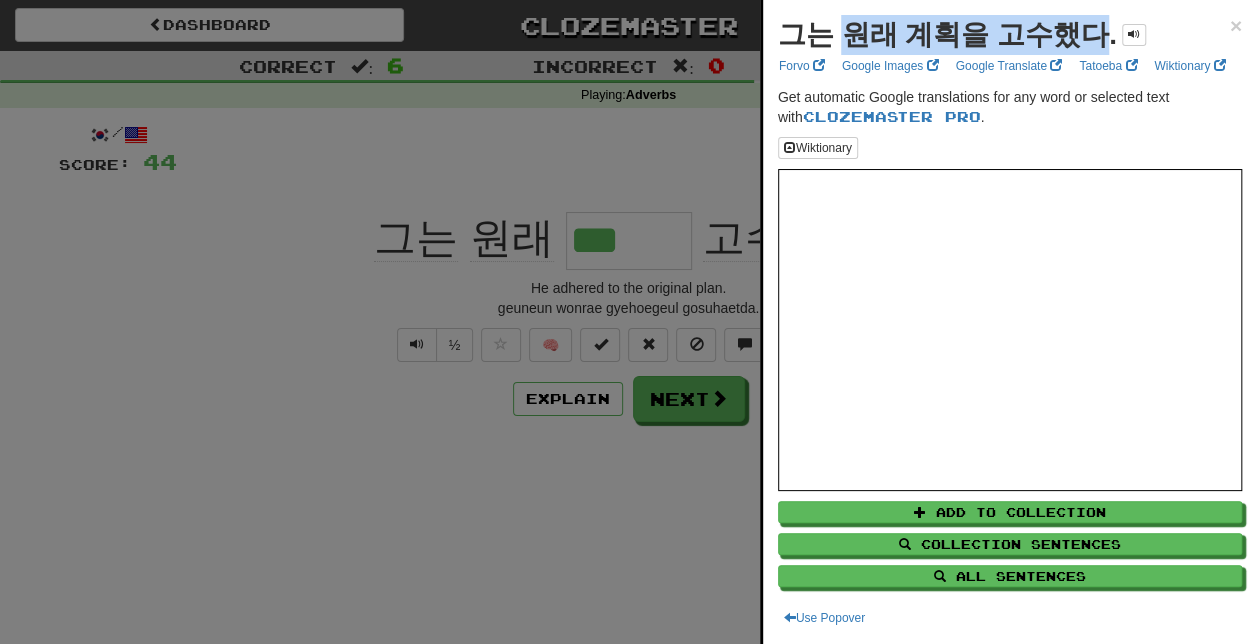 drag, startPoint x: 1082, startPoint y: 36, endPoint x: 843, endPoint y: 38, distance: 239.00836 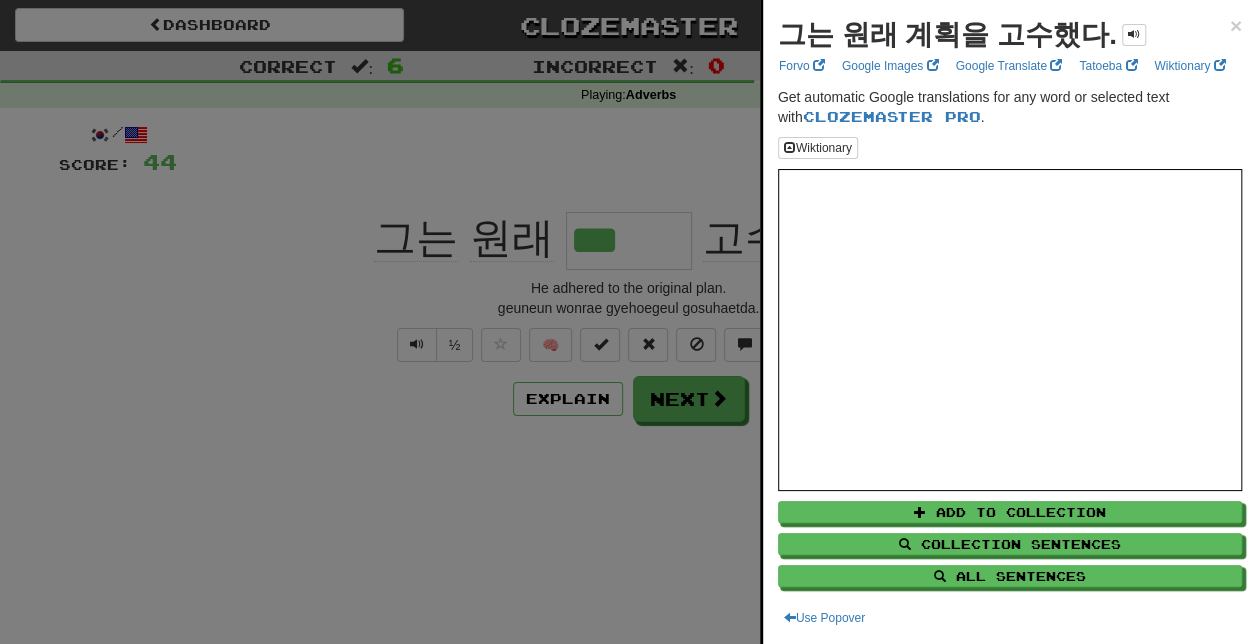 click at bounding box center [628, 322] 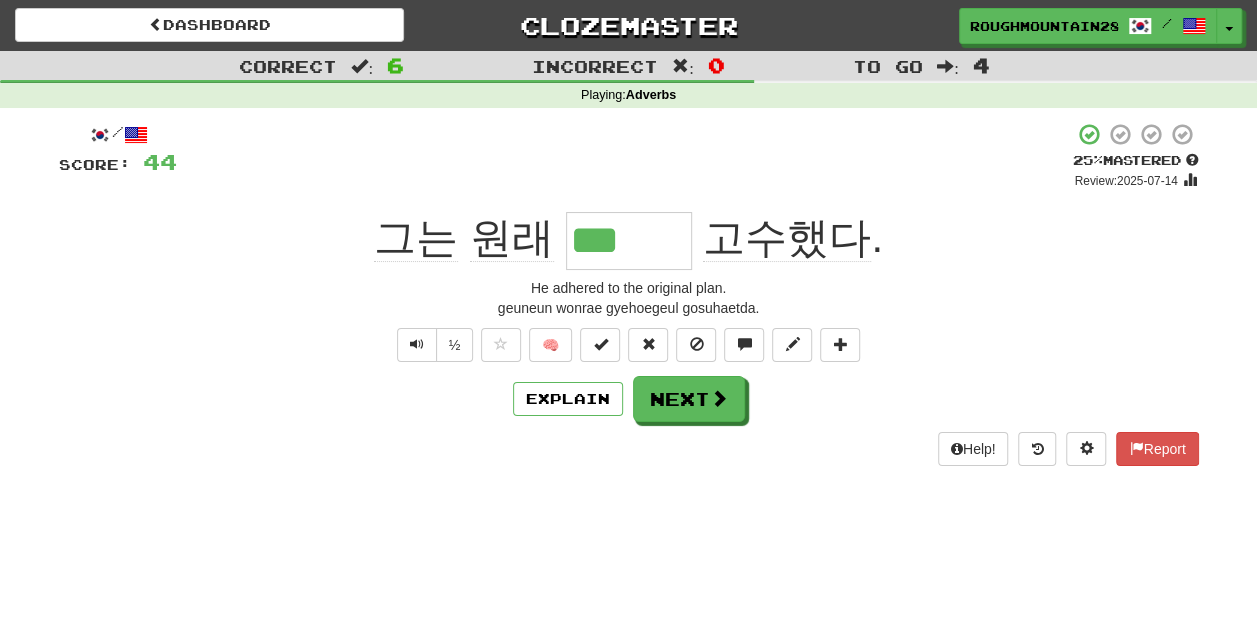click on "고수했다" at bounding box center [787, 238] 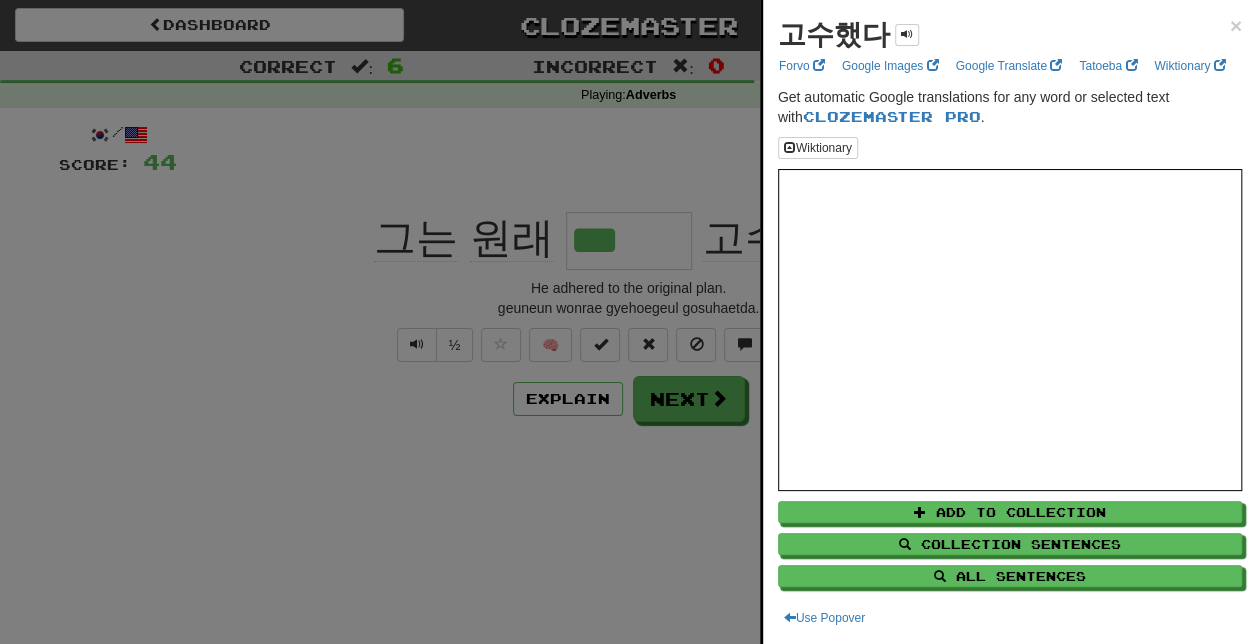 click on "고수했다" at bounding box center [834, 34] 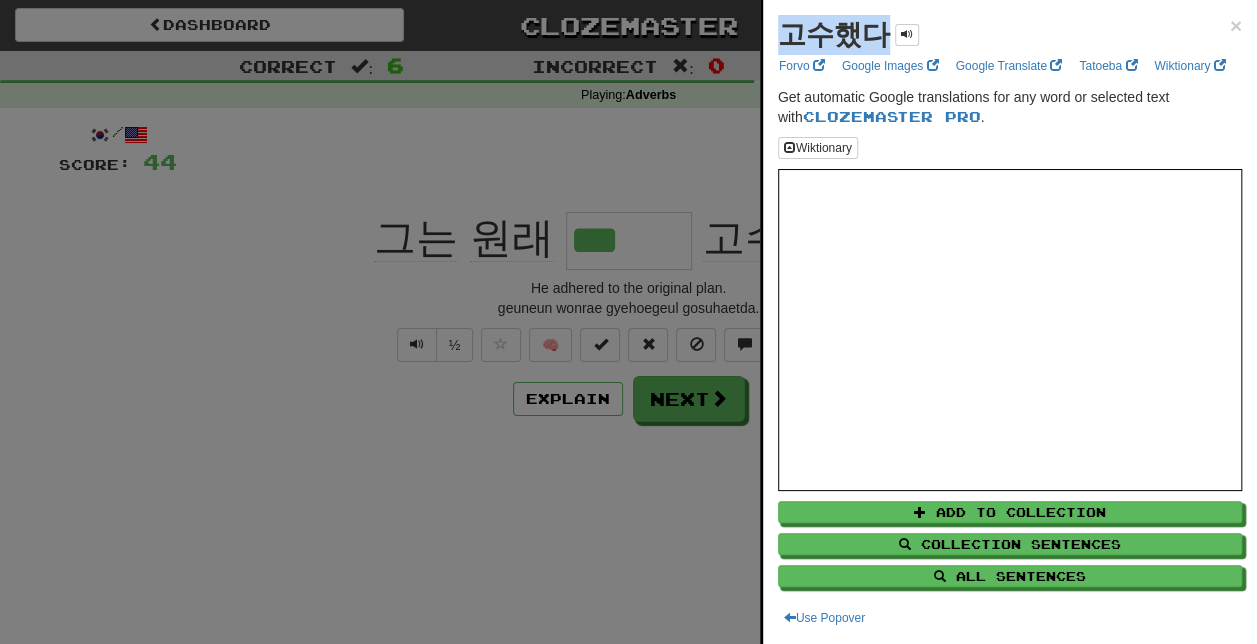 click on "고수했다" at bounding box center (834, 34) 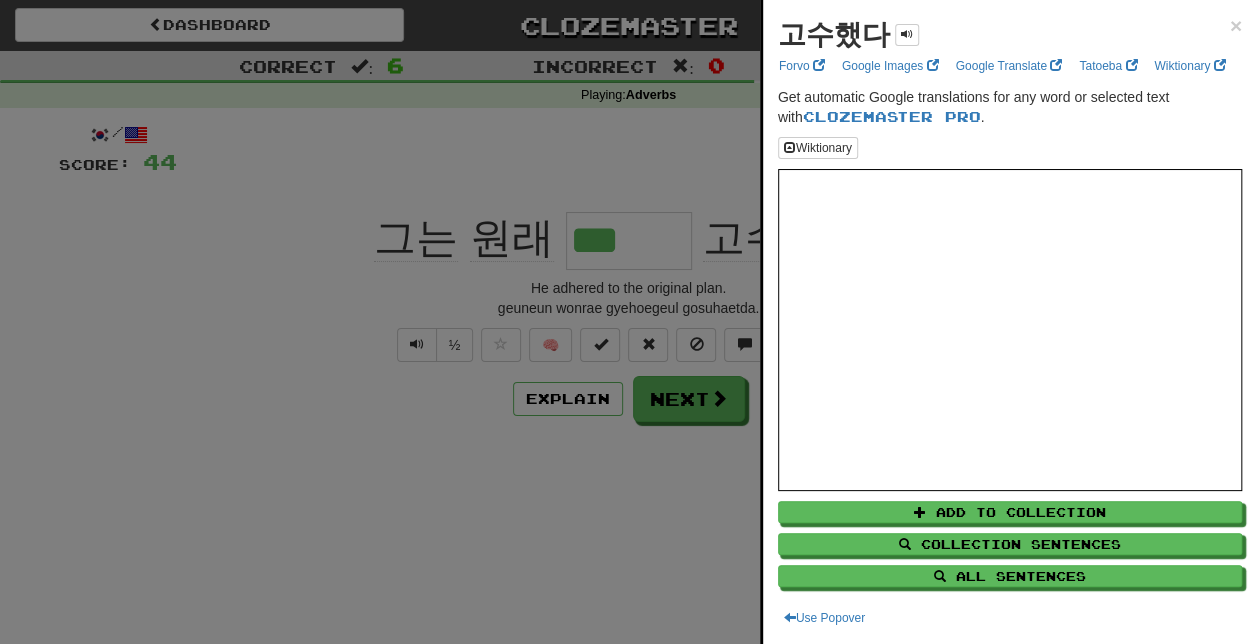click at bounding box center [628, 322] 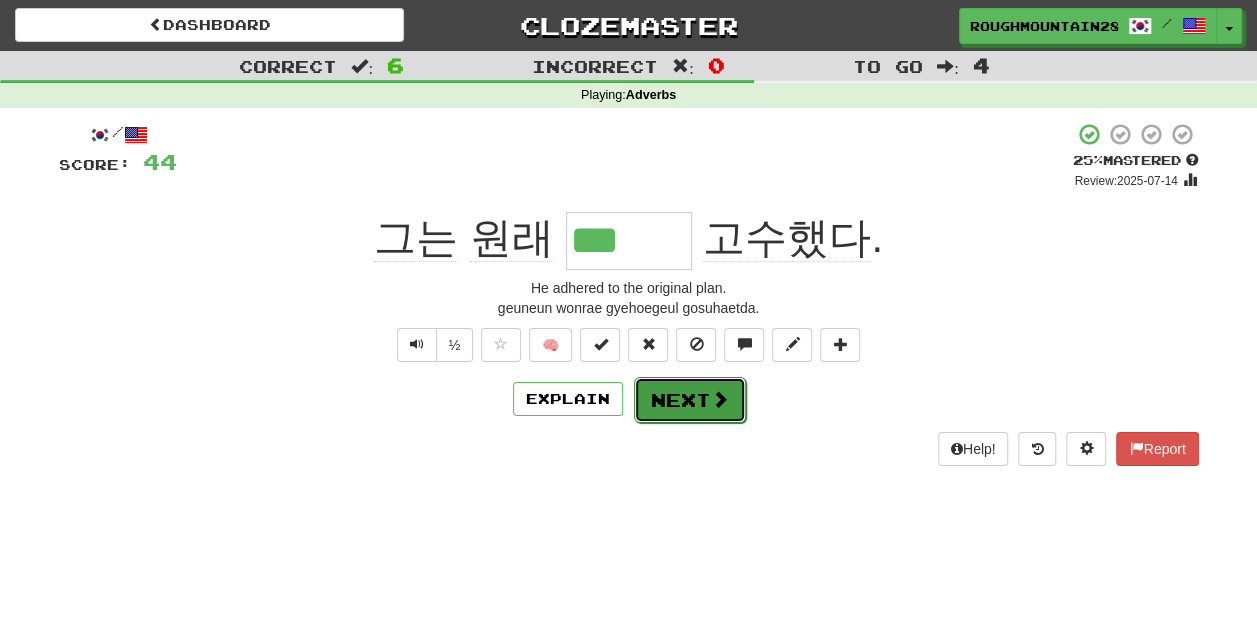 click on "Next" at bounding box center [690, 400] 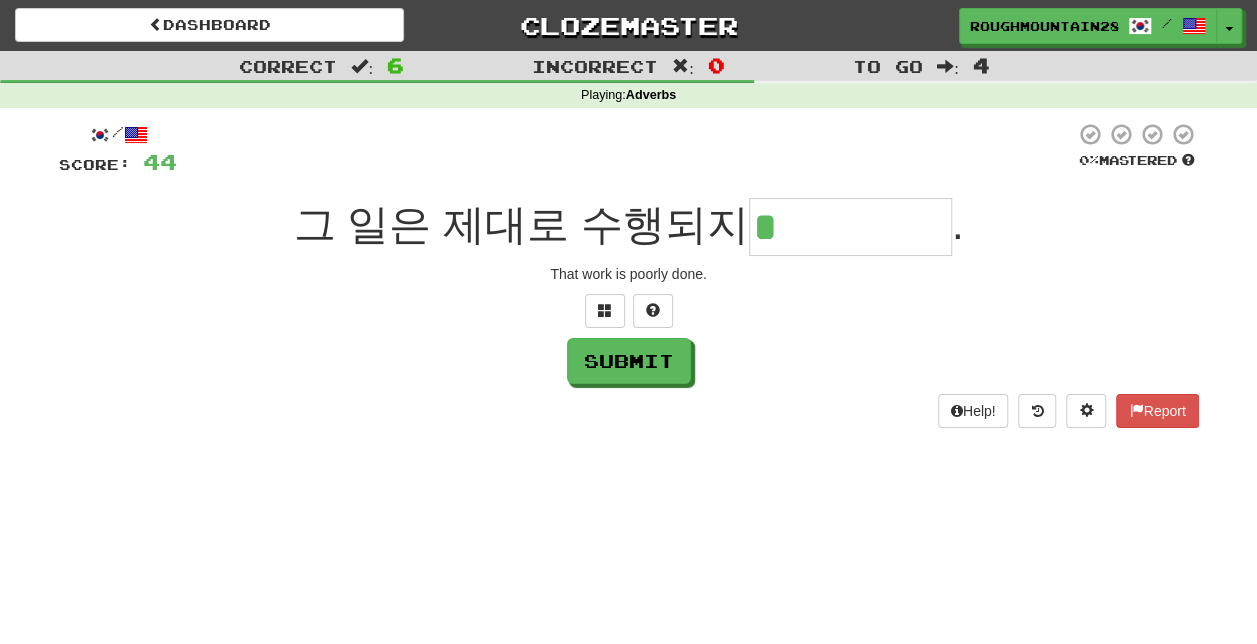 click at bounding box center [629, 311] 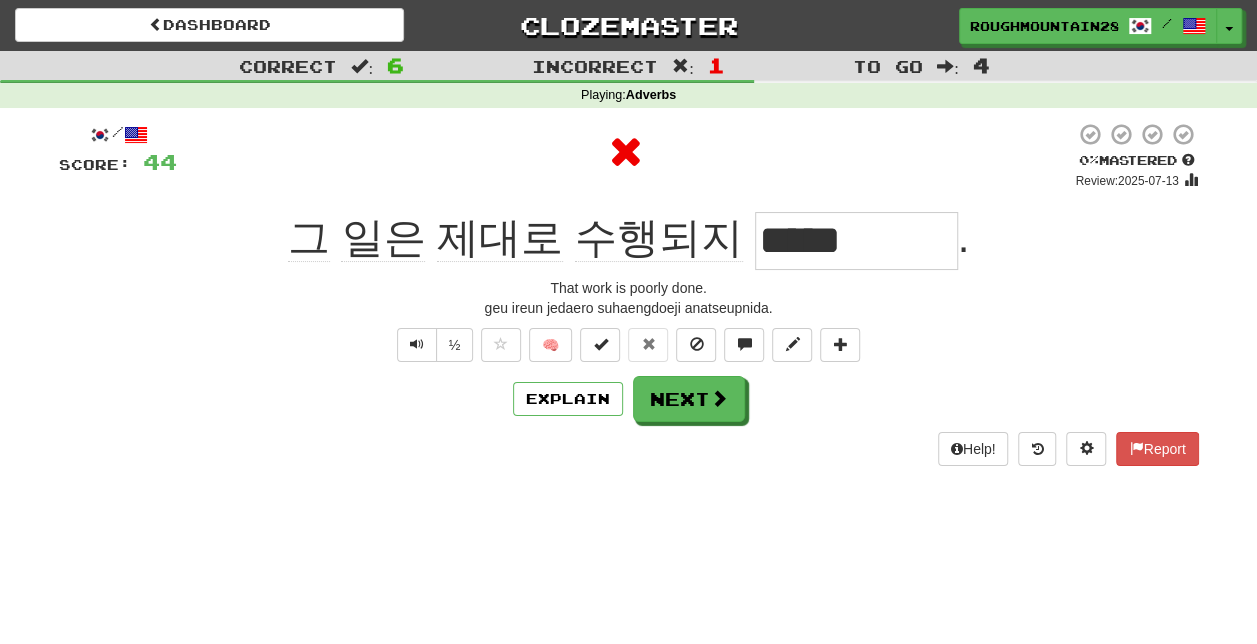click on "*****" at bounding box center (856, 241) 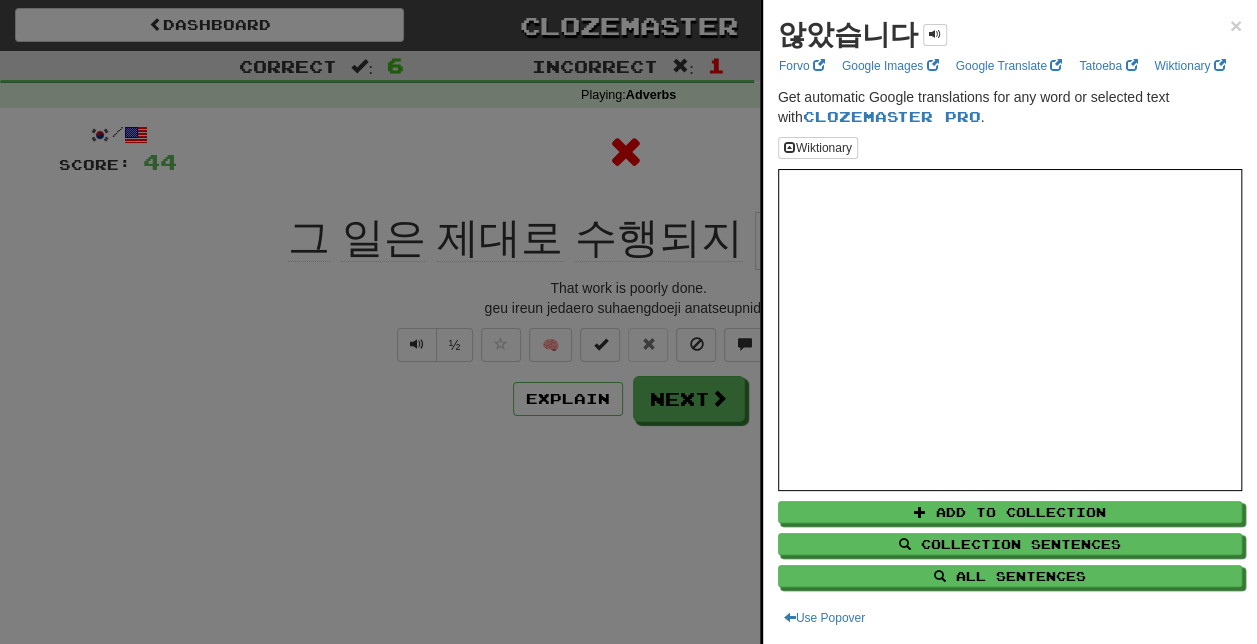 click at bounding box center [628, 322] 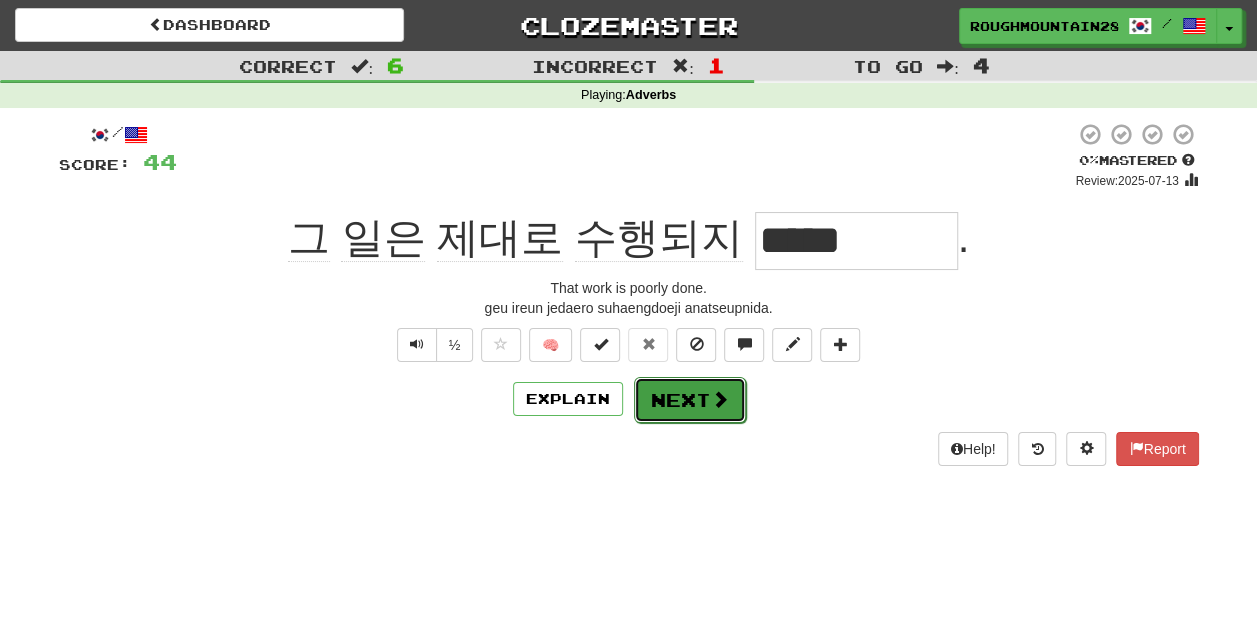 click on "Next" at bounding box center (690, 400) 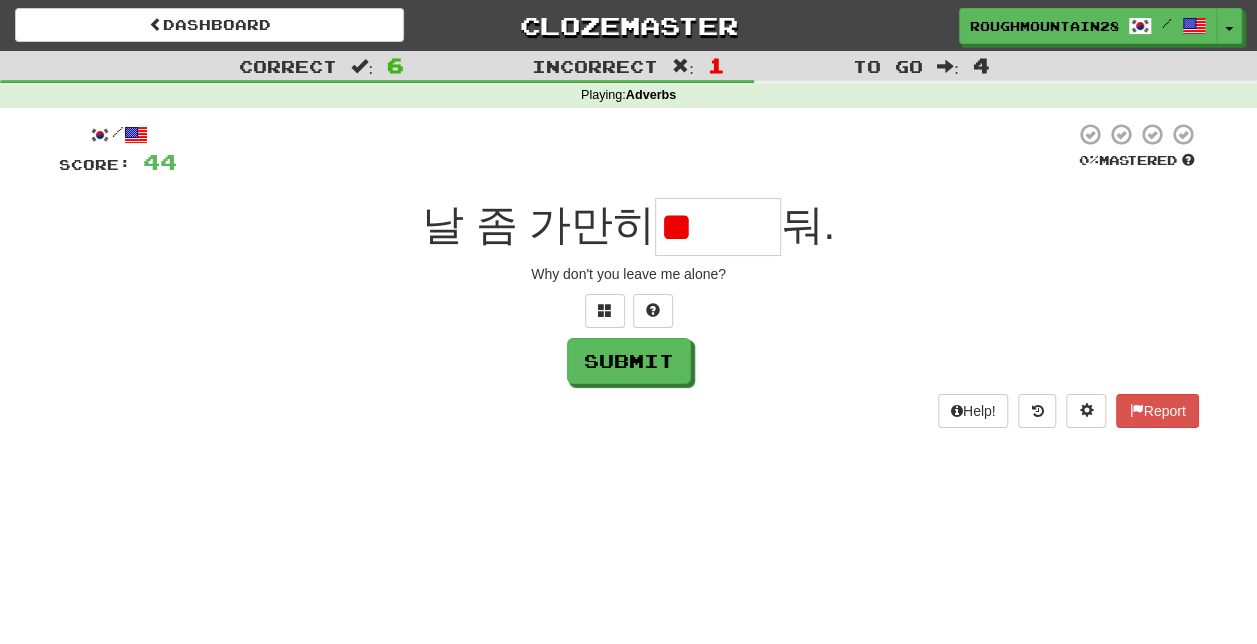 type on "*" 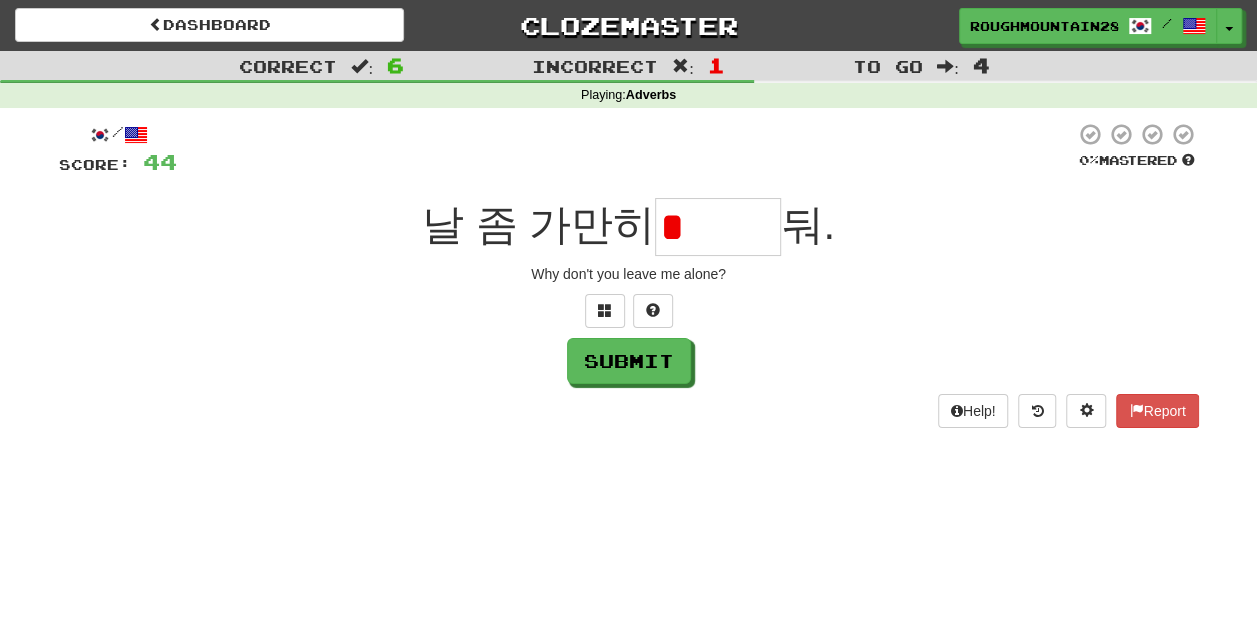 type on "*" 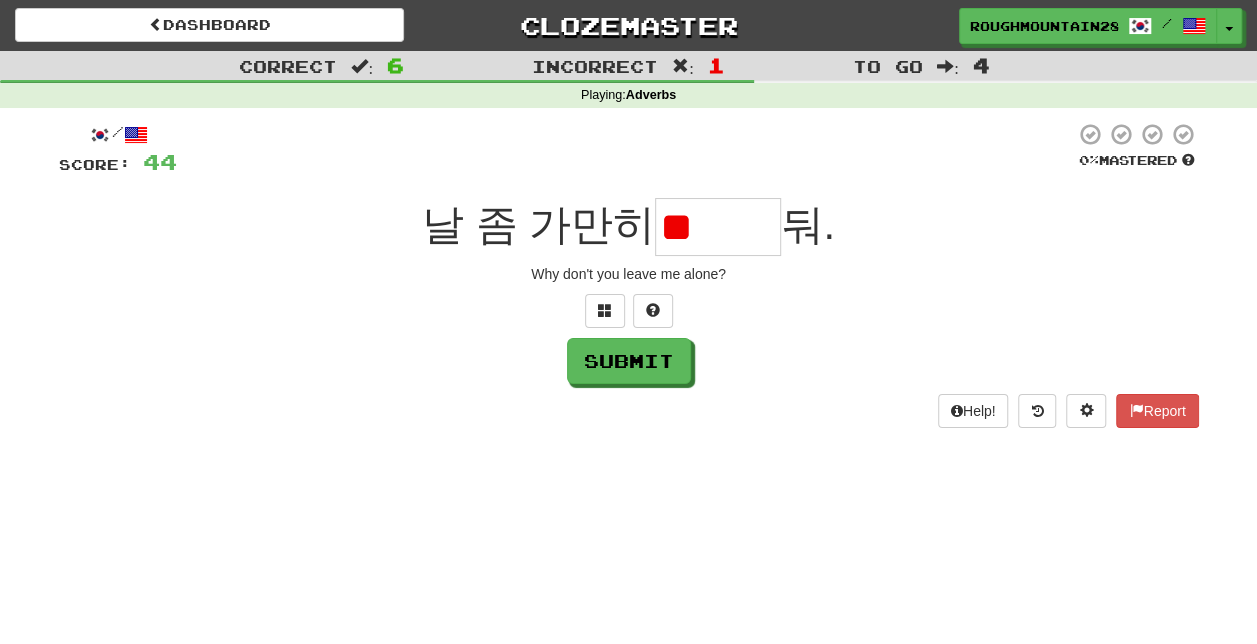 type on "*" 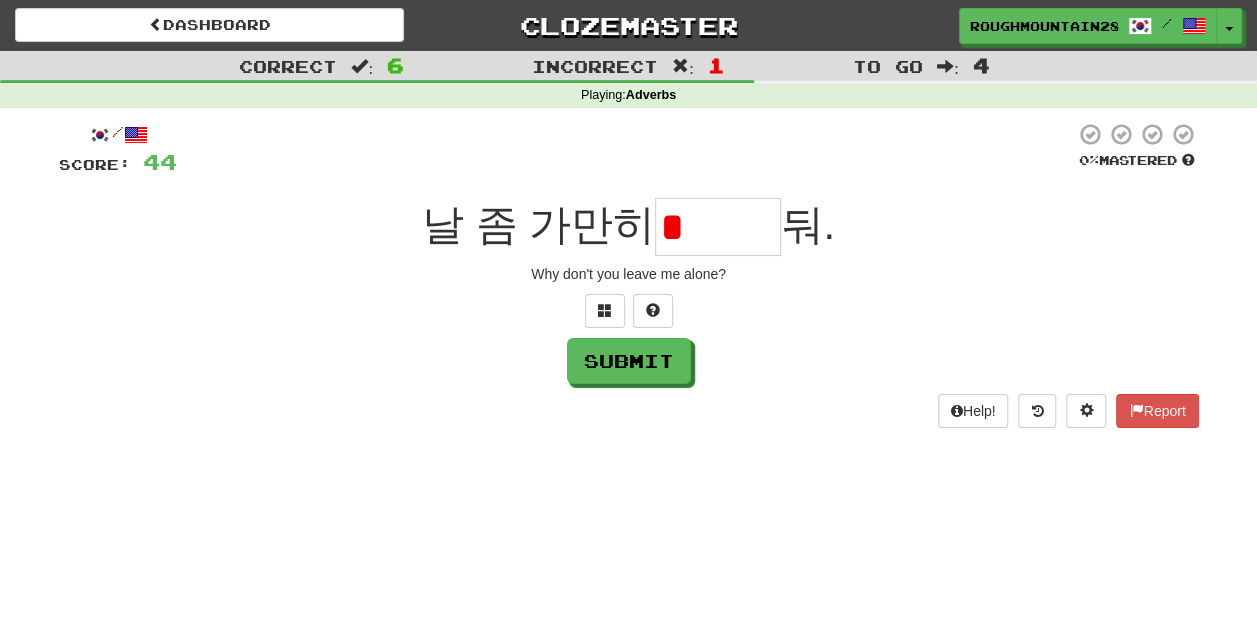 type on "*" 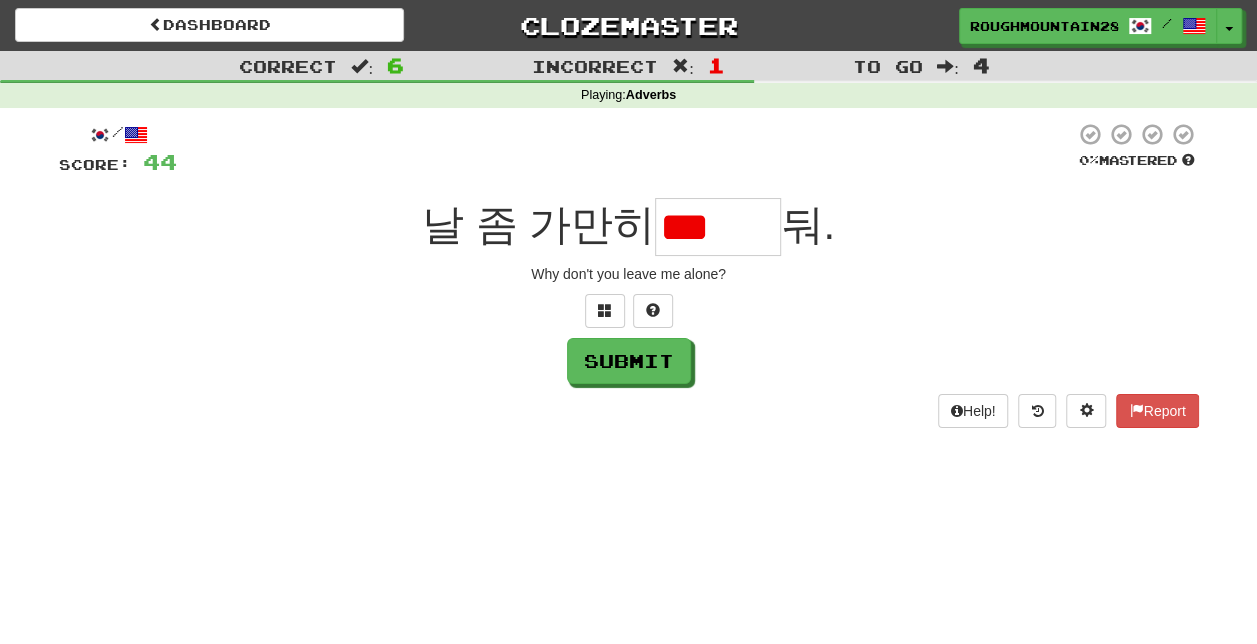 type on "*" 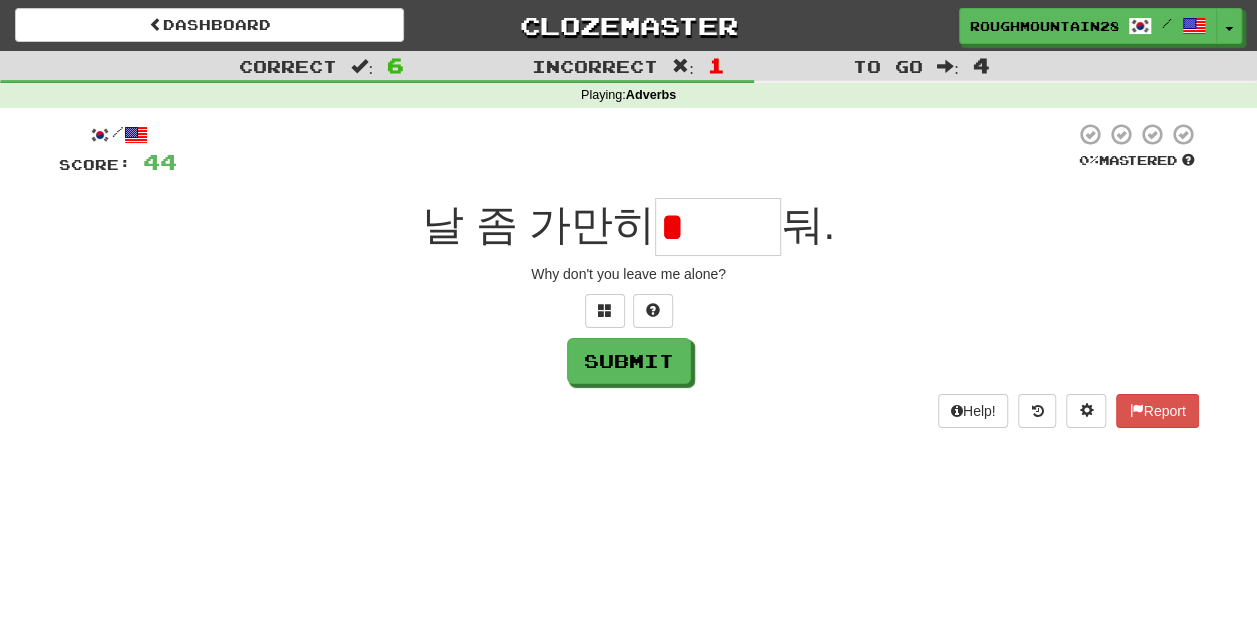 type 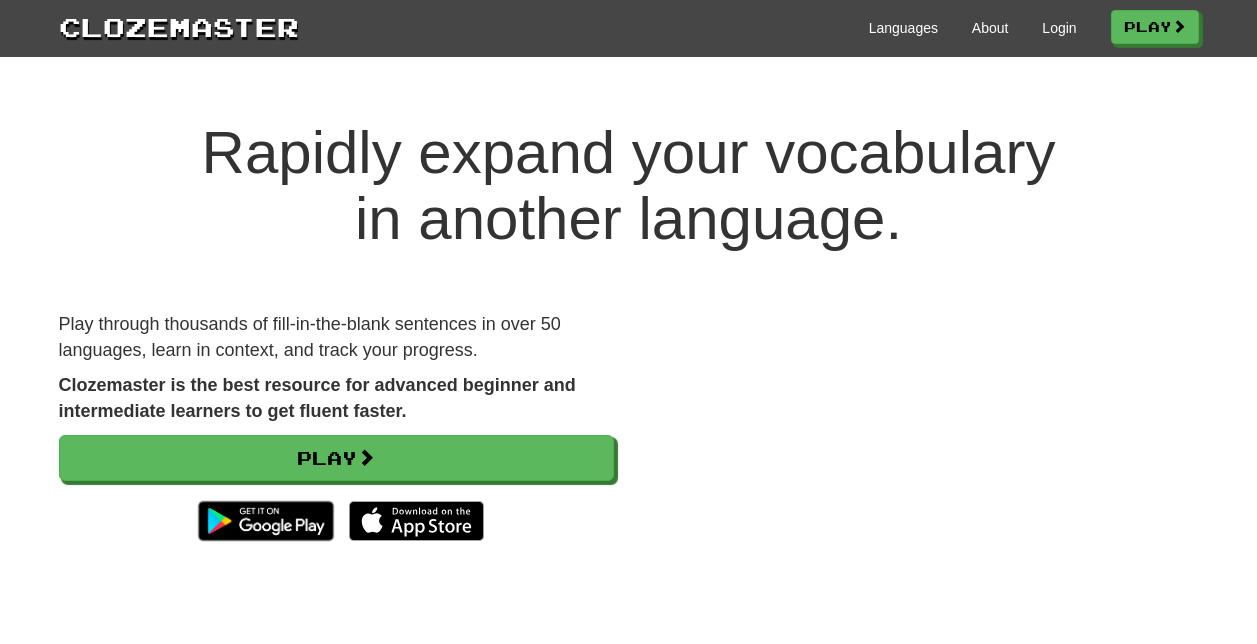 scroll, scrollTop: 0, scrollLeft: 0, axis: both 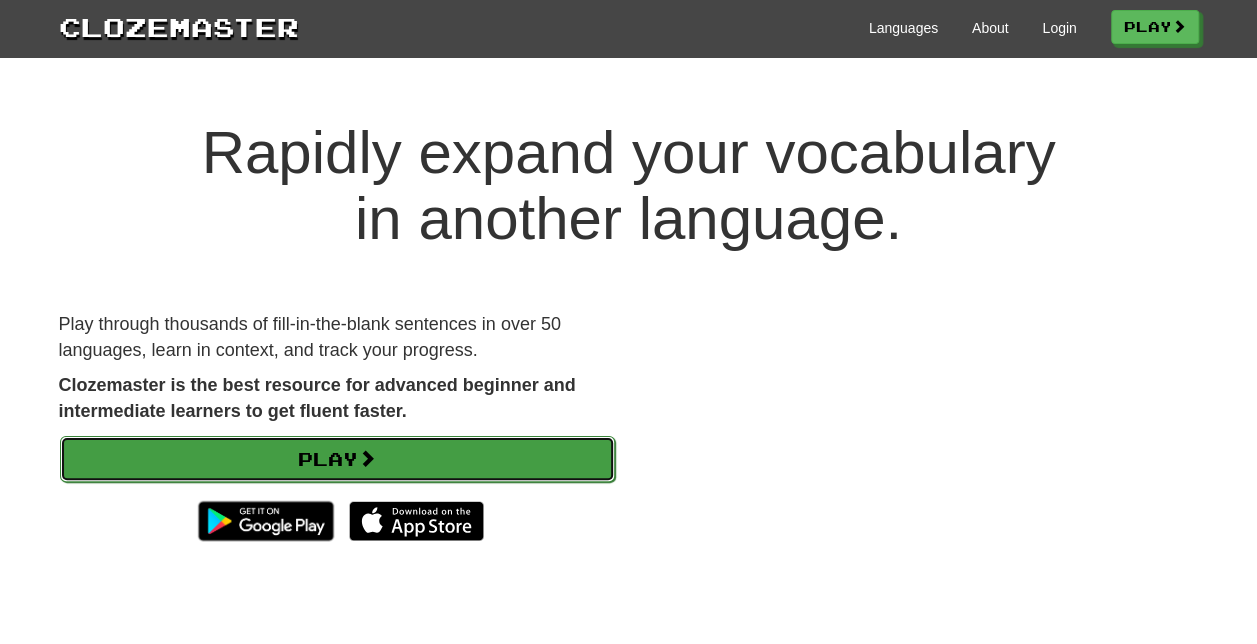 click on "Play" at bounding box center (337, 459) 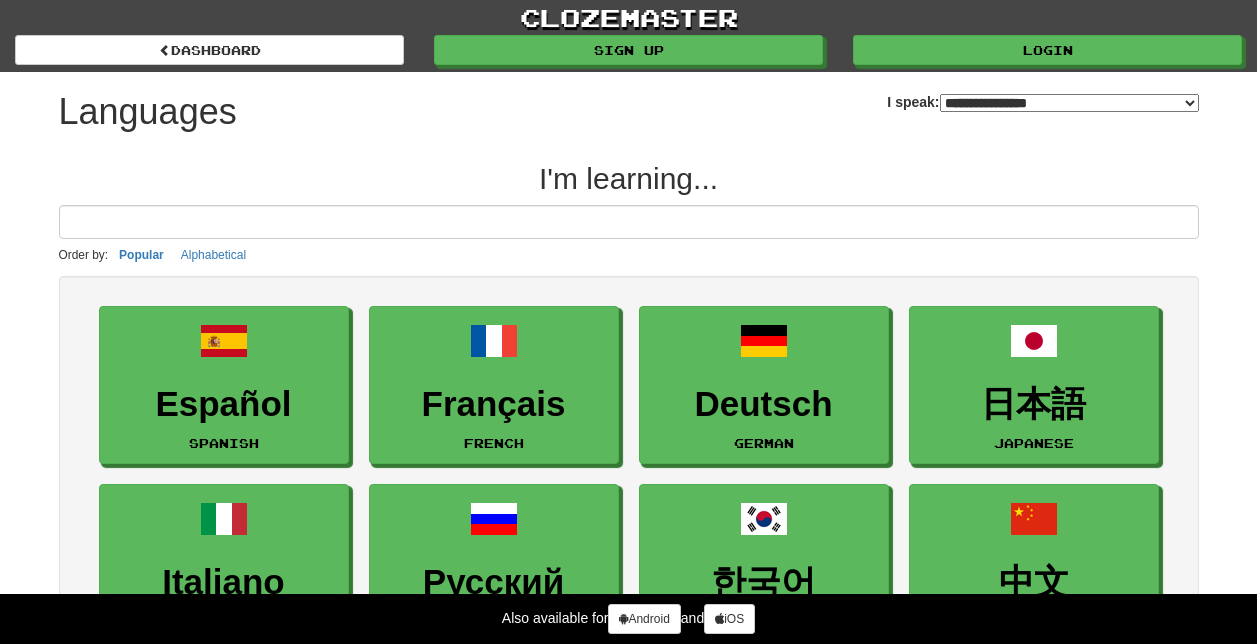 select on "*******" 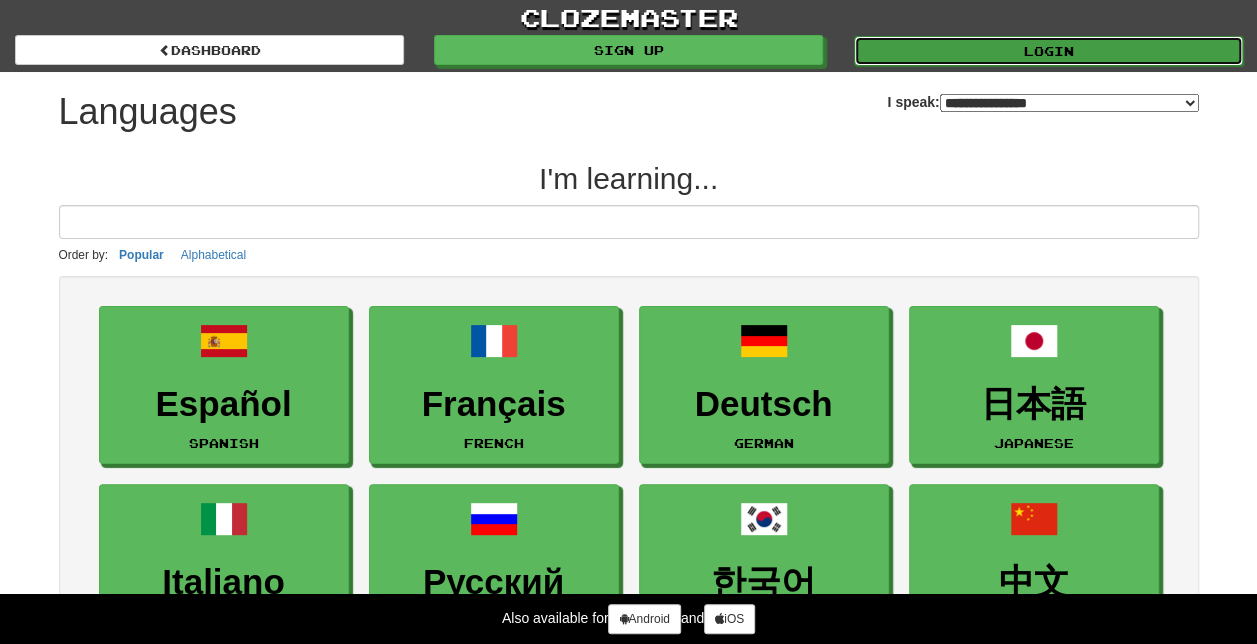 click on "Login" at bounding box center (1048, 51) 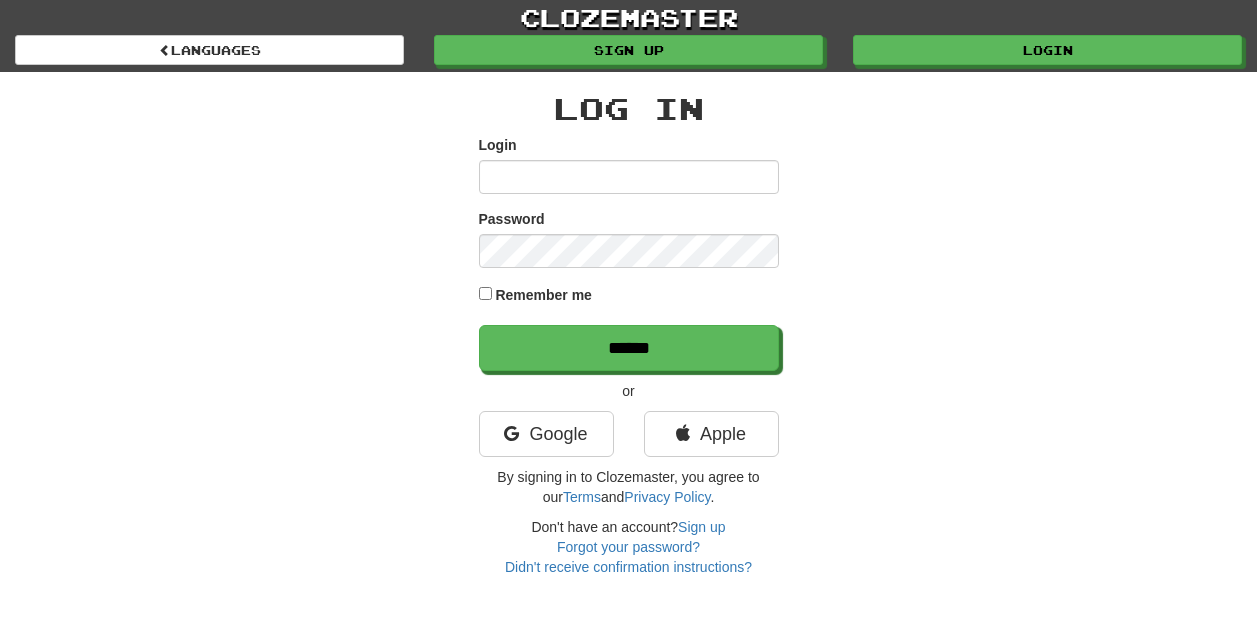 scroll, scrollTop: 0, scrollLeft: 0, axis: both 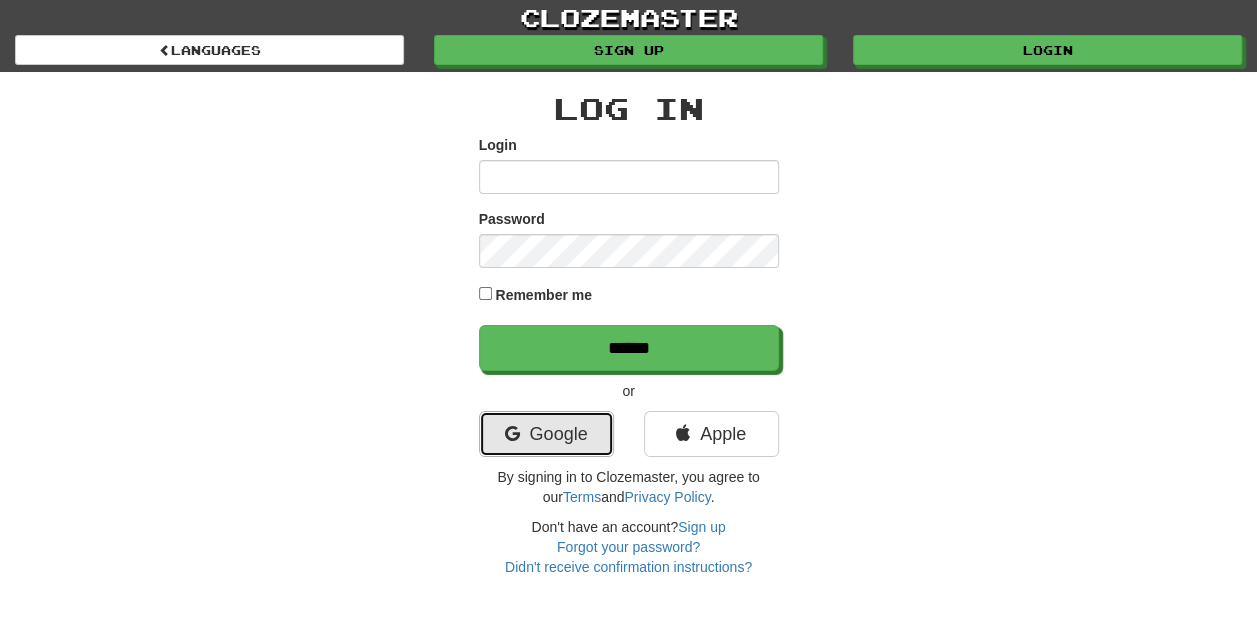 click on "Google" at bounding box center (546, 434) 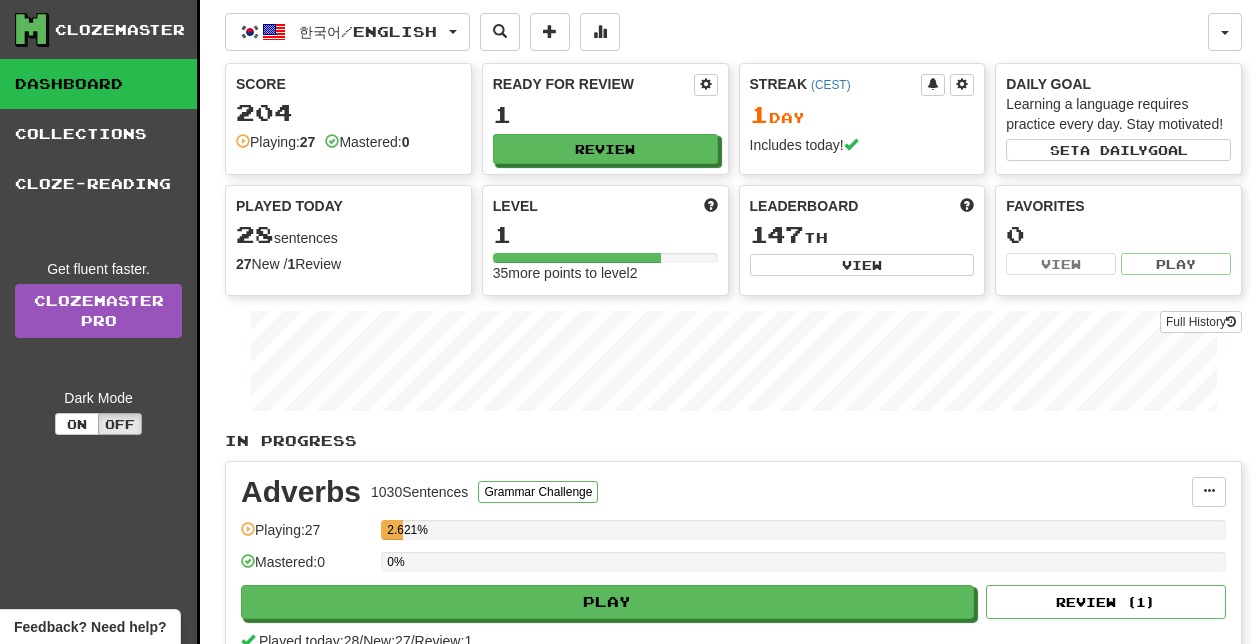 scroll, scrollTop: 0, scrollLeft: 0, axis: both 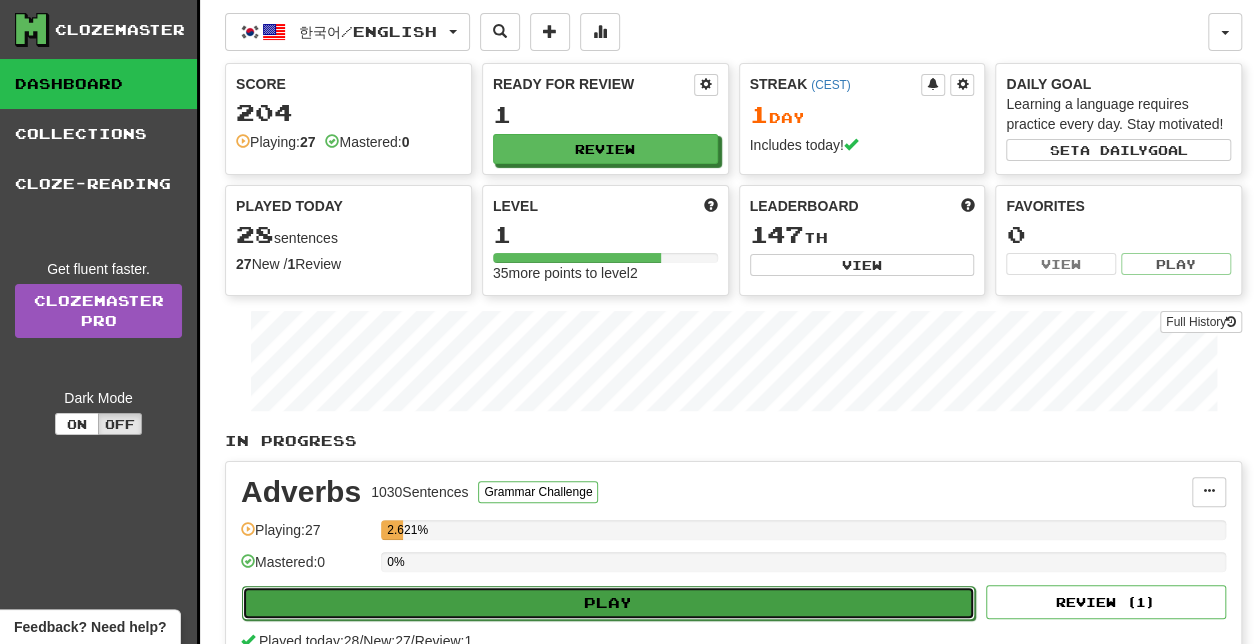 click on "Play" at bounding box center (608, 603) 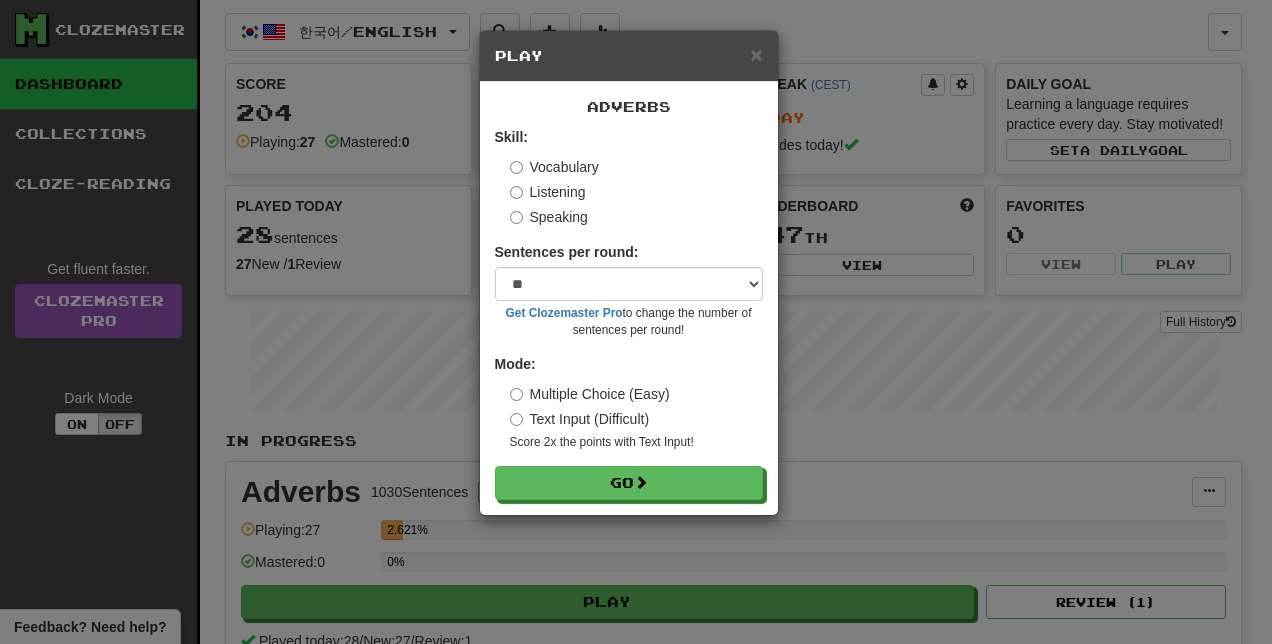 click on "× Play Adverbs Skill: Vocabulary Listening Speaking Sentences per round: * ** ** ** ** ** *** ******** Get Clozemaster Pro  to change the number of sentences per round! Mode: Multiple Choice (Easy) Text Input (Difficult) Score 2x the points with Text Input ! Go" at bounding box center (636, 322) 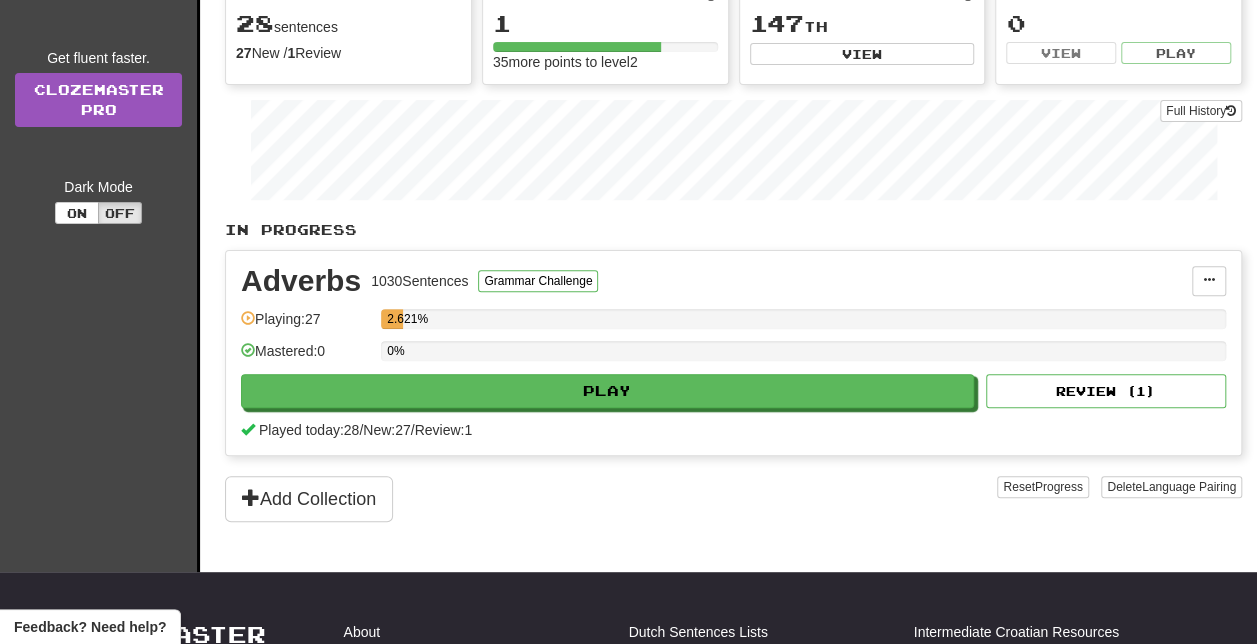 scroll, scrollTop: 232, scrollLeft: 0, axis: vertical 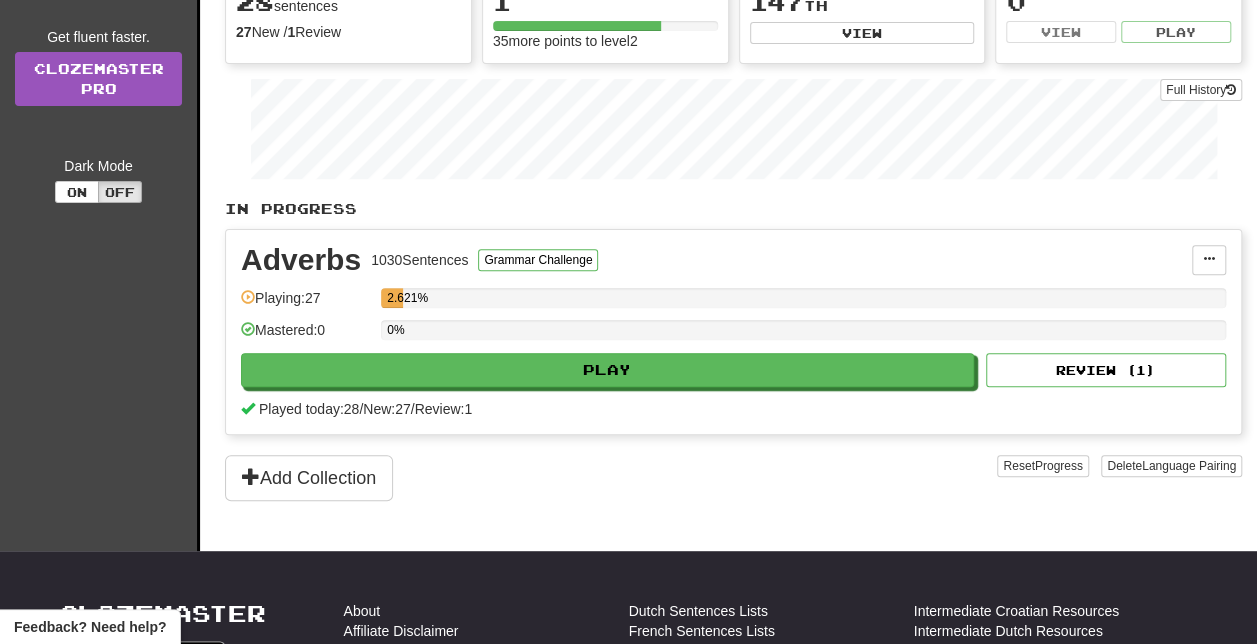 click on "Adverbs" at bounding box center (301, 260) 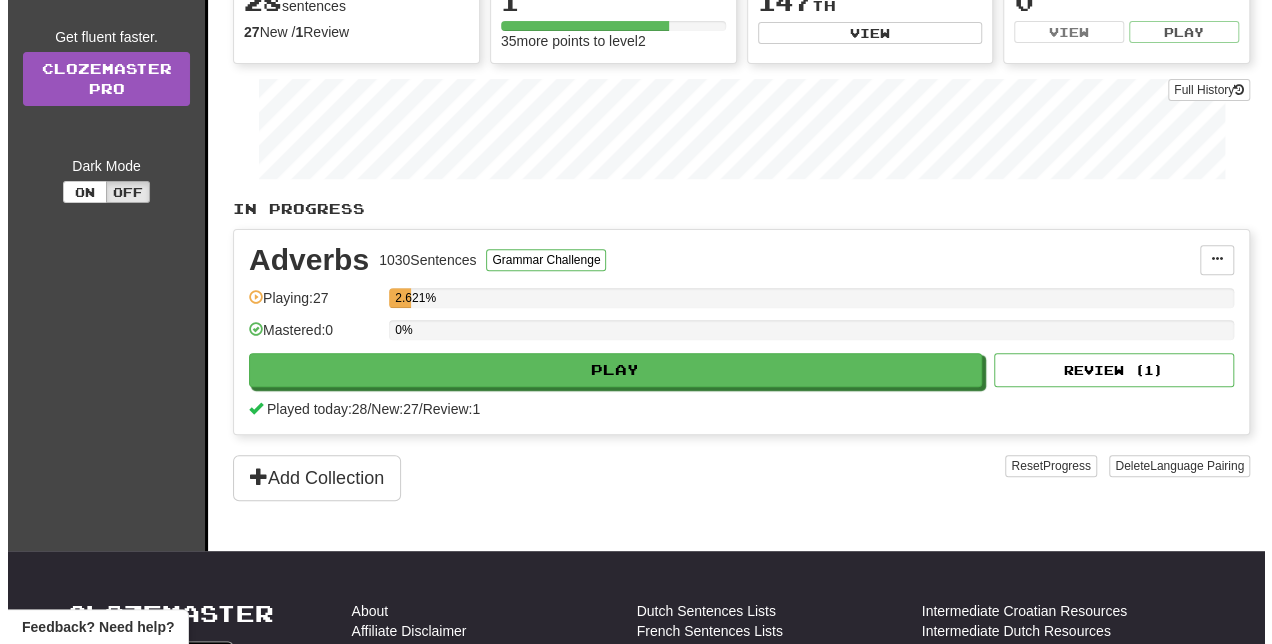 scroll, scrollTop: 0, scrollLeft: 0, axis: both 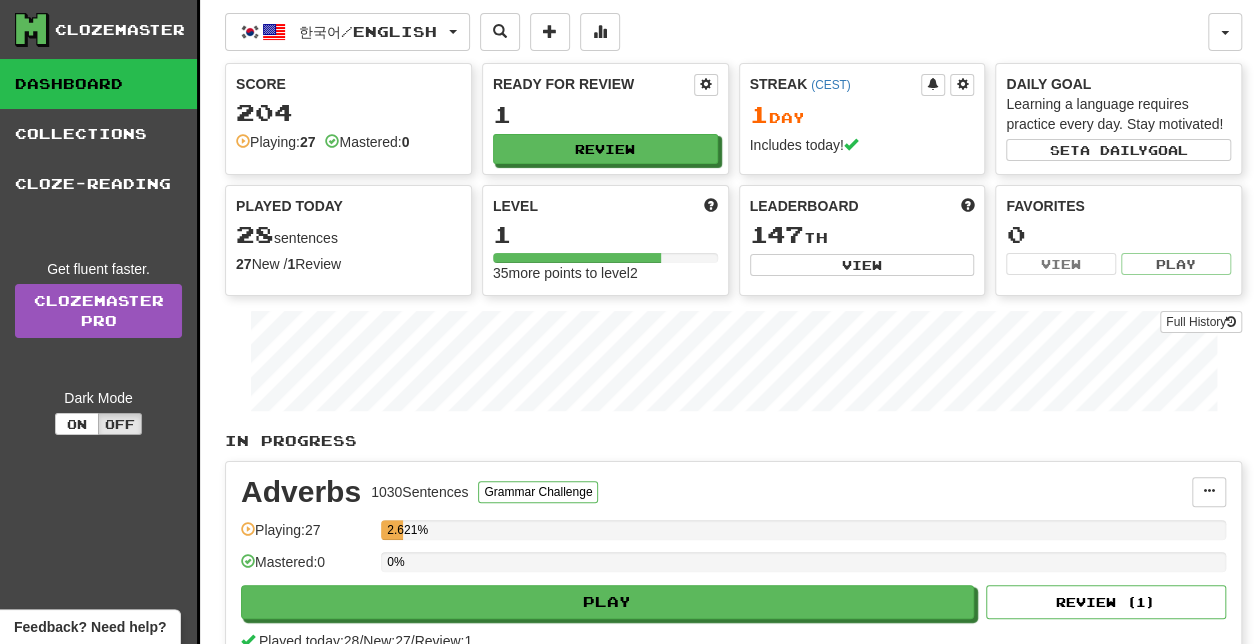 click on "204" at bounding box center [348, 112] 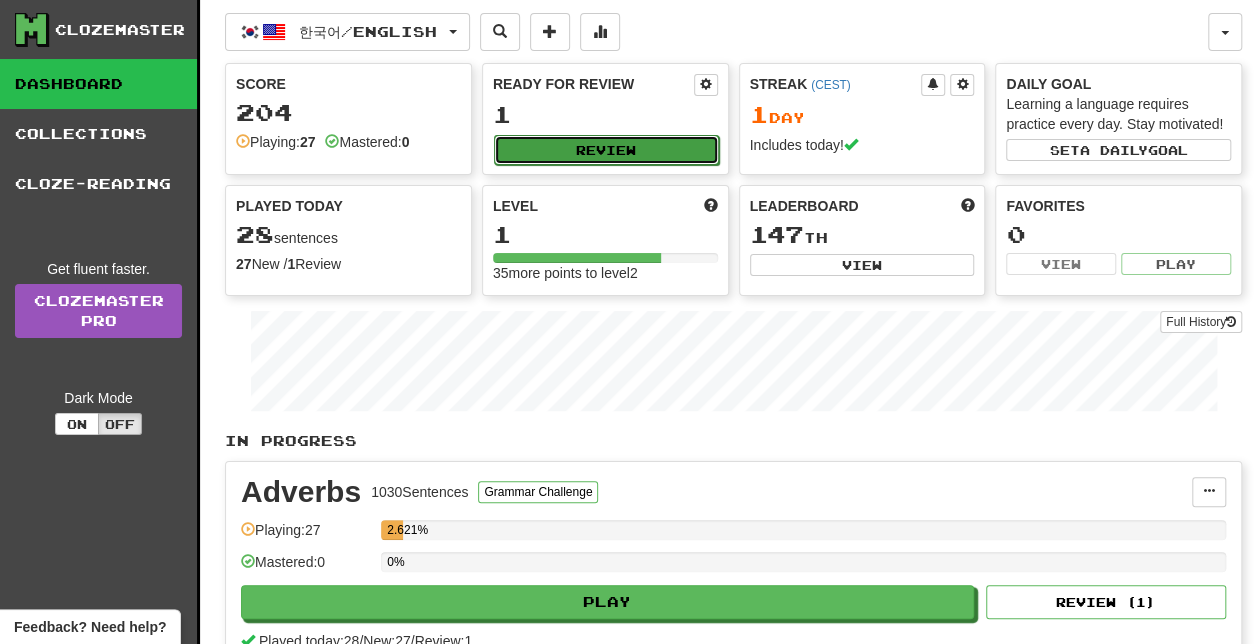 click on "Review" at bounding box center (606, 150) 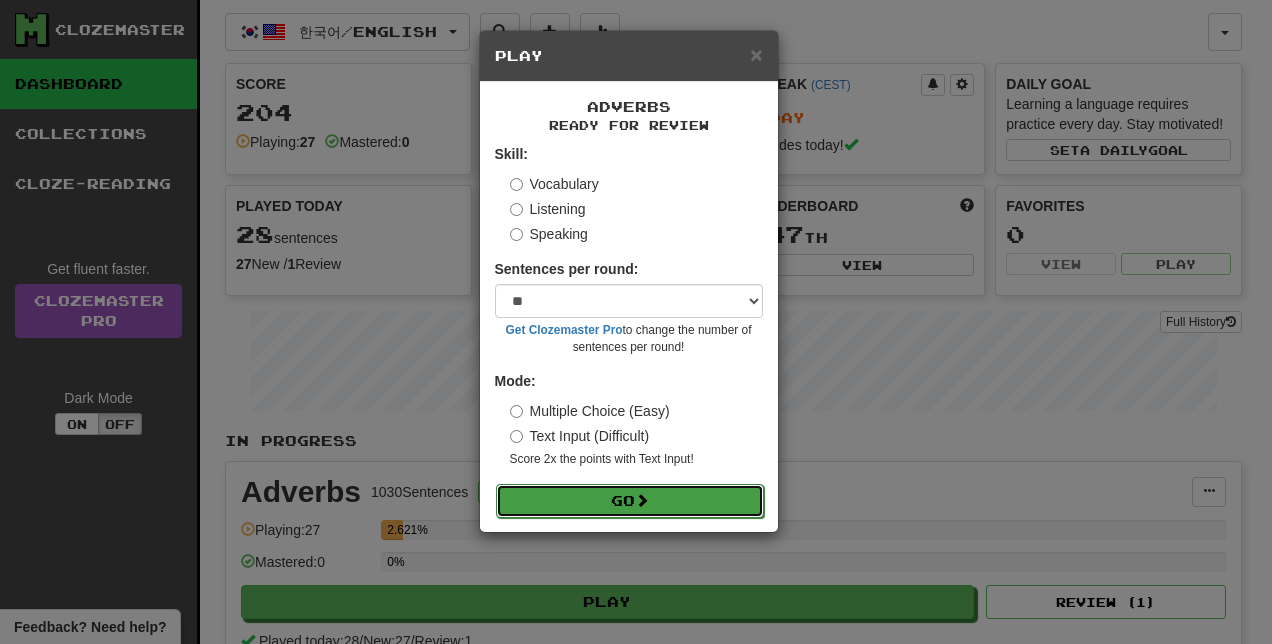 click on "Go" at bounding box center [630, 501] 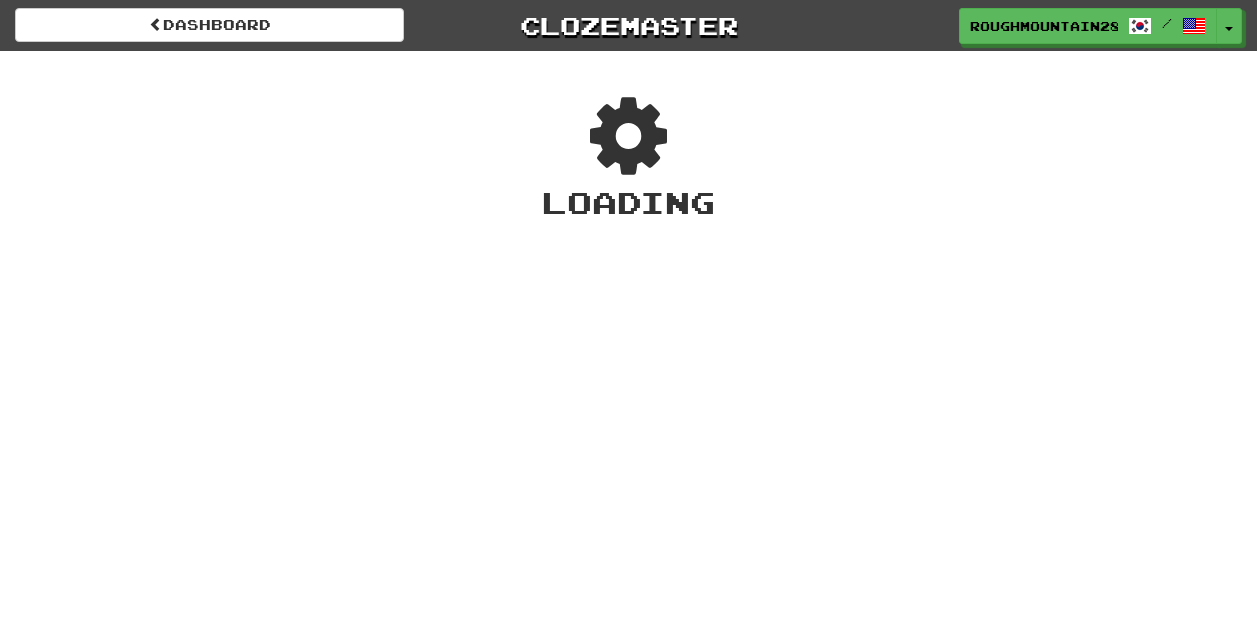 scroll, scrollTop: 0, scrollLeft: 0, axis: both 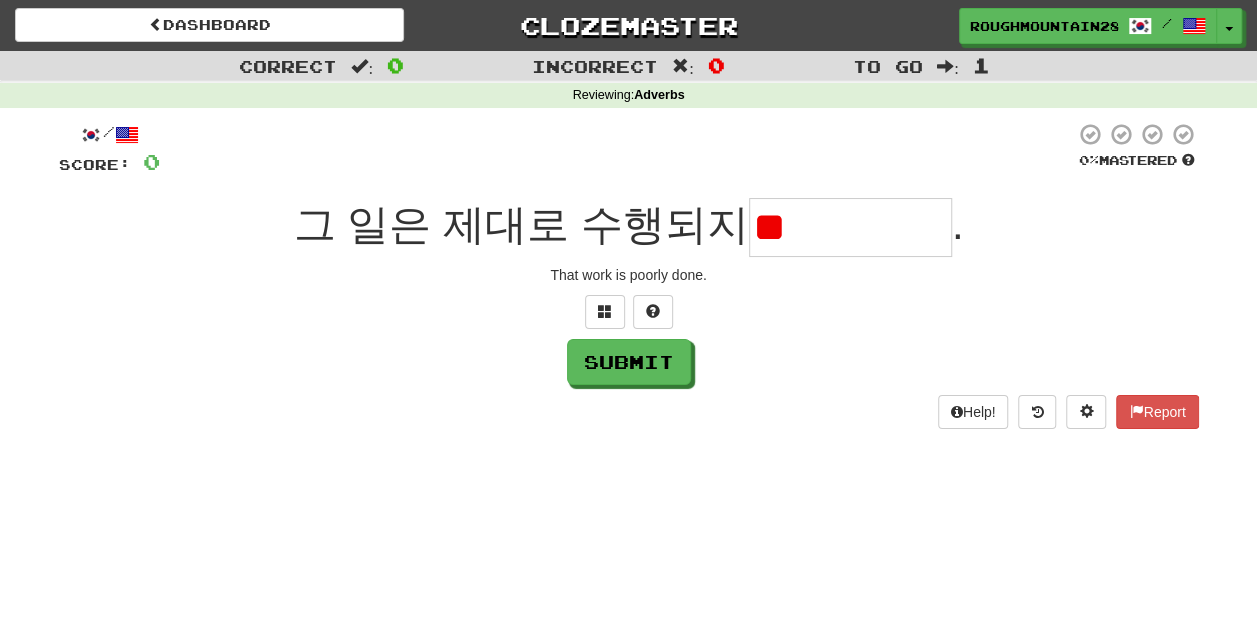 type on "*" 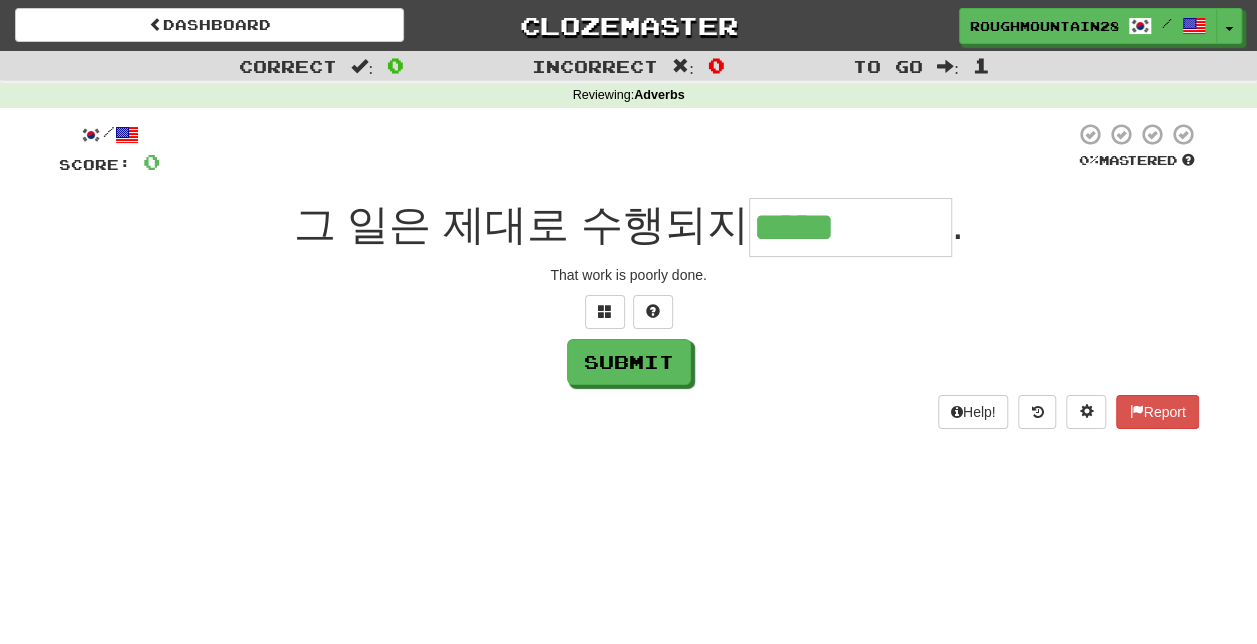 type on "*****" 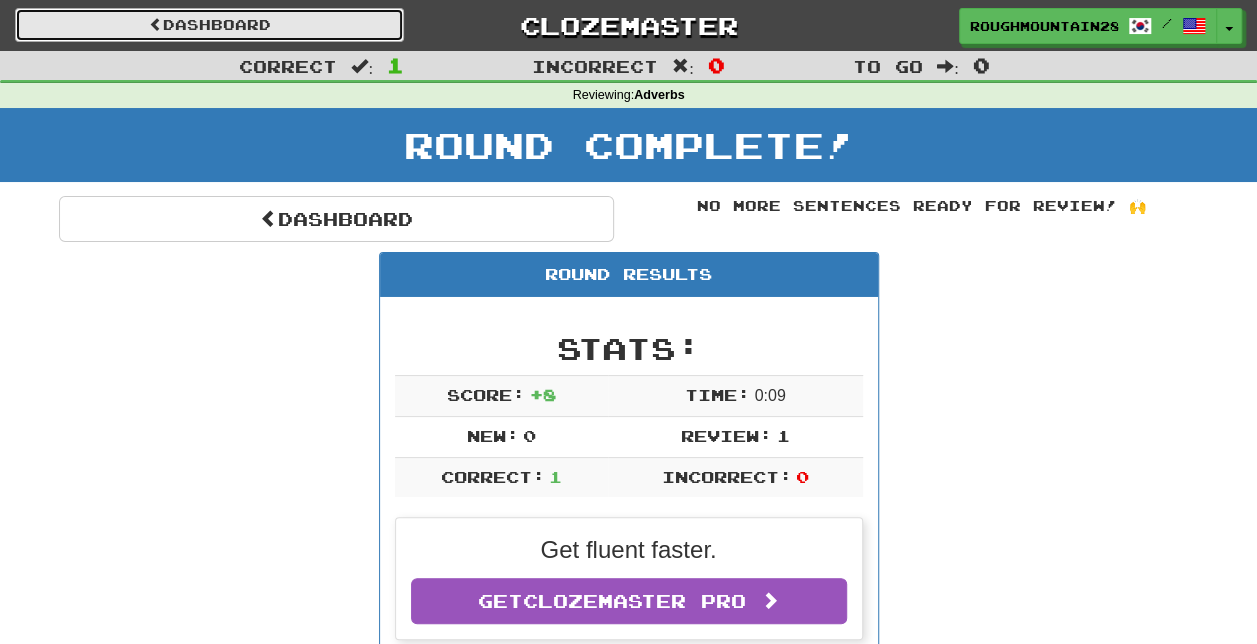 click on "Dashboard" at bounding box center [209, 25] 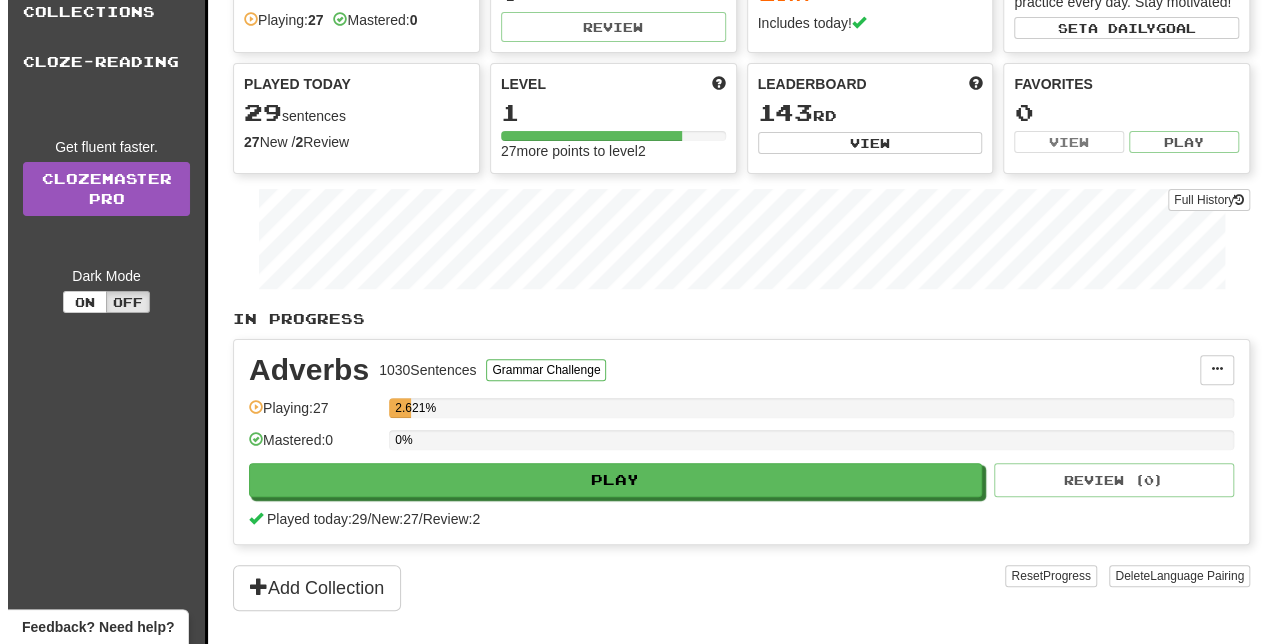 scroll, scrollTop: 124, scrollLeft: 0, axis: vertical 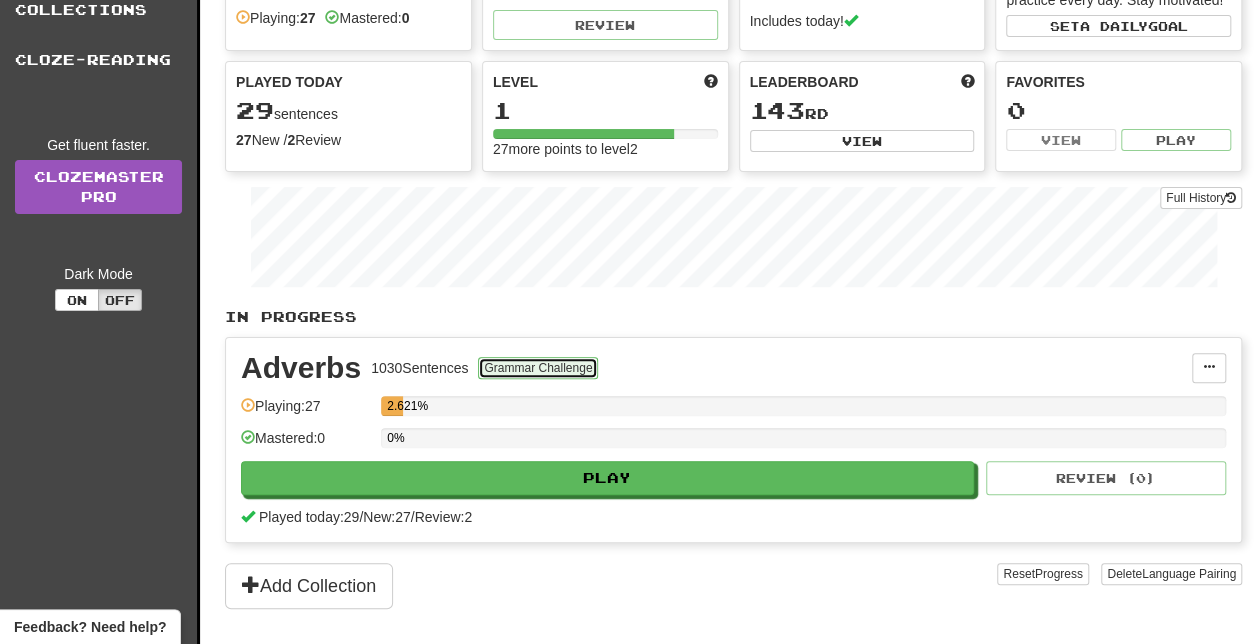 click on "Grammar Challenge" at bounding box center [538, 368] 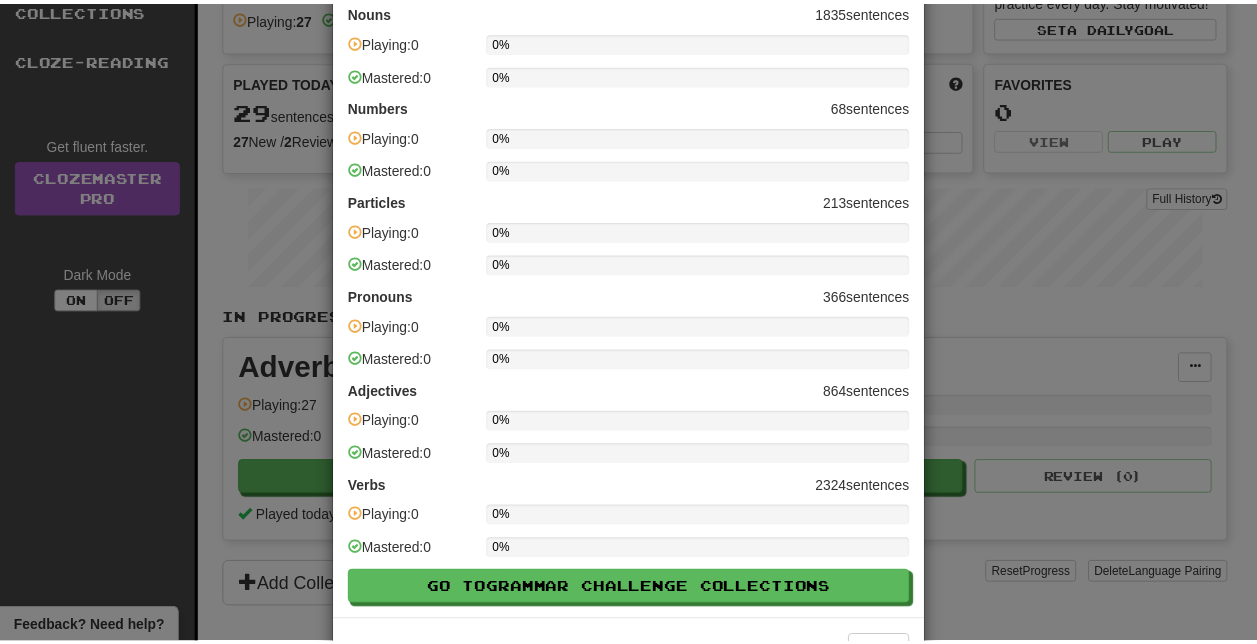 scroll, scrollTop: 450, scrollLeft: 0, axis: vertical 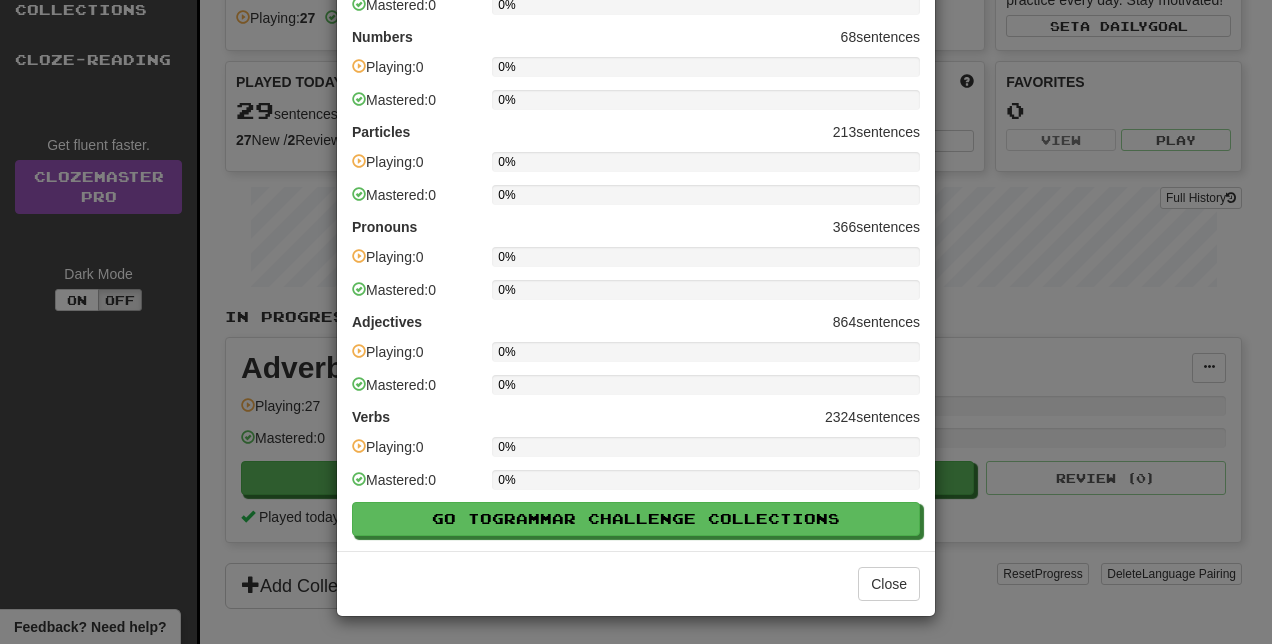 click on "× Grammar Challenge Progress Adverbs   [NUMBER]  sentences  Playing:  [NUMBER] [PERCENTAGE]  Mastered:  [NUMBER] [PERCENTAGE] Determiners   [NUMBER]  sentences  Playing:  [NUMBER] [PERCENTAGE]  Mastered:  [NUMBER] [PERCENTAGE] Interjections   [NUMBER]  sentences  Playing:  [NUMBER] [PERCENTAGE]  Mastered:  [NUMBER] [PERCENTAGE] Nouns   [NUMBER]  sentences  Playing:  [NUMBER] [PERCENTAGE]  Mastered:  [NUMBER] [PERCENTAGE] Numbers   [NUMBER]  sentences  Playing:  [NUMBER] [PERCENTAGE]  Mastered:  [NUMBER] [PERCENTAGE] Particles   [NUMBER]  sentences  Playing:  [NUMBER] [PERCENTAGE]  Mastered:  [NUMBER] [PERCENTAGE] Pronouns   [NUMBER]  sentences  Playing:  [NUMBER] [PERCENTAGE]  Mastered:  [NUMBER] [PERCENTAGE] Adjectives   [NUMBER]  sentences  Playing:  [NUMBER] [PERCENTAGE]  Mastered:  [NUMBER] [PERCENTAGE] Verbs   [NUMBER]  sentences  Playing:  [NUMBER] [PERCENTAGE]  Mastered:  [NUMBER] [PERCENTAGE] Go to  Grammar Challenge   Collections Close" at bounding box center (636, 322) 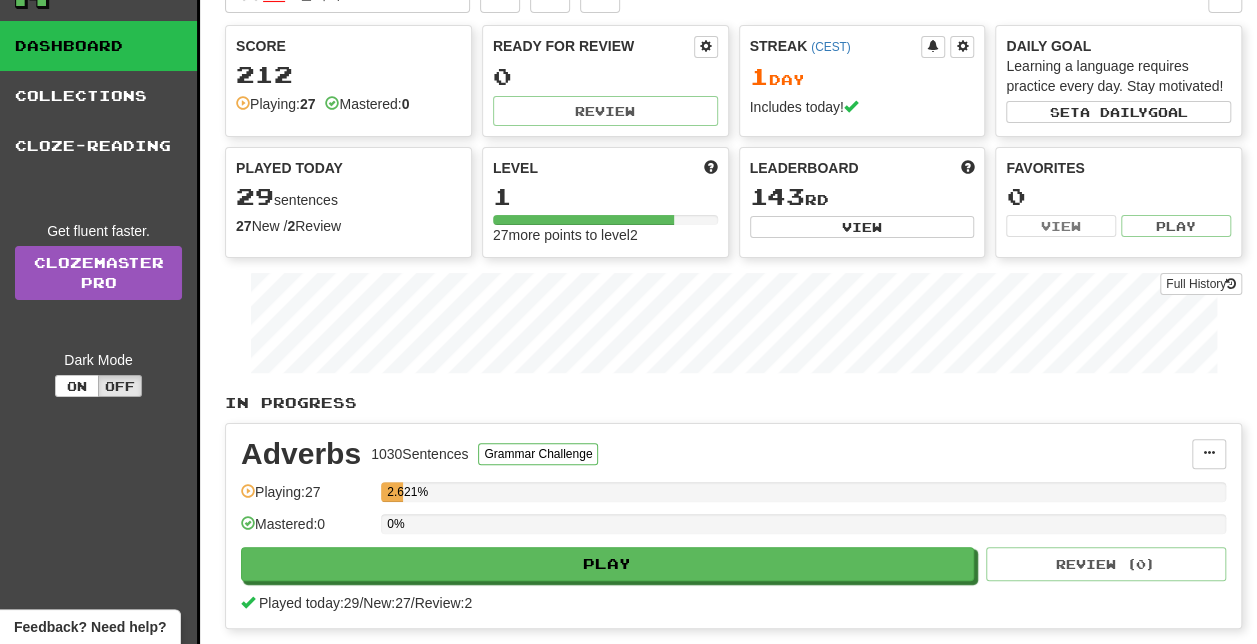 scroll, scrollTop: 0, scrollLeft: 0, axis: both 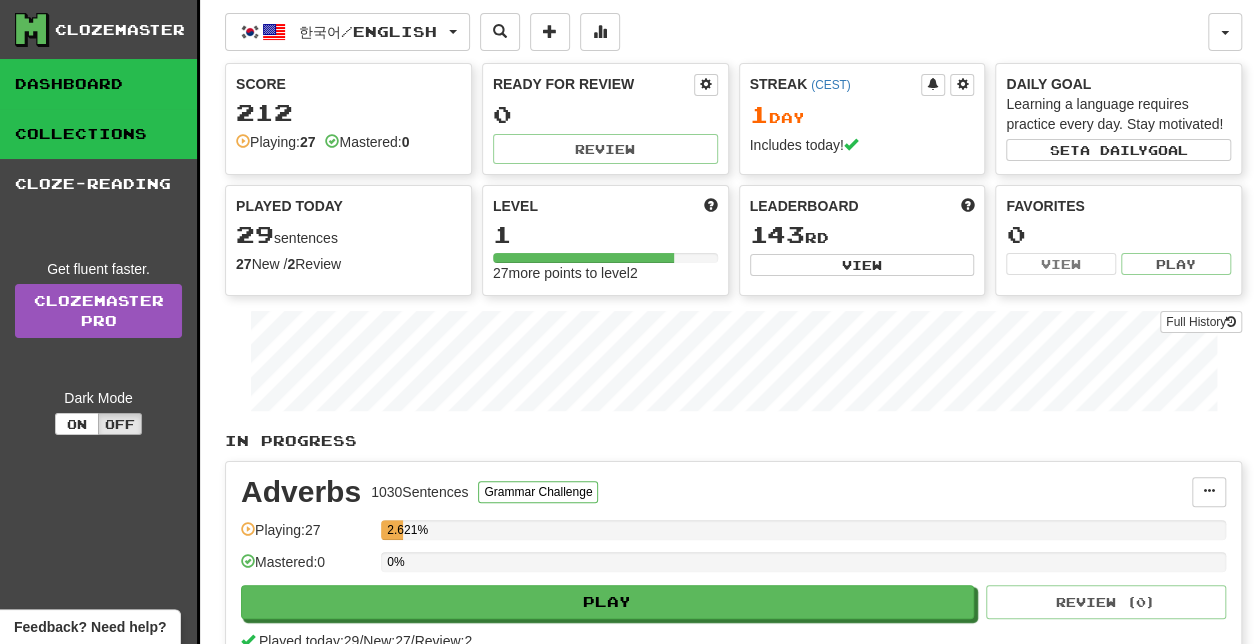 click on "Collections" at bounding box center (98, 134) 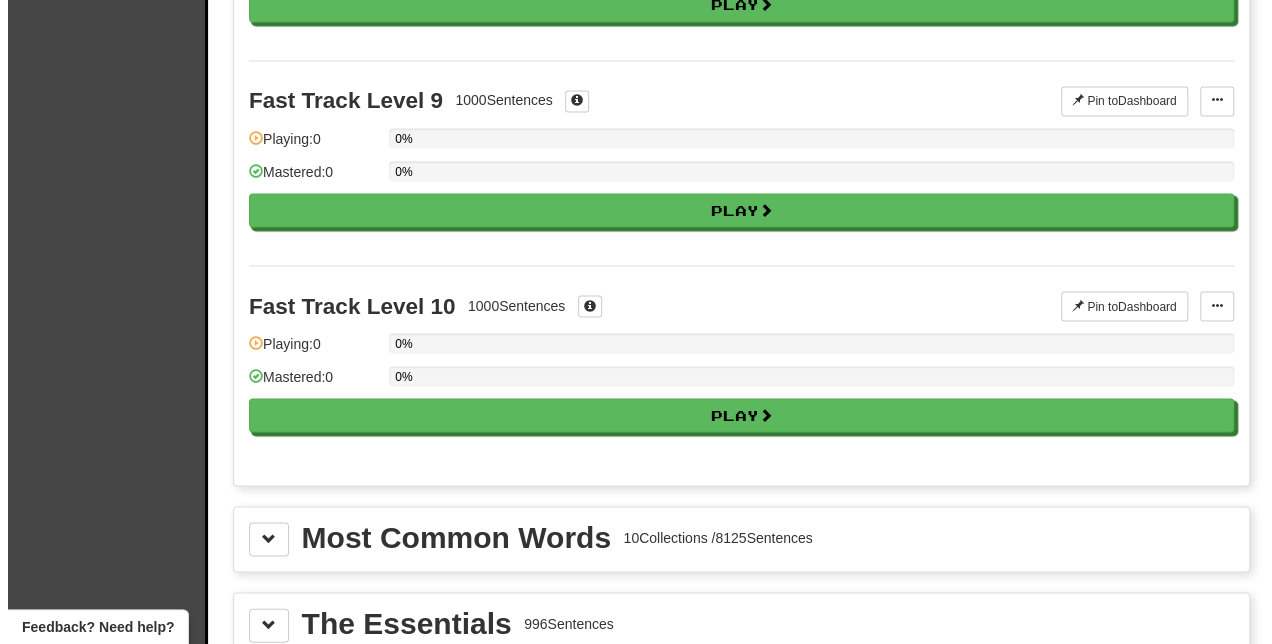 scroll, scrollTop: 1891, scrollLeft: 0, axis: vertical 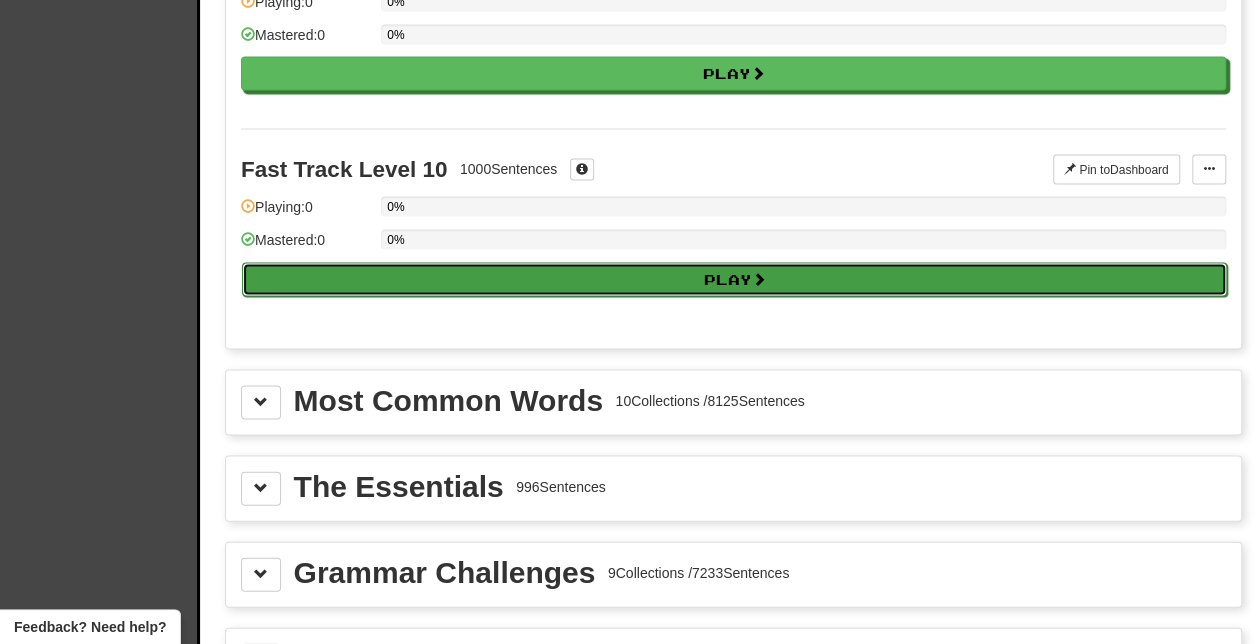 click on "Play" at bounding box center [734, 280] 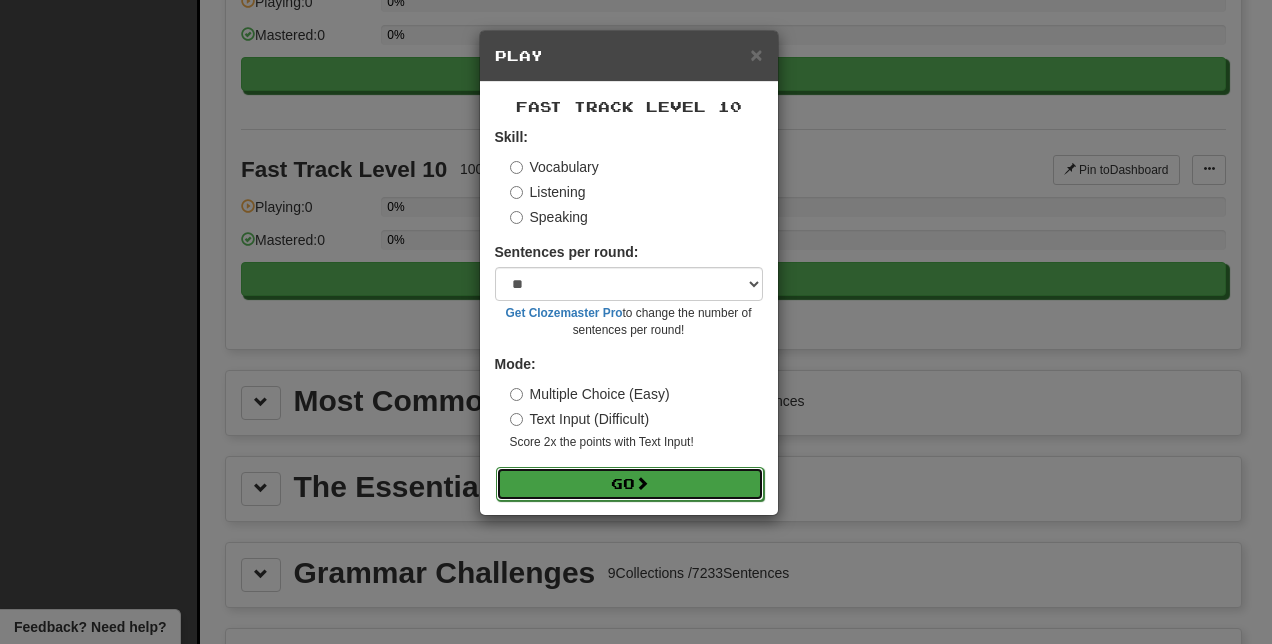 click on "Go" at bounding box center (630, 484) 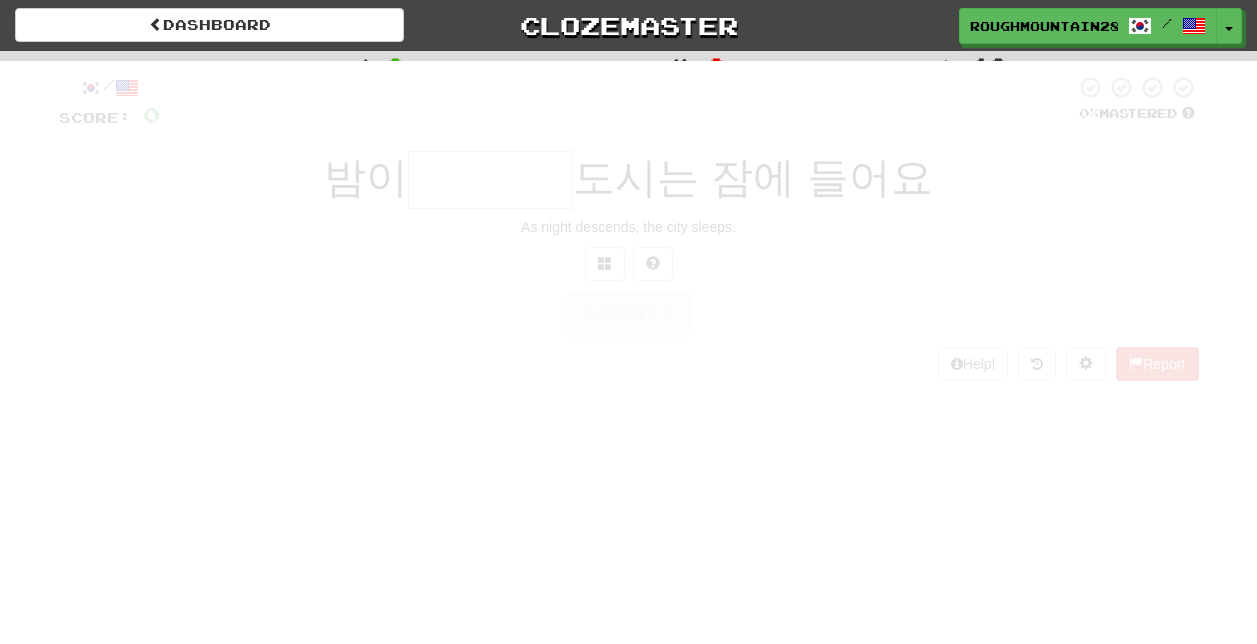 scroll, scrollTop: 0, scrollLeft: 0, axis: both 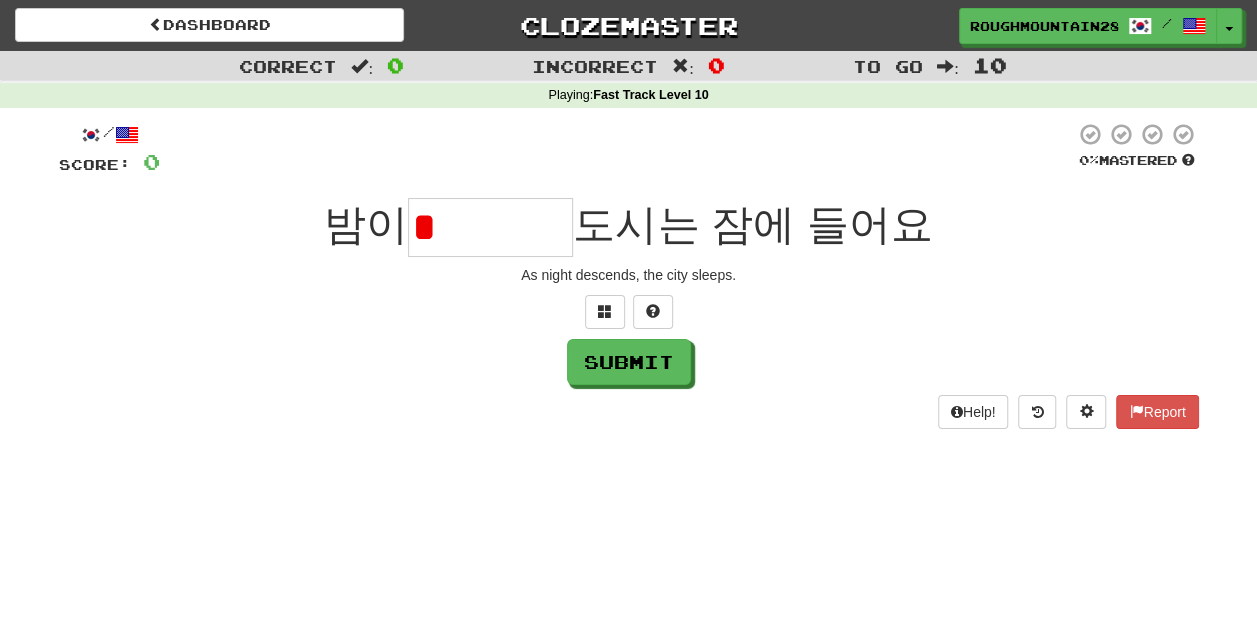 type on "*" 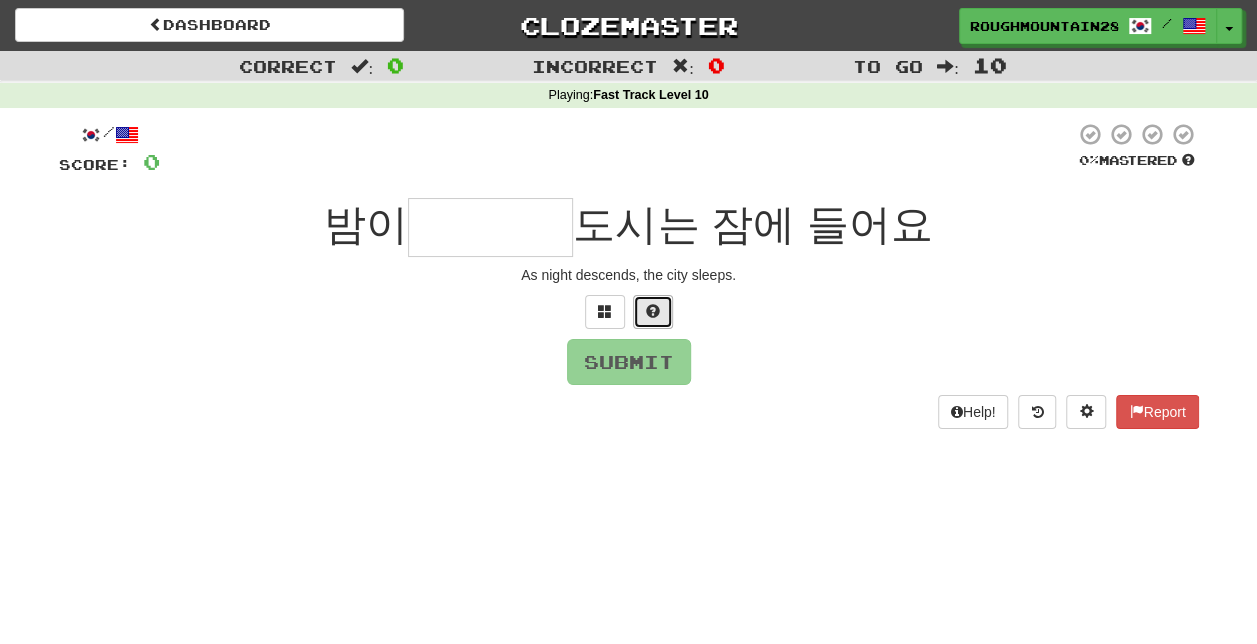 click at bounding box center [653, 311] 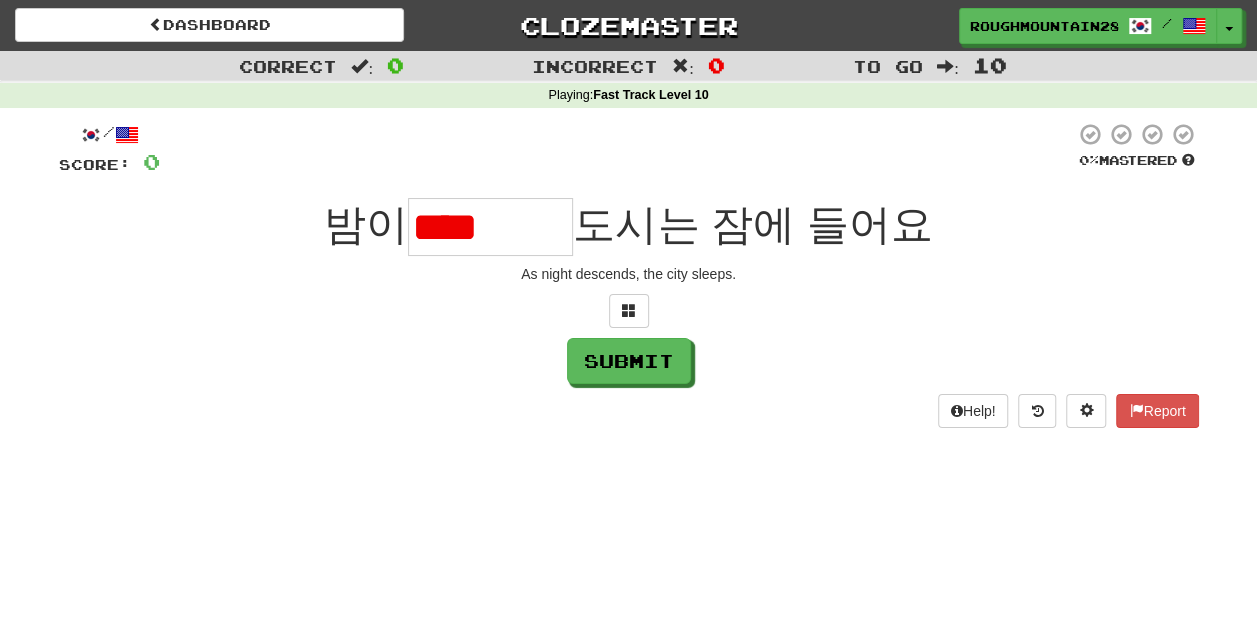 scroll, scrollTop: 0, scrollLeft: 0, axis: both 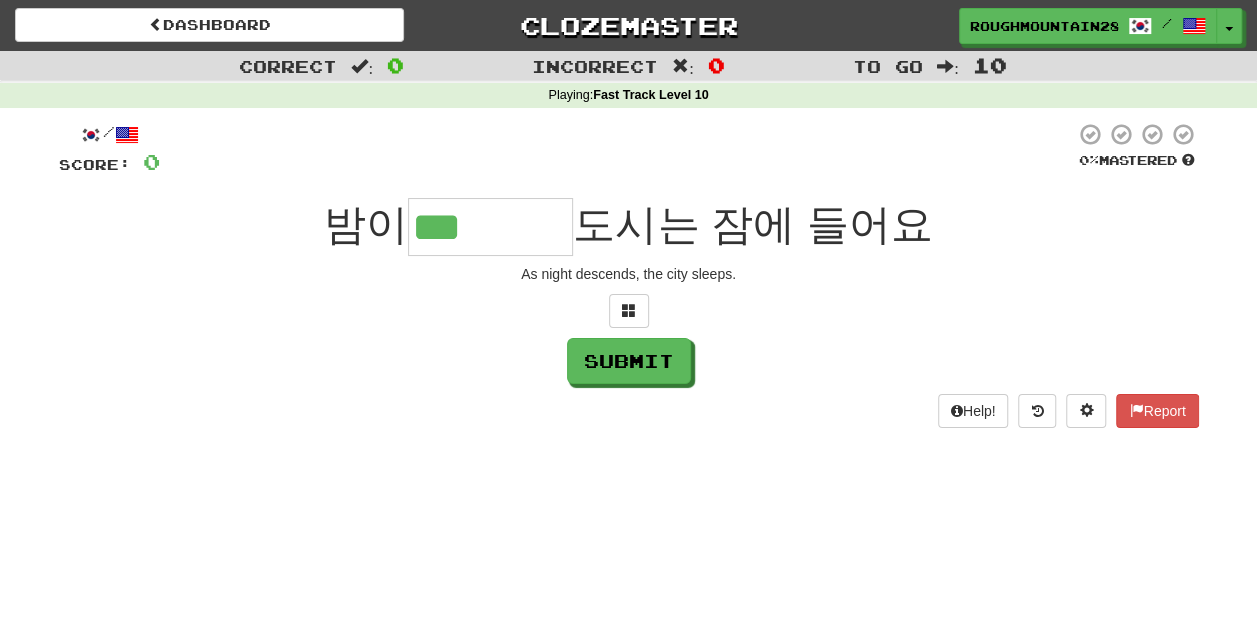 drag, startPoint x: 335, startPoint y: 219, endPoint x: 924, endPoint y: 216, distance: 589.0076 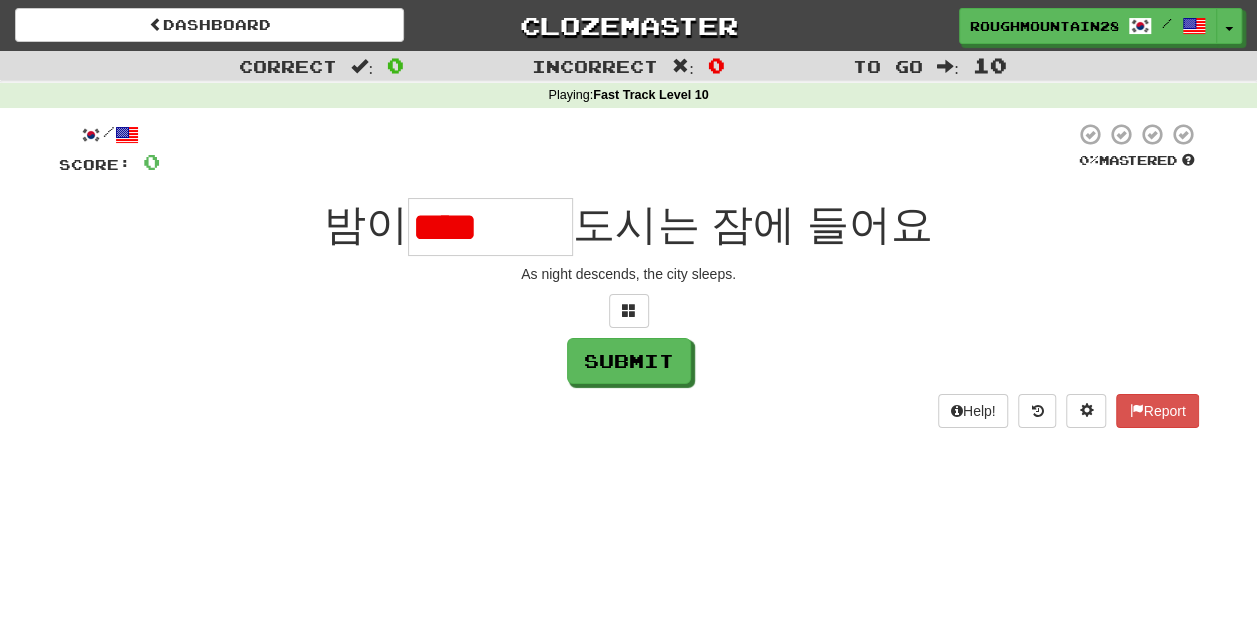 scroll, scrollTop: 0, scrollLeft: 0, axis: both 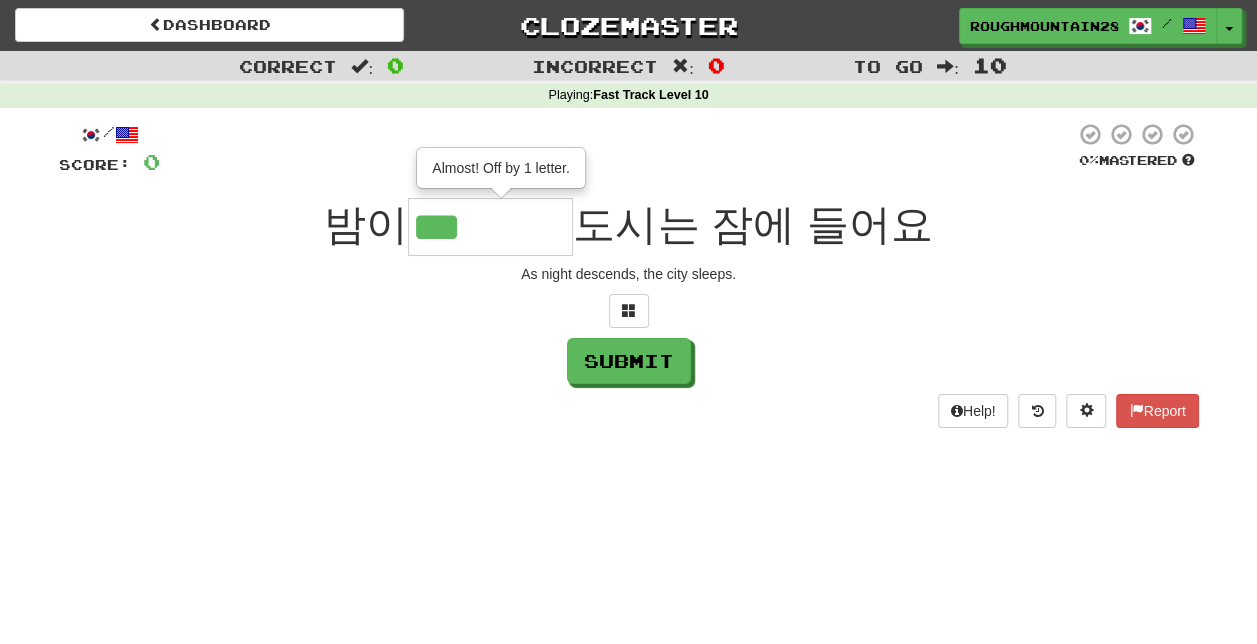 click on "도시는 잠에 들어요" at bounding box center [752, 224] 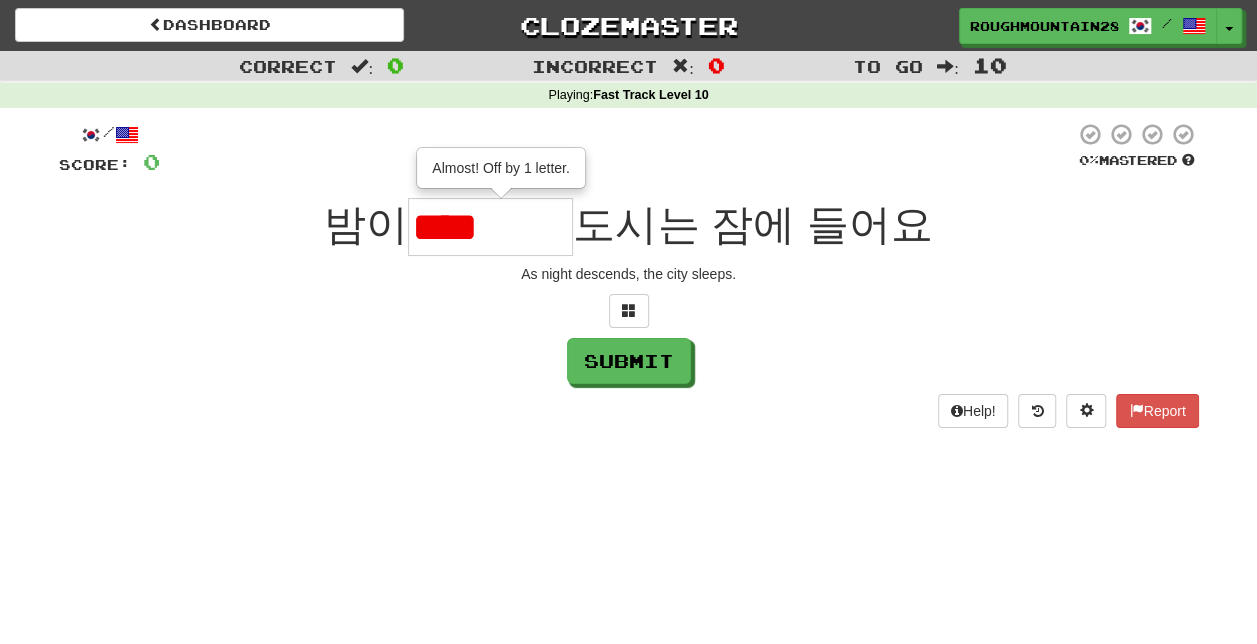 scroll, scrollTop: 0, scrollLeft: 0, axis: both 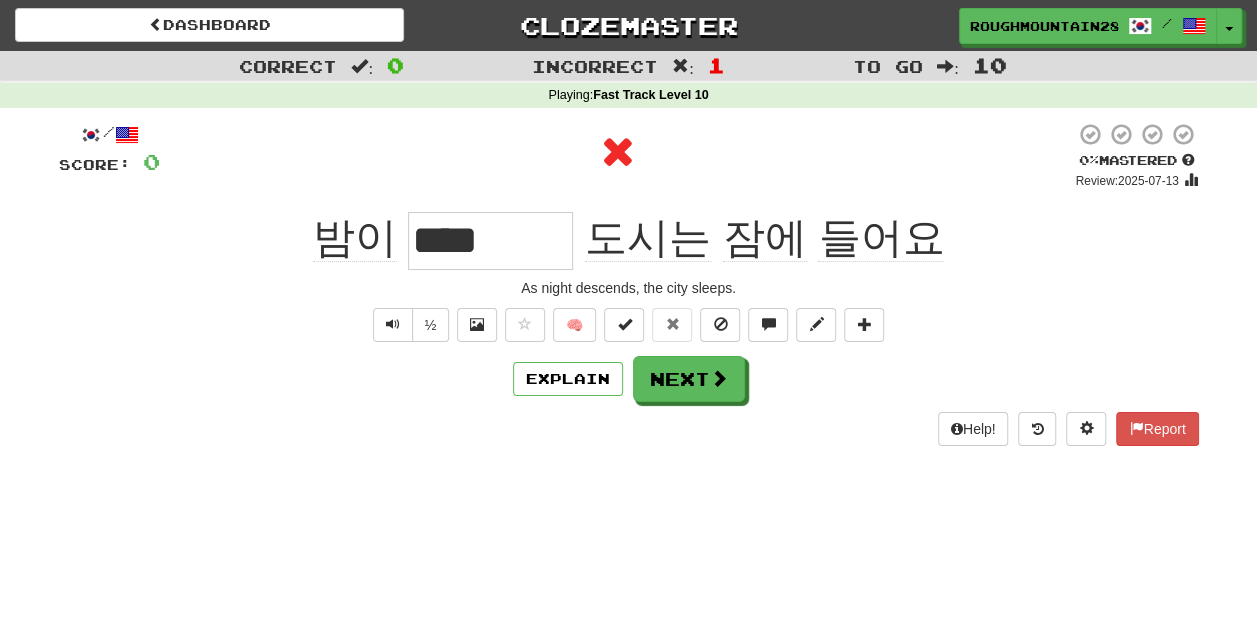 click on "****" at bounding box center (490, 241) 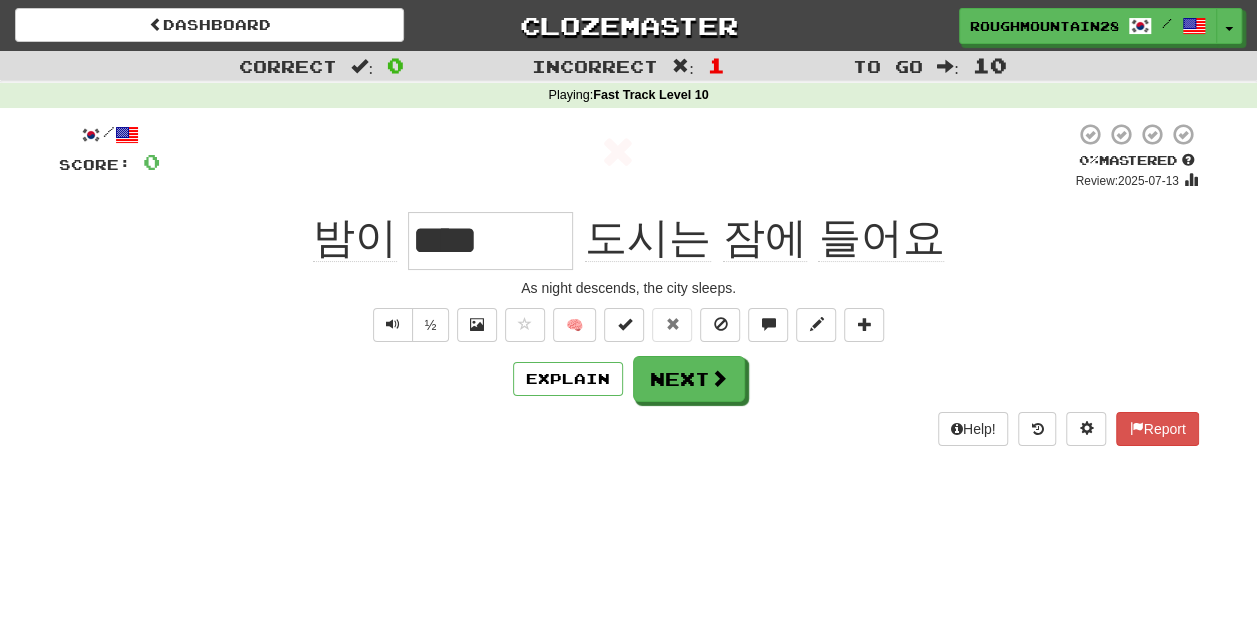 click on "****" at bounding box center (490, 241) 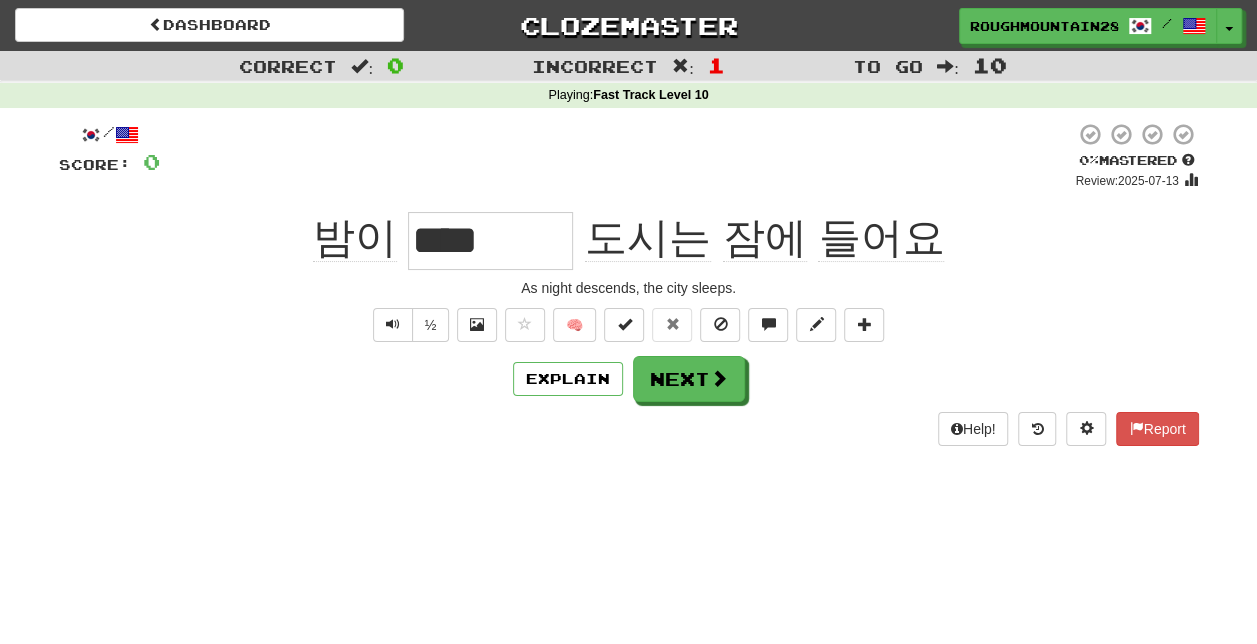 click on "****" at bounding box center [490, 241] 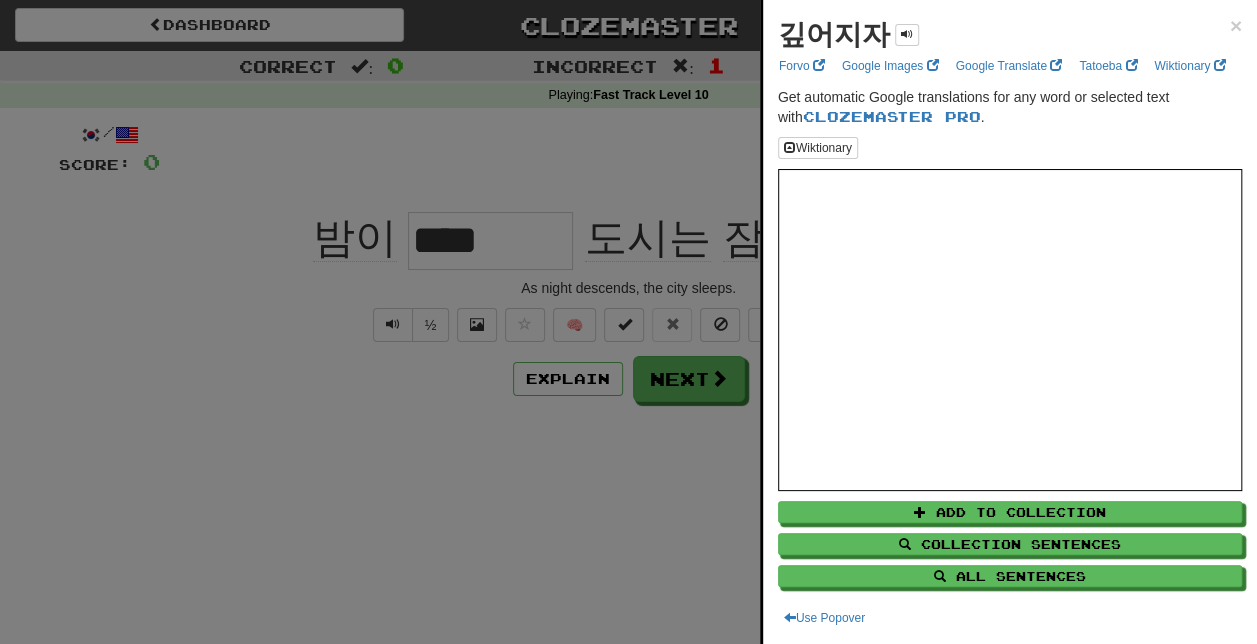 type 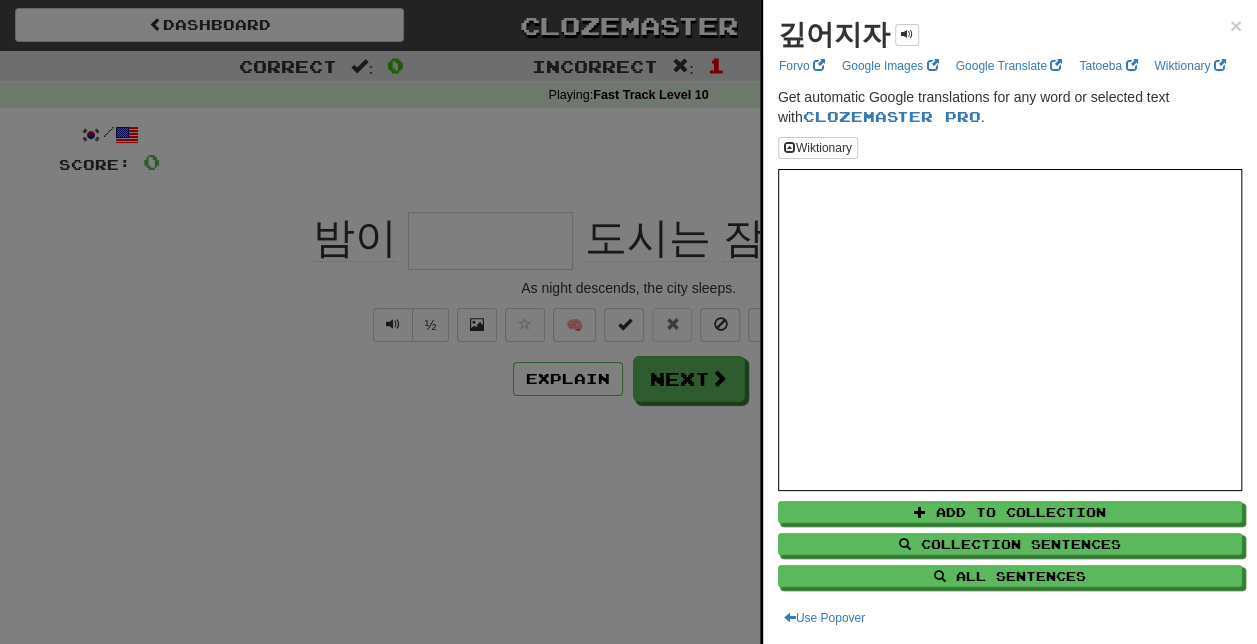click at bounding box center [628, 322] 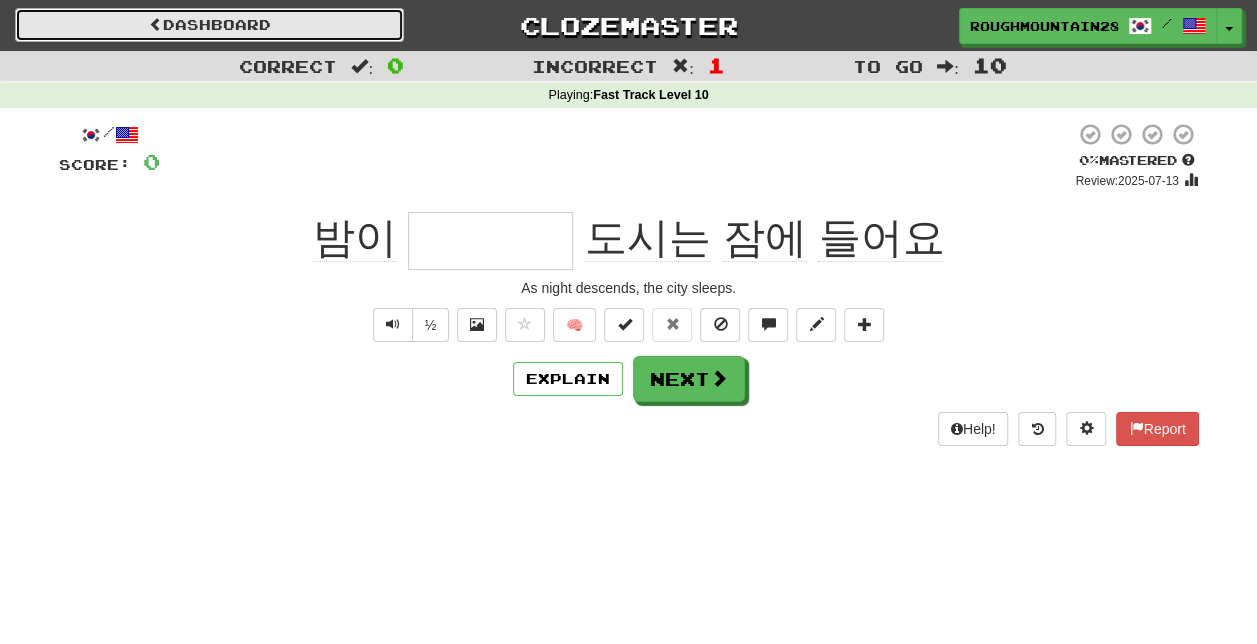 click on "Dashboard" at bounding box center [209, 25] 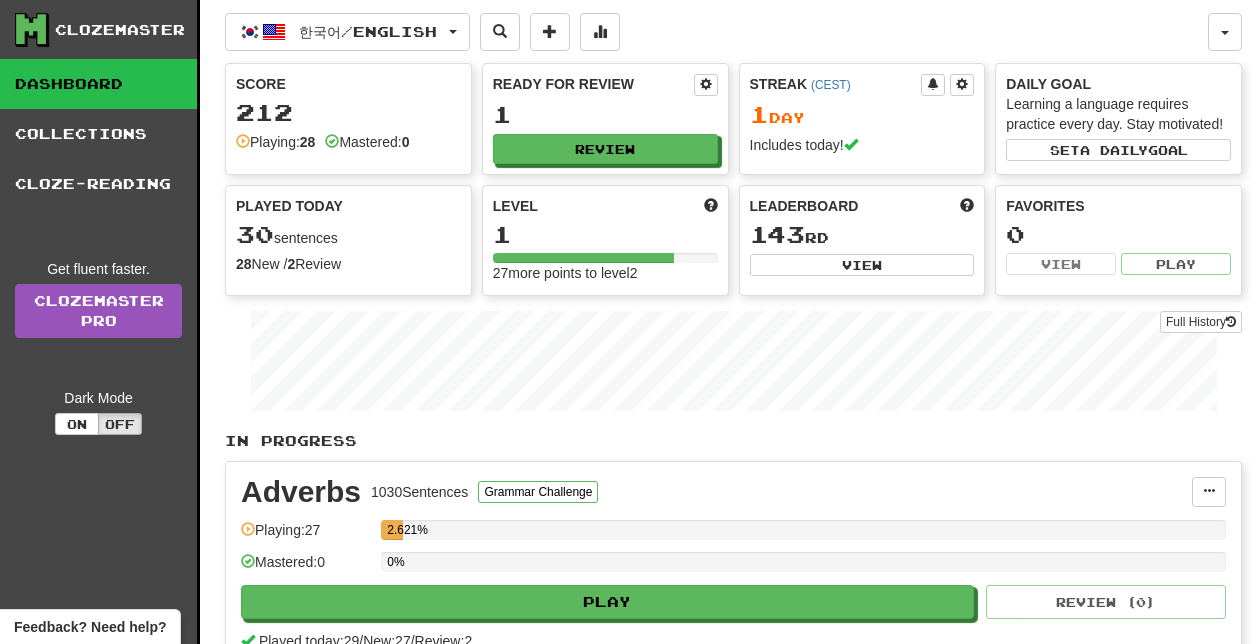 scroll, scrollTop: 0, scrollLeft: 0, axis: both 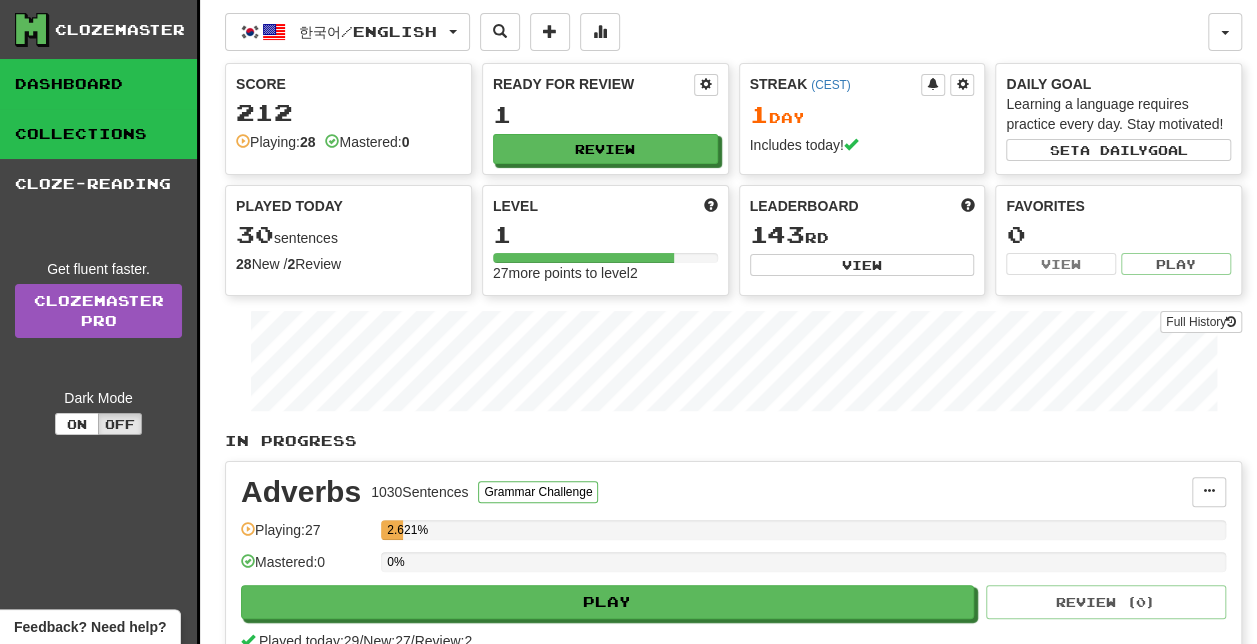 click on "Collections" at bounding box center (98, 134) 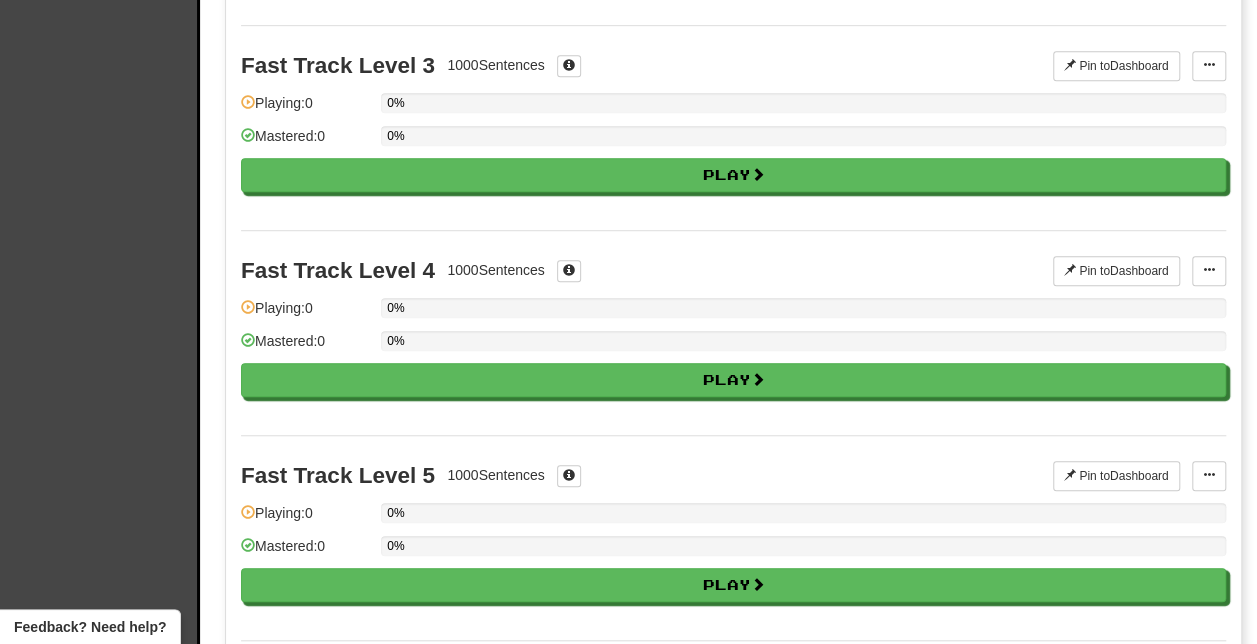 scroll, scrollTop: 0, scrollLeft: 0, axis: both 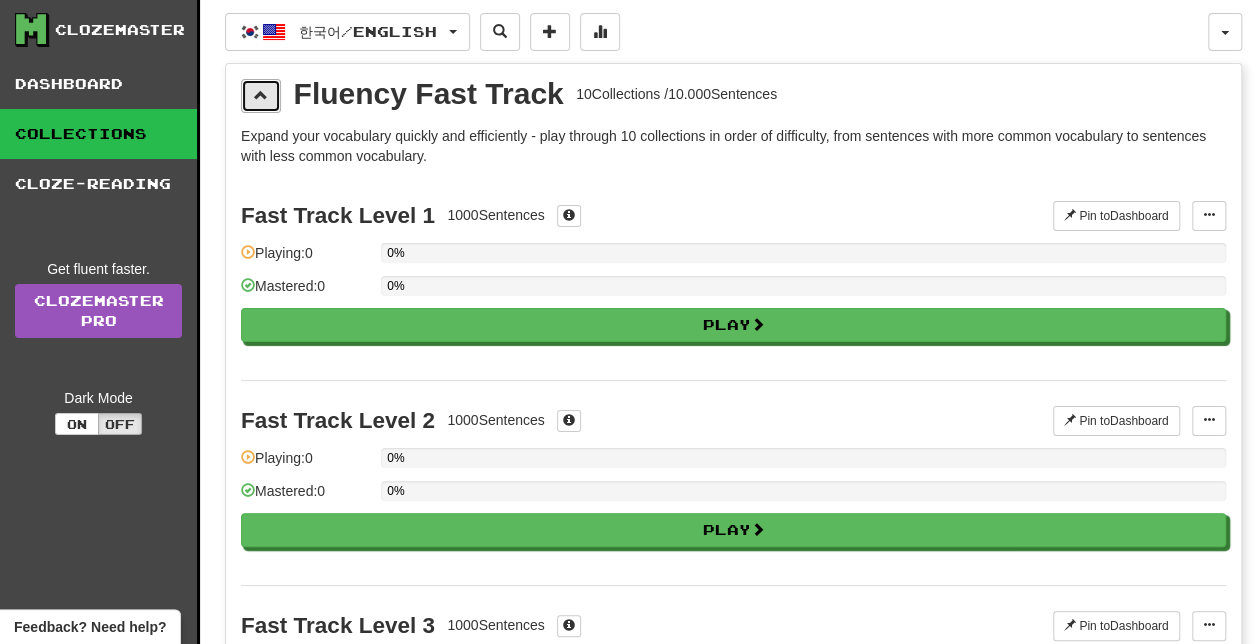 click at bounding box center (261, 95) 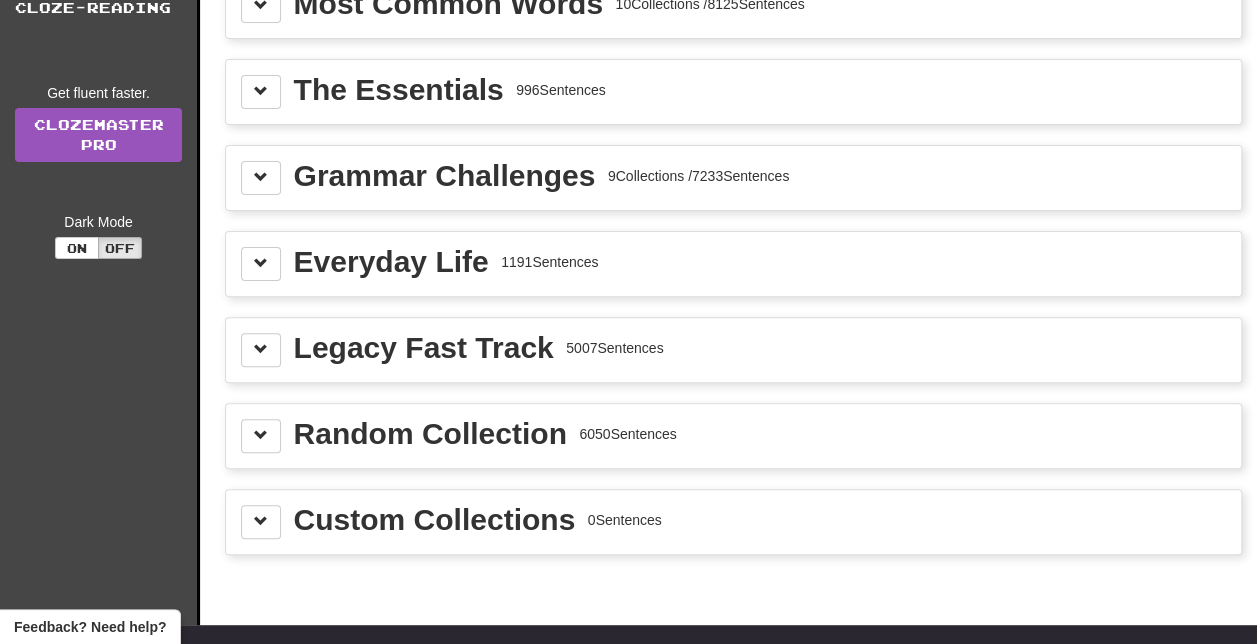 scroll, scrollTop: 181, scrollLeft: 0, axis: vertical 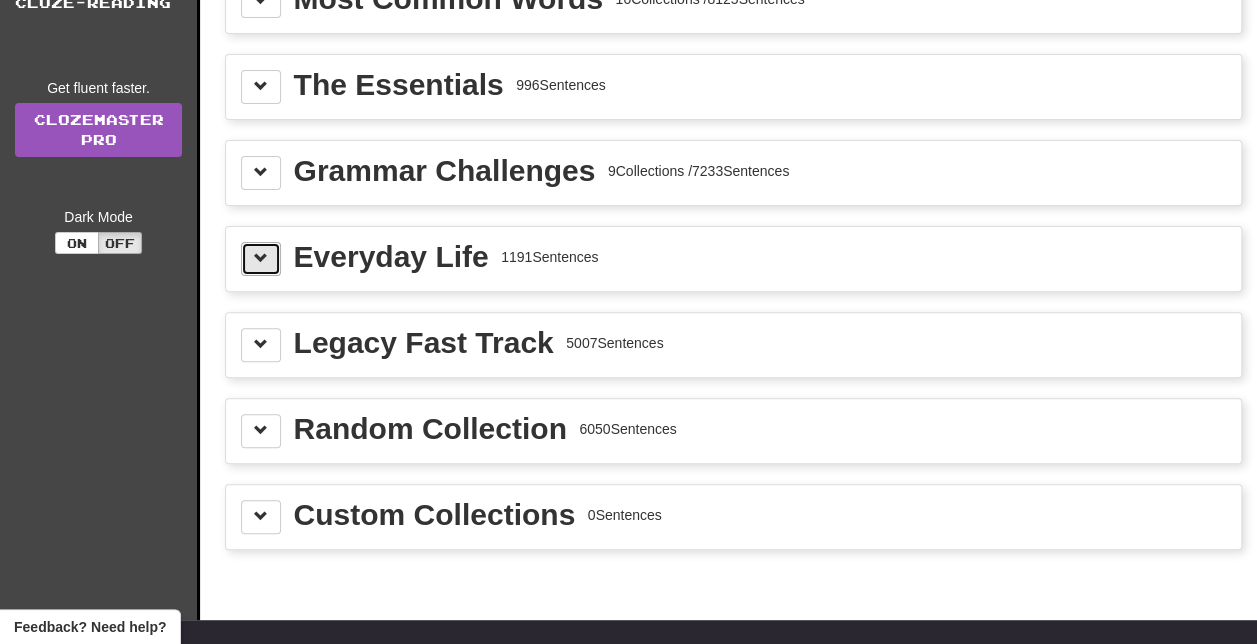 click at bounding box center (261, 259) 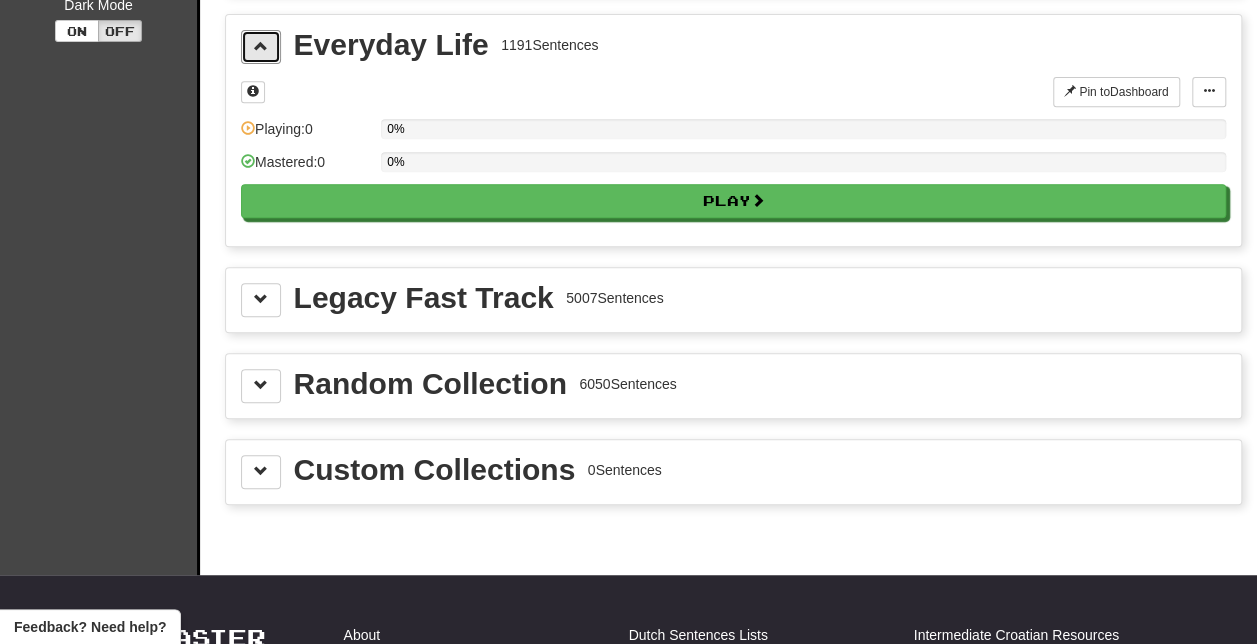 scroll, scrollTop: 396, scrollLeft: 0, axis: vertical 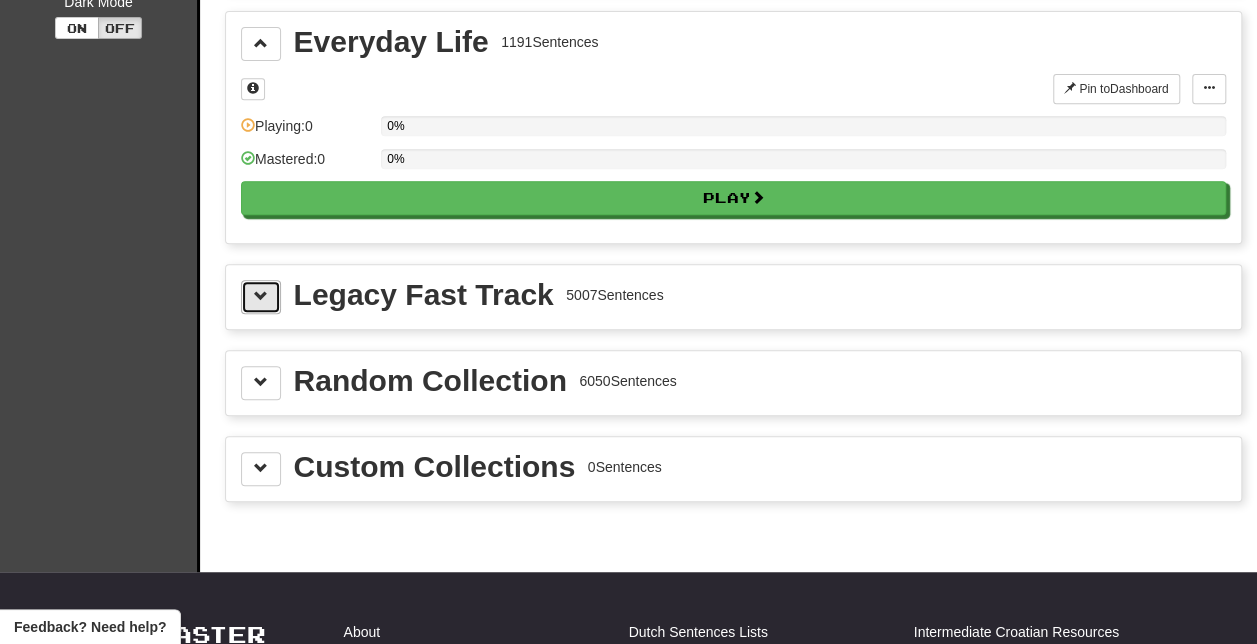 click at bounding box center (261, 296) 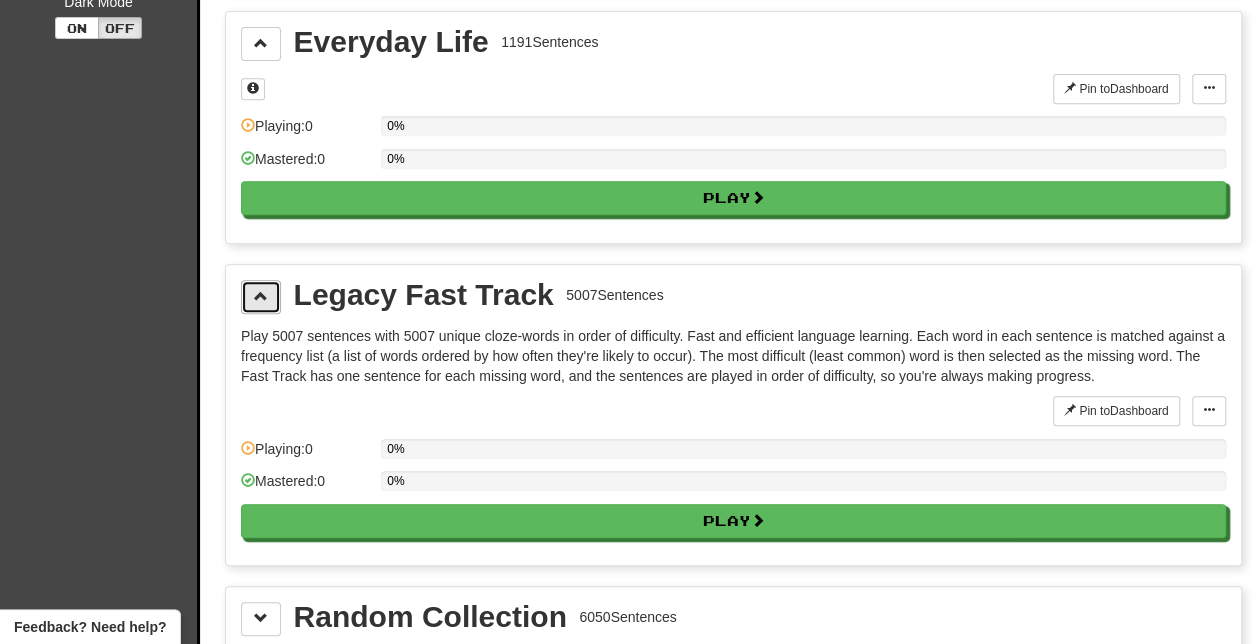 click at bounding box center (261, 296) 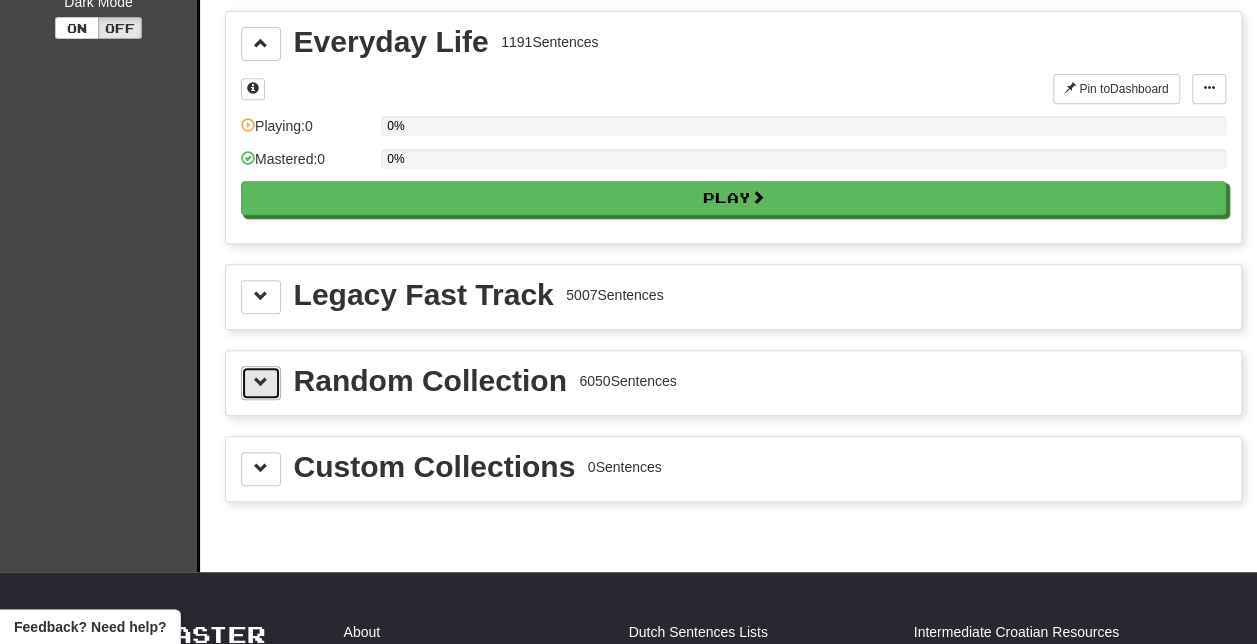 click at bounding box center [261, 383] 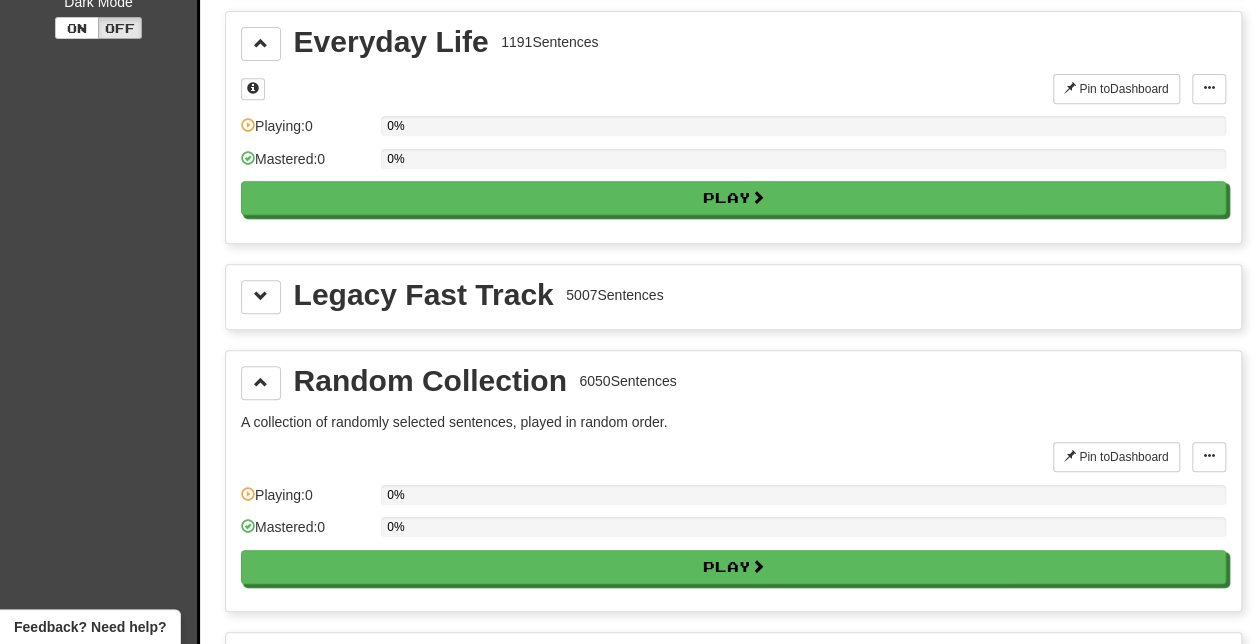 click on "Random Collection 6050  Sentences A collection of randomly selected sentences, played in random order.   Pin to  Dashboard   Pin to  Dashboard Manage Sentences  Playing:  0 0%  Mastered:  0 0% Play" at bounding box center [733, 481] 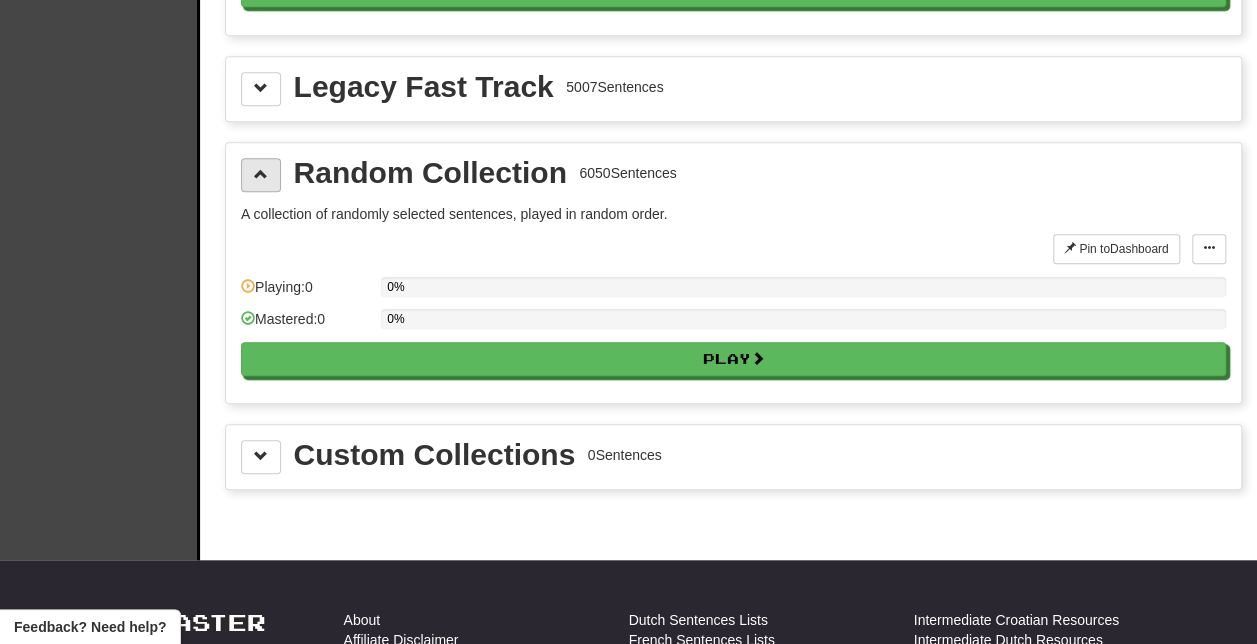 scroll, scrollTop: 613, scrollLeft: 0, axis: vertical 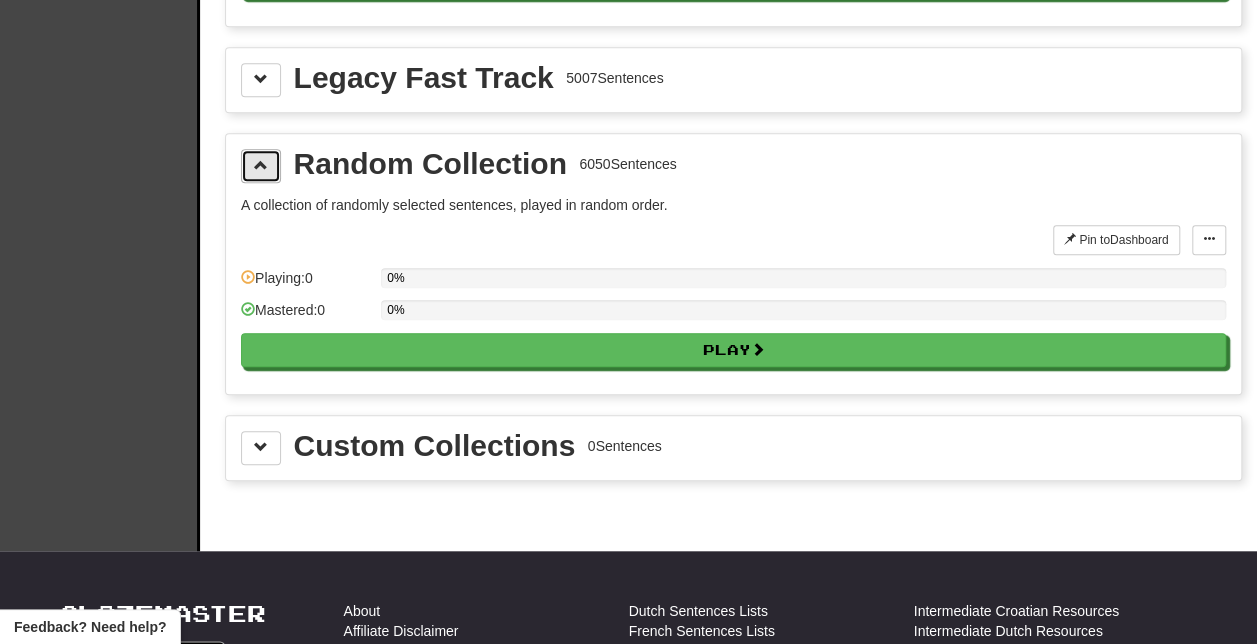 click at bounding box center (261, 166) 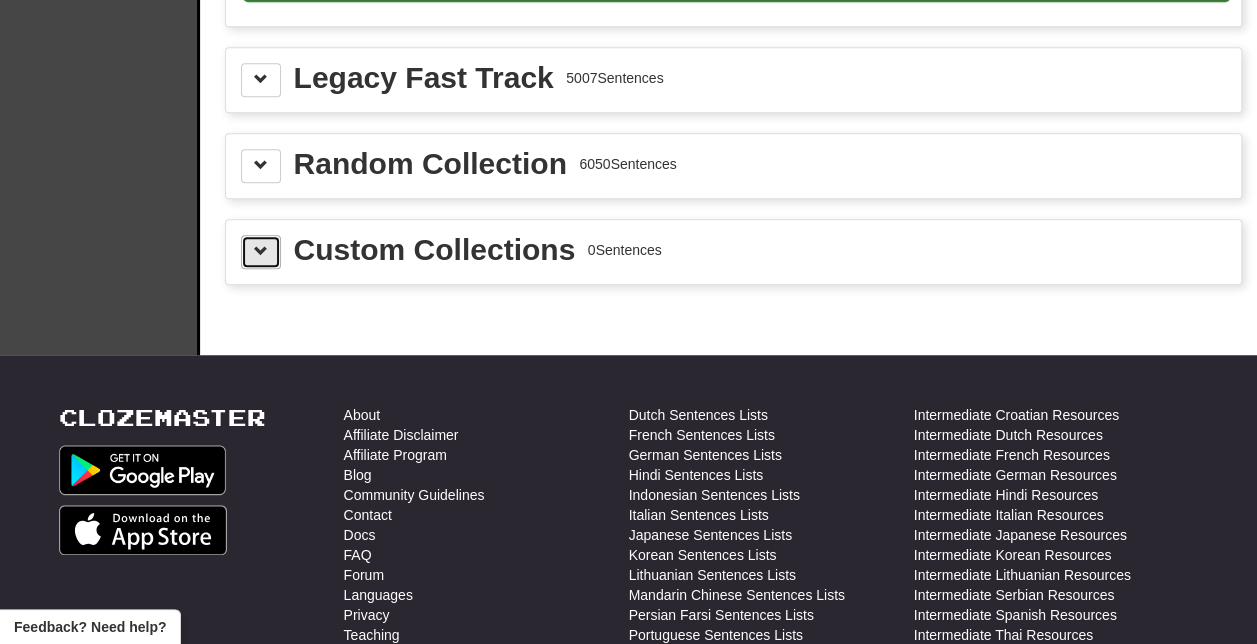 click at bounding box center (261, 252) 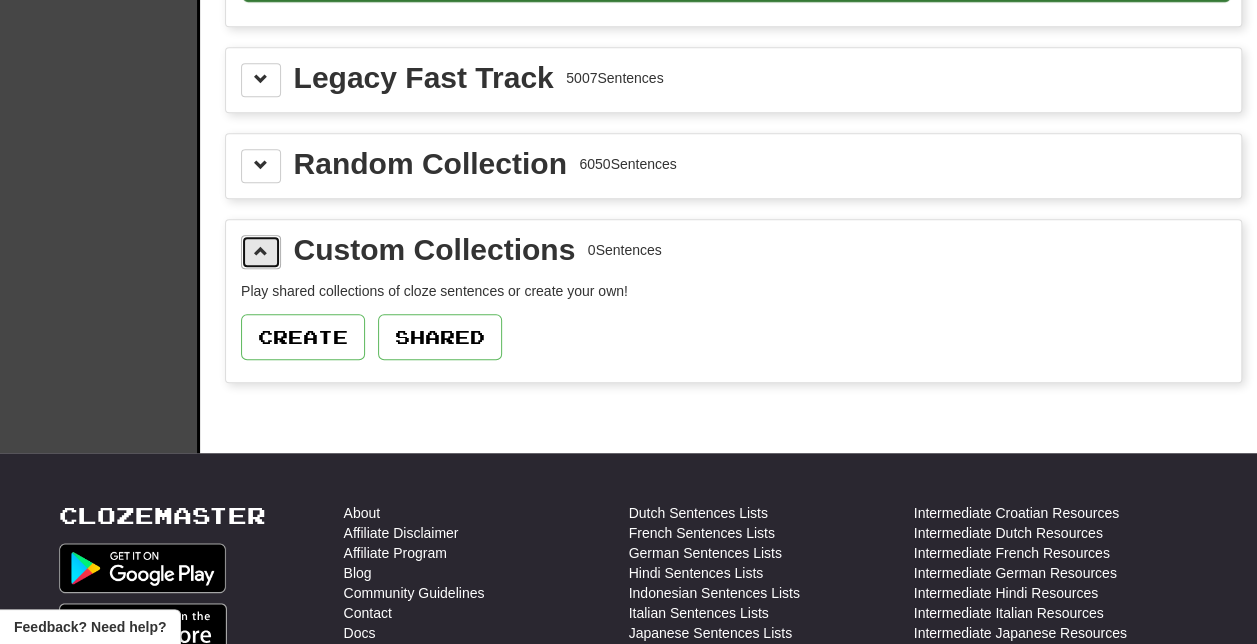 click at bounding box center (261, 252) 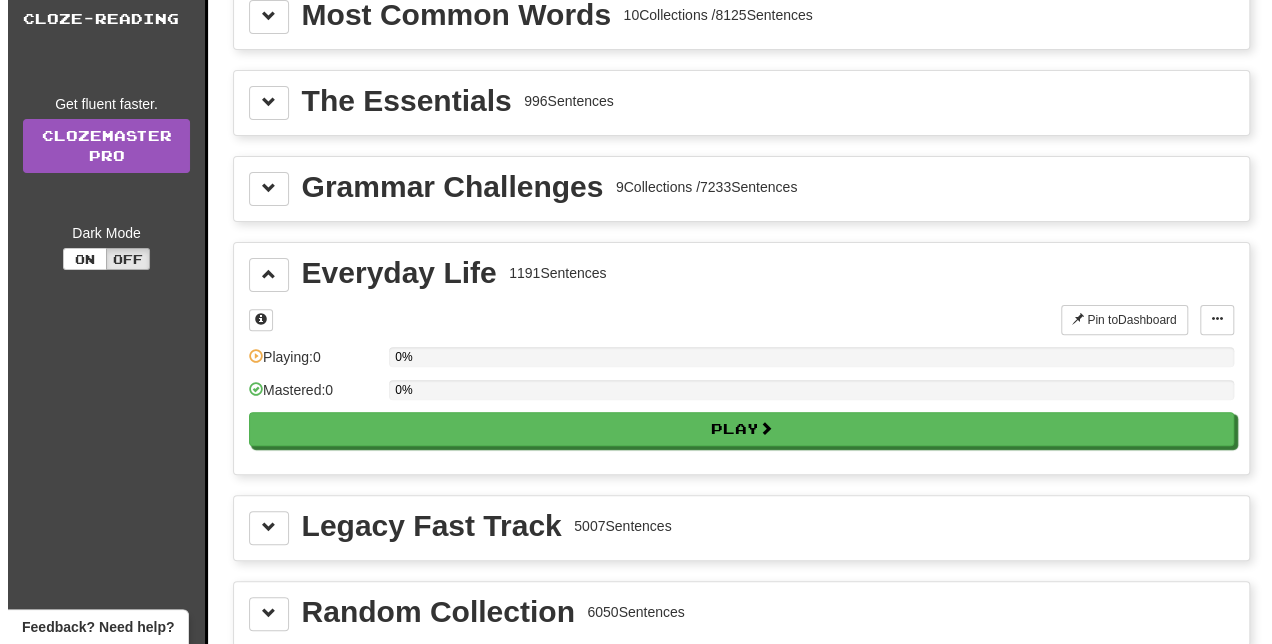 scroll, scrollTop: 161, scrollLeft: 0, axis: vertical 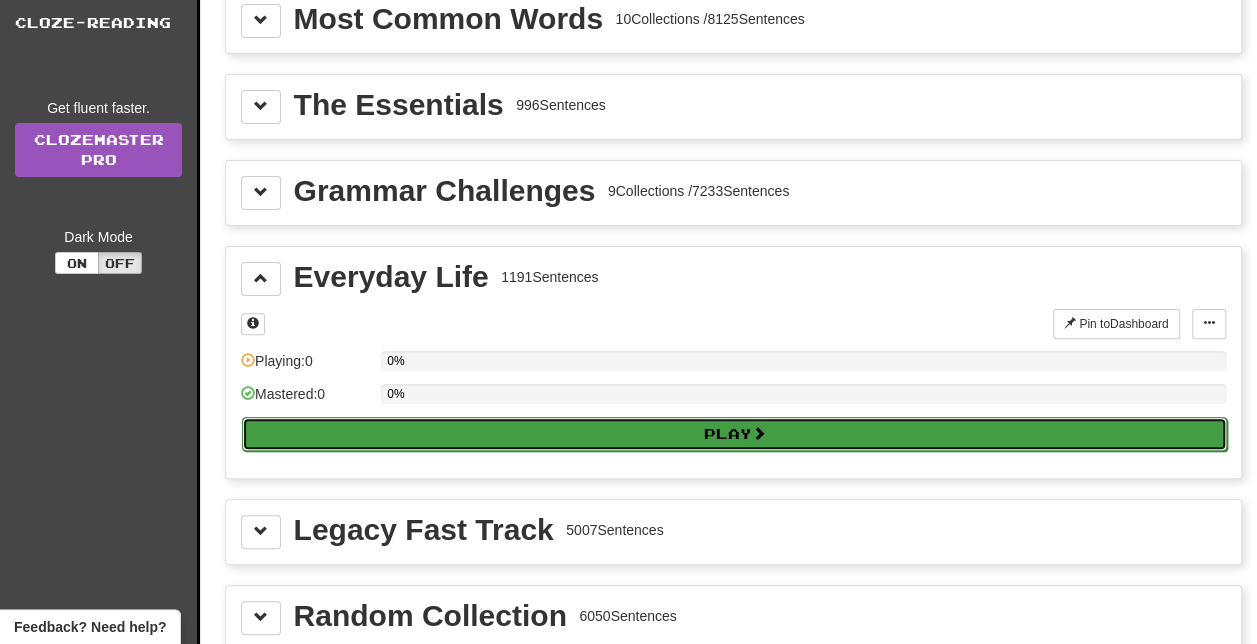 click on "Play" at bounding box center (734, 434) 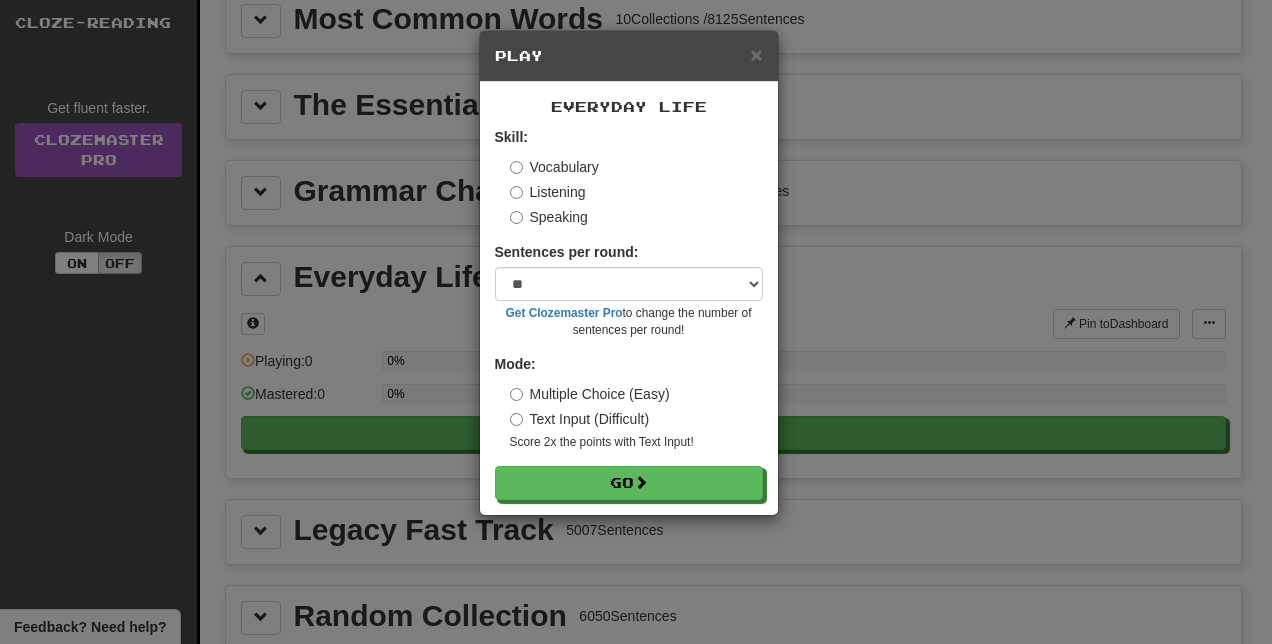 click on "Listening" at bounding box center (548, 192) 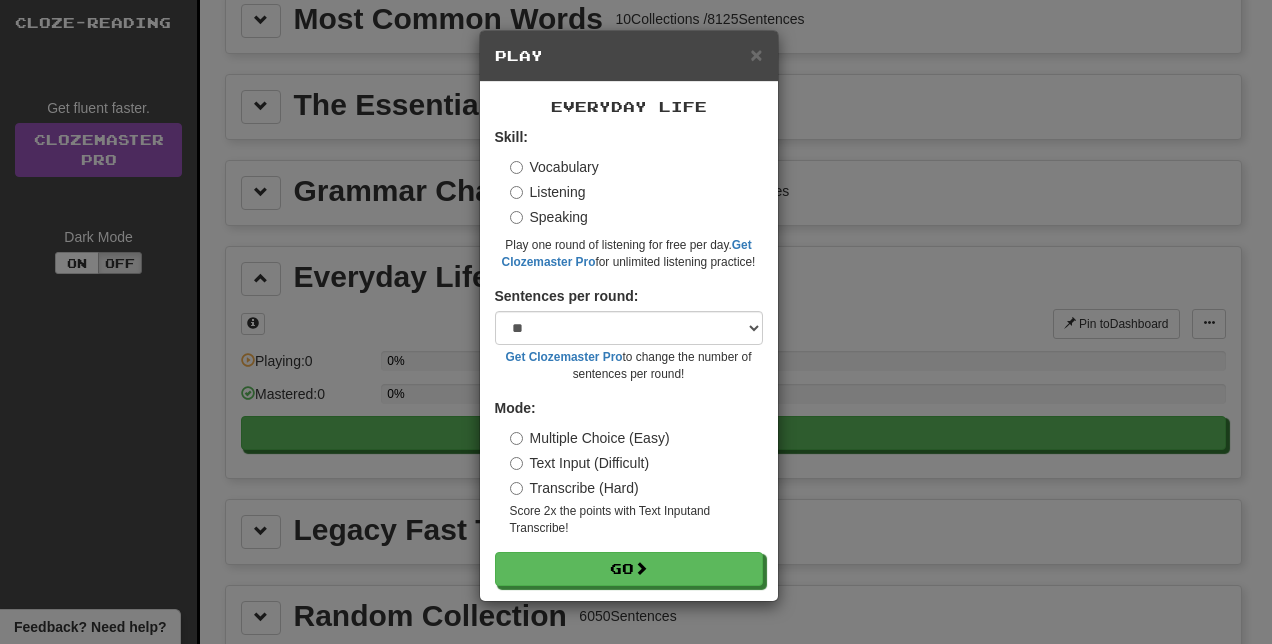 click on "Speaking" at bounding box center (549, 217) 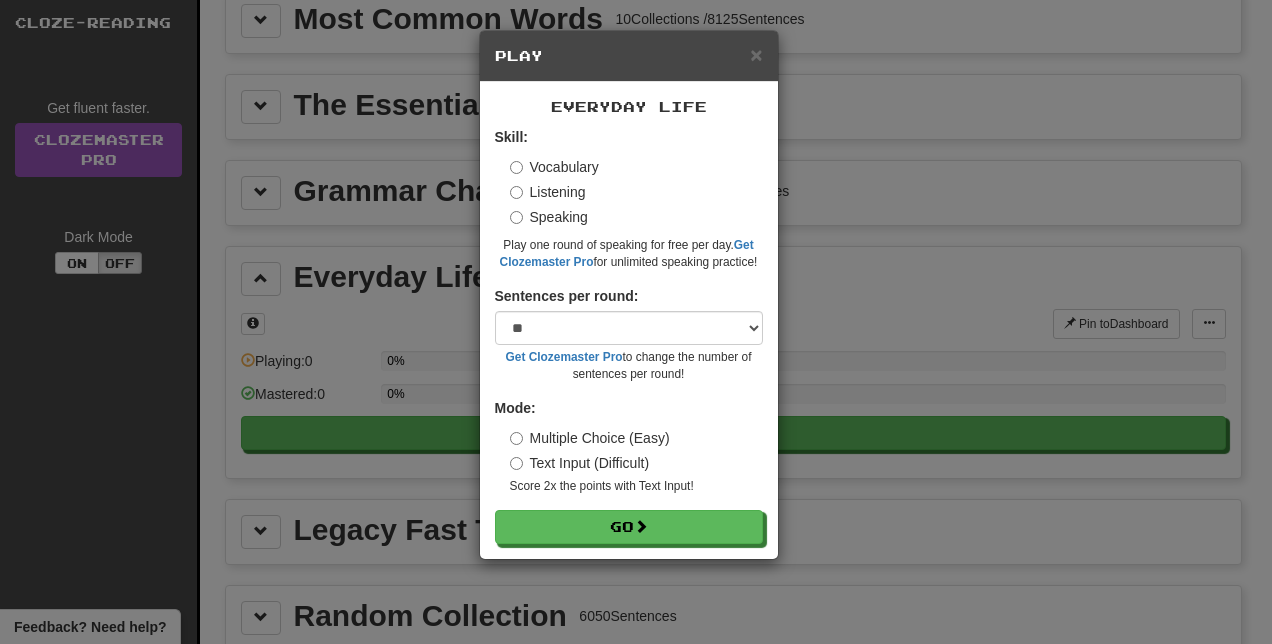 click on "Listening" at bounding box center (548, 192) 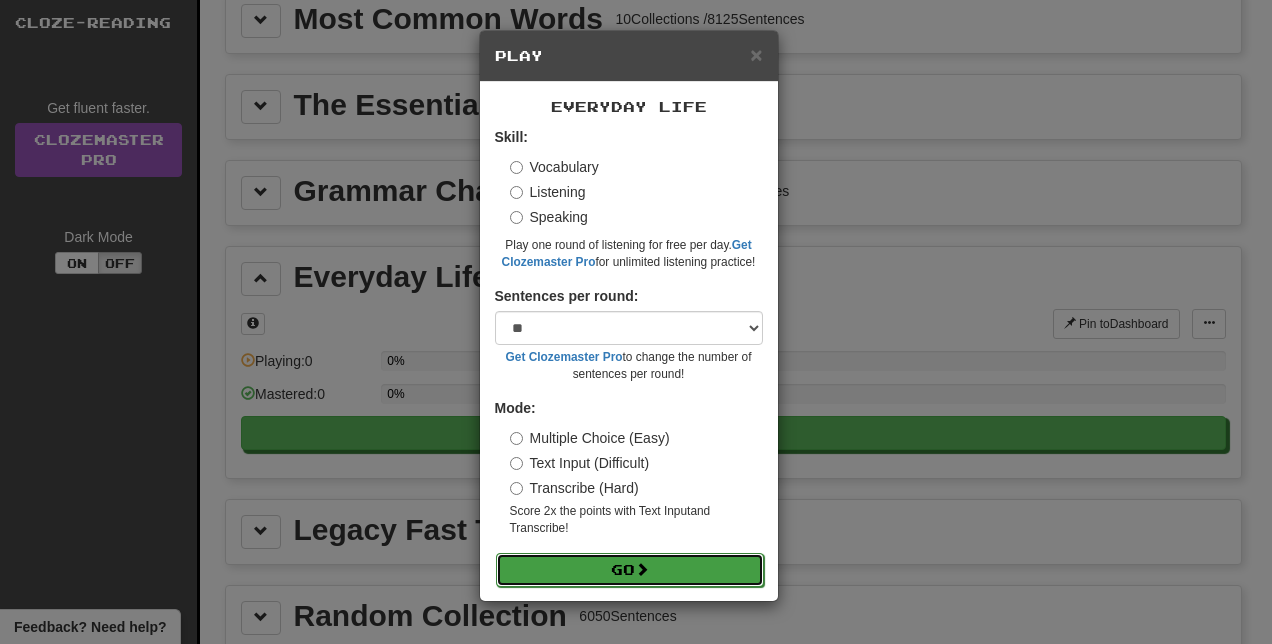 click on "Go" at bounding box center (630, 570) 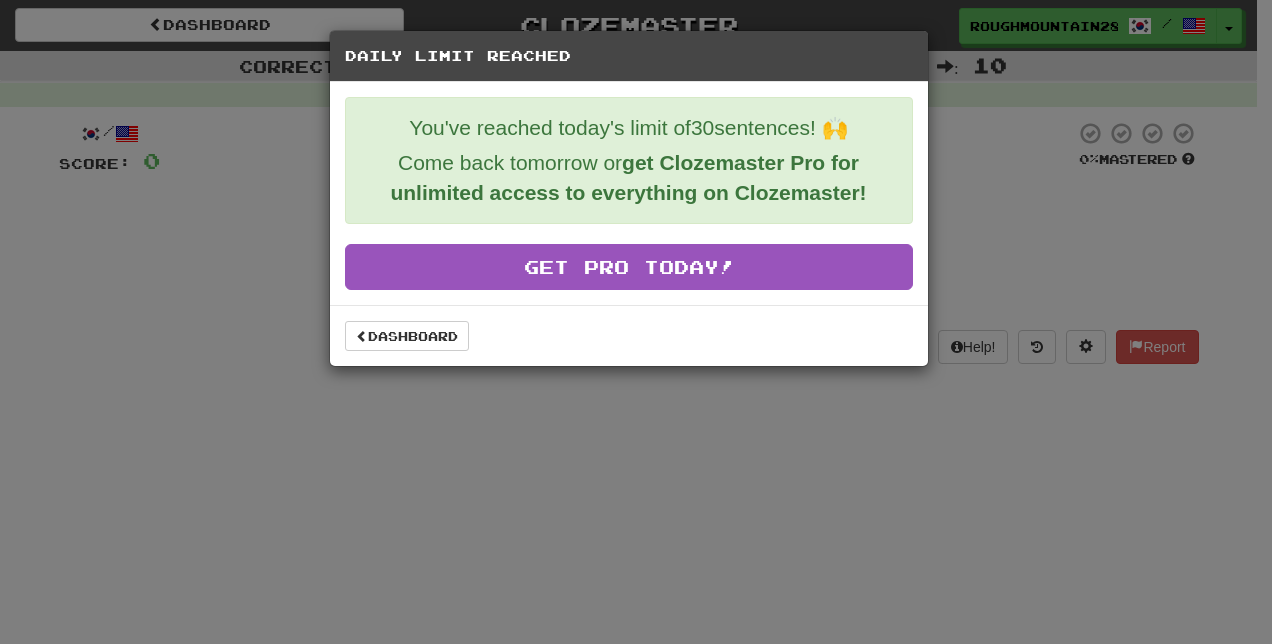 scroll, scrollTop: 0, scrollLeft: 0, axis: both 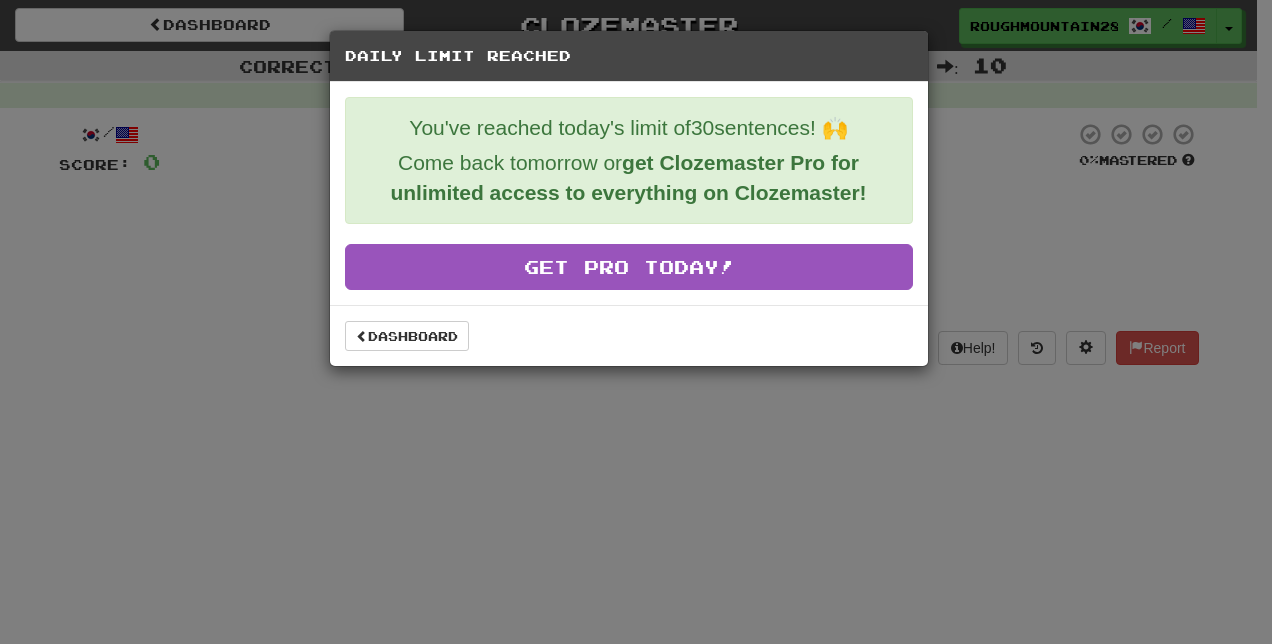 click on "Daily Limit Reached You've reached today's limit of  30  sentences! 🙌  Come back tomorrow or  get Clozemaster Pro for unlimited access to everything on Clozemaster! Get Pro Today! Dashboard" at bounding box center (636, 322) 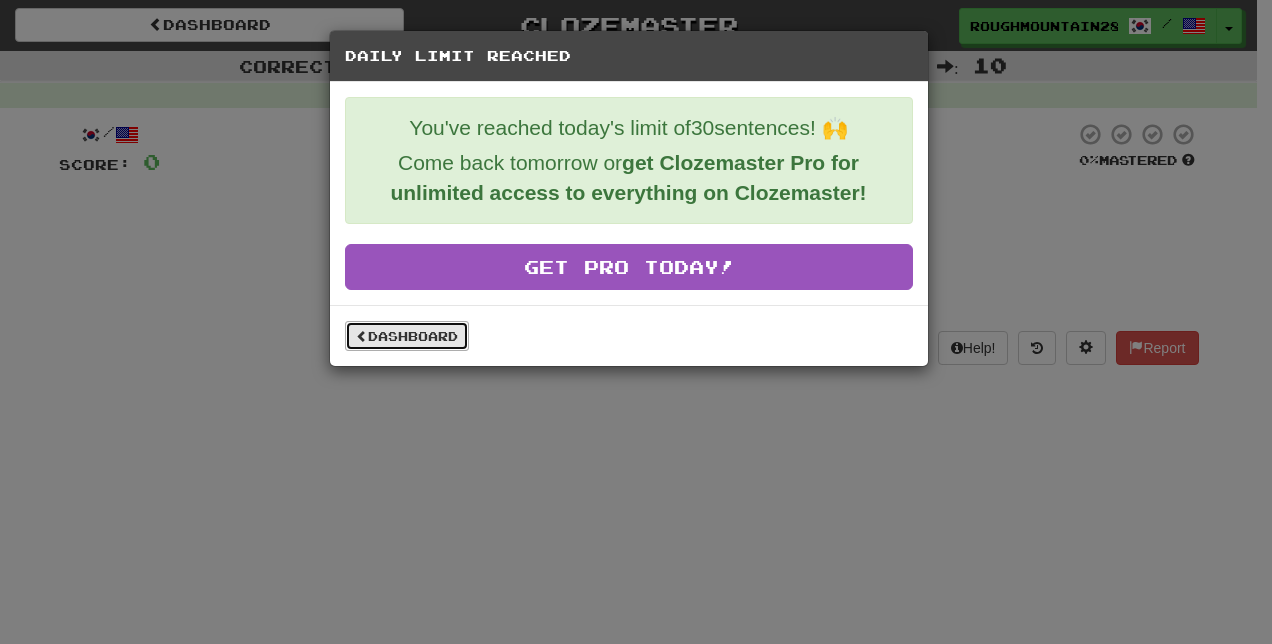 click on "Dashboard" at bounding box center [407, 336] 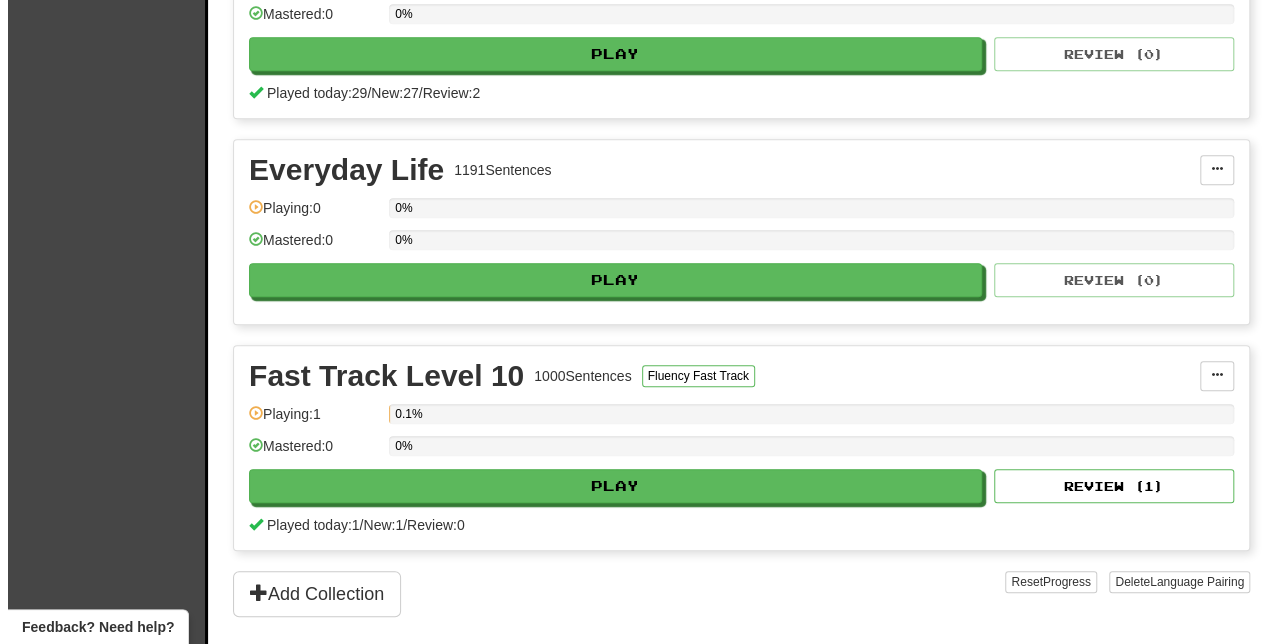 scroll, scrollTop: 549, scrollLeft: 0, axis: vertical 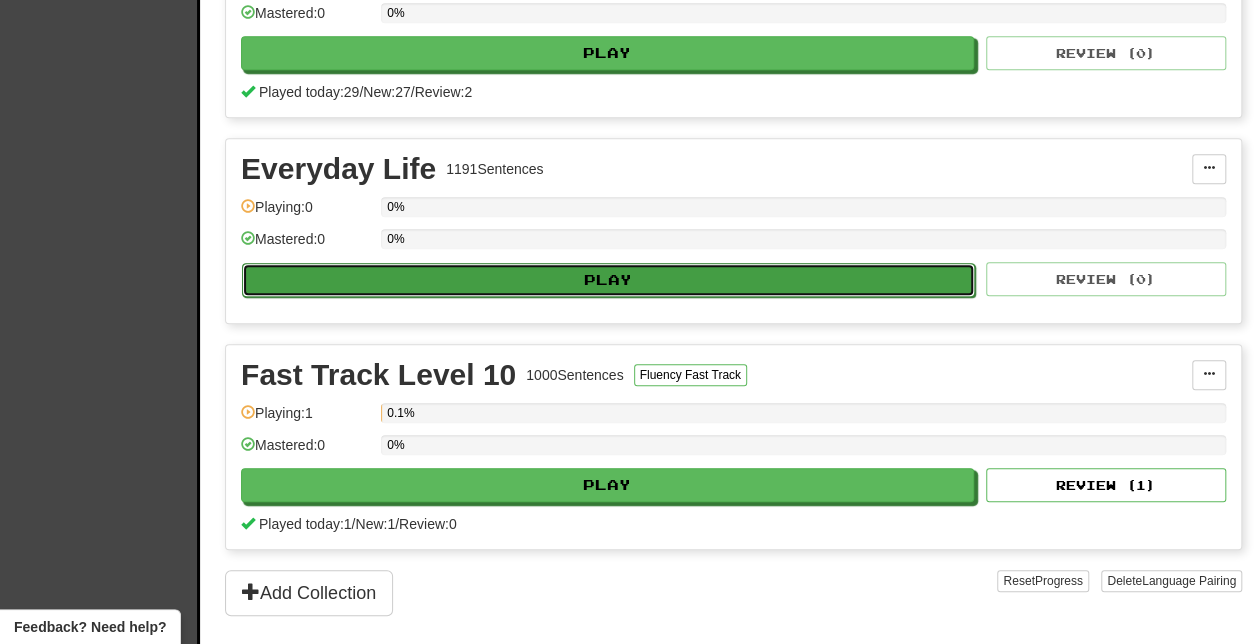 click on "Play" at bounding box center (608, 280) 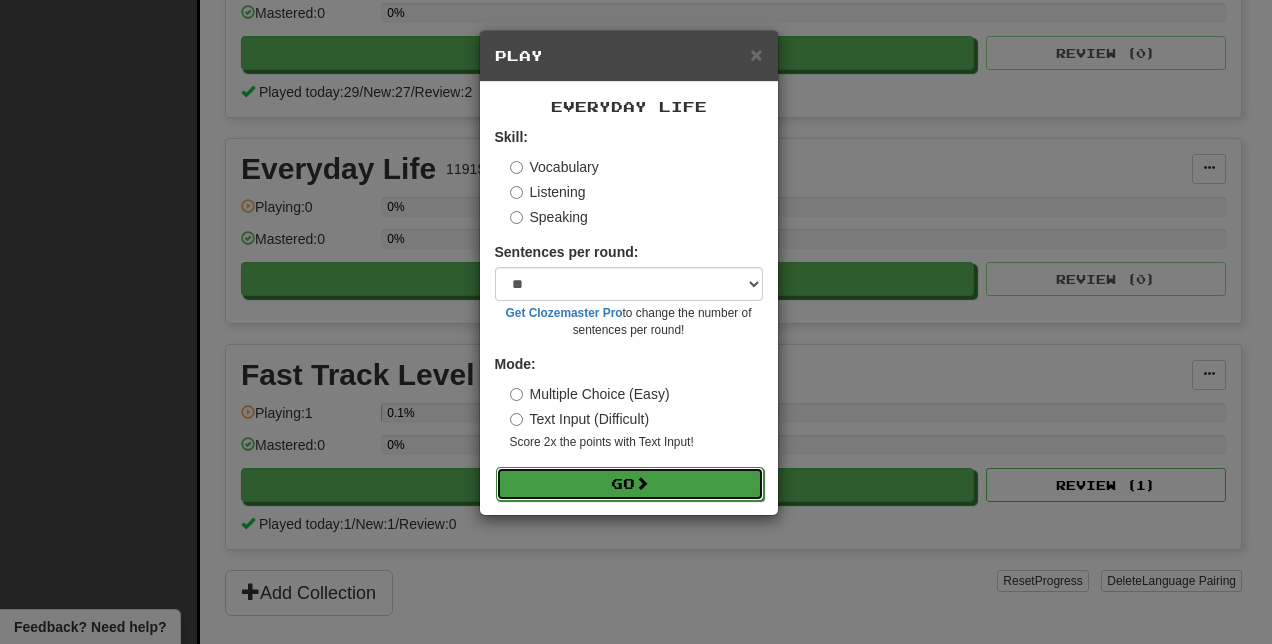 click on "Go" at bounding box center (630, 484) 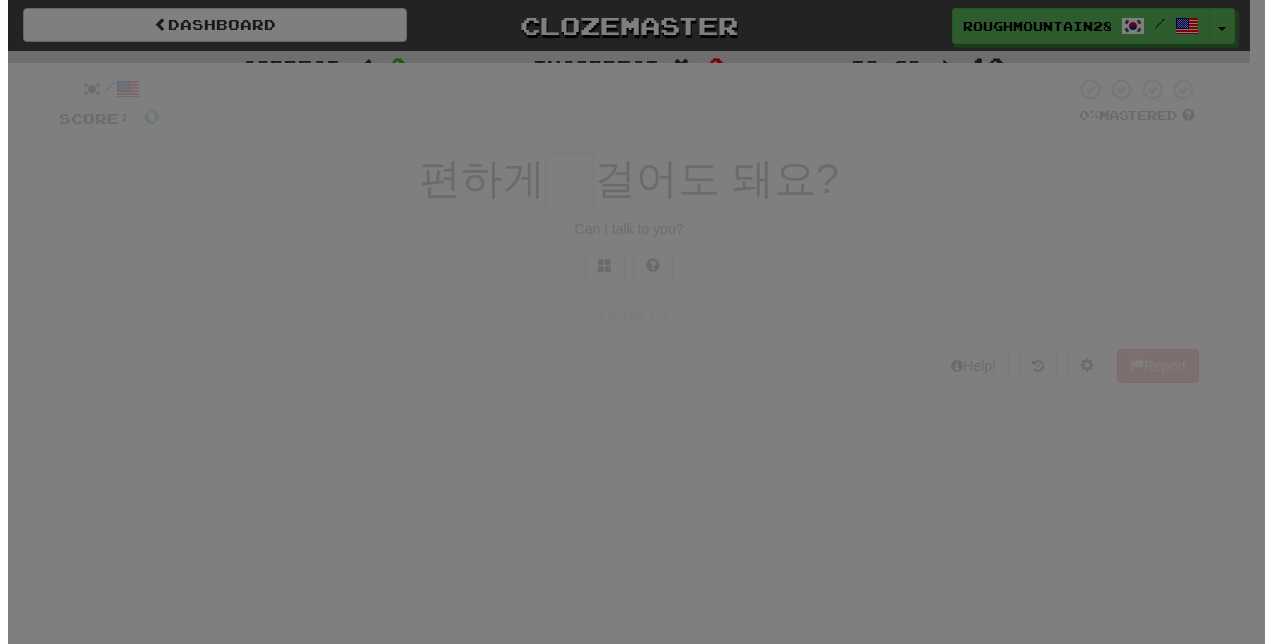 scroll, scrollTop: 0, scrollLeft: 0, axis: both 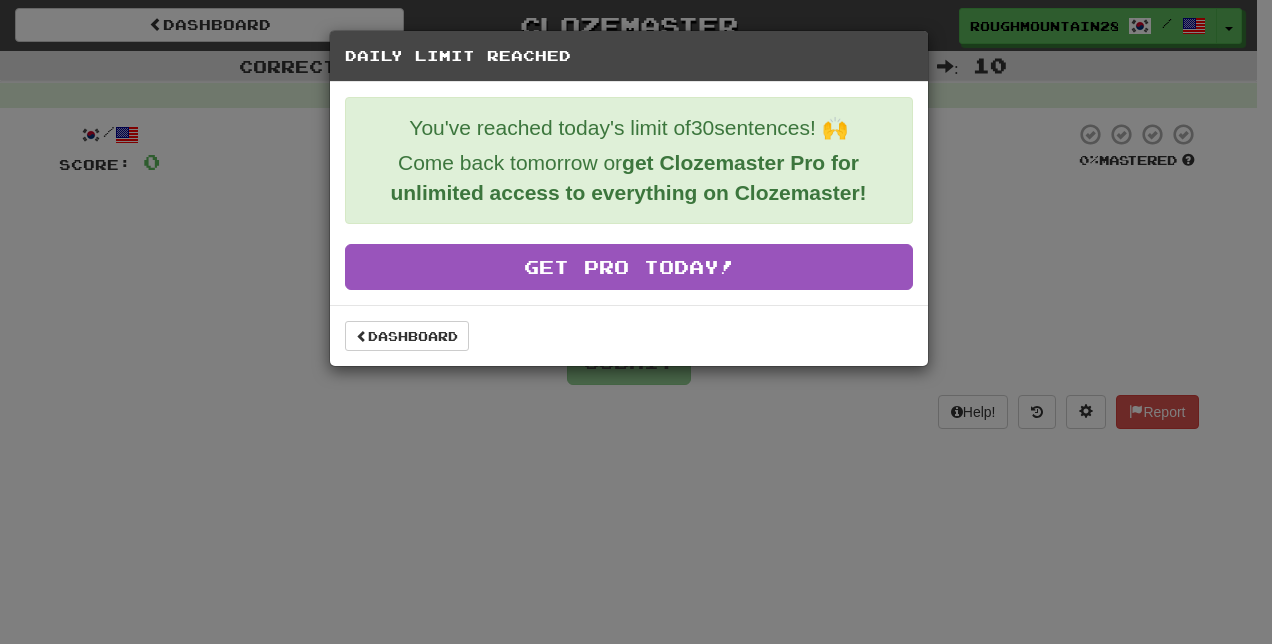 click on "Daily Limit Reached You've reached today's limit of  30  sentences! 🙌  Come back tomorrow or  get Clozemaster Pro for unlimited access to everything on Clozemaster! Get Pro Today! Dashboard" at bounding box center (636, 322) 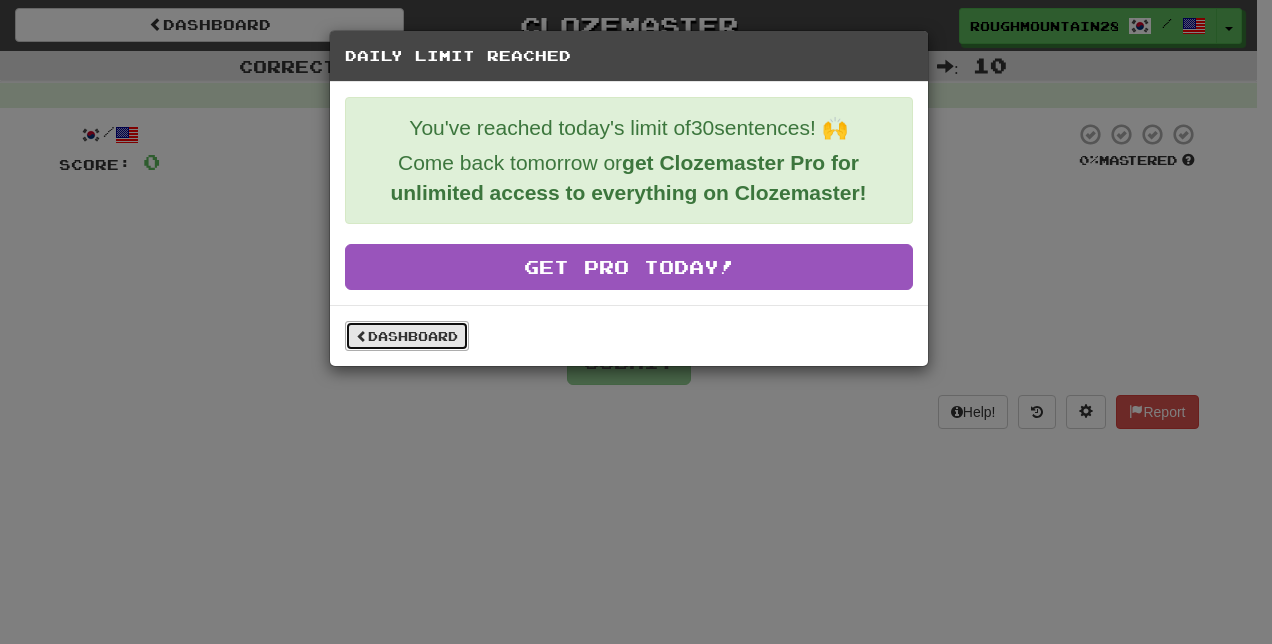 click on "Dashboard" at bounding box center (407, 336) 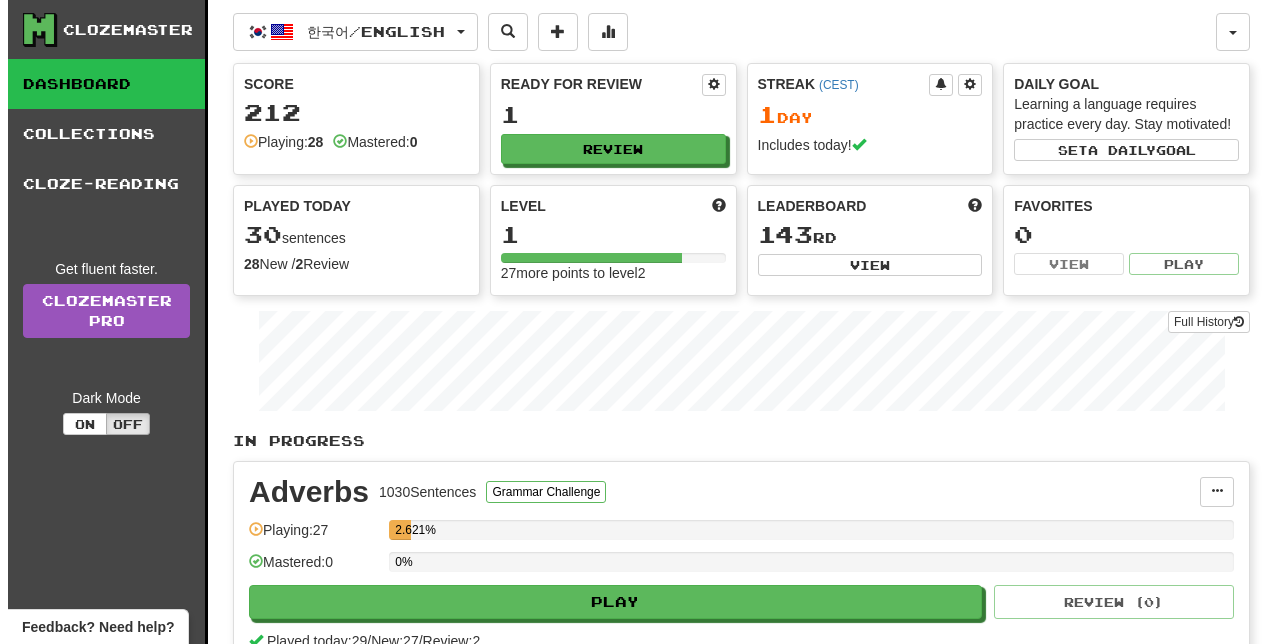 scroll, scrollTop: 0, scrollLeft: 0, axis: both 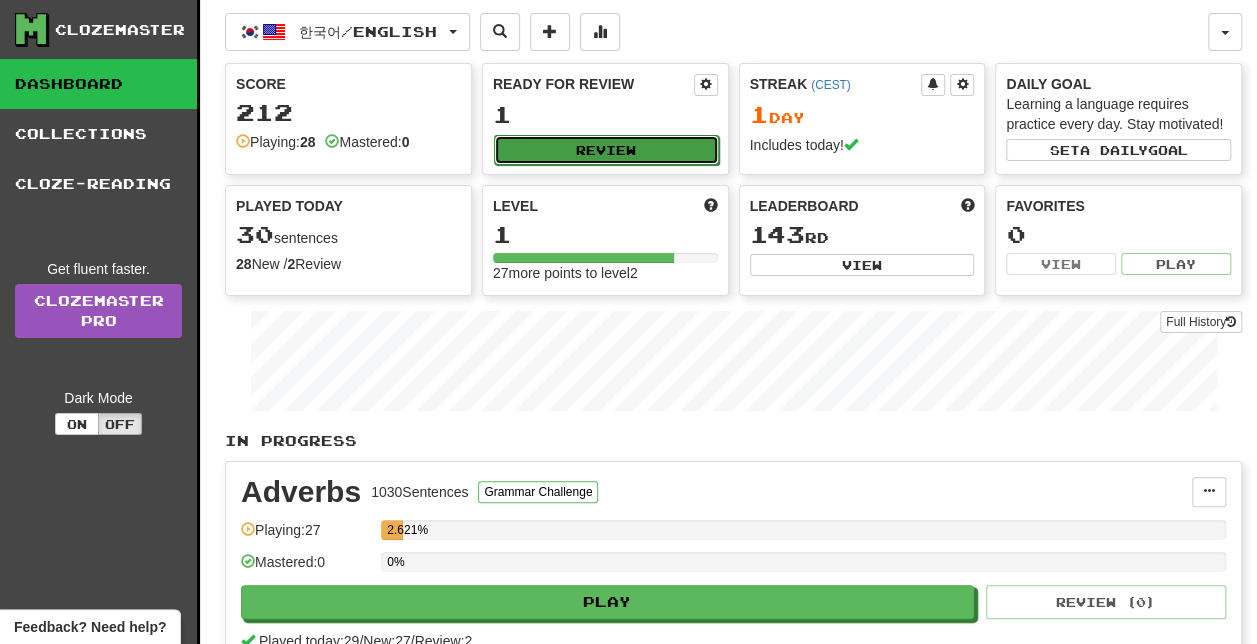 click on "Review" at bounding box center [606, 150] 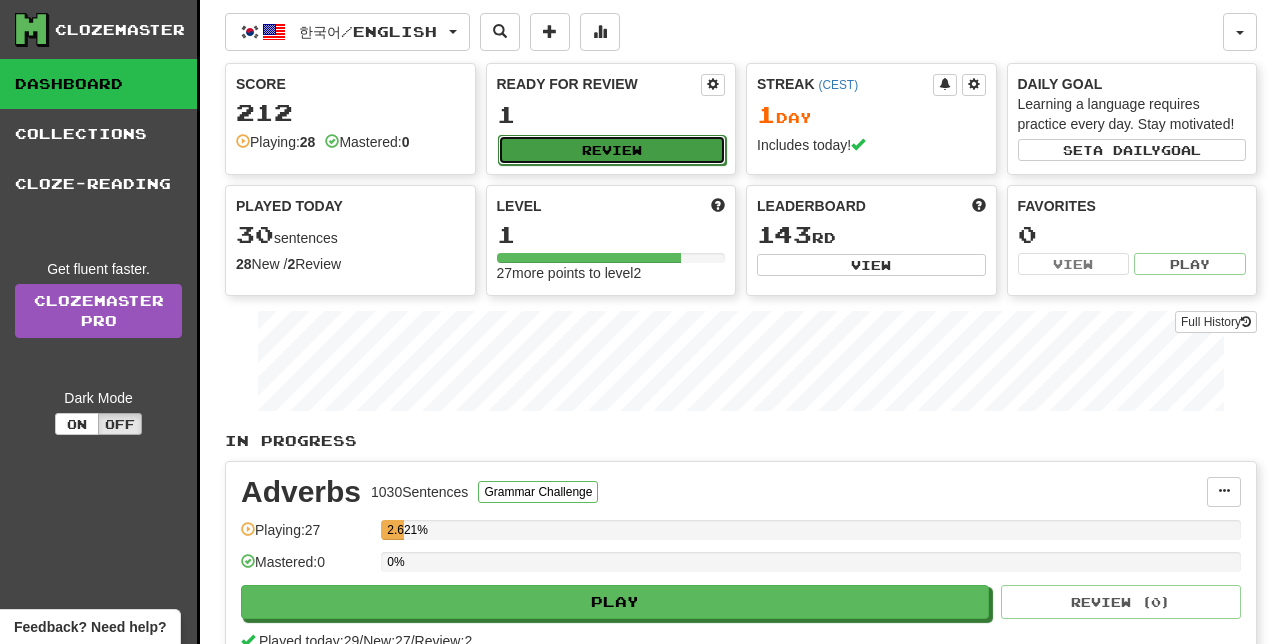 select on "**" 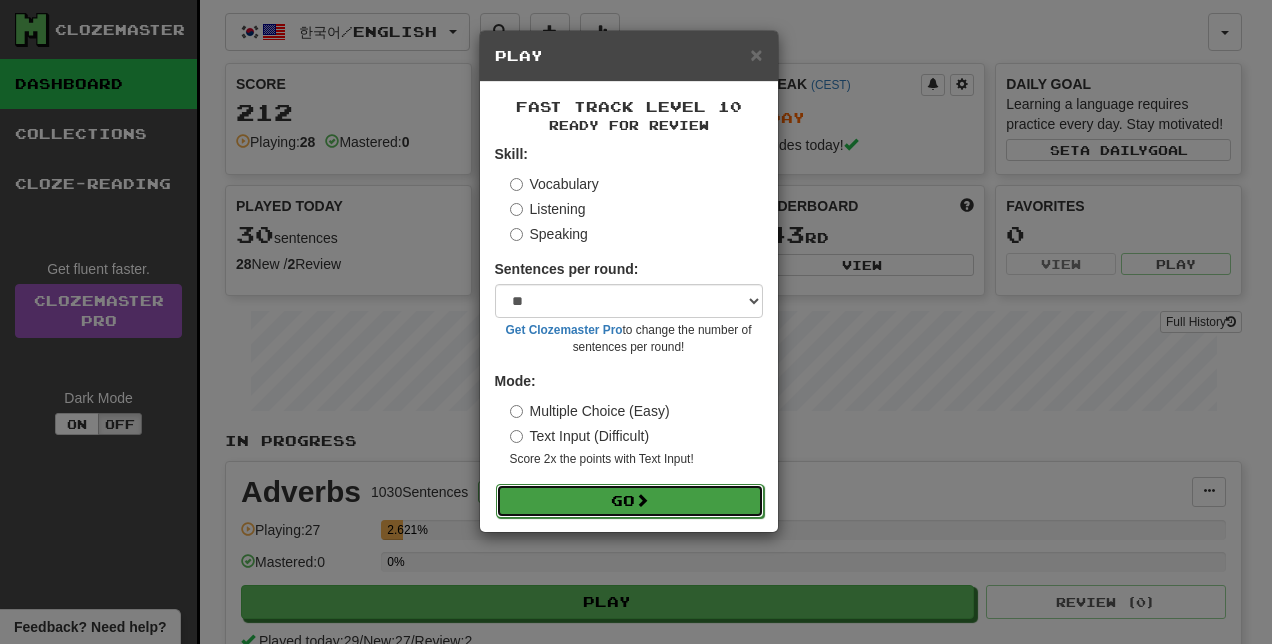 click on "Go" at bounding box center [630, 501] 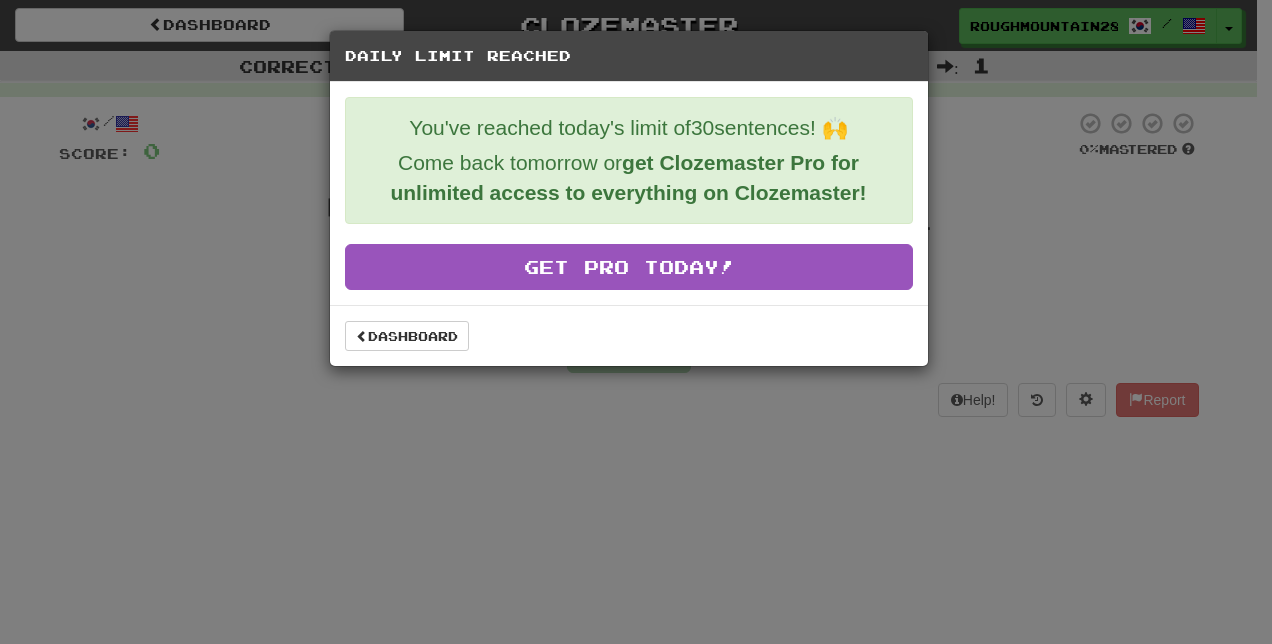 scroll, scrollTop: 0, scrollLeft: 0, axis: both 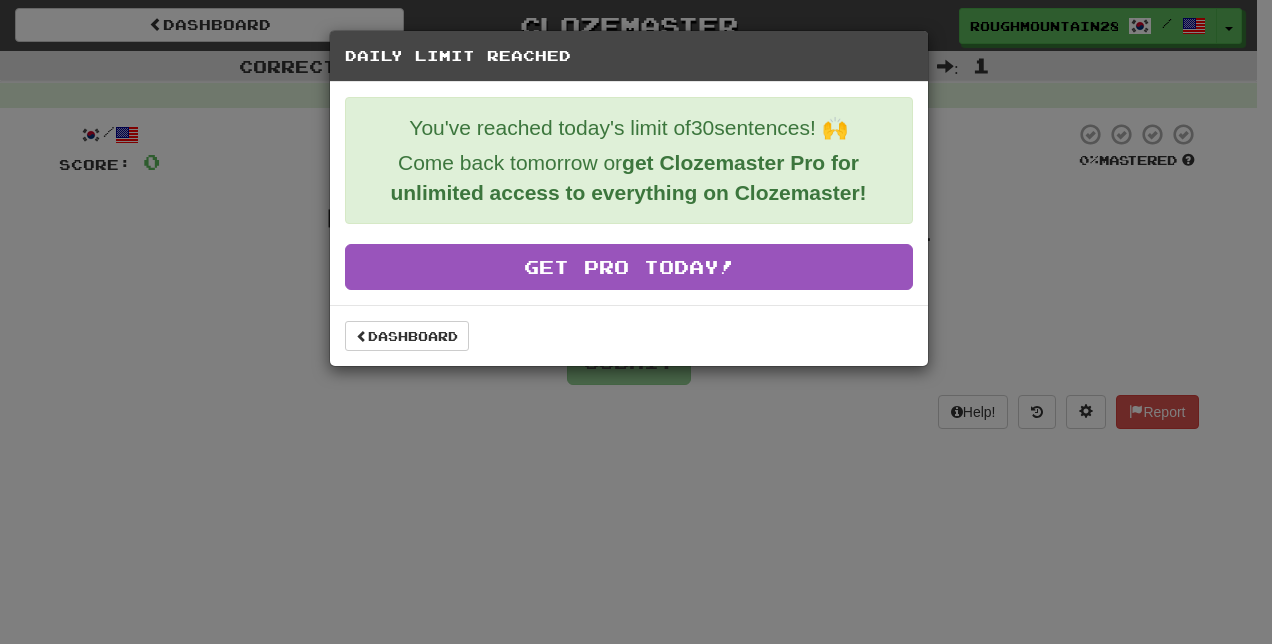 click on "Daily Limit Reached You've reached today's limit of  30  sentences! 🙌  Come back tomorrow or  get Clozemaster Pro for unlimited access to everything on Clozemaster! Get Pro Today! Dashboard" at bounding box center (636, 322) 